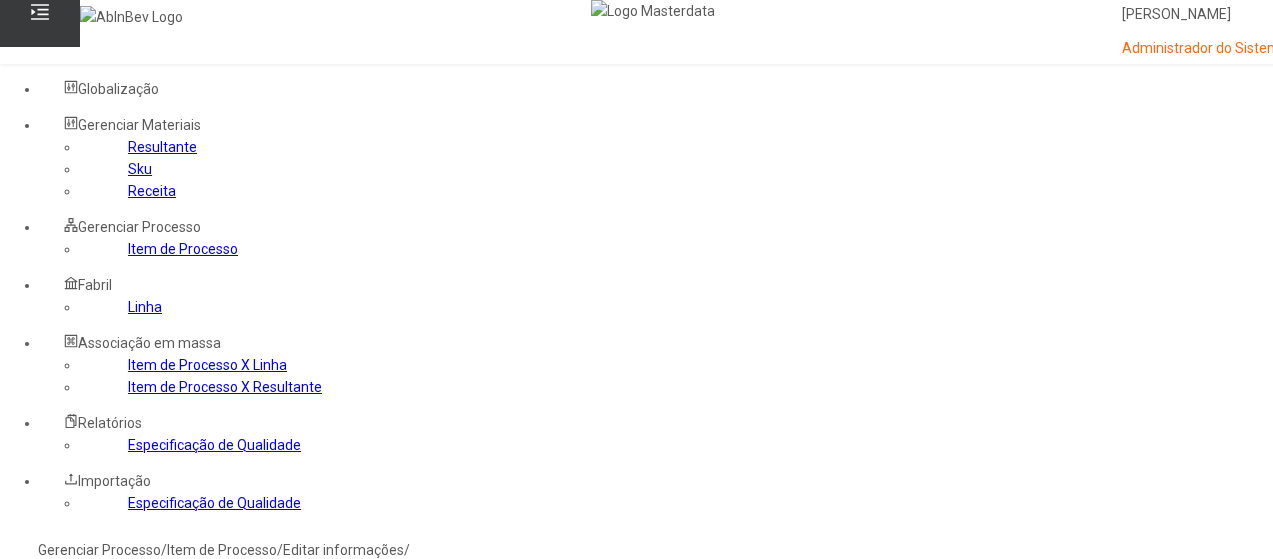 scroll, scrollTop: 100, scrollLeft: 0, axis: vertical 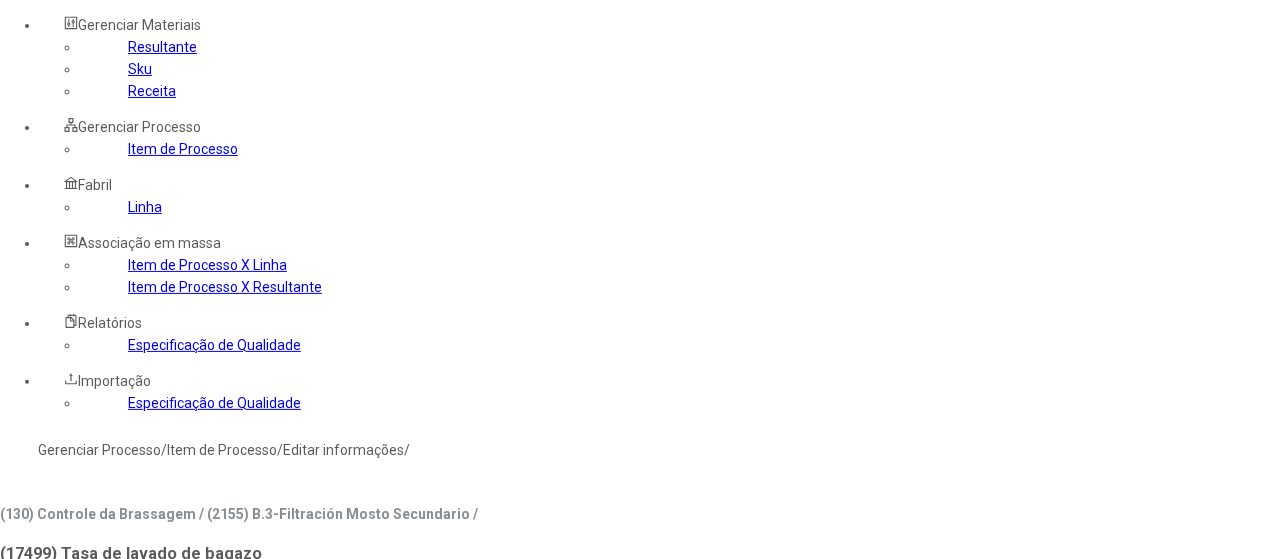 drag, startPoint x: 520, startPoint y: 497, endPoint x: 530, endPoint y: 486, distance: 14.866069 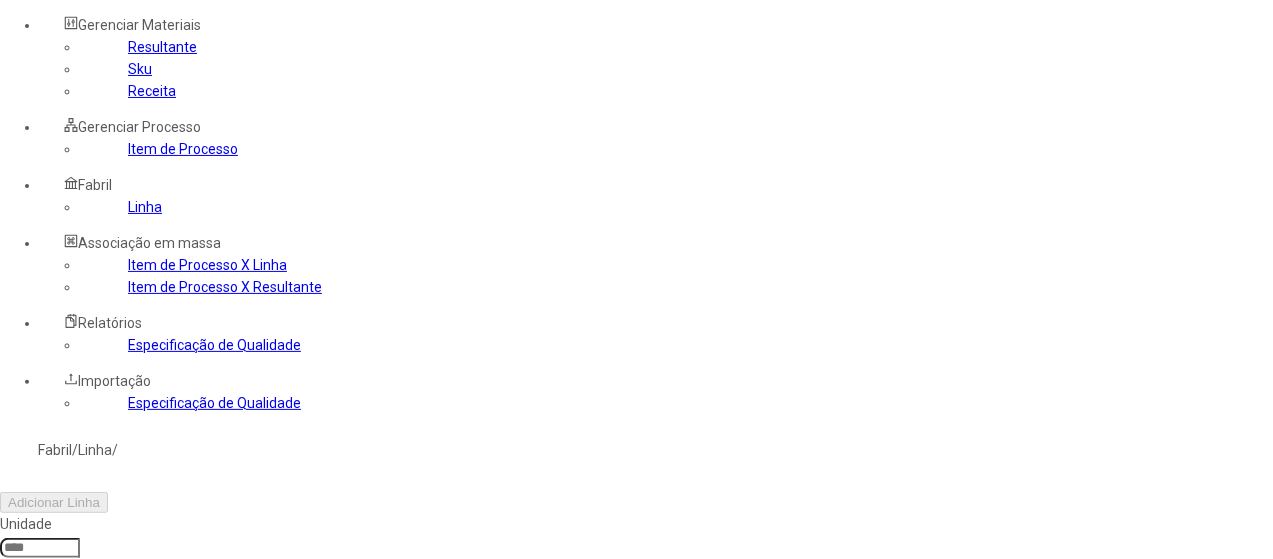 click at bounding box center [40, 548] 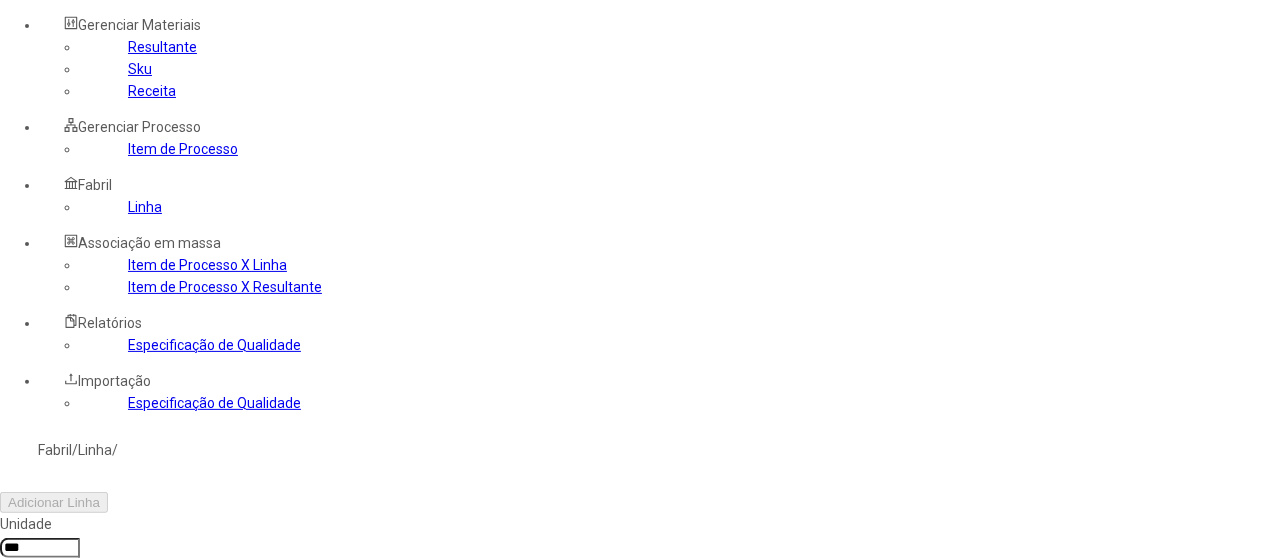 type on "***" 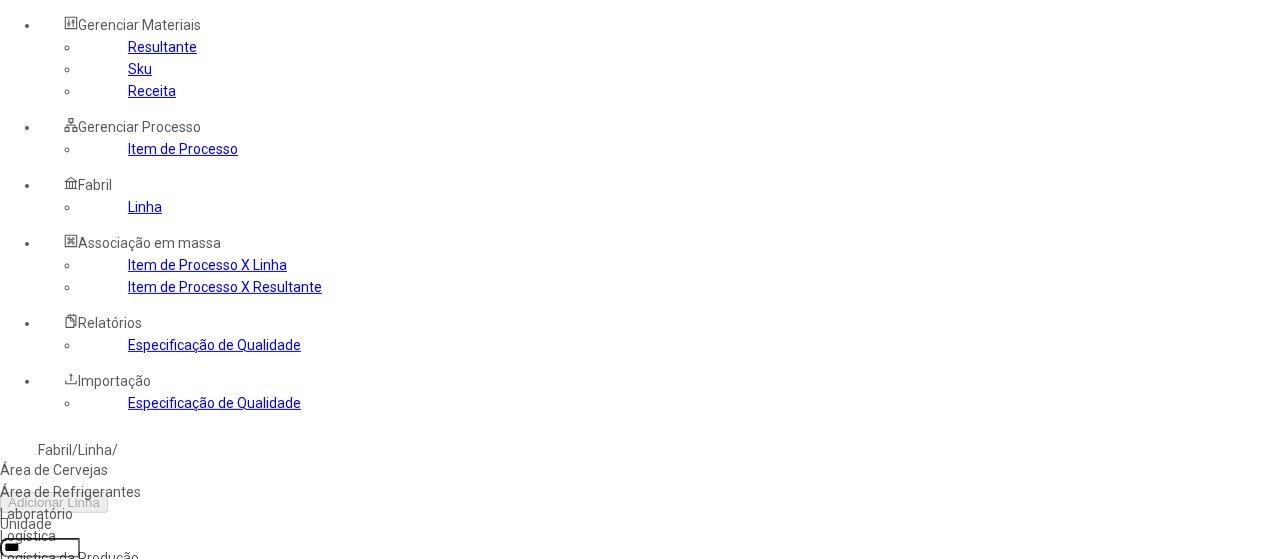 click on "Utilidades" at bounding box center (113, 602) 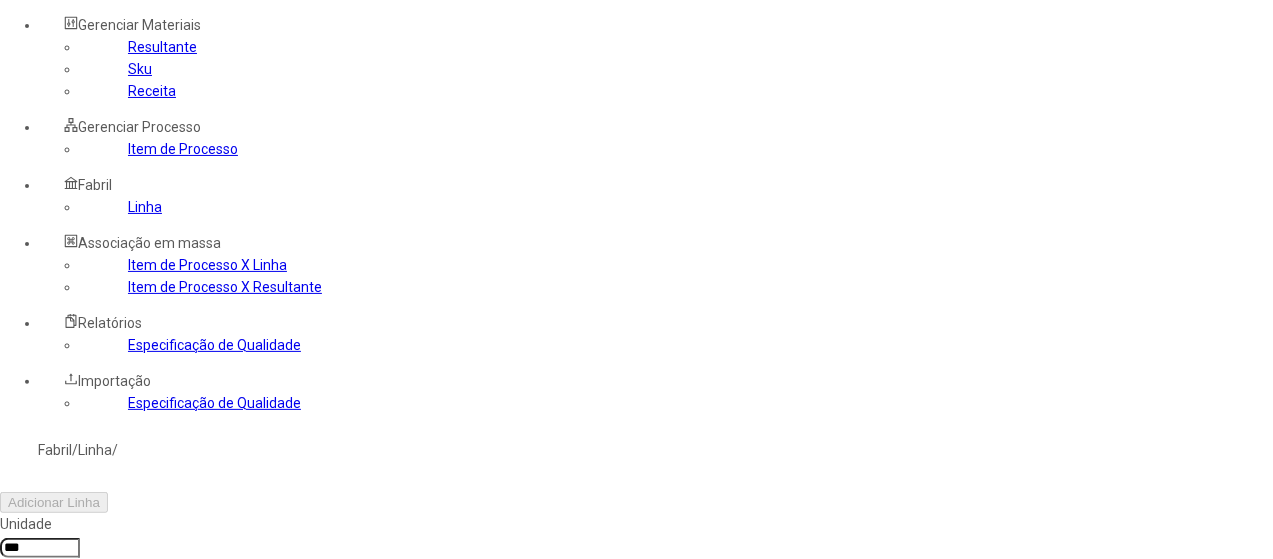 click 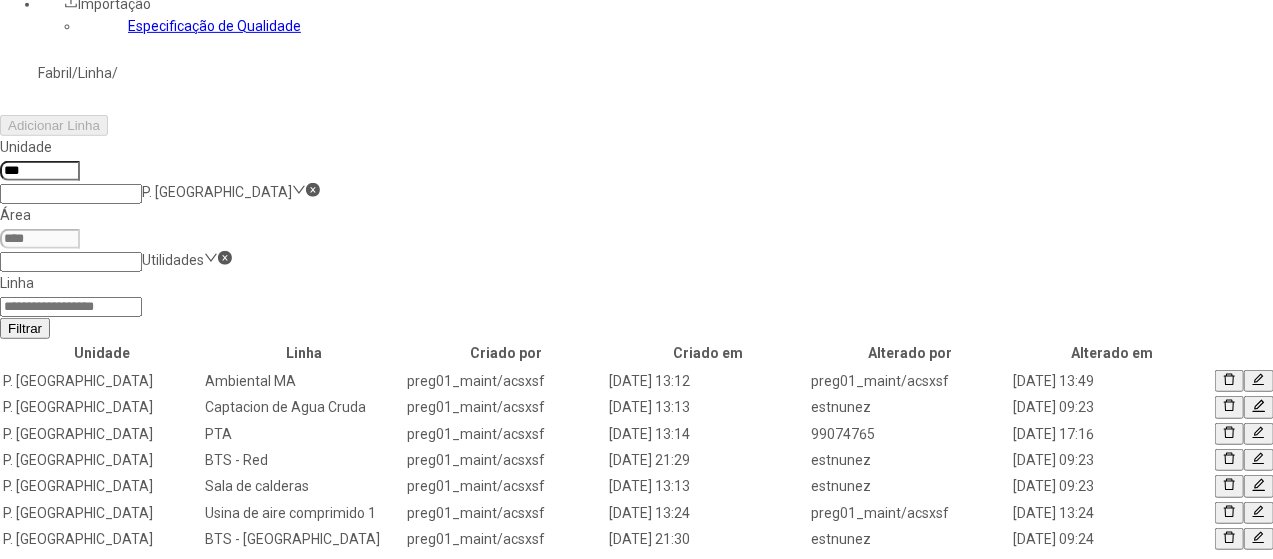 scroll, scrollTop: 478, scrollLeft: 0, axis: vertical 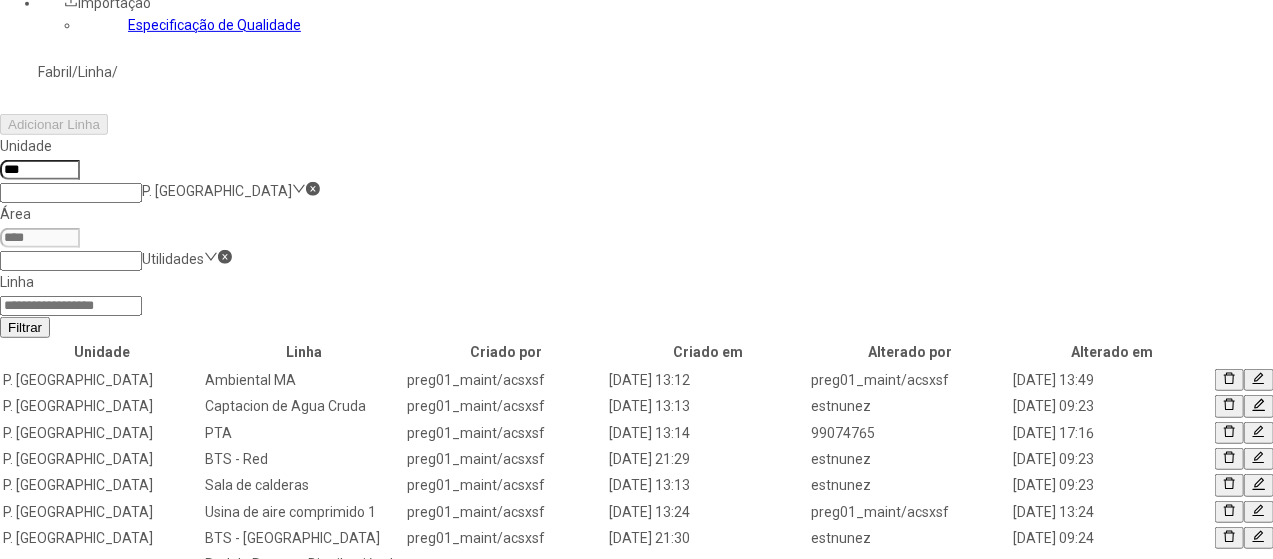 click 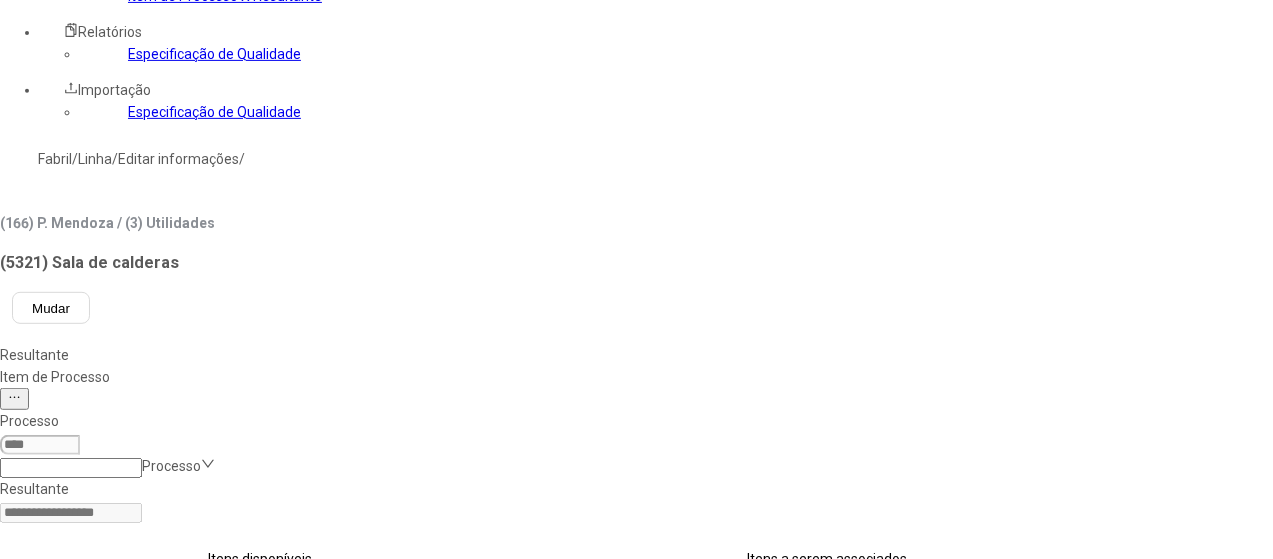 scroll, scrollTop: 178, scrollLeft: 0, axis: vertical 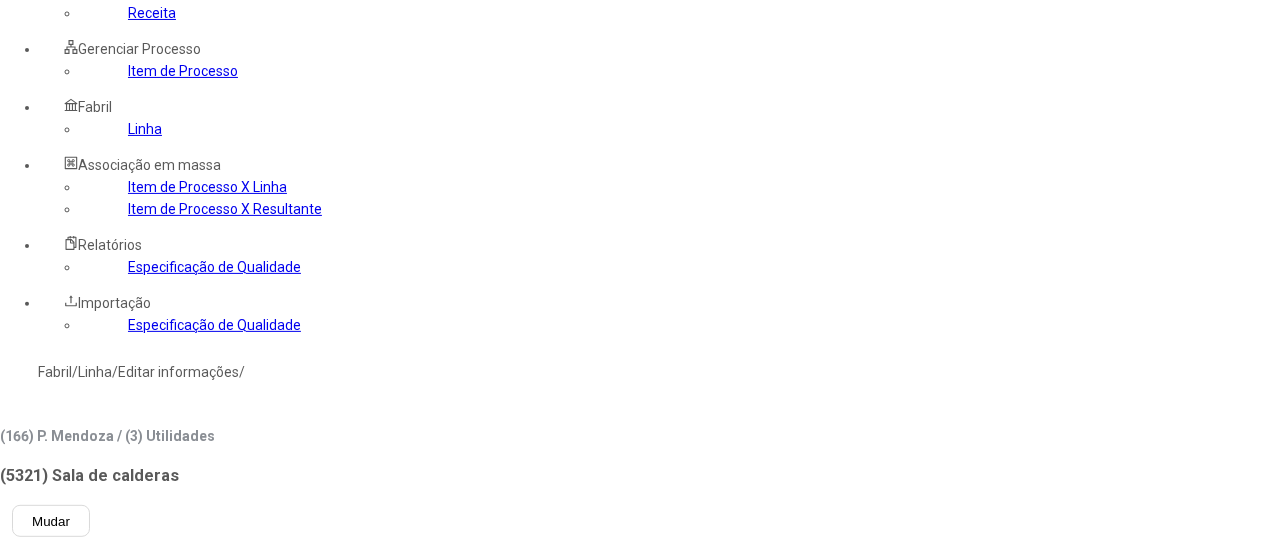 click on "Item de Processo" 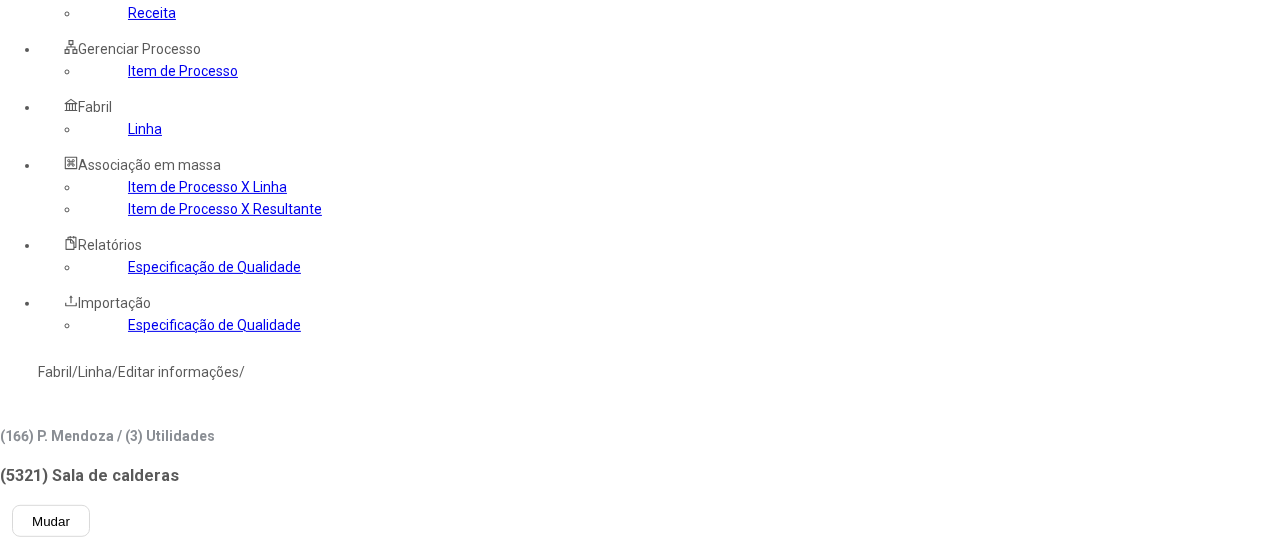 click at bounding box center [40, 717] 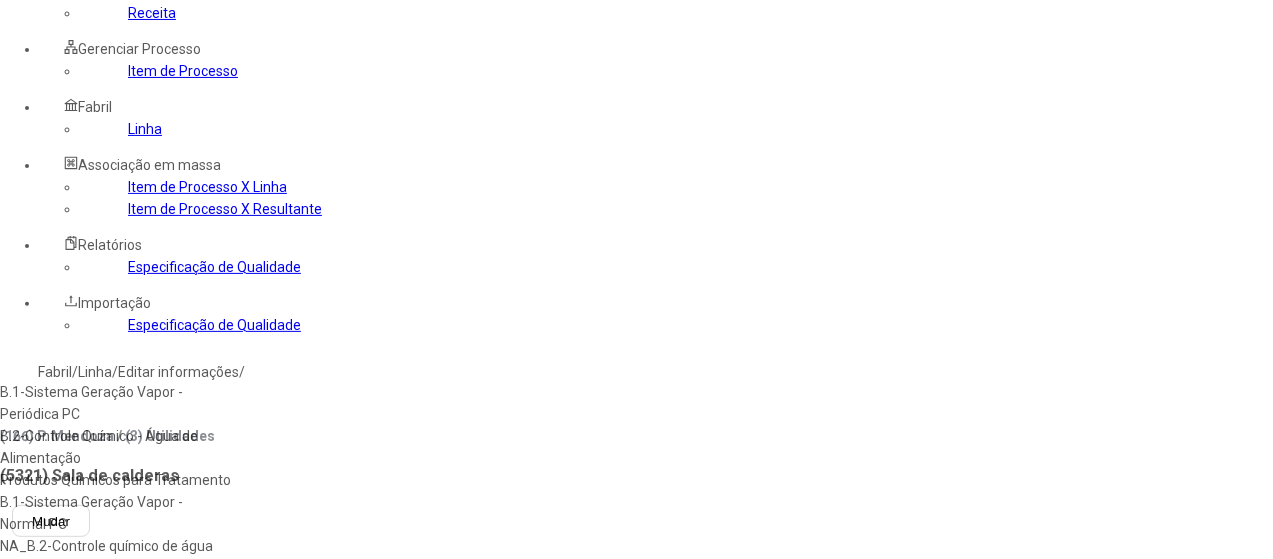 click on "B.1-Sistema Geração Vapor - Periódica PC" at bounding box center [115, 403] 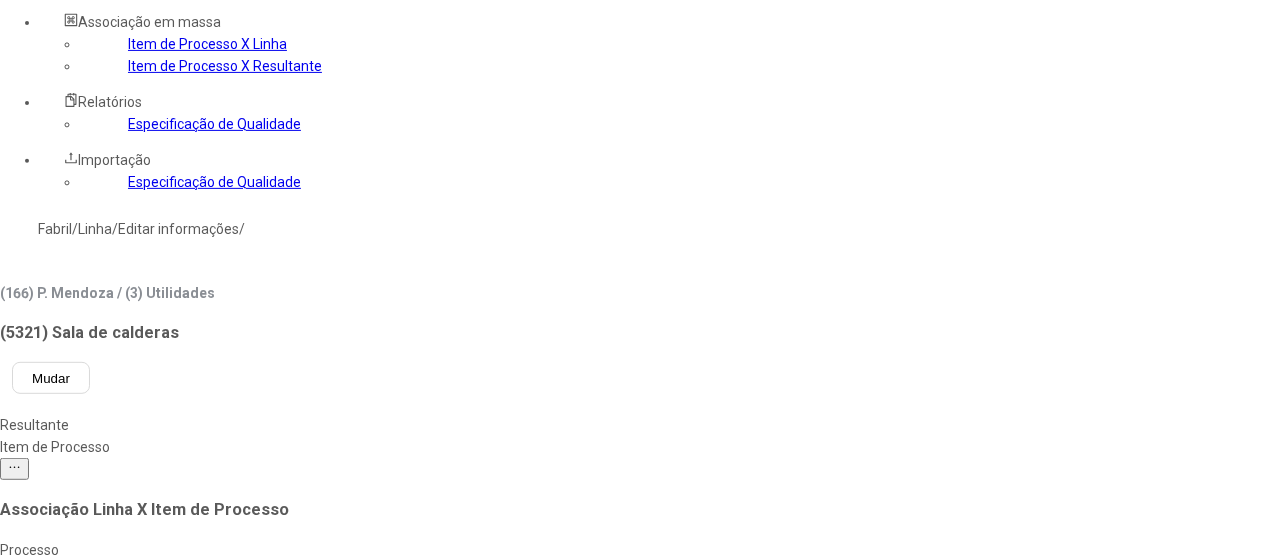scroll, scrollTop: 478, scrollLeft: 0, axis: vertical 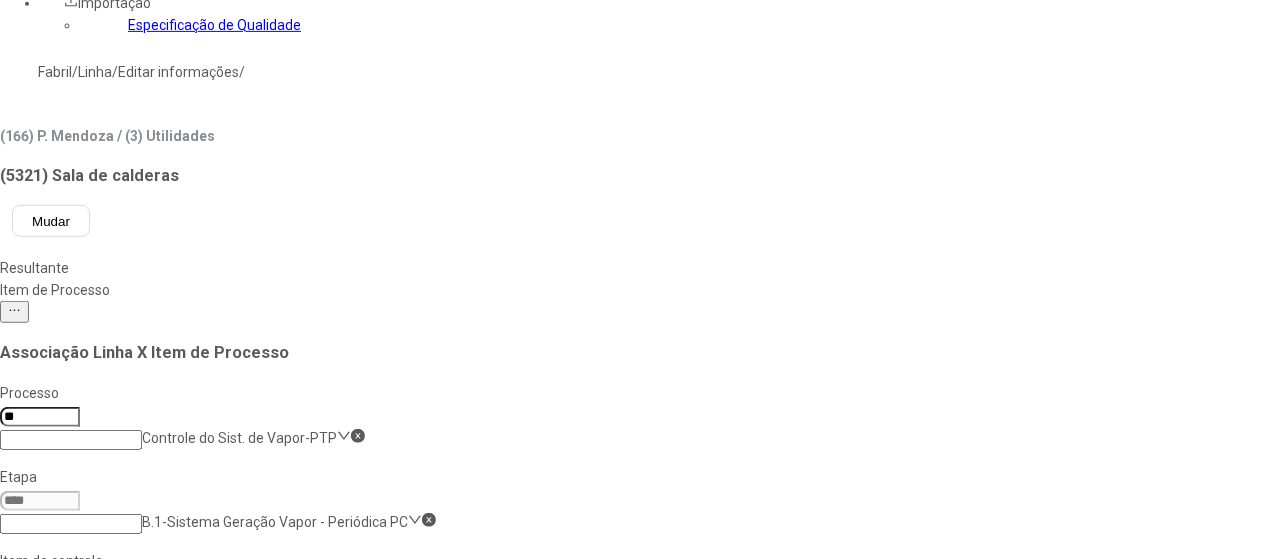 click on "14370" 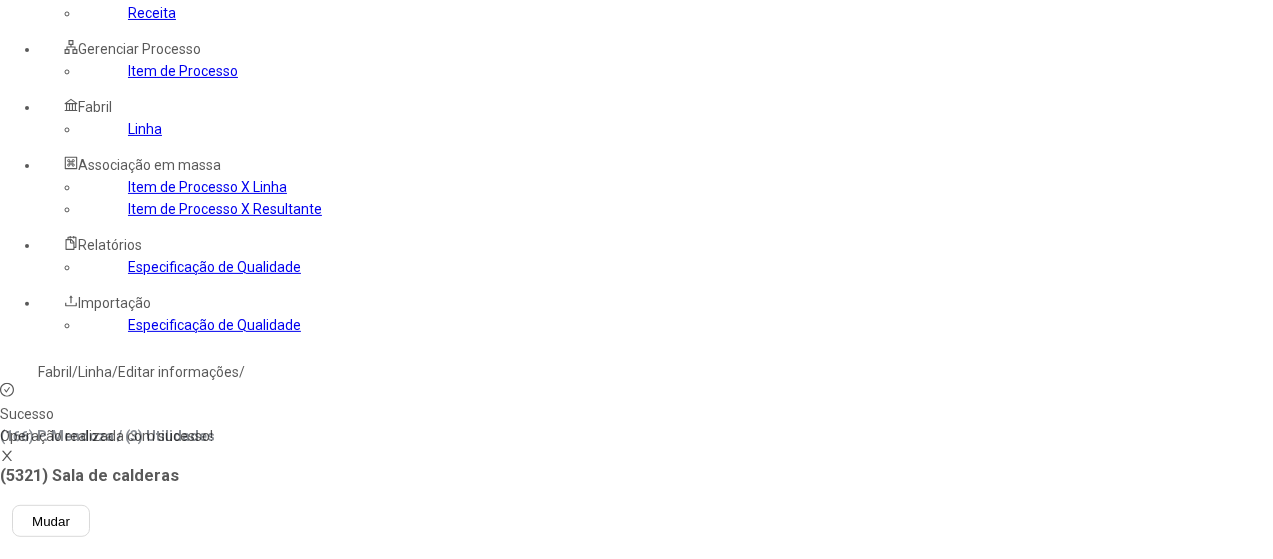 scroll, scrollTop: 178, scrollLeft: 0, axis: vertical 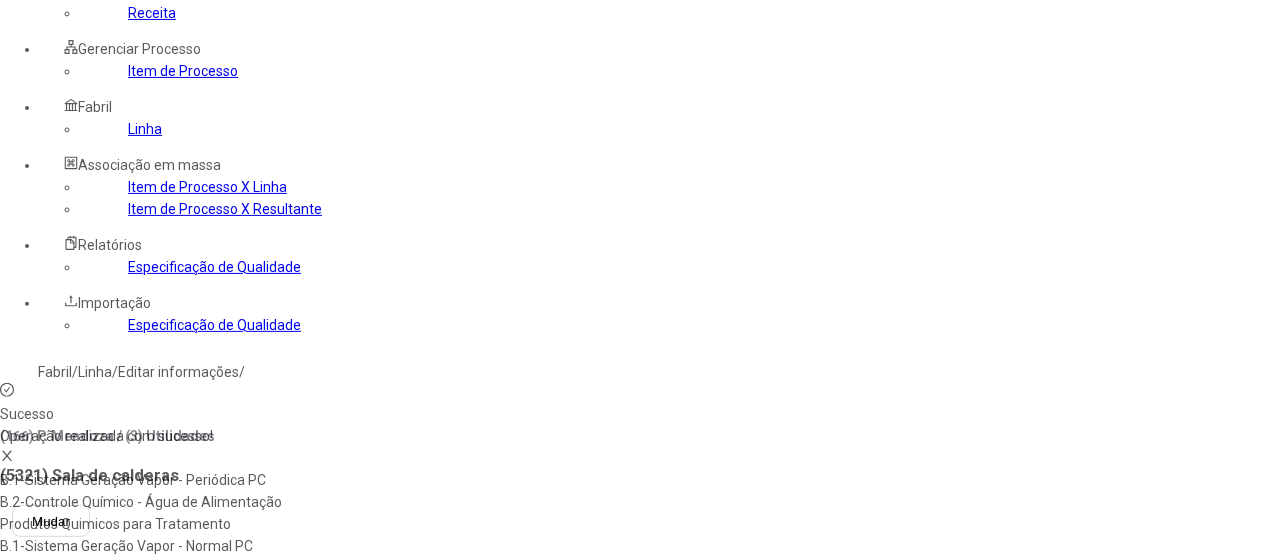 click on "B.1-Sistema Geração Vapor - Normal PC" at bounding box center [149, 546] 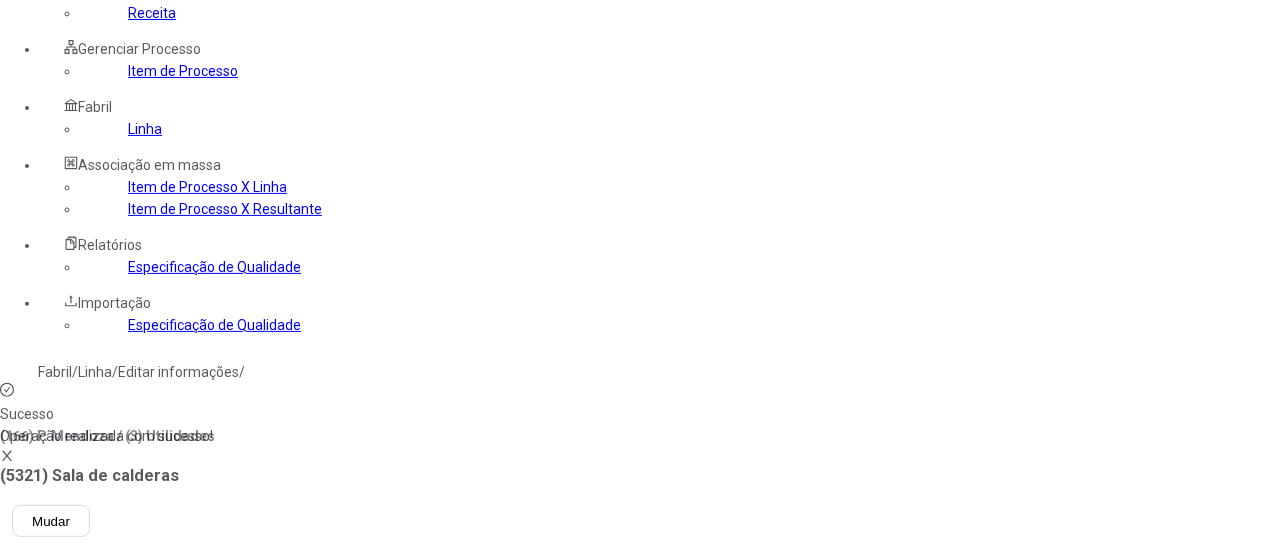 scroll, scrollTop: 578, scrollLeft: 0, axis: vertical 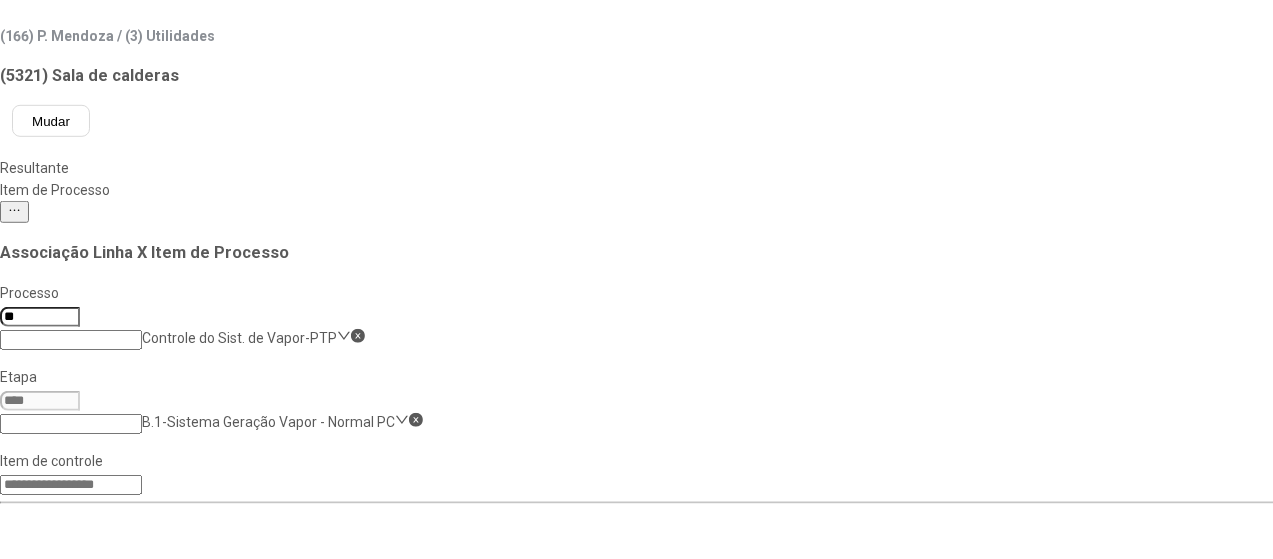 click on "Test de nivel bajo de agua de caldera" 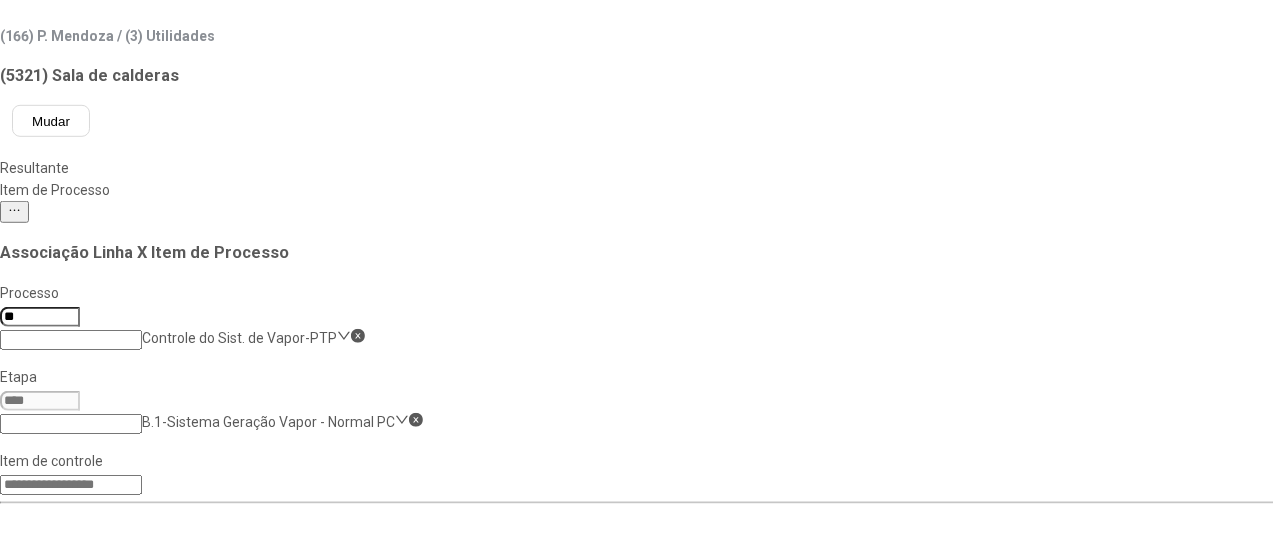 scroll, scrollTop: 2421, scrollLeft: 0, axis: vertical 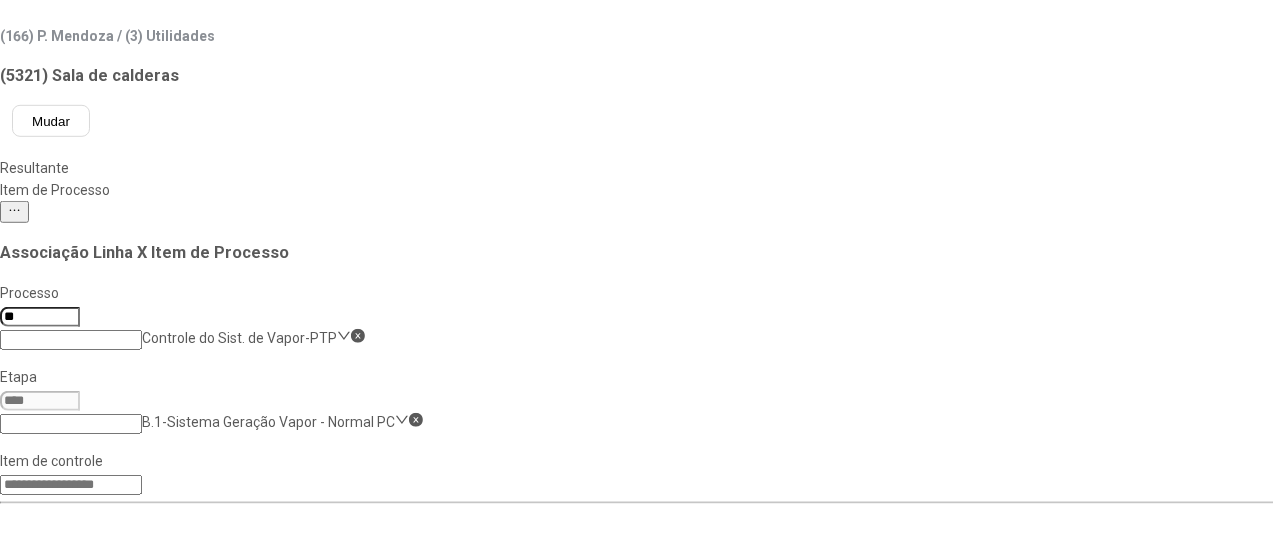 click on "Test de nivel bajo de agua de caldera - 1" 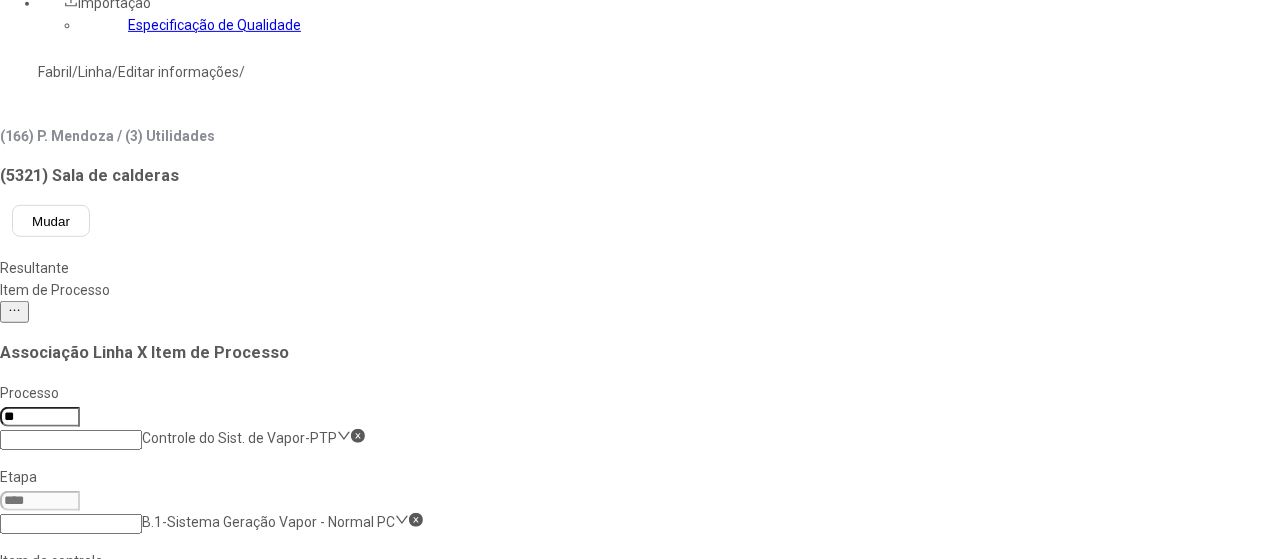 scroll, scrollTop: 278, scrollLeft: 0, axis: vertical 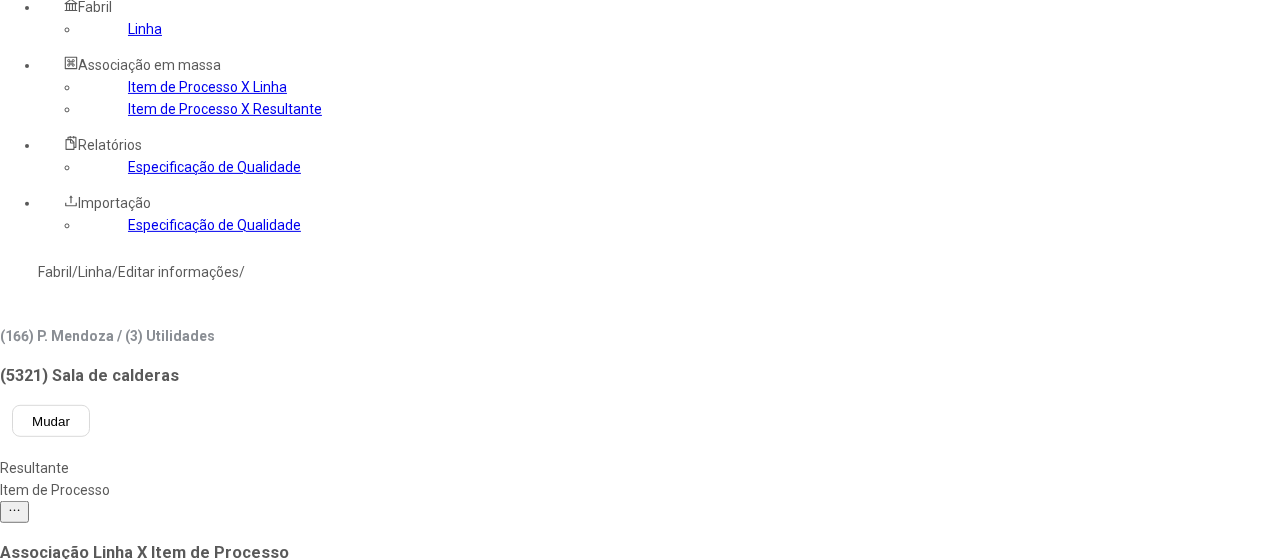 click on "Item de Processo" 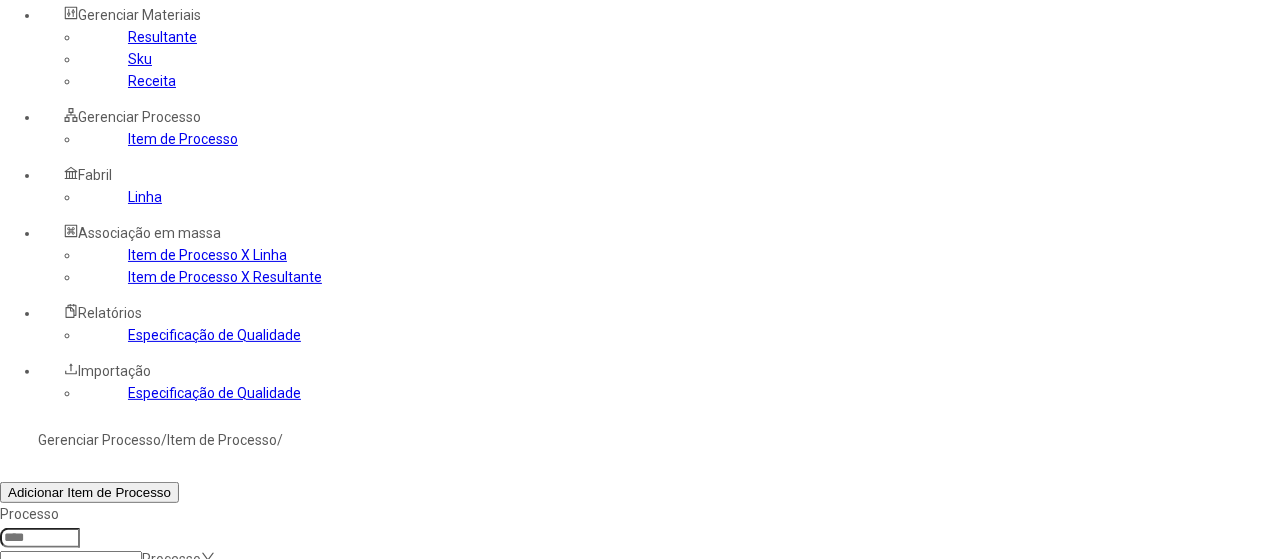 scroll, scrollTop: 0, scrollLeft: 0, axis: both 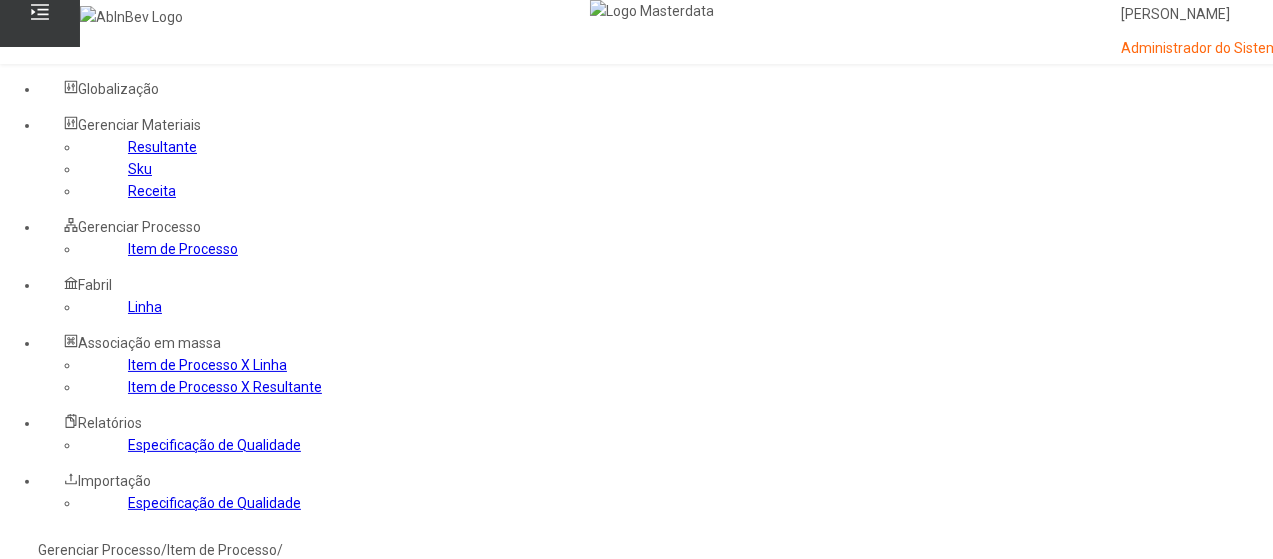 click 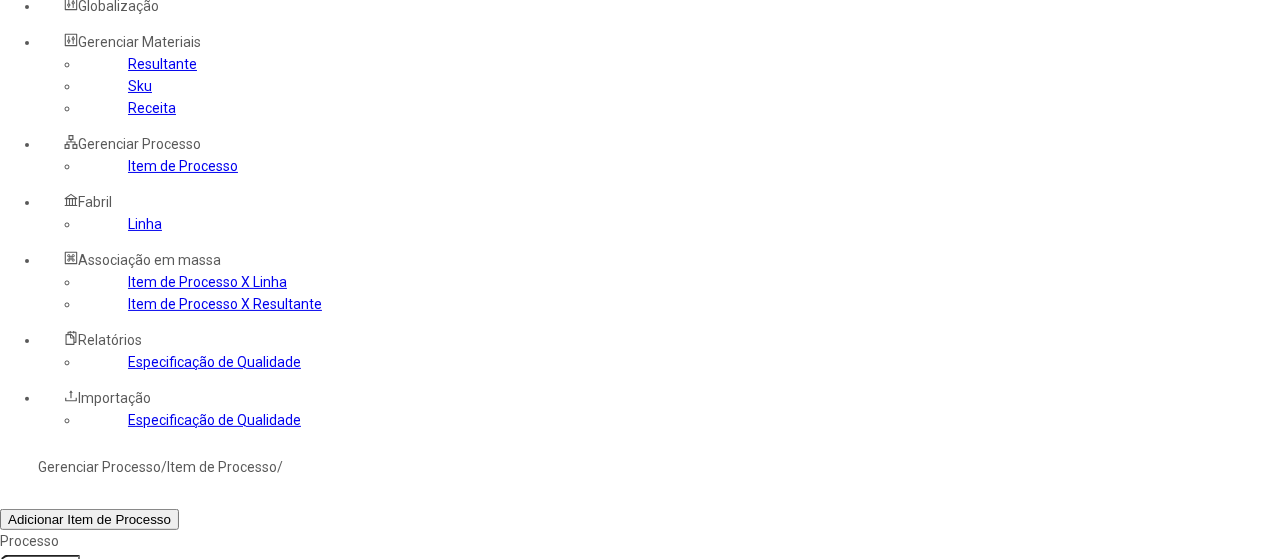 scroll, scrollTop: 200, scrollLeft: 0, axis: vertical 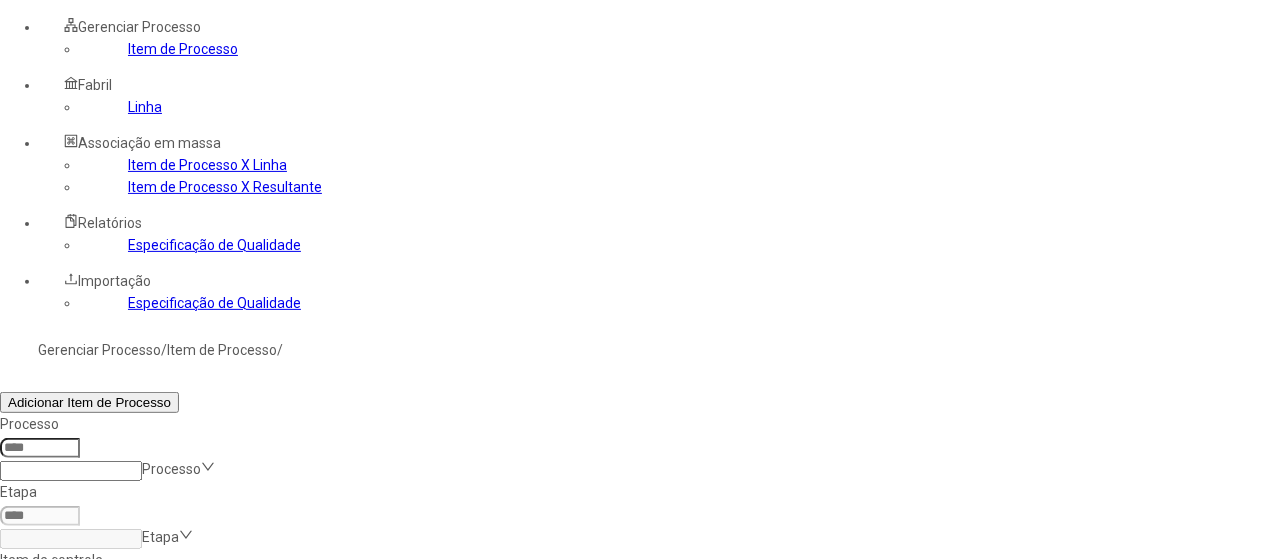 drag, startPoint x: 1188, startPoint y: 337, endPoint x: 1168, endPoint y: 342, distance: 20.615528 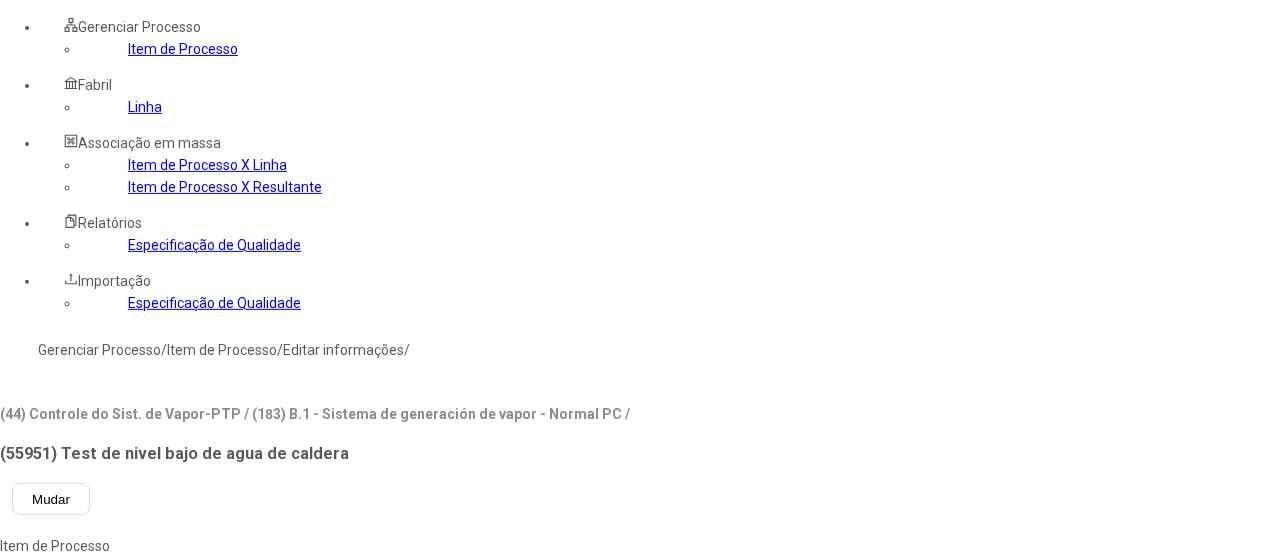 type on "*****" 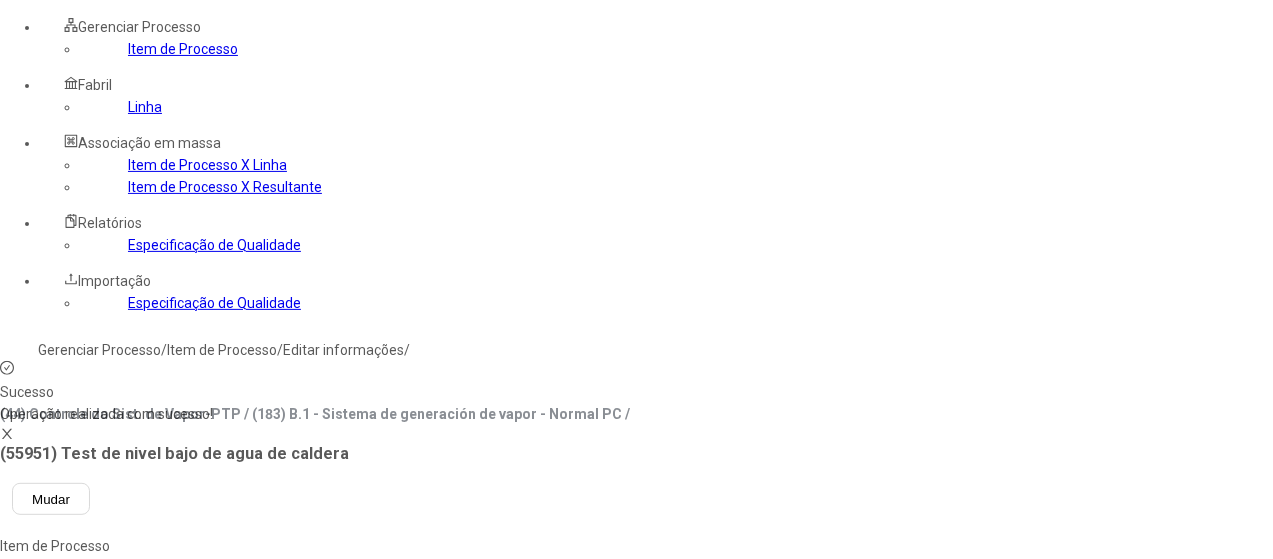 scroll, scrollTop: 0, scrollLeft: 0, axis: both 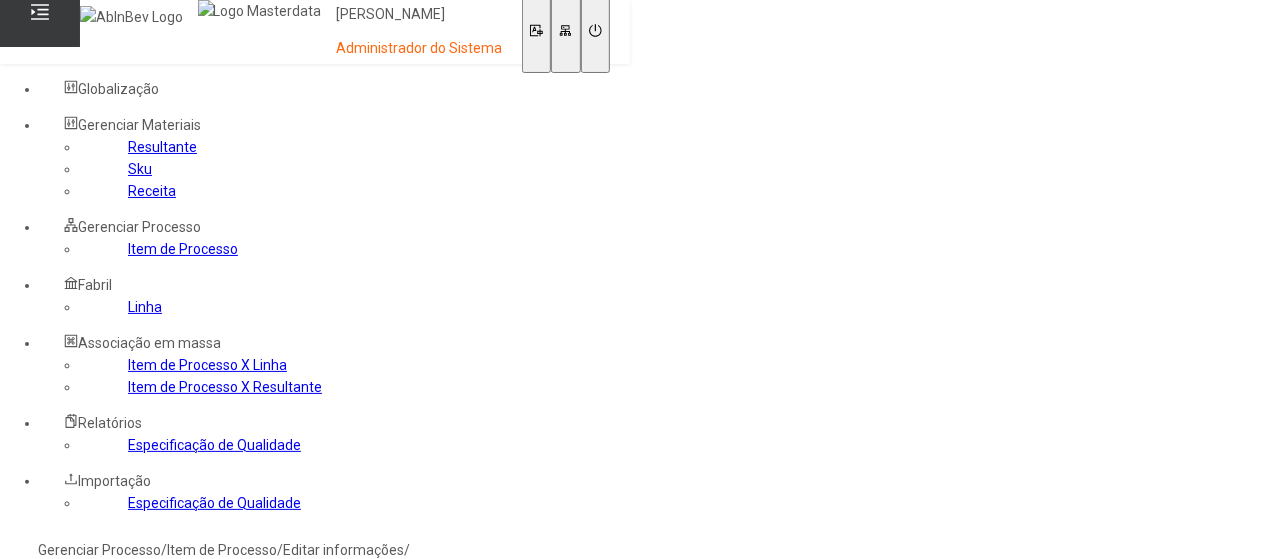 click on "Gerenciar Processo" 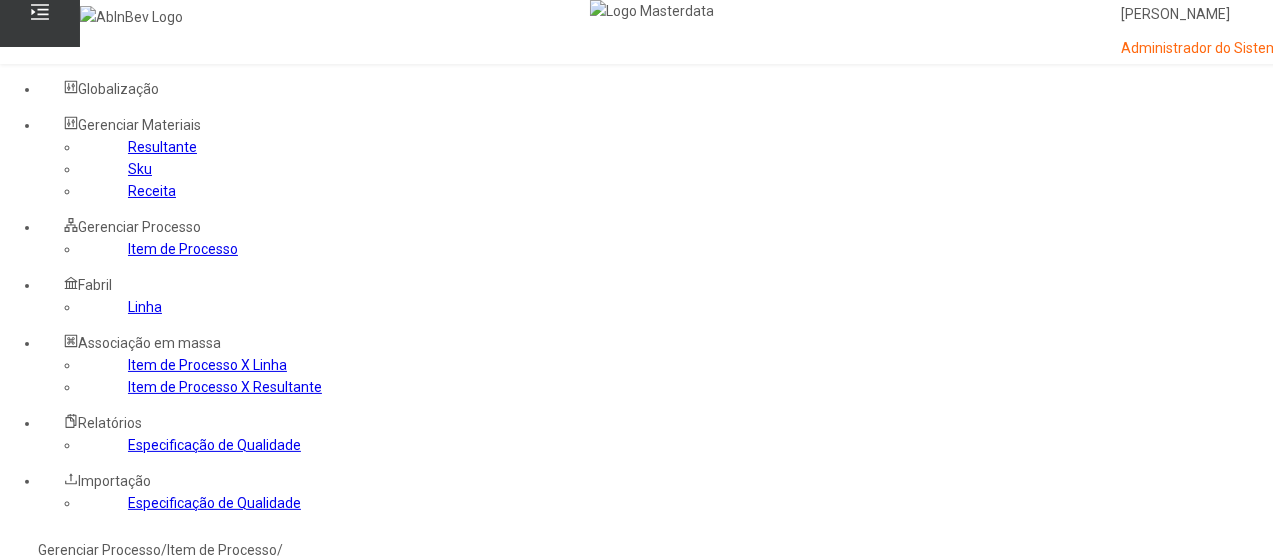 click 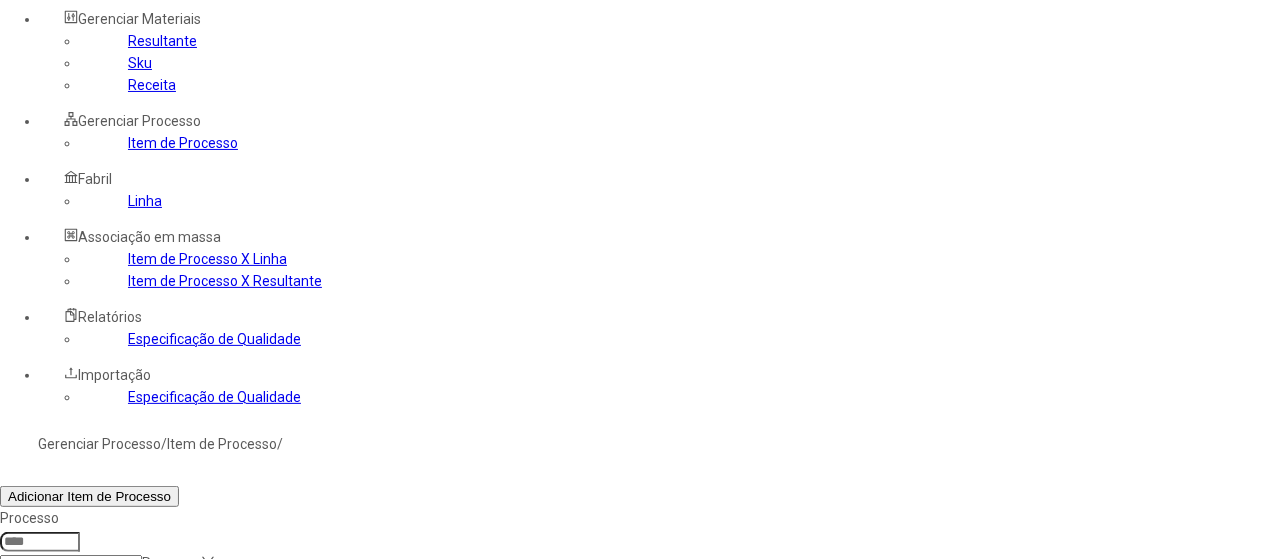 scroll, scrollTop: 200, scrollLeft: 0, axis: vertical 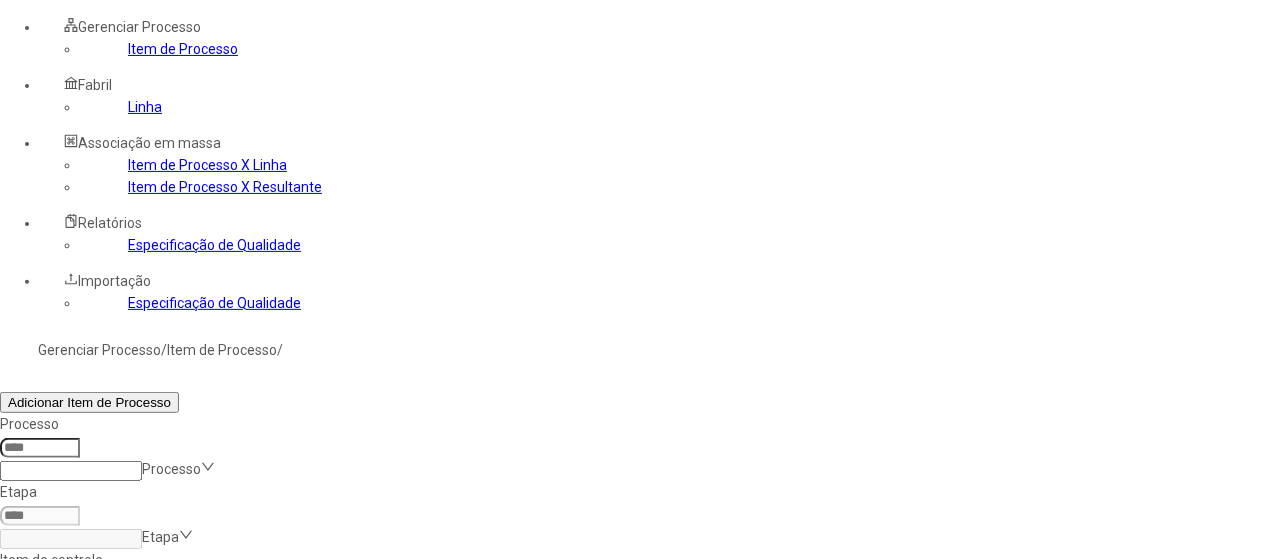 click 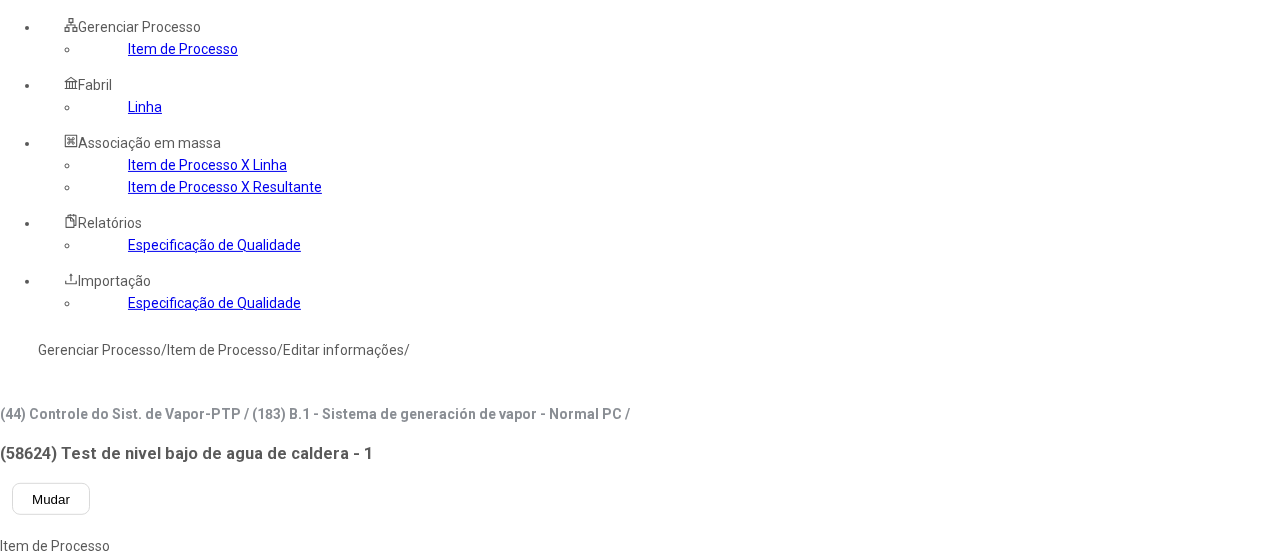 type on "*****" 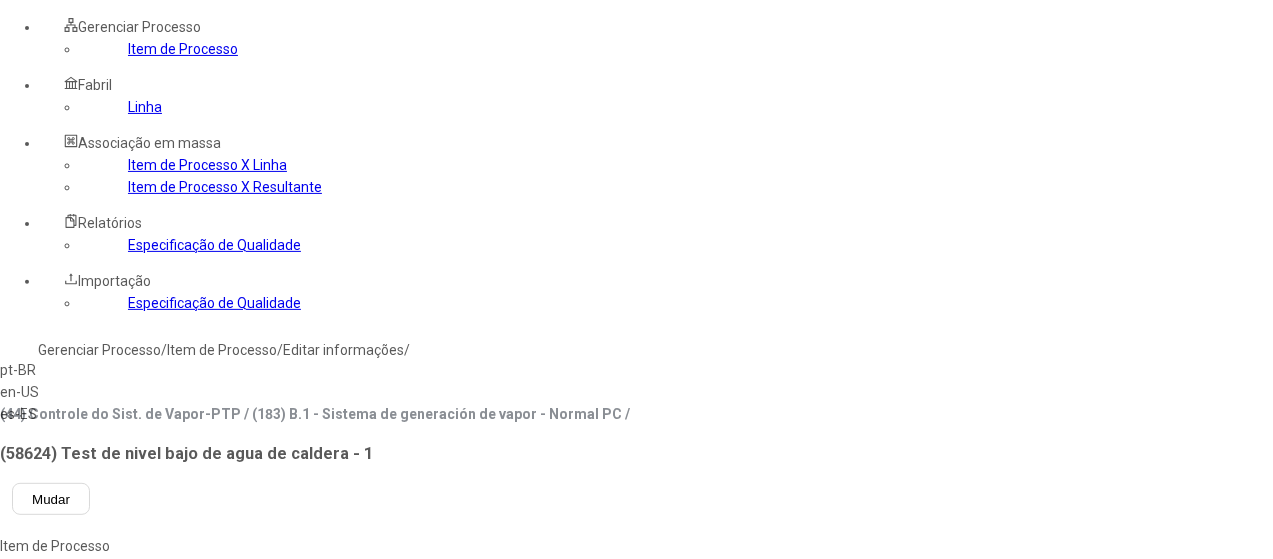 click on "pt-BR" at bounding box center (57, 370) 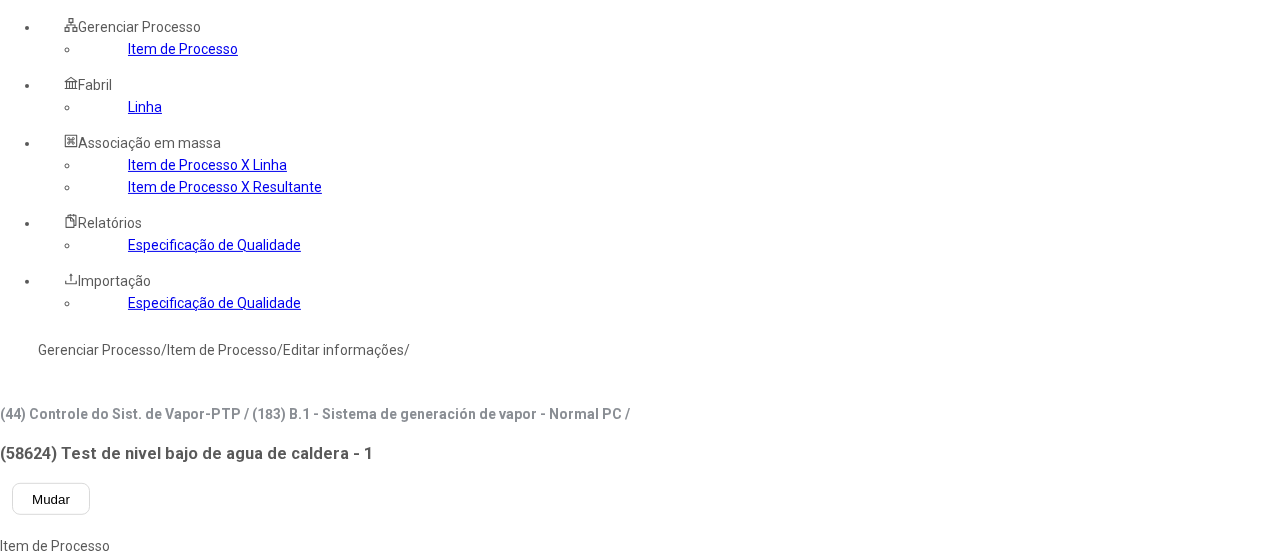 click on "pt-BR" 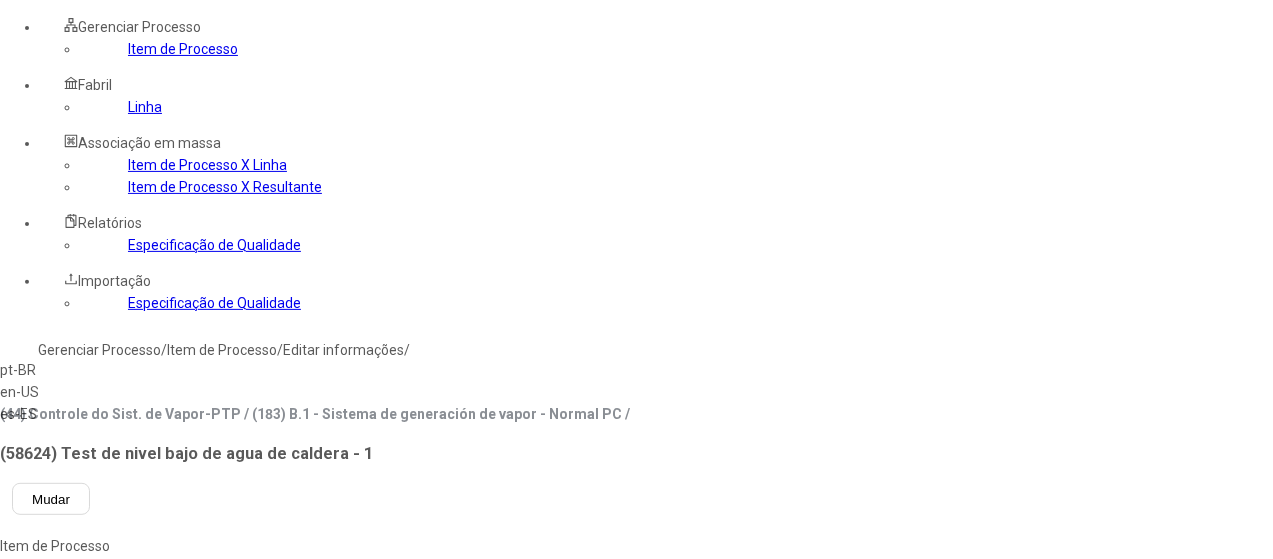 click on "es-ES" at bounding box center (57, 414) 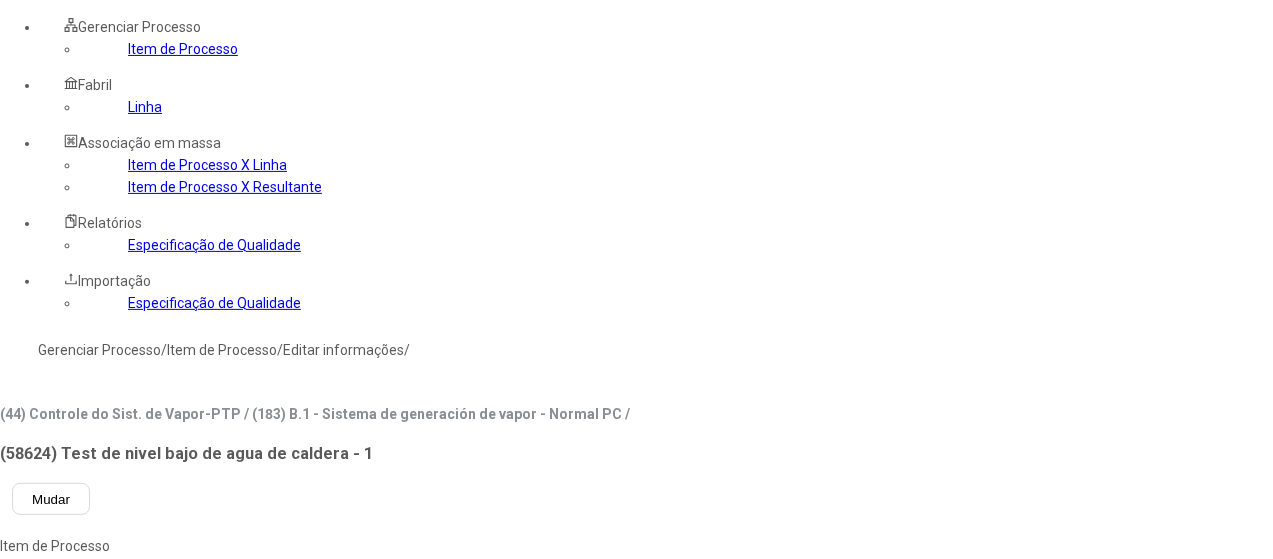 drag, startPoint x: 666, startPoint y: 210, endPoint x: 734, endPoint y: 195, distance: 69.63476 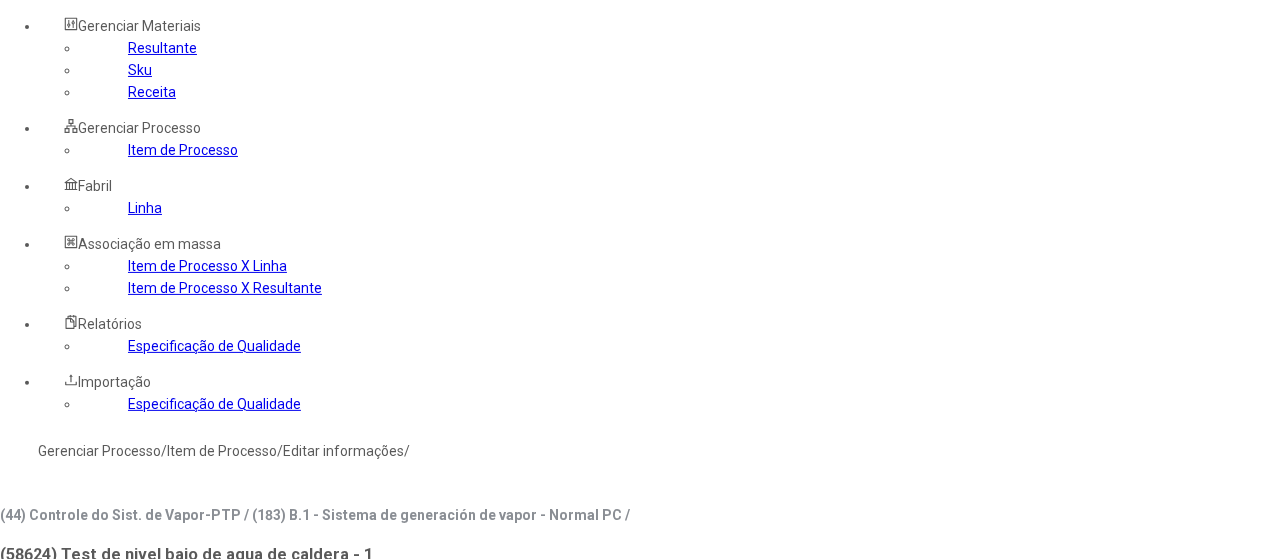 scroll, scrollTop: 0, scrollLeft: 0, axis: both 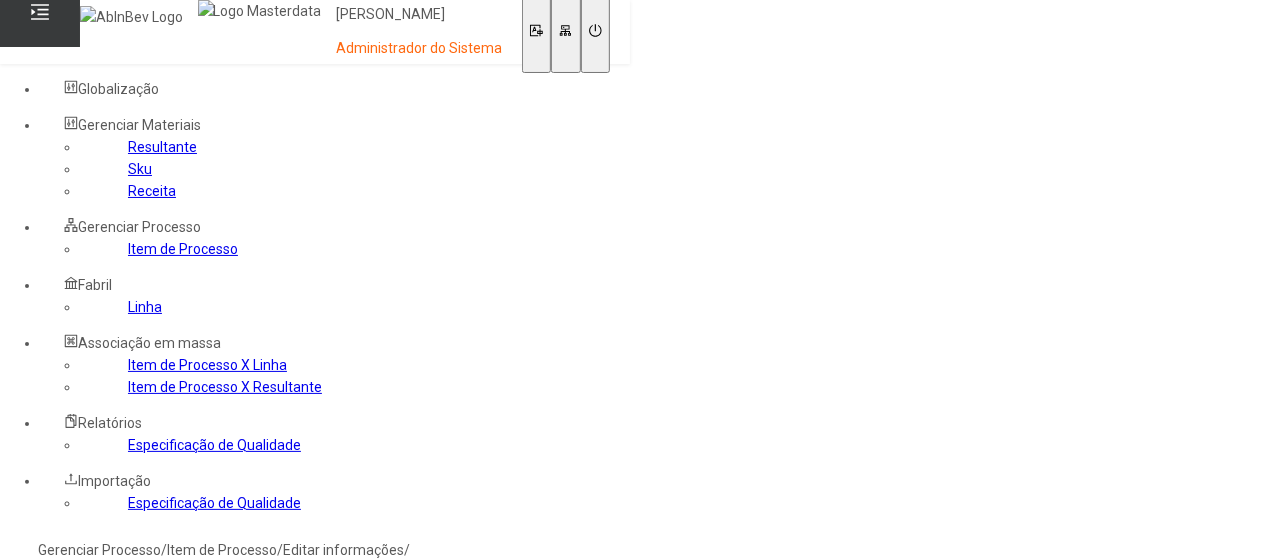 click on "Gerenciar Processo" 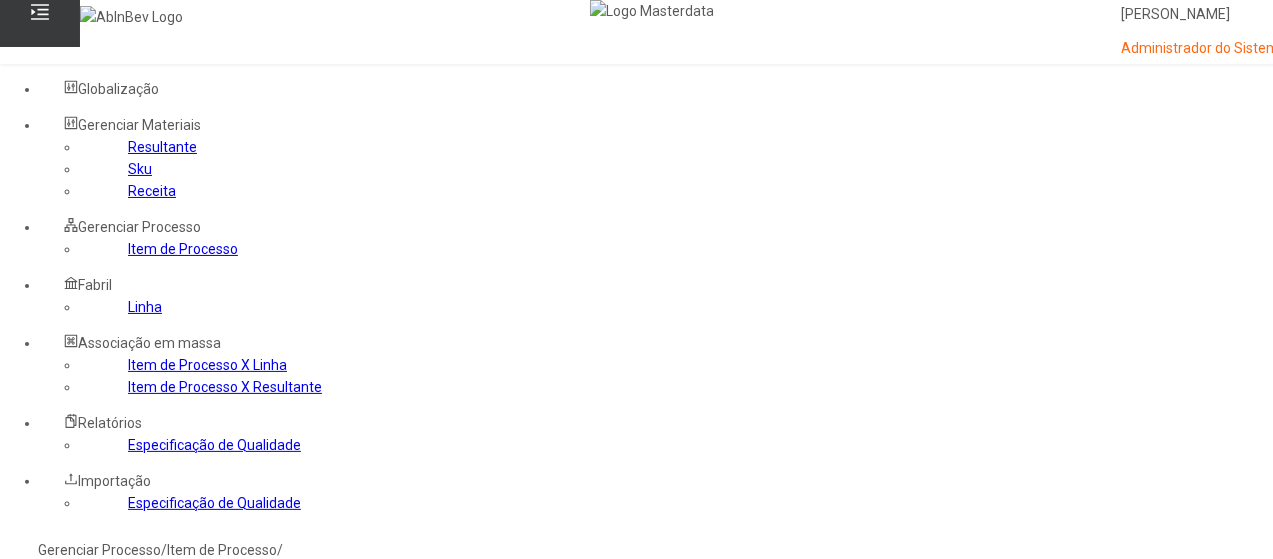 click 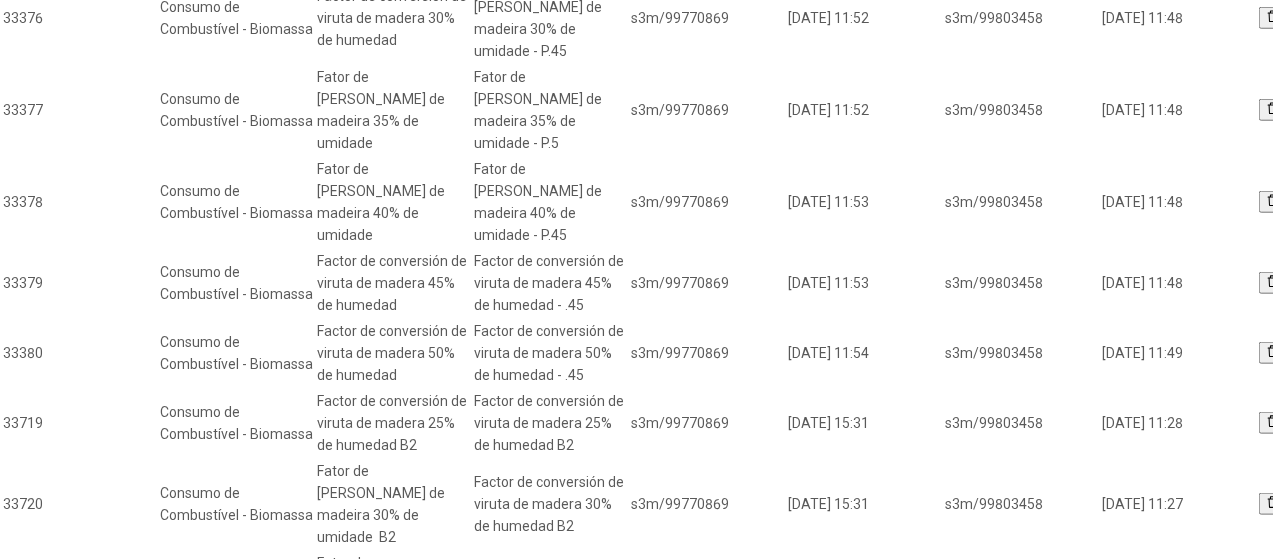 scroll, scrollTop: 966, scrollLeft: 0, axis: vertical 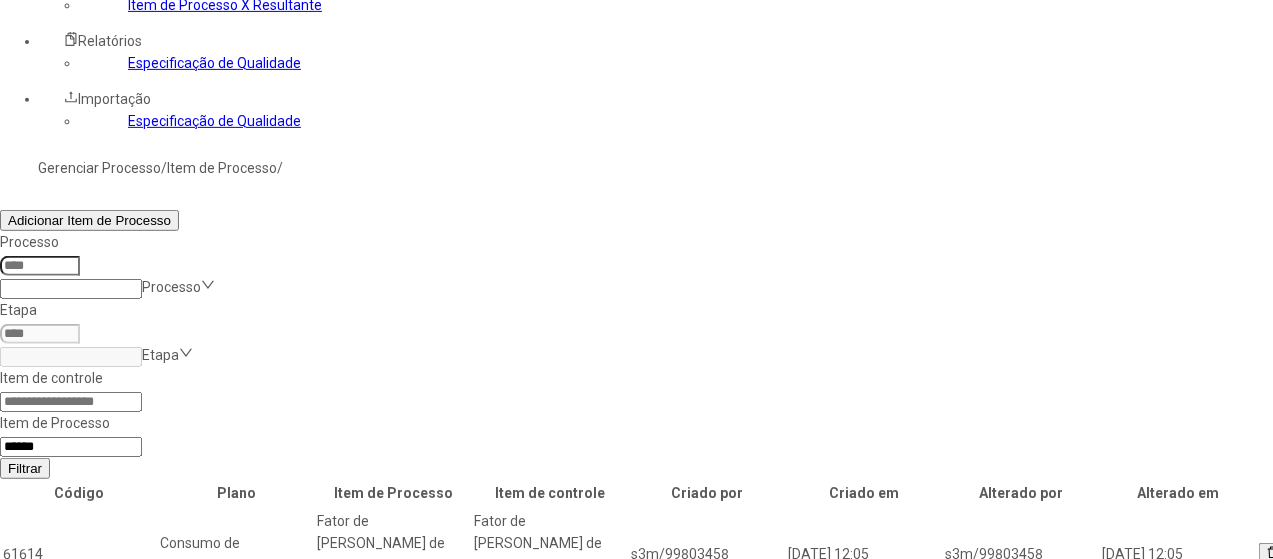 click on "2" 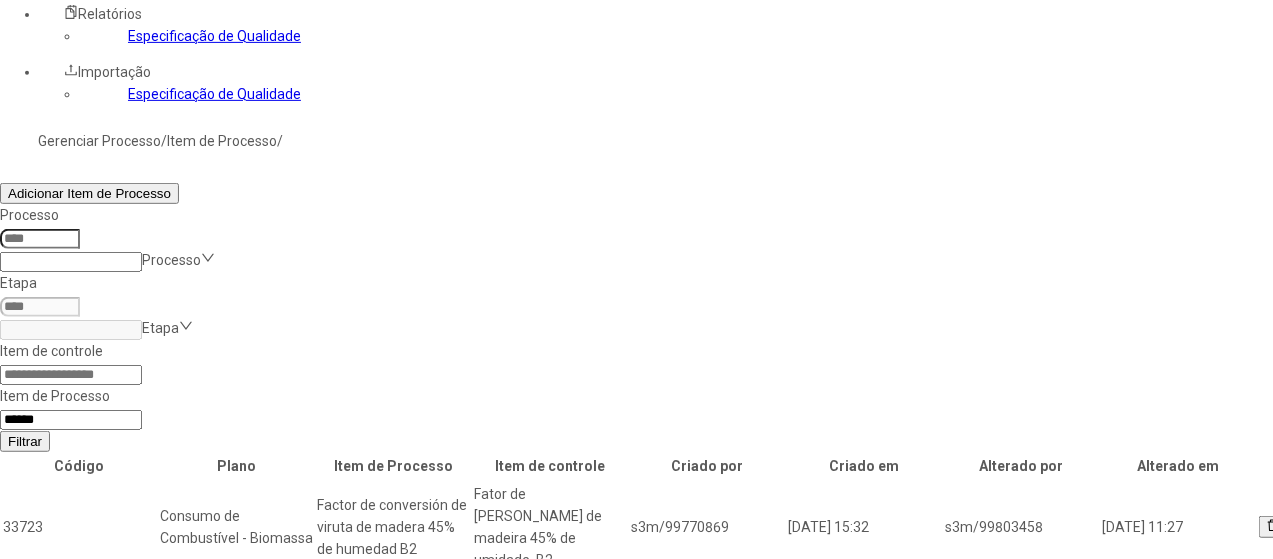 scroll, scrollTop: 378, scrollLeft: 0, axis: vertical 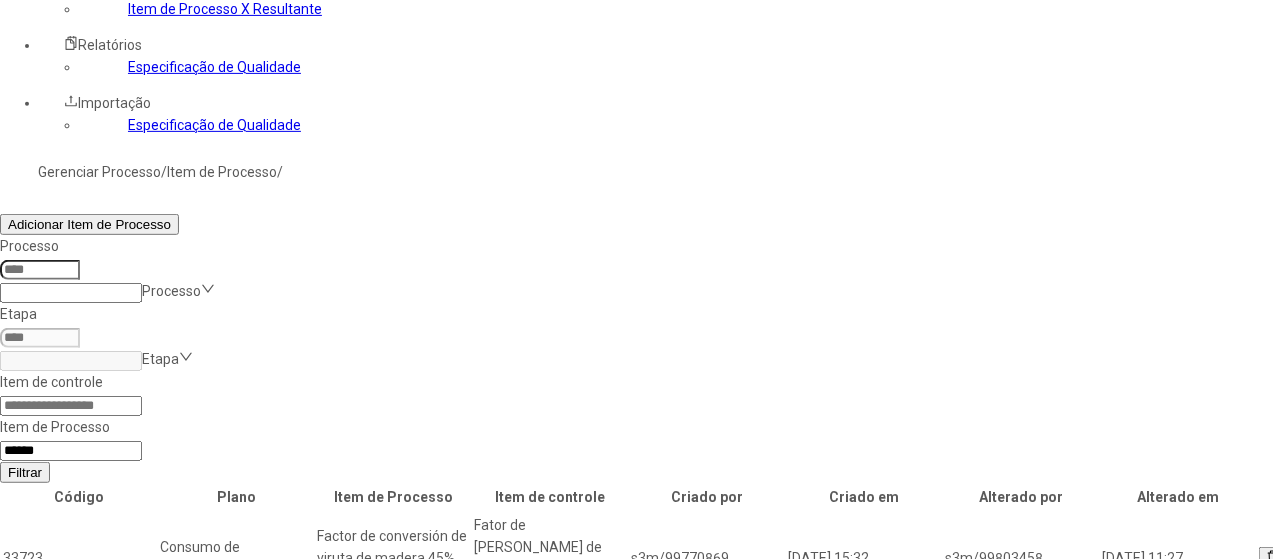 click 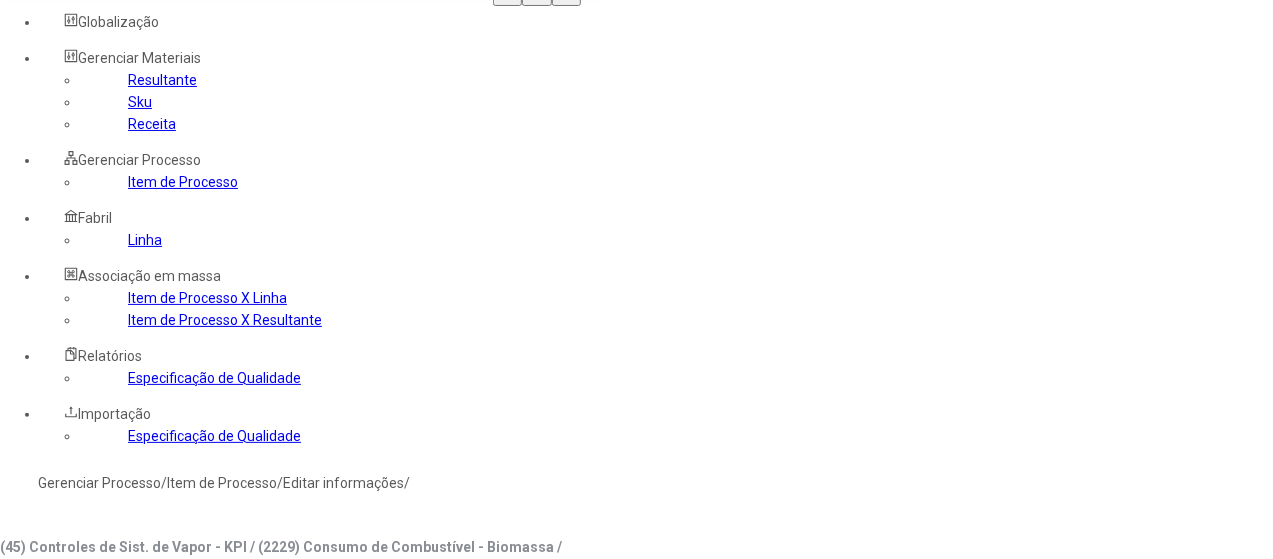 scroll, scrollTop: 0, scrollLeft: 0, axis: both 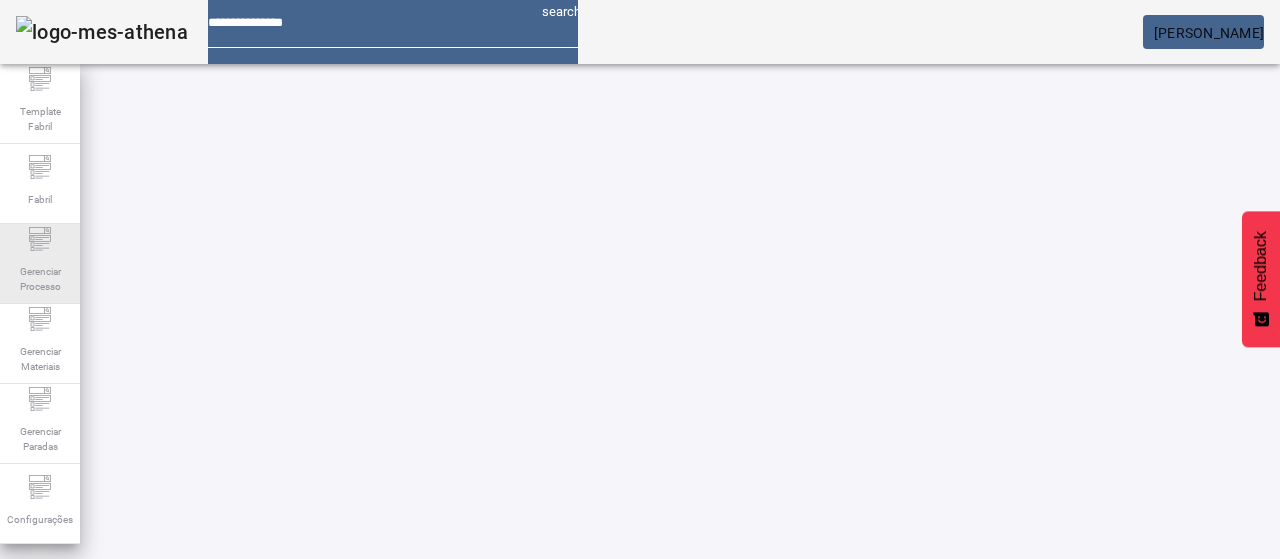 drag, startPoint x: 0, startPoint y: 0, endPoint x: 72, endPoint y: 253, distance: 263.04562 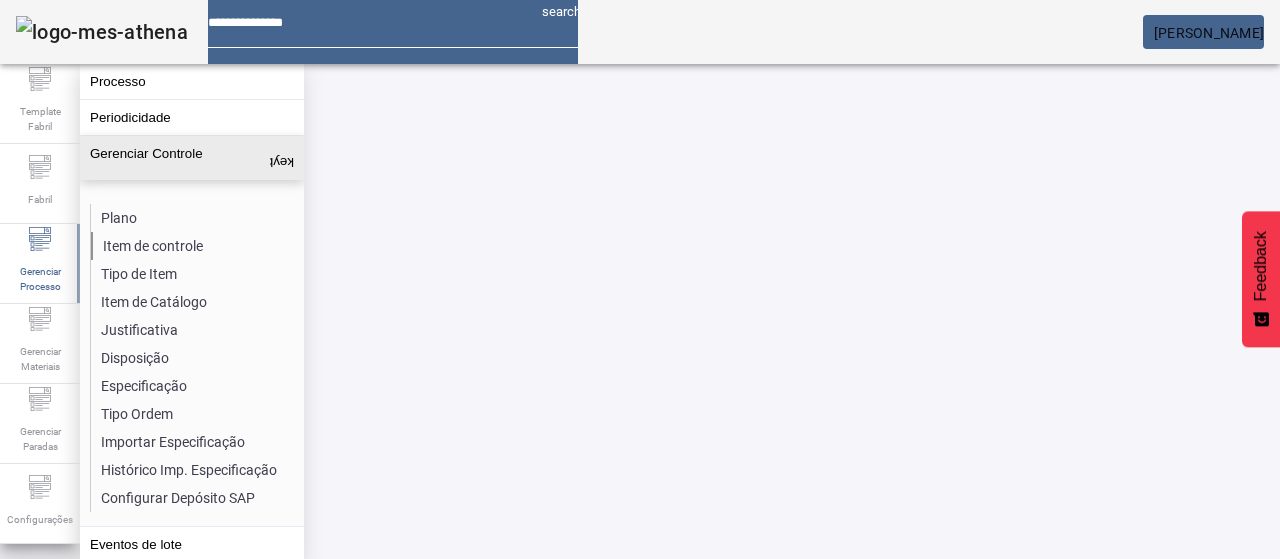 click on "Item de controle" 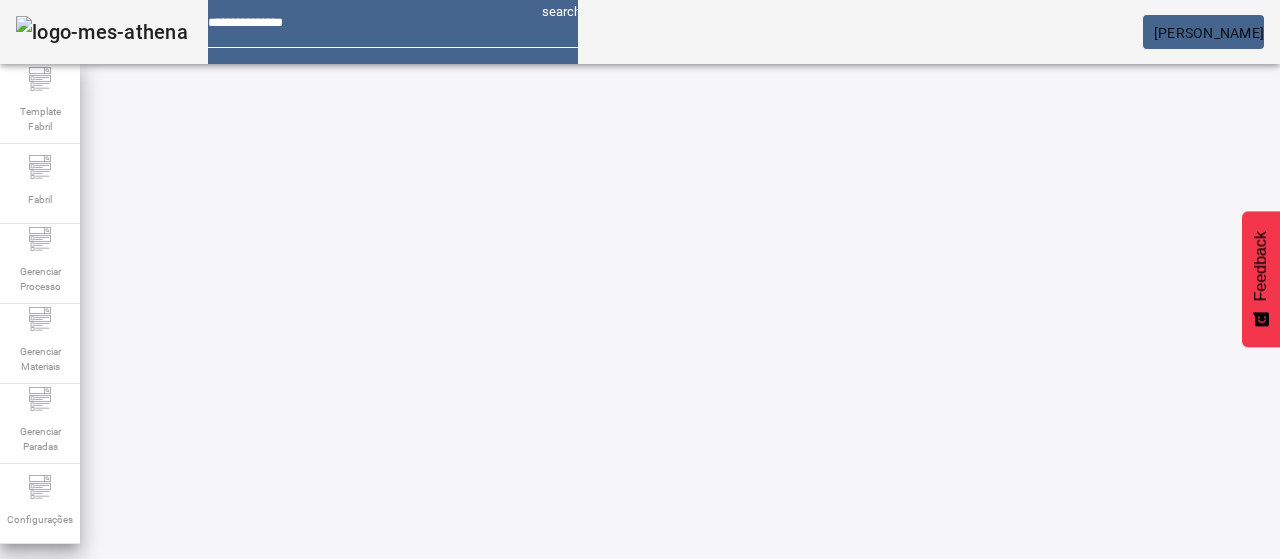 click on "ABRIR FILTROS" 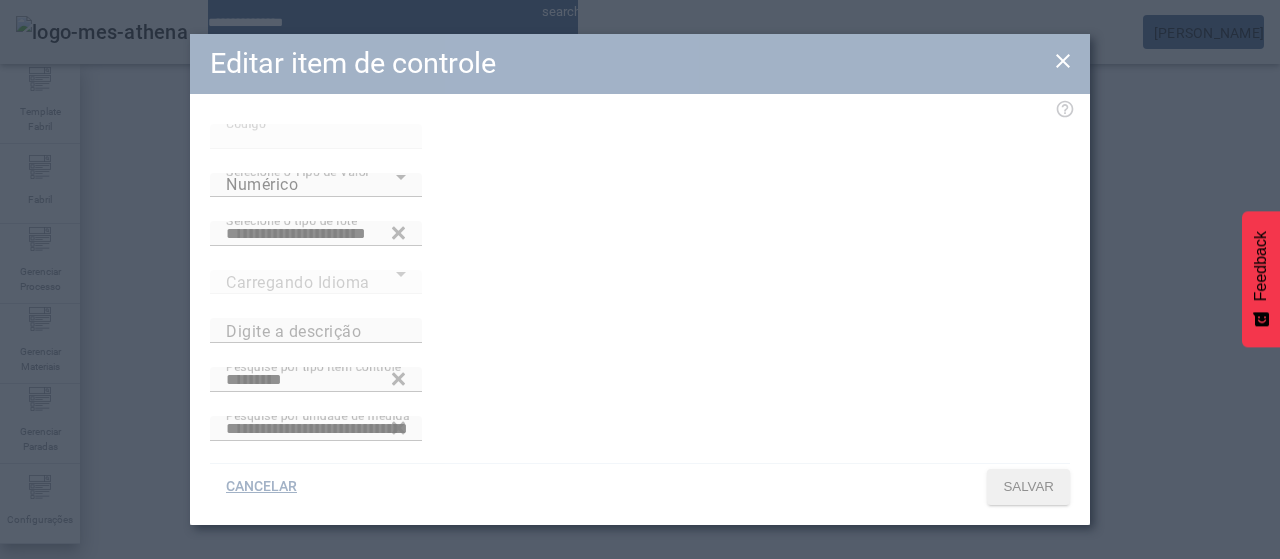 type on "**********" 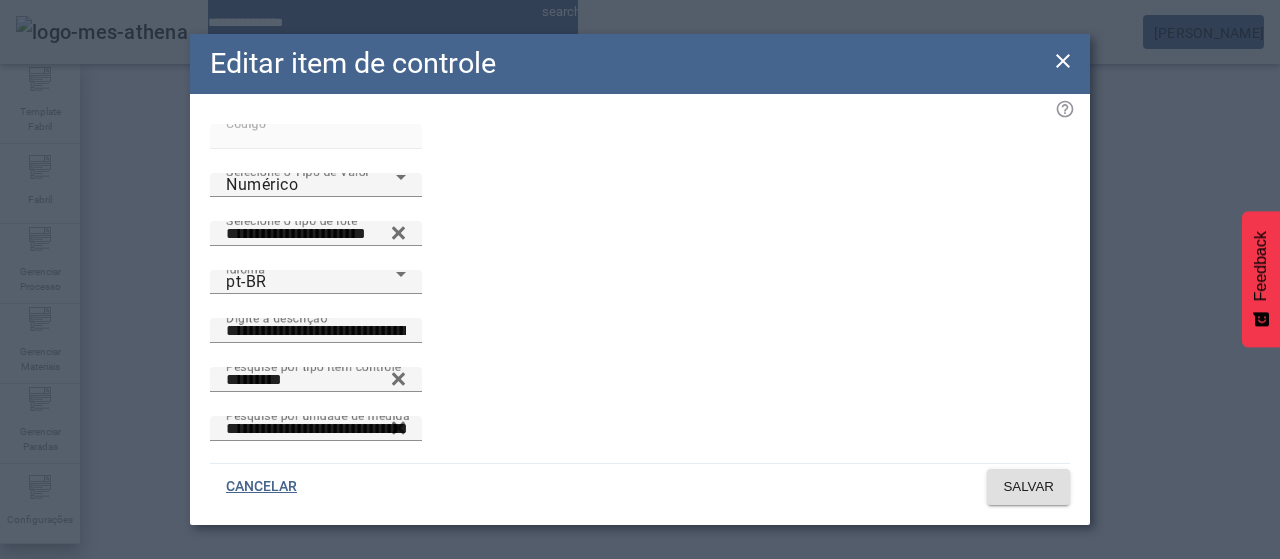 scroll, scrollTop: 161, scrollLeft: 0, axis: vertical 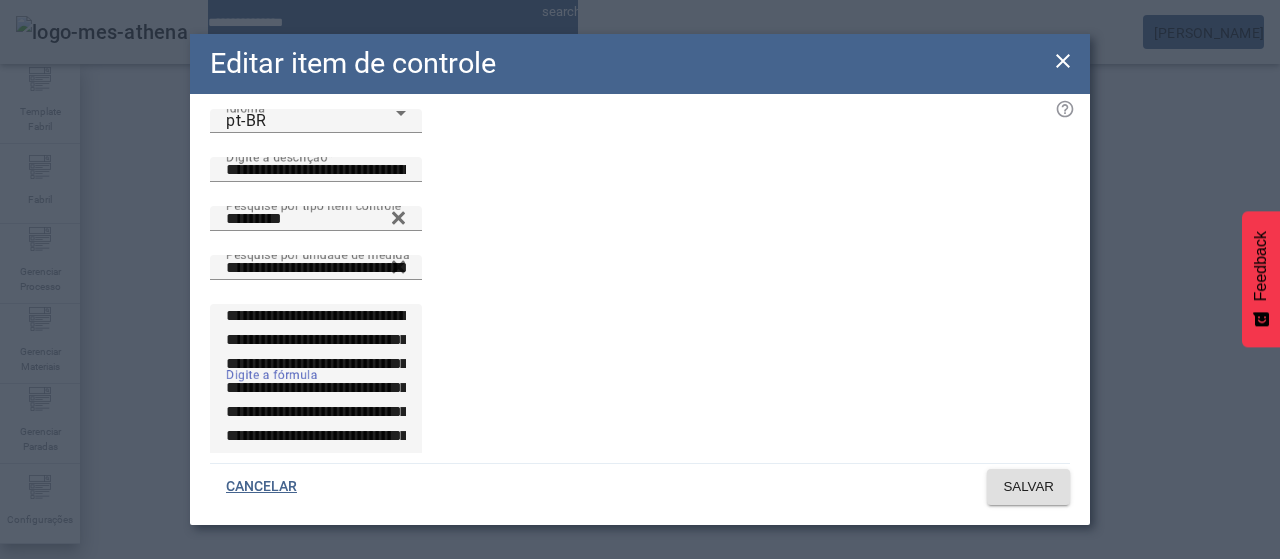 drag, startPoint x: 422, startPoint y: 379, endPoint x: 158, endPoint y: 217, distance: 309.74182 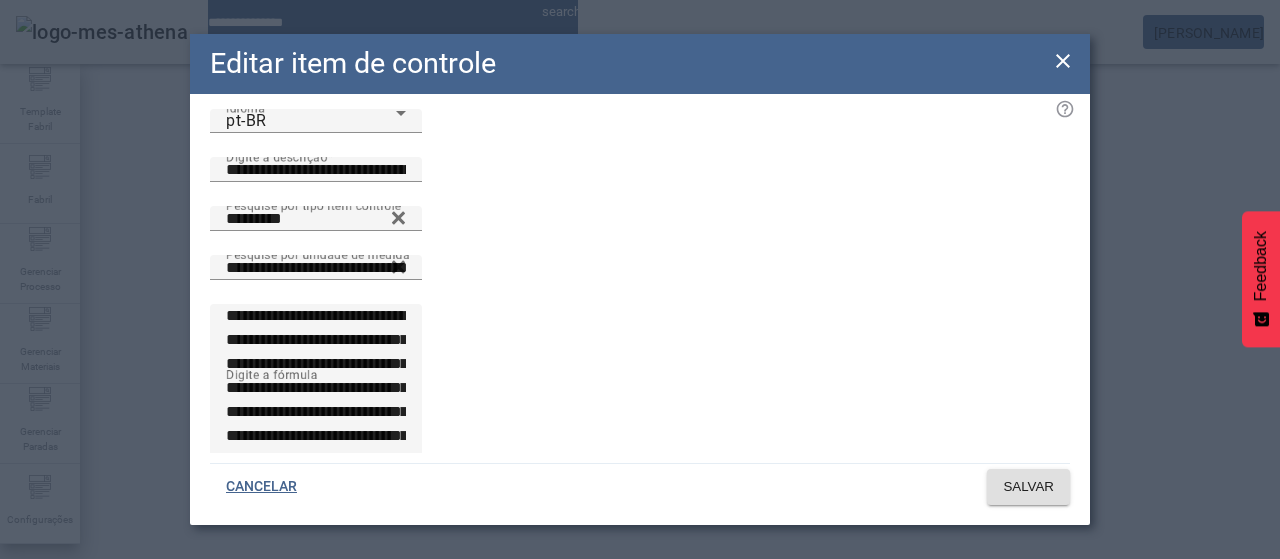 click 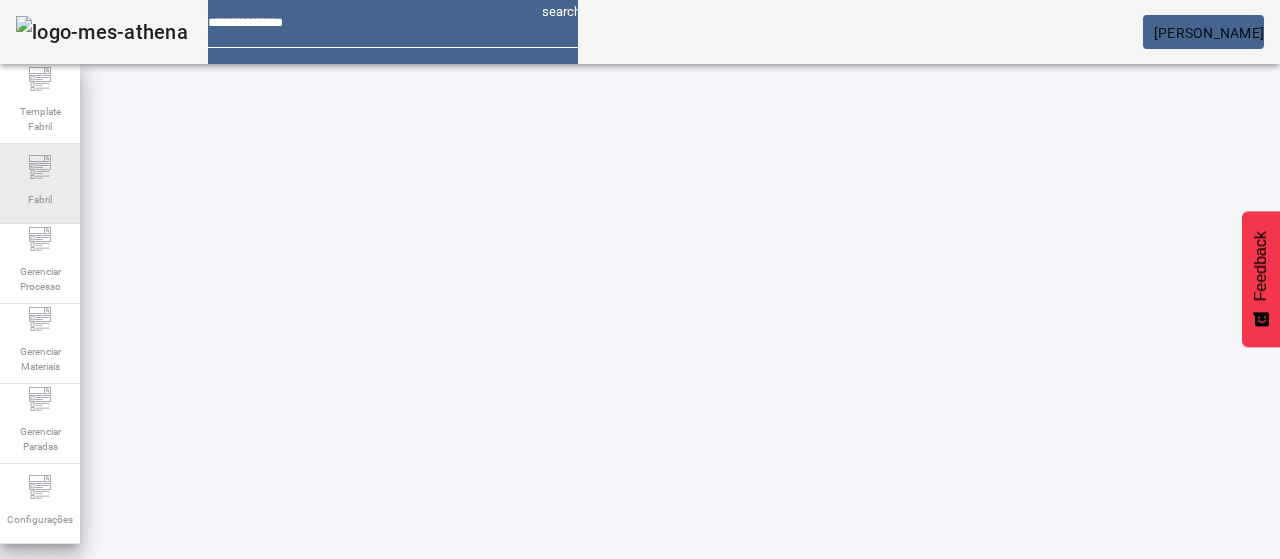 drag, startPoint x: 142, startPoint y: 177, endPoint x: 67, endPoint y: 168, distance: 75.53807 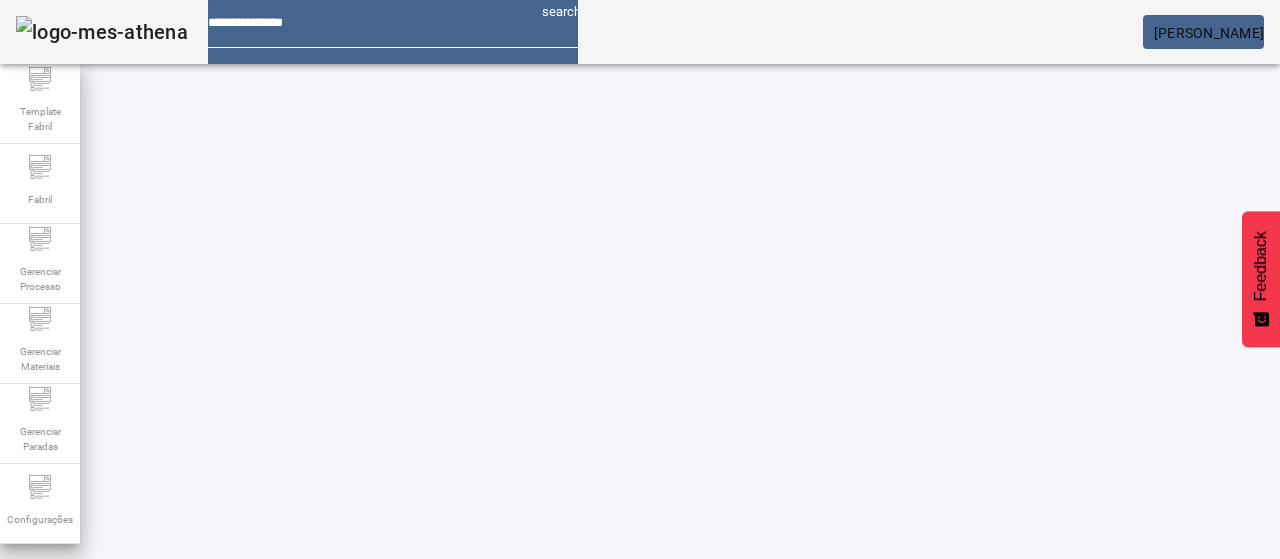 drag, startPoint x: 412, startPoint y: 385, endPoint x: 605, endPoint y: 409, distance: 194.4865 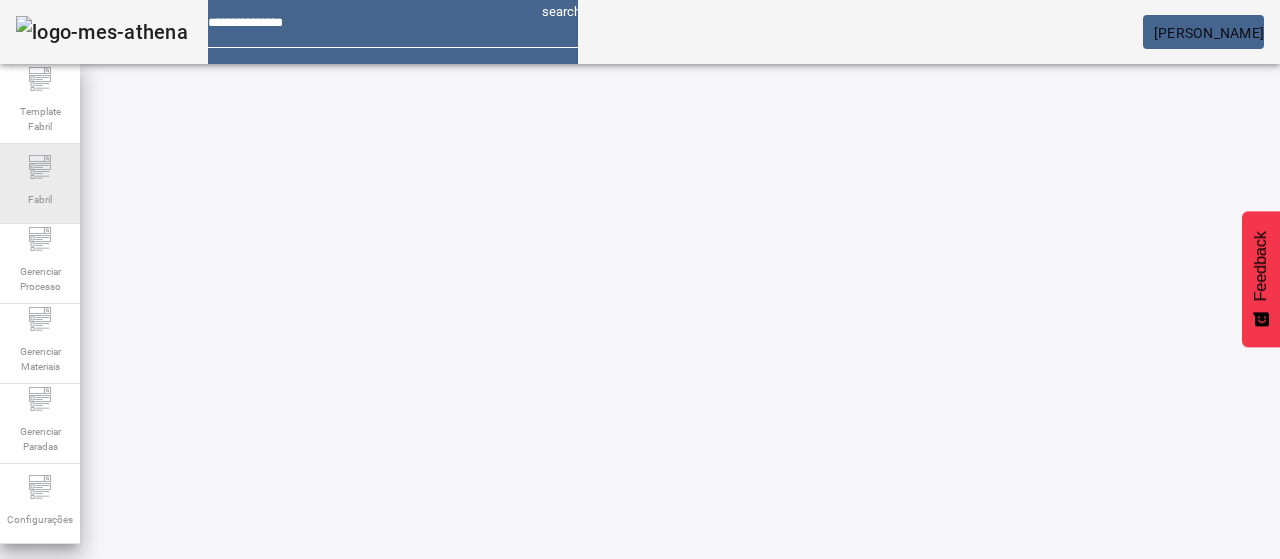 drag, startPoint x: 123, startPoint y: 177, endPoint x: 56, endPoint y: 163, distance: 68.44706 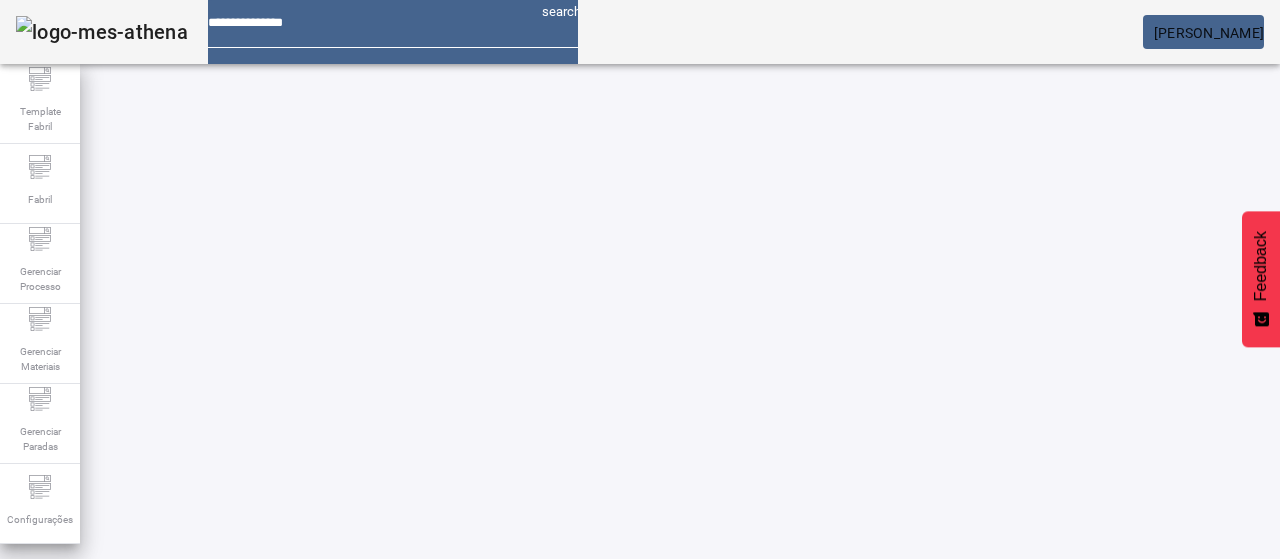 click on "EDITAR" at bounding box center [353, 828] 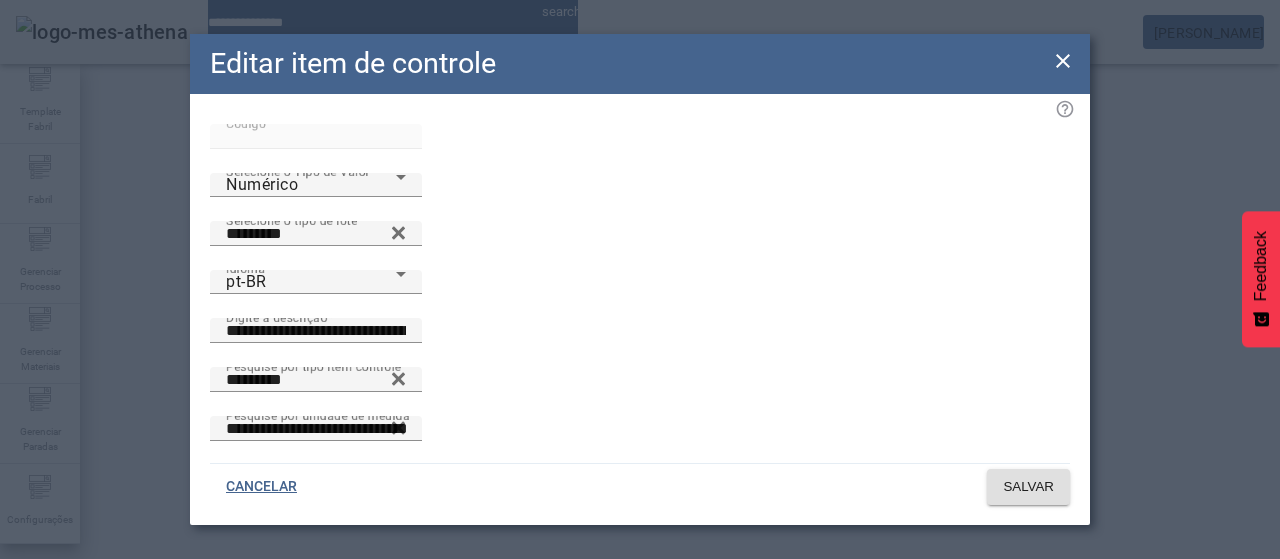 click 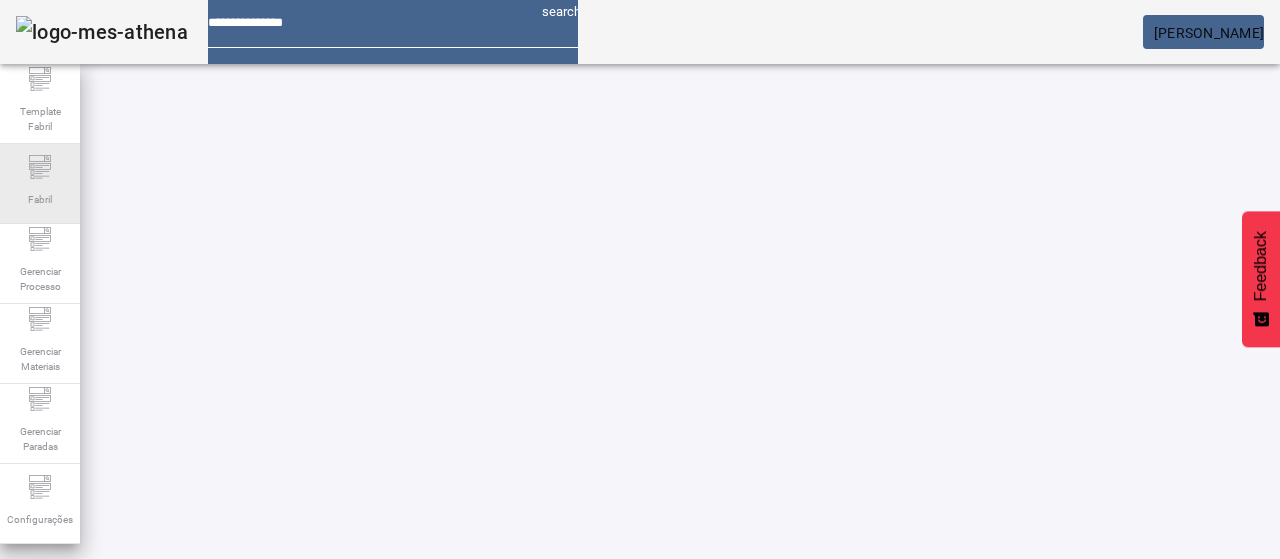 drag, startPoint x: 20, startPoint y: 186, endPoint x: 48, endPoint y: 163, distance: 36.23534 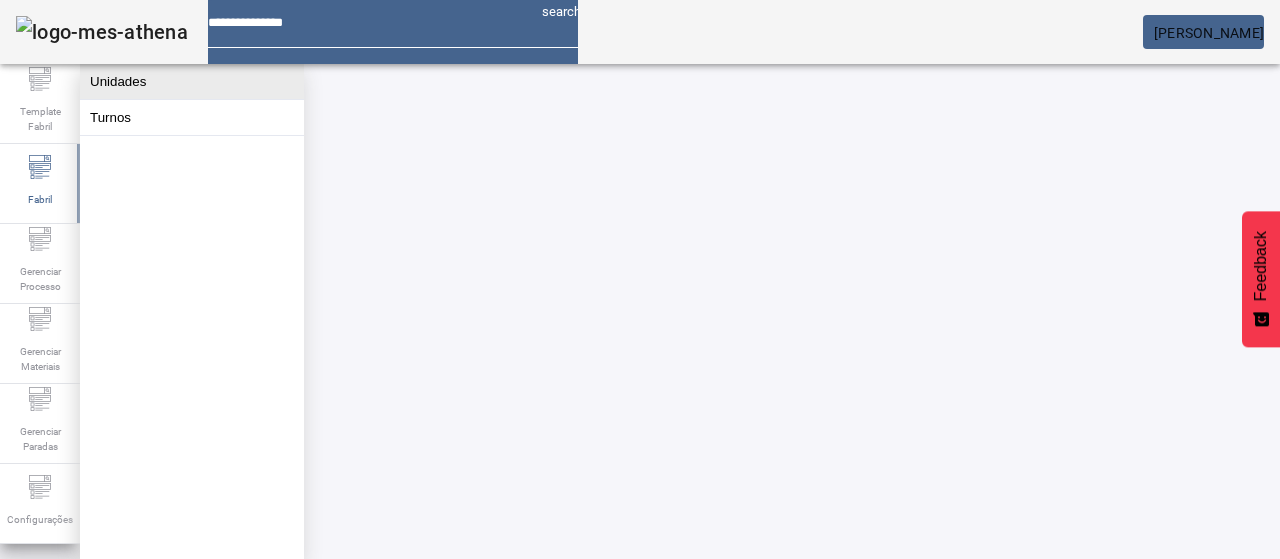 click on "Unidades" 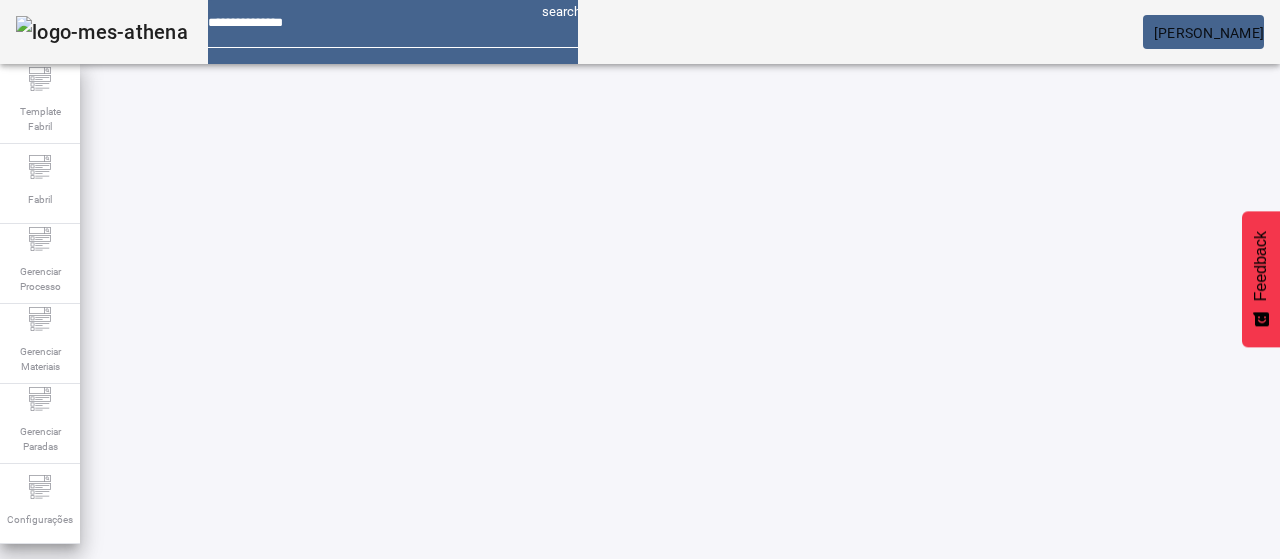 click on "ABRIR FILTROS" 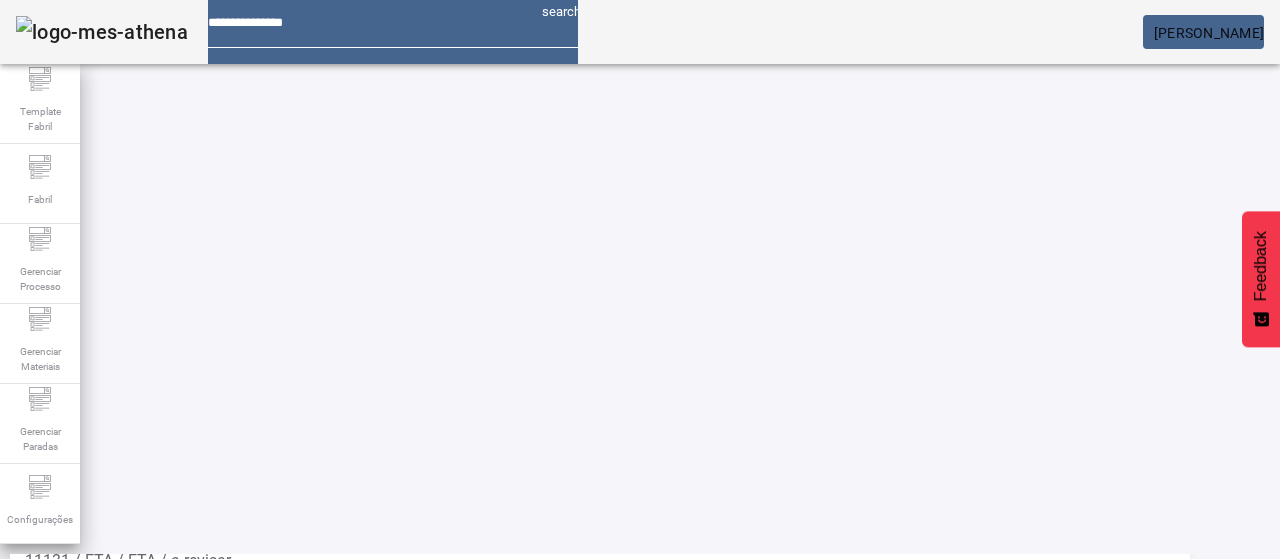 scroll, scrollTop: 236, scrollLeft: 0, axis: vertical 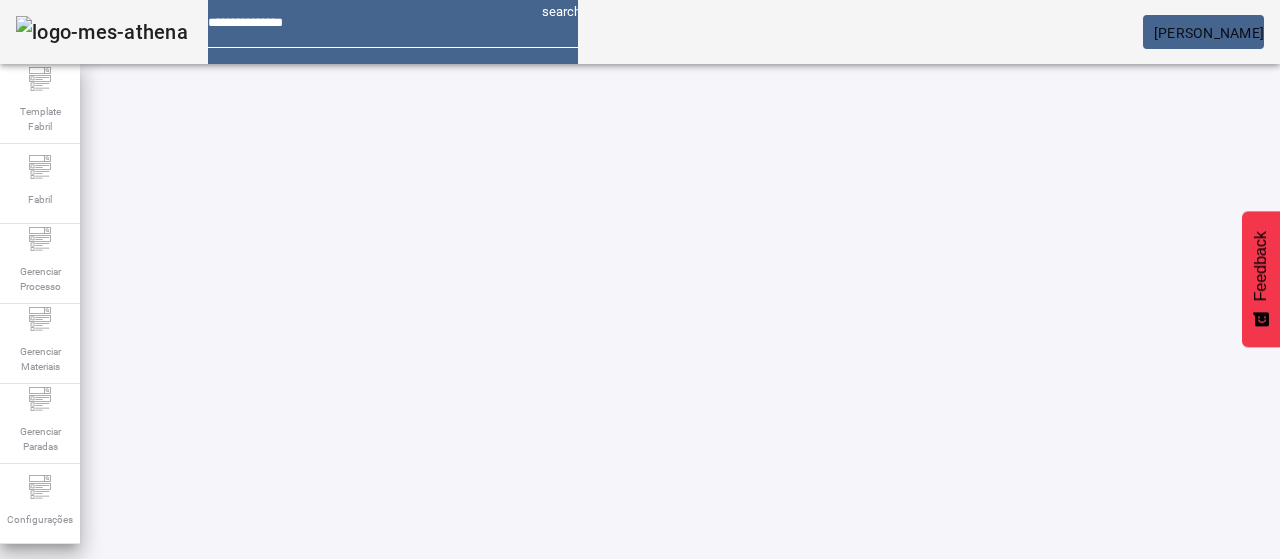 click on "ASSOCIAR PROCESSO" at bounding box center (152, 682) 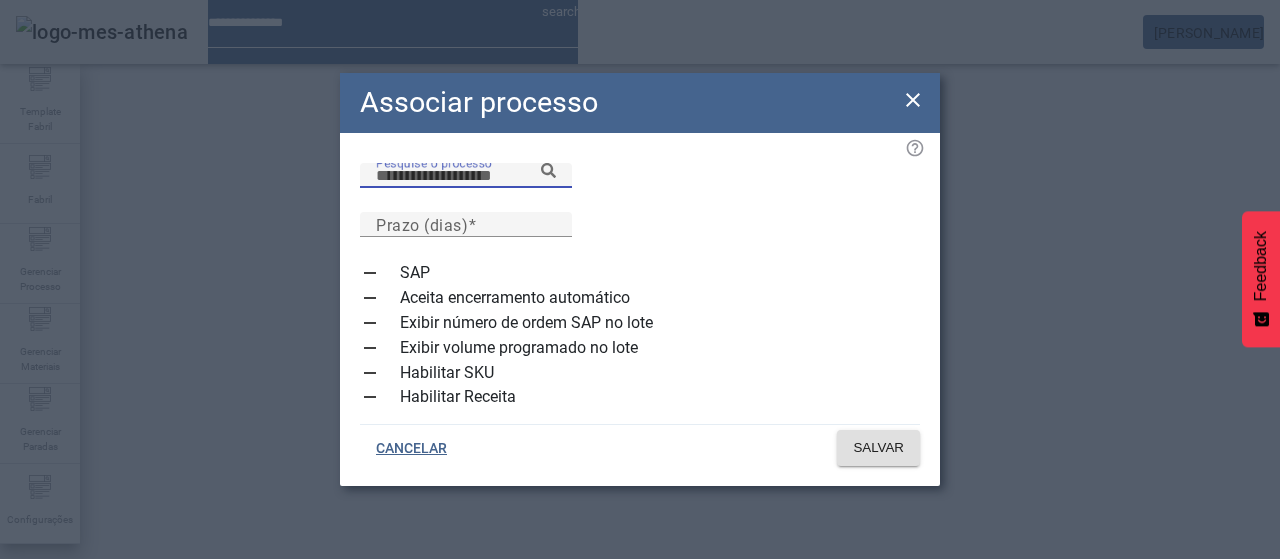 click on "Pesquise o processo" at bounding box center [466, 176] 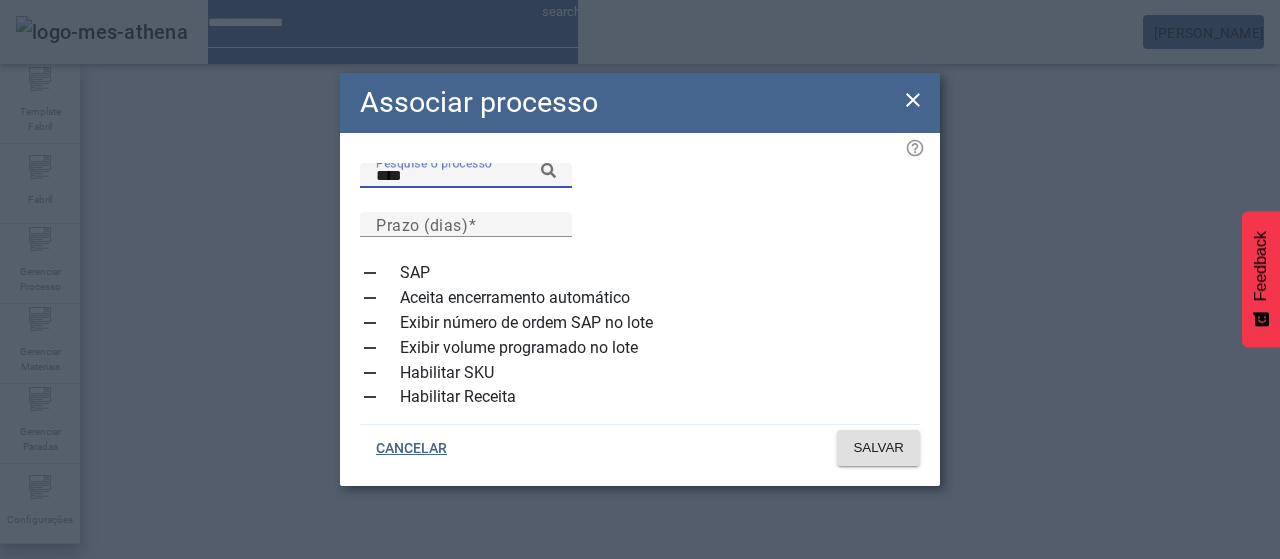 click 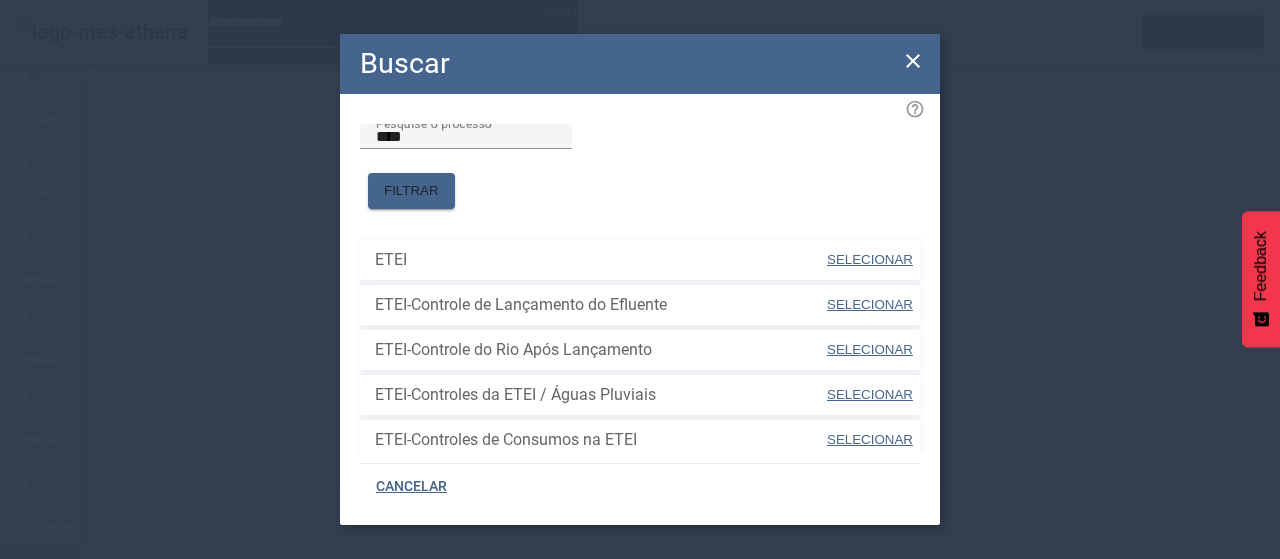 click on "SELECIONAR" at bounding box center [870, 259] 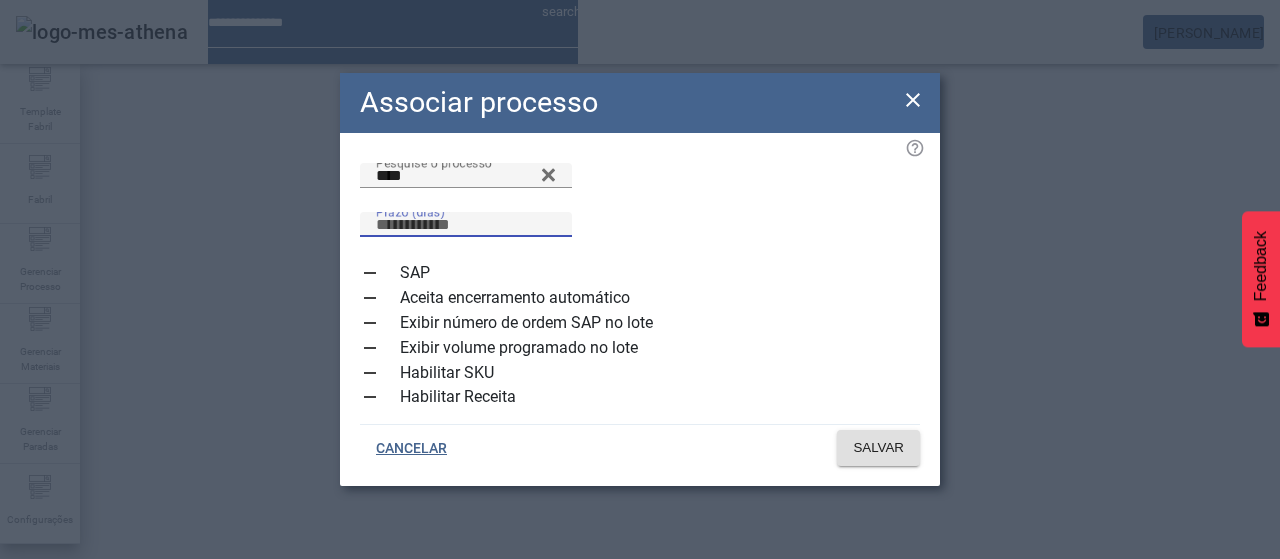 click on "Prazo (dias)" at bounding box center [466, 225] 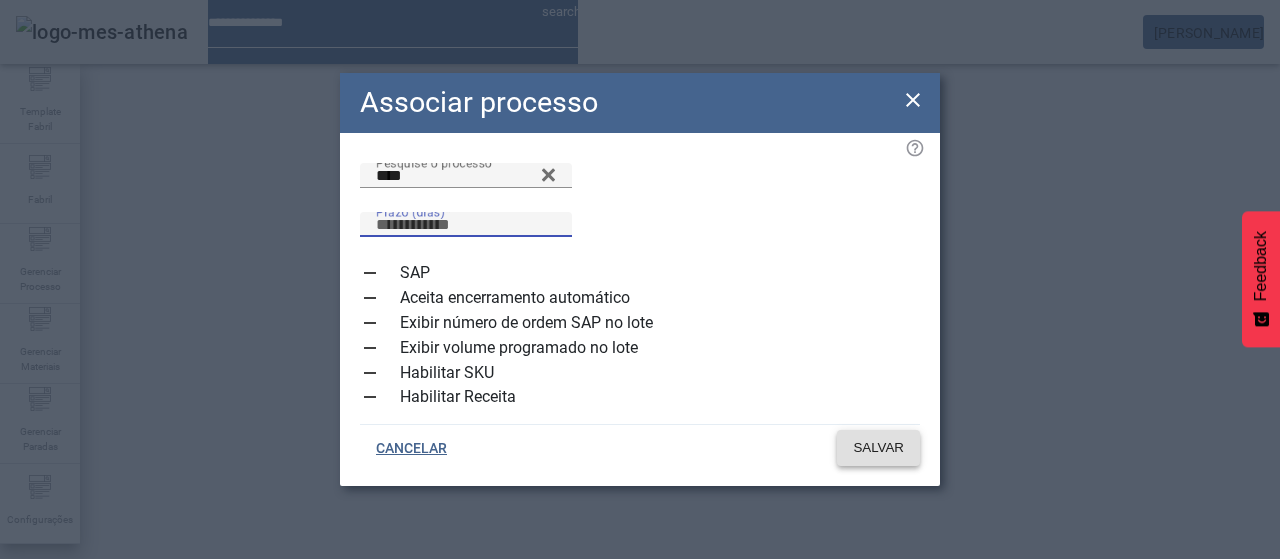 type on "*" 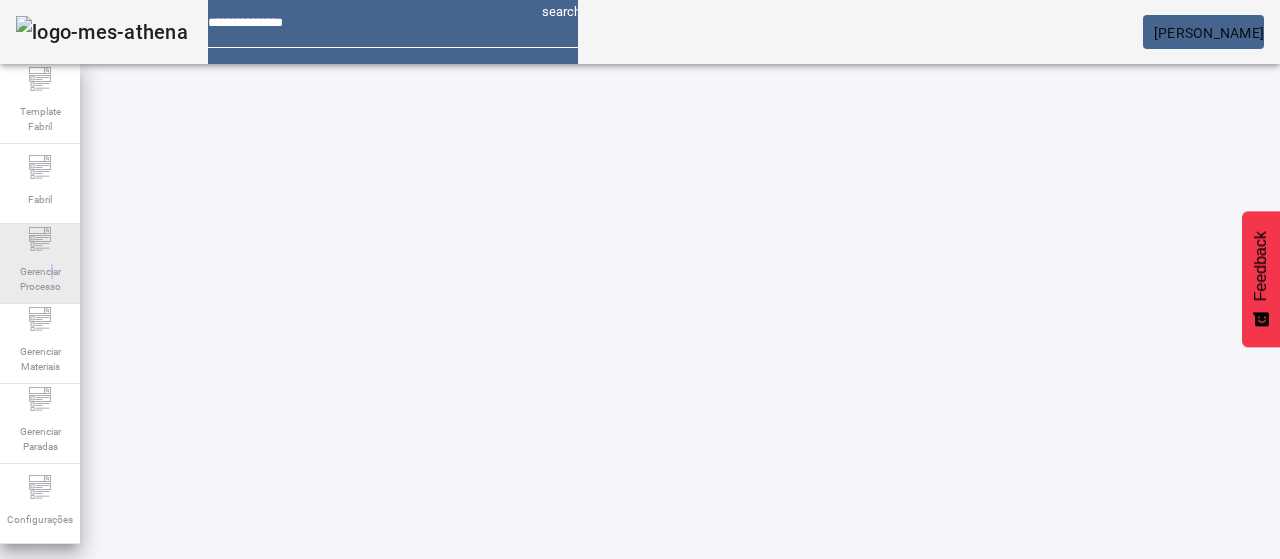 drag, startPoint x: 50, startPoint y: 259, endPoint x: 78, endPoint y: 248, distance: 30.083218 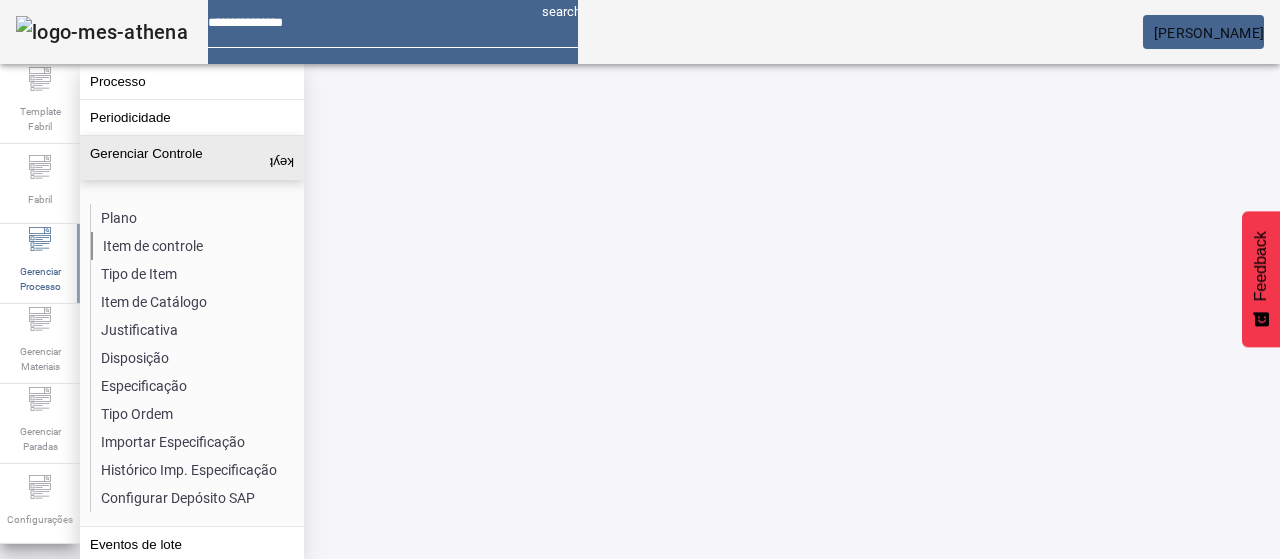 click on "Item de controle" 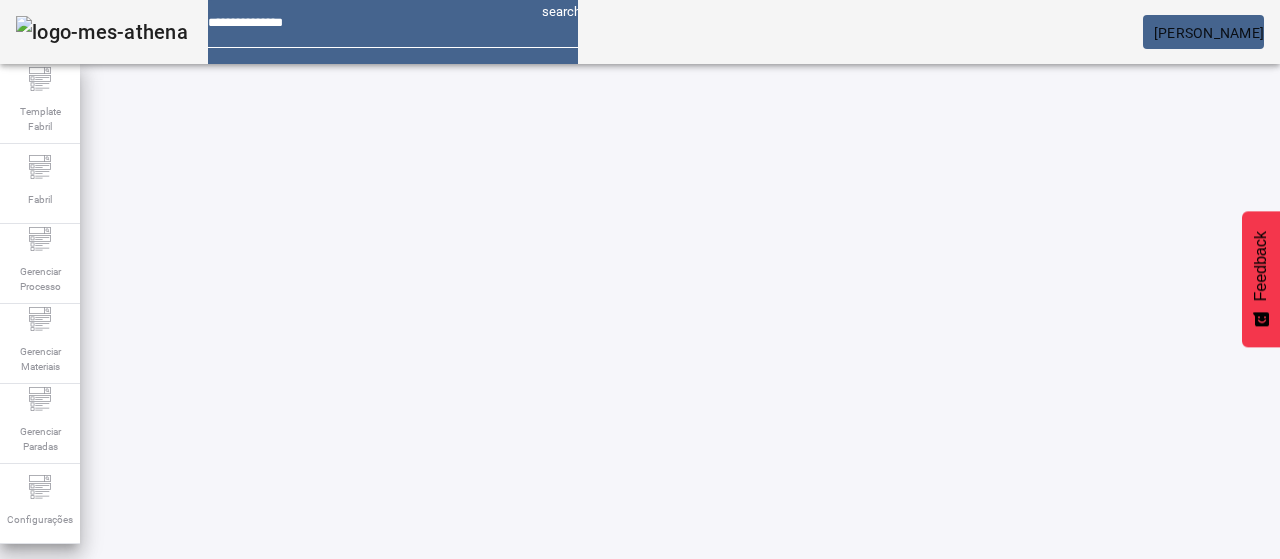 click on "ABRIR FILTROS" 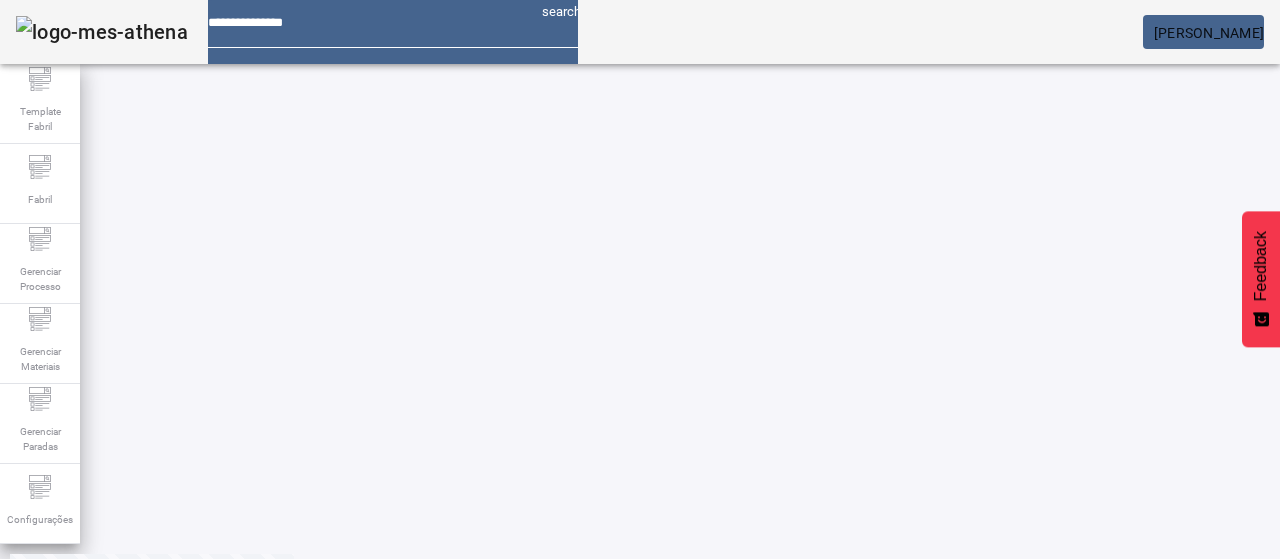 scroll, scrollTop: 352, scrollLeft: 0, axis: vertical 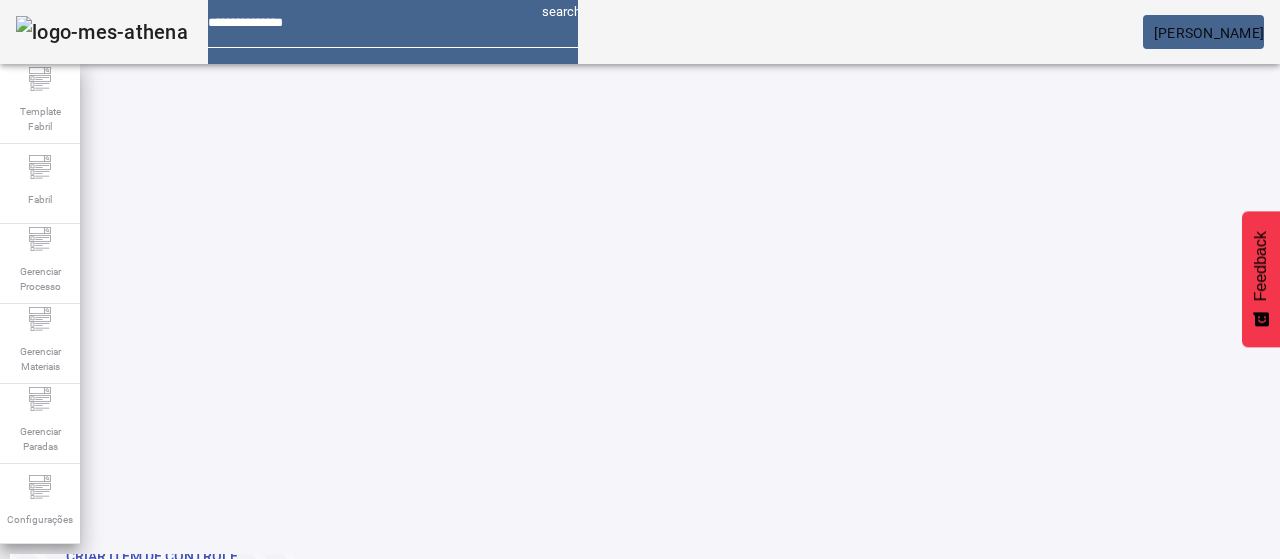 click on "45249 / Poder calorífico inferior (PCI)" 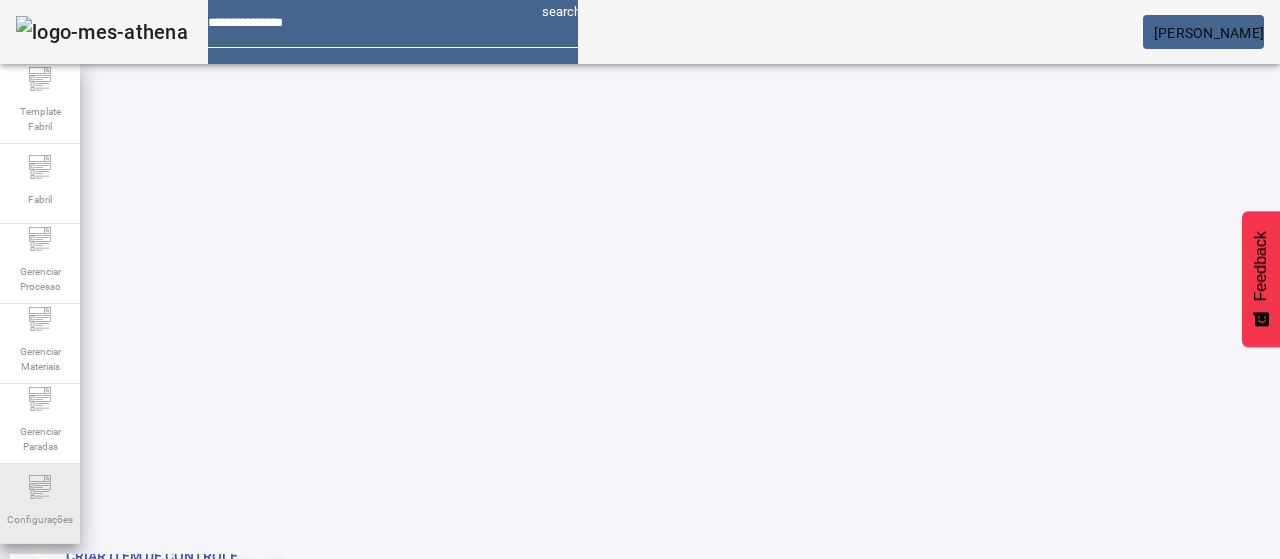 drag, startPoint x: 28, startPoint y: 513, endPoint x: 35, endPoint y: 464, distance: 49.497475 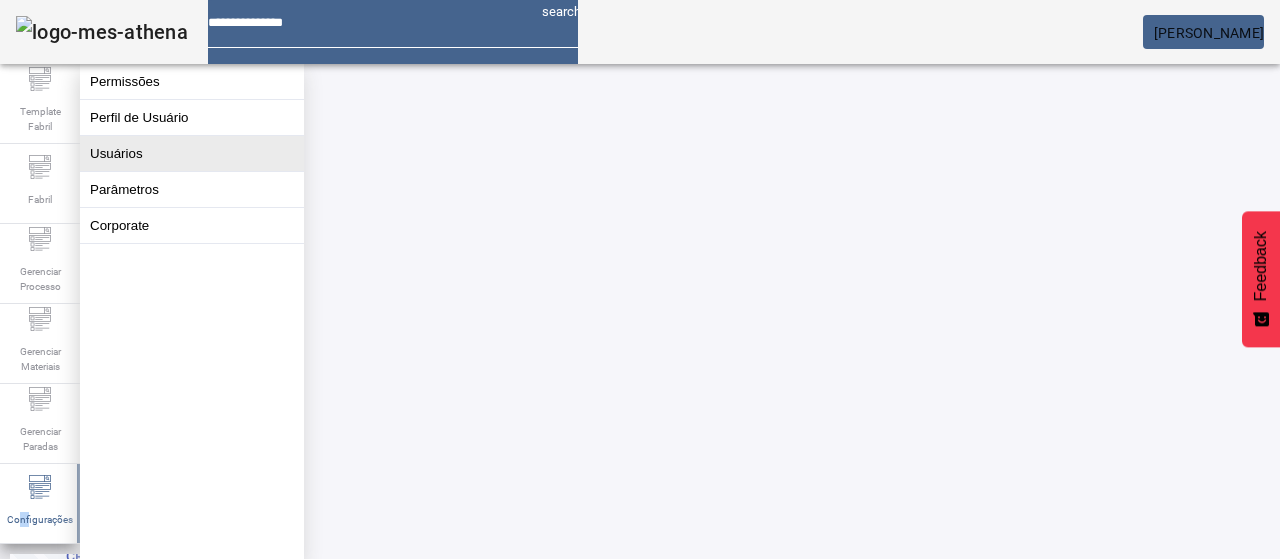 click on "Usuários" 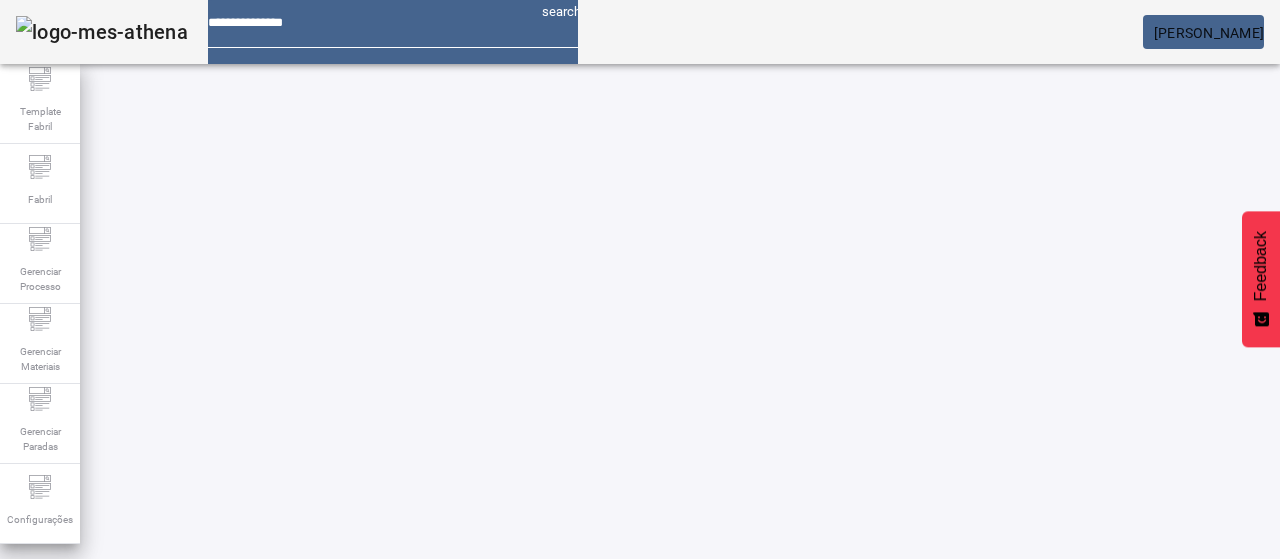 drag, startPoint x: 1123, startPoint y: 123, endPoint x: 880, endPoint y: 163, distance: 246.27017 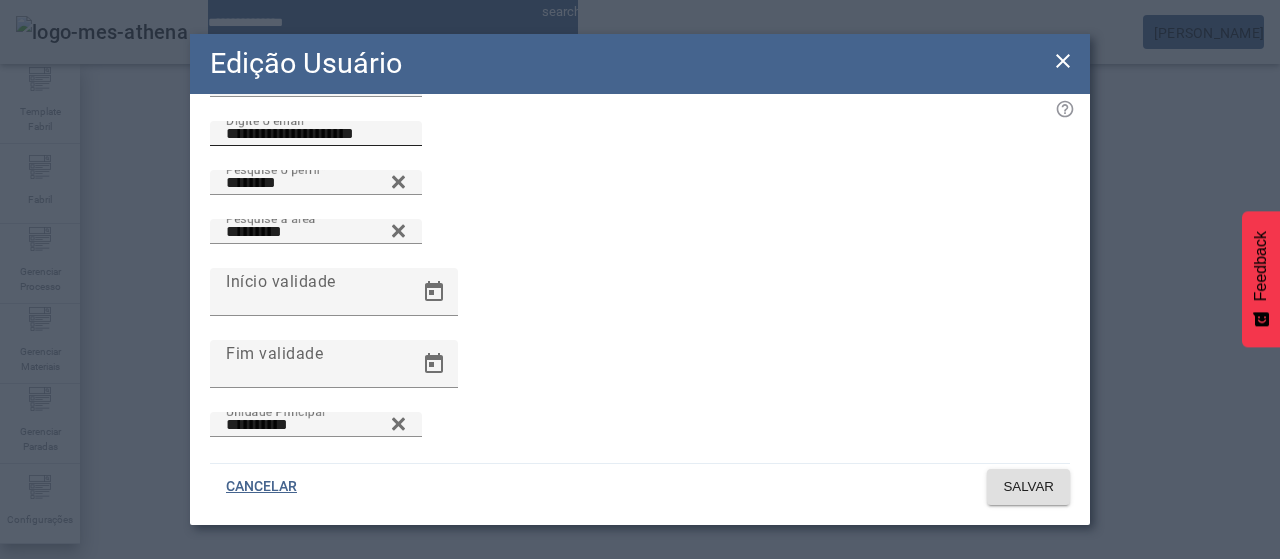 scroll, scrollTop: 173, scrollLeft: 0, axis: vertical 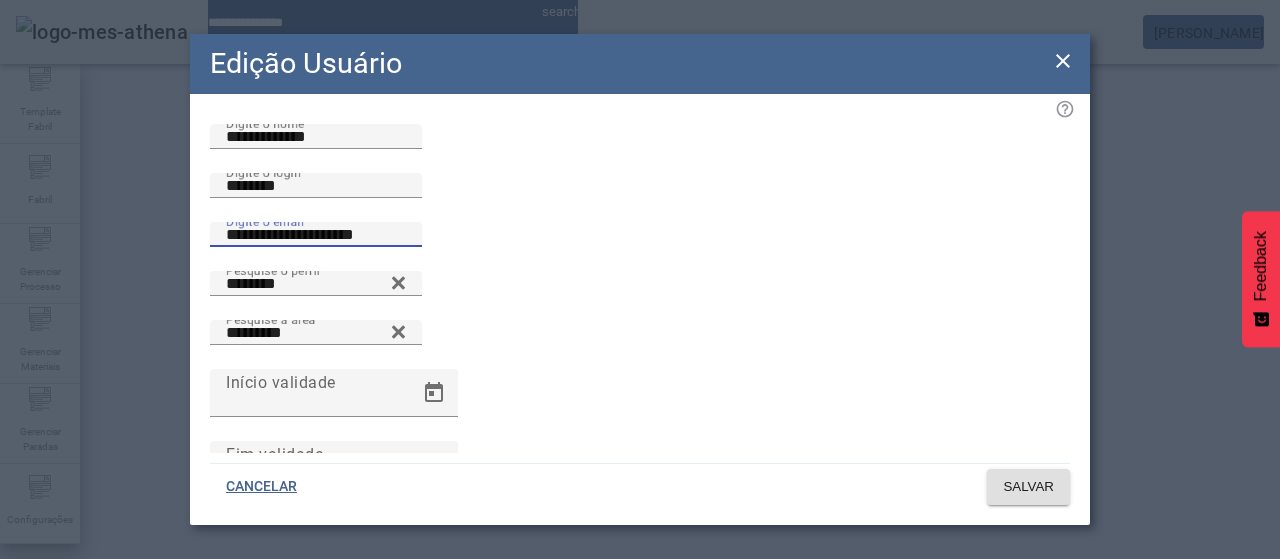 drag, startPoint x: 415, startPoint y: 315, endPoint x: 41, endPoint y: 339, distance: 374.76926 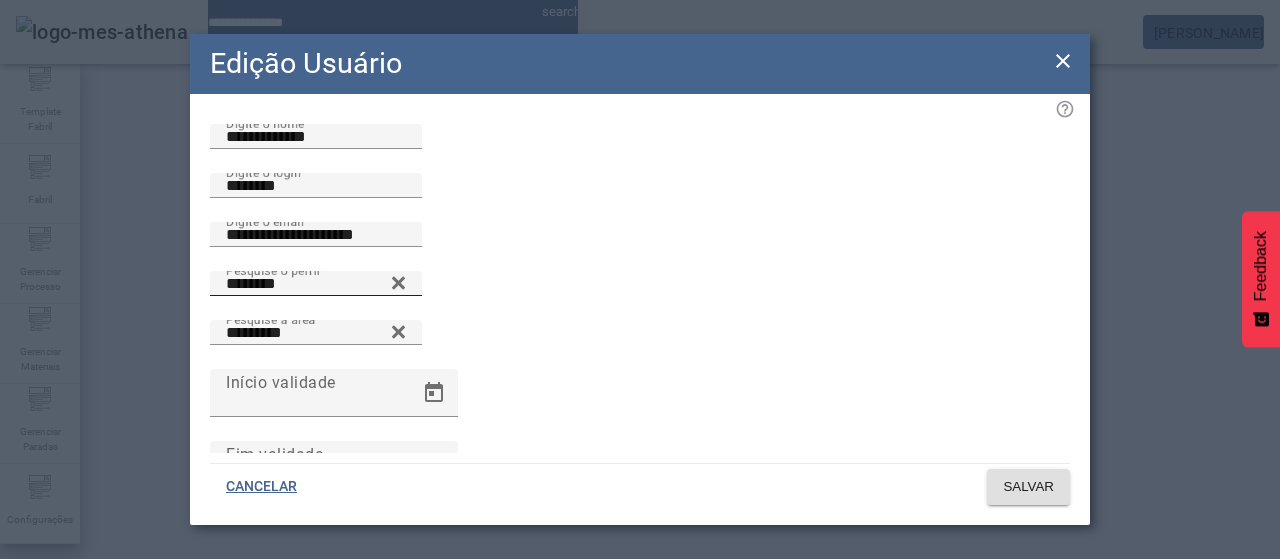 click on "********" at bounding box center (316, 284) 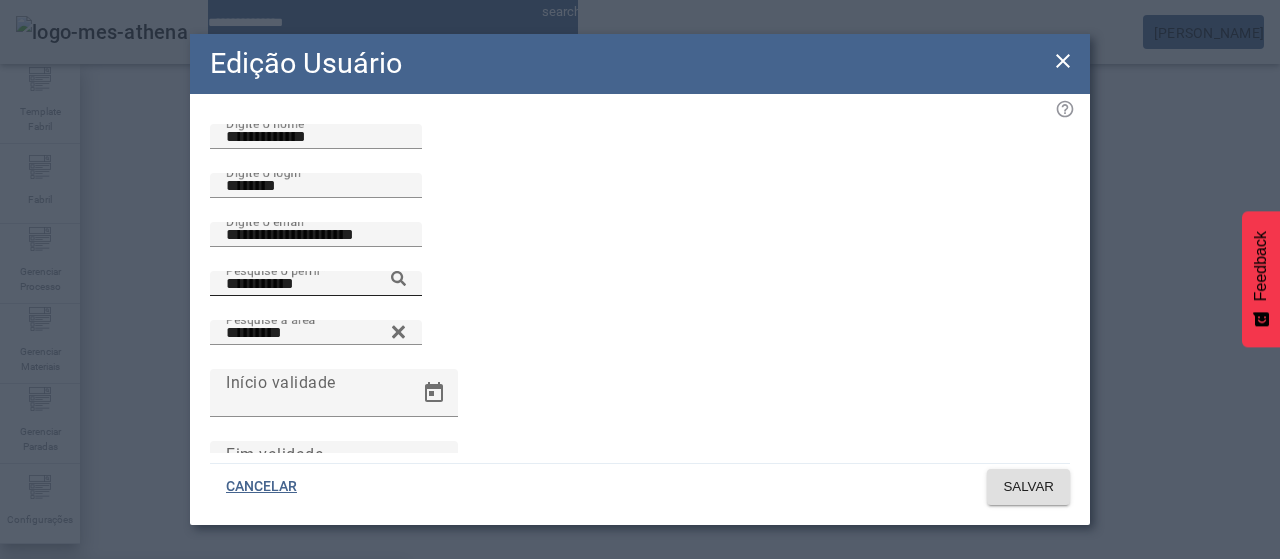 drag, startPoint x: 516, startPoint y: 455, endPoint x: 670, endPoint y: 477, distance: 155.56349 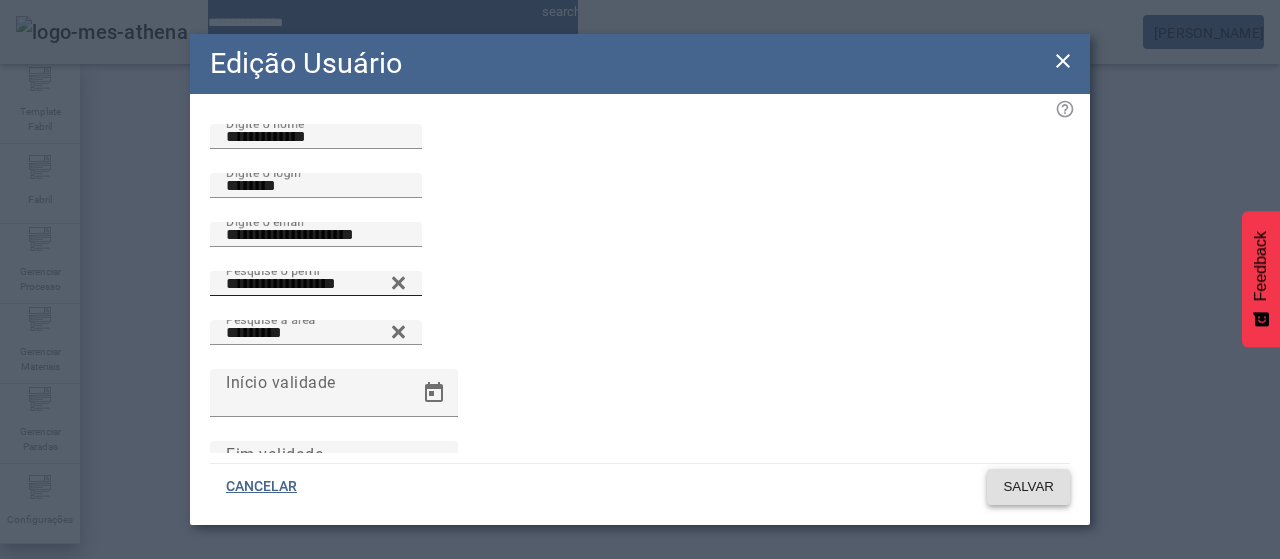 click on "SALVAR" 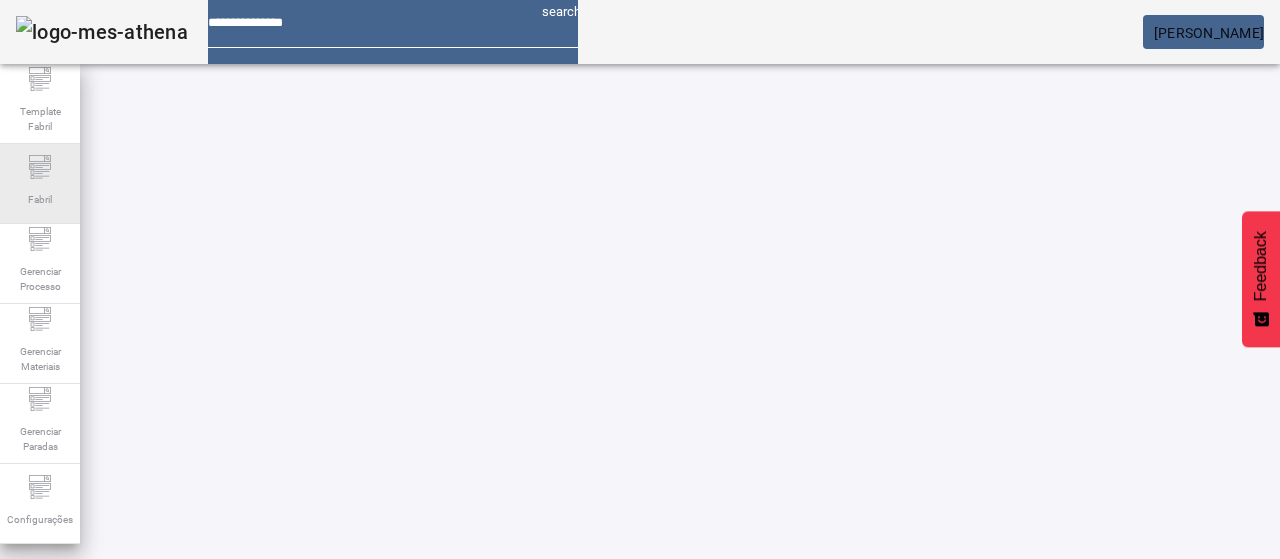 click on "Fabril" 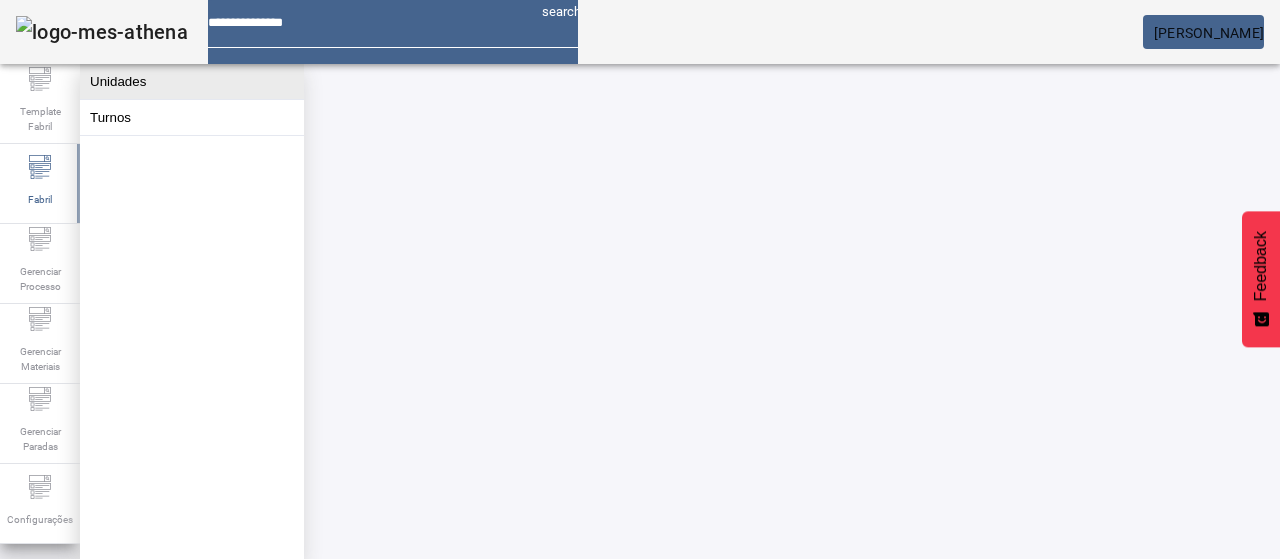 click on "Unidades" 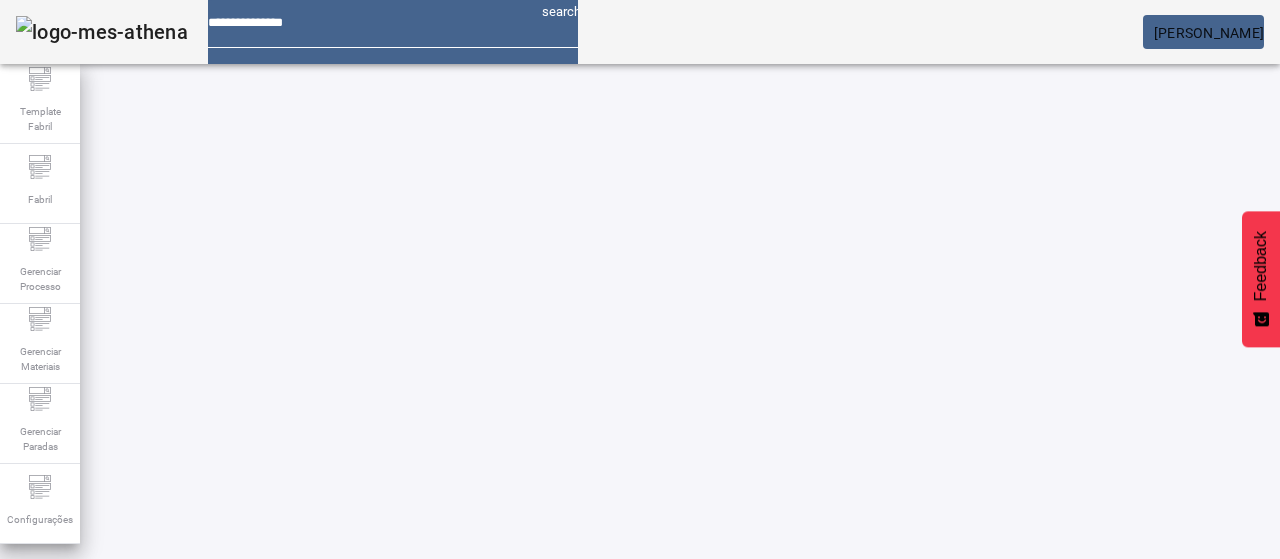 drag, startPoint x: 1152, startPoint y: 133, endPoint x: 1060, endPoint y: 151, distance: 93.74433 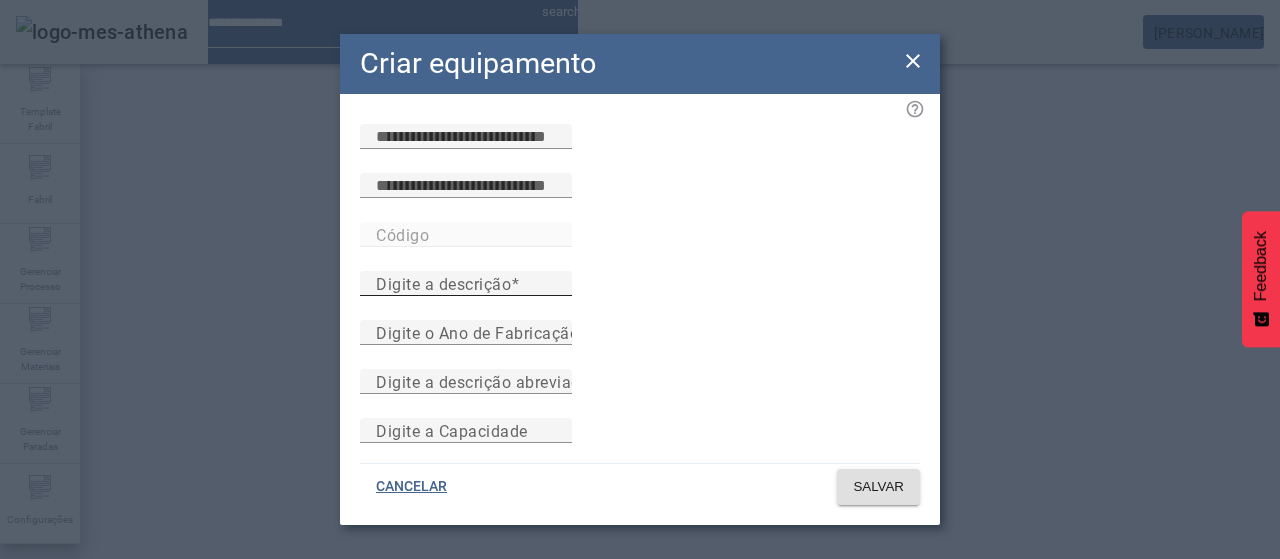 click on "Digite a descrição" at bounding box center (466, 284) 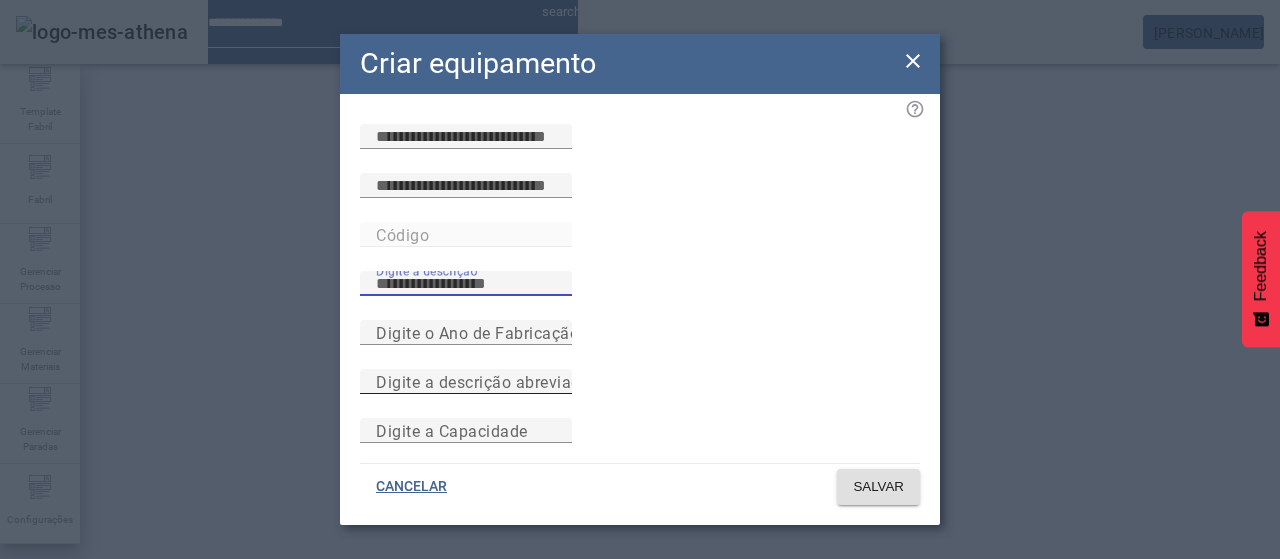 paste on "********" 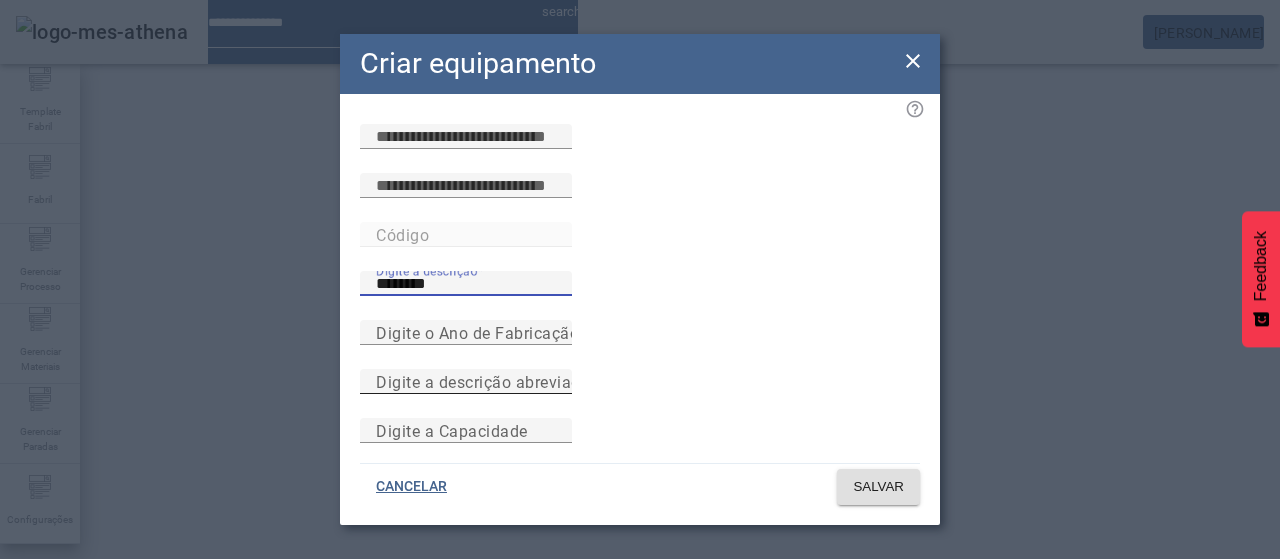 type on "********" 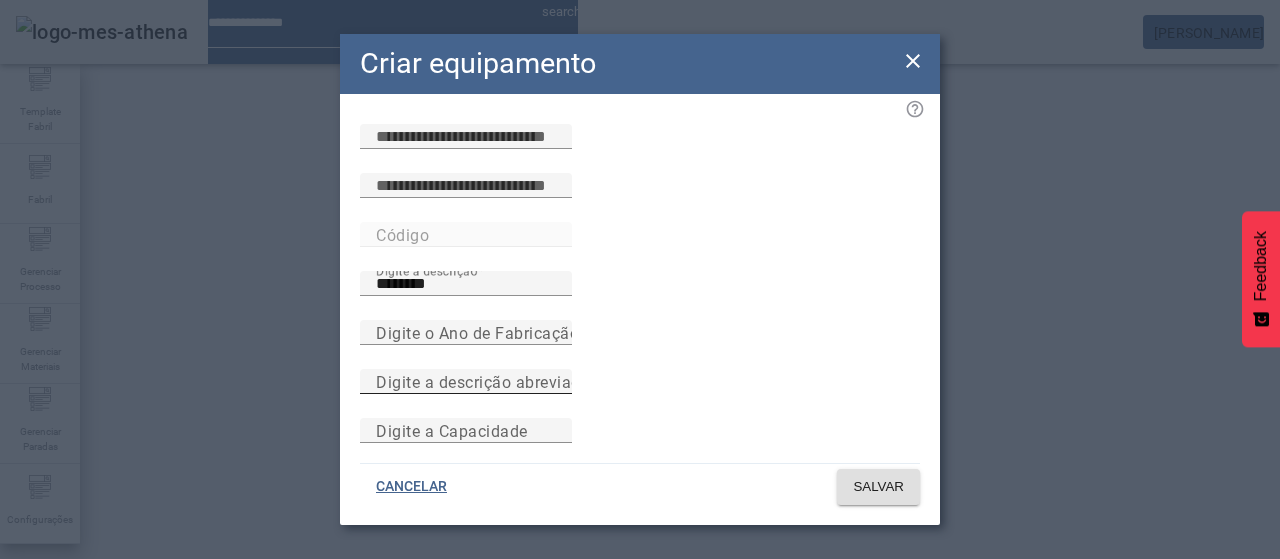 click on "Digite a descrição abreviada" at bounding box center [483, 381] 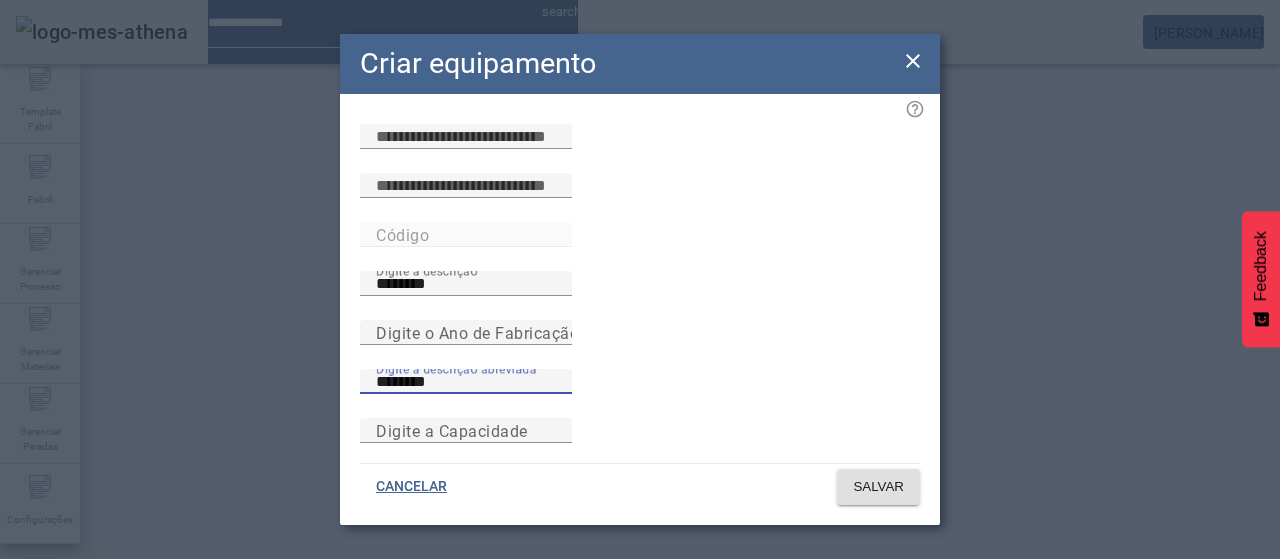 type on "********" 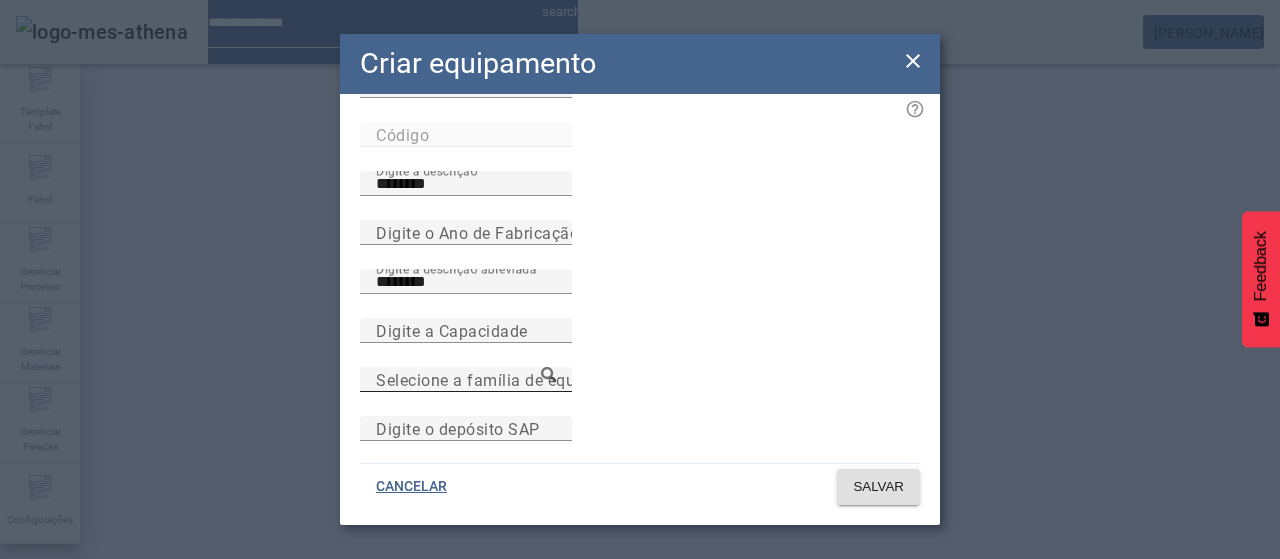 click on "Selecione a família de equipamento" at bounding box center (511, 379) 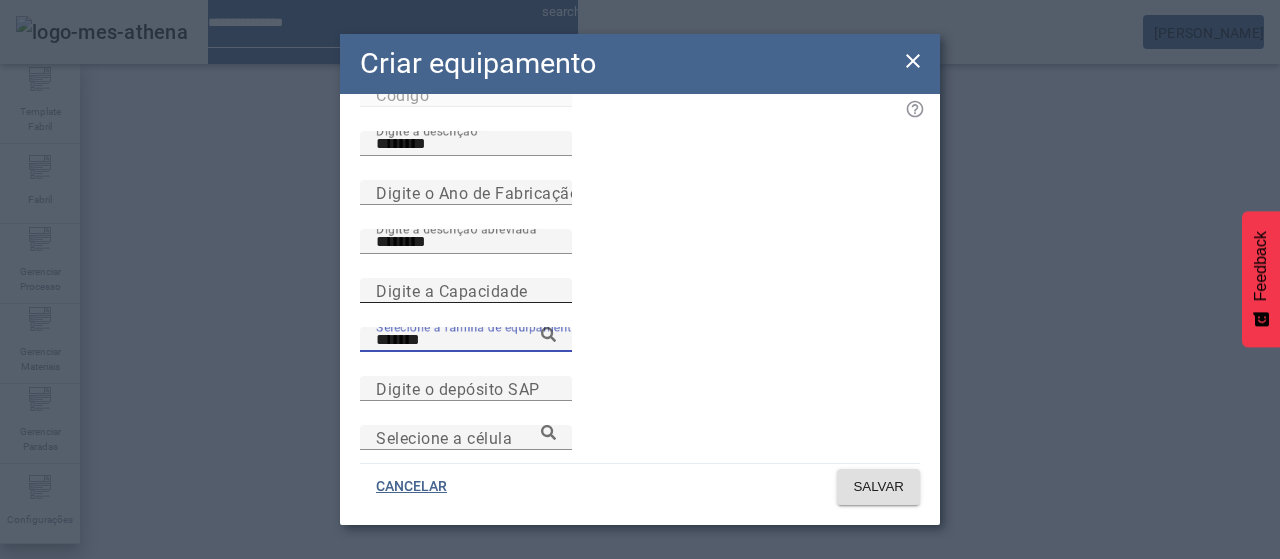 scroll, scrollTop: 173, scrollLeft: 0, axis: vertical 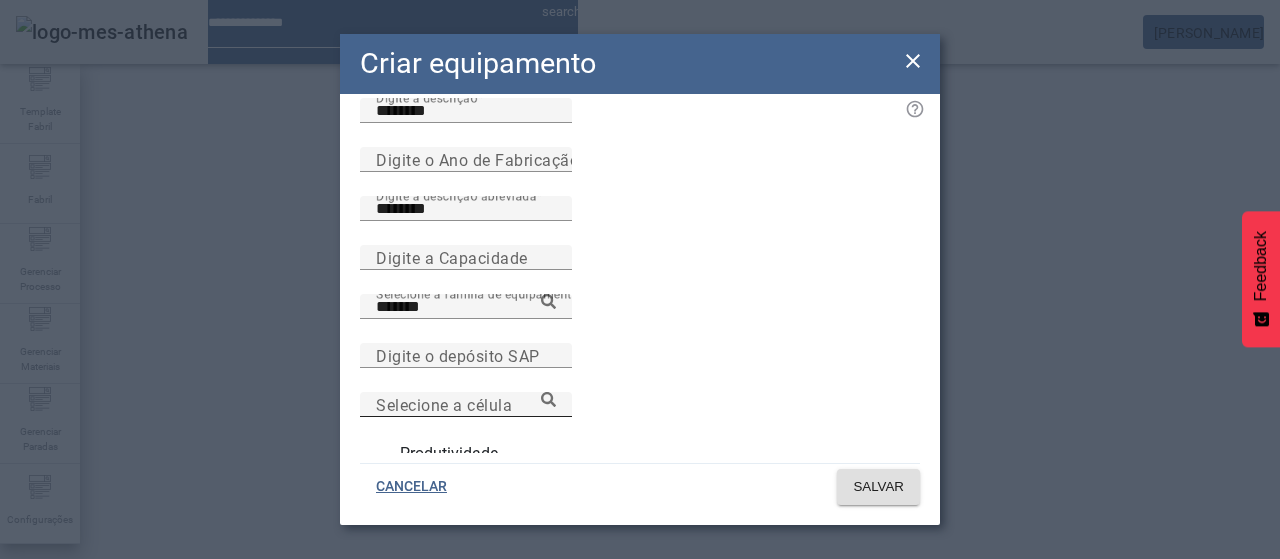 drag, startPoint x: 468, startPoint y: 434, endPoint x: 651, endPoint y: 373, distance: 192.89894 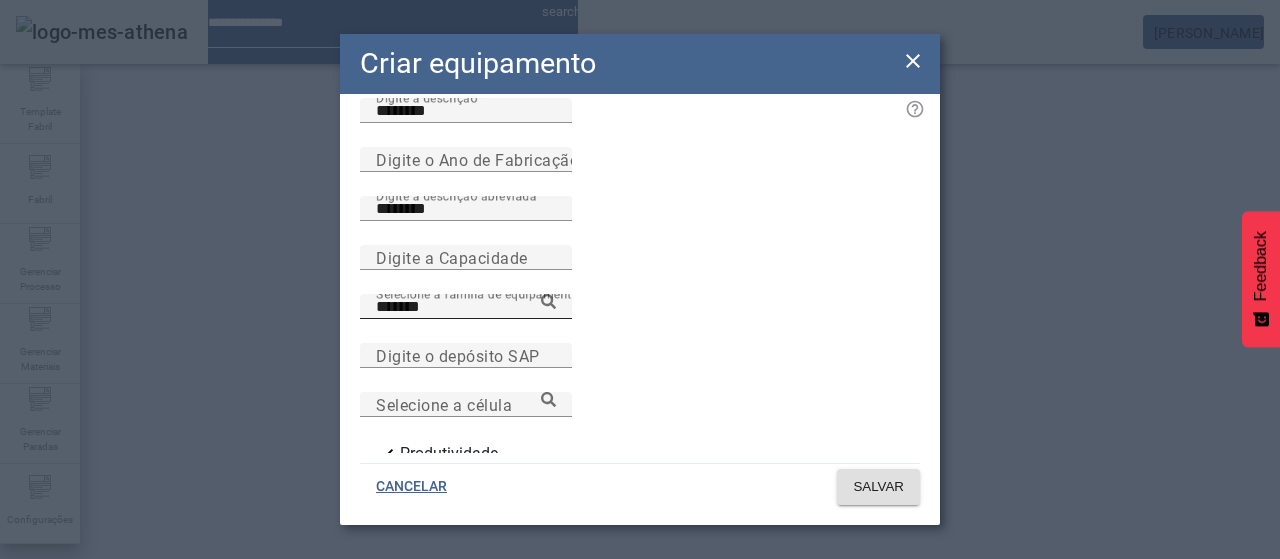 click 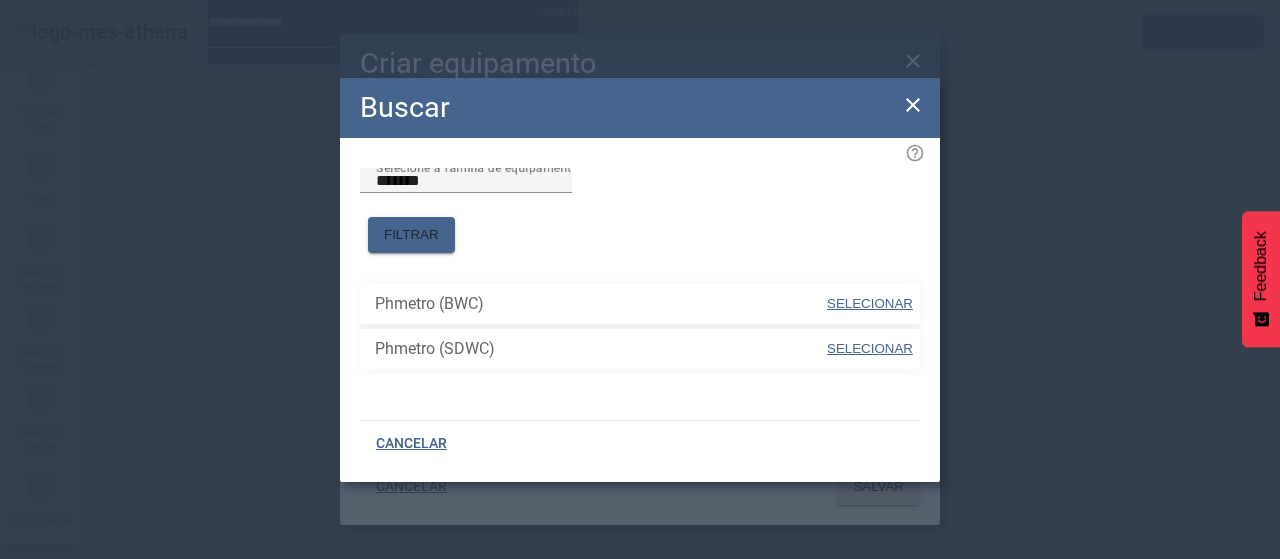 click at bounding box center (176, 567) 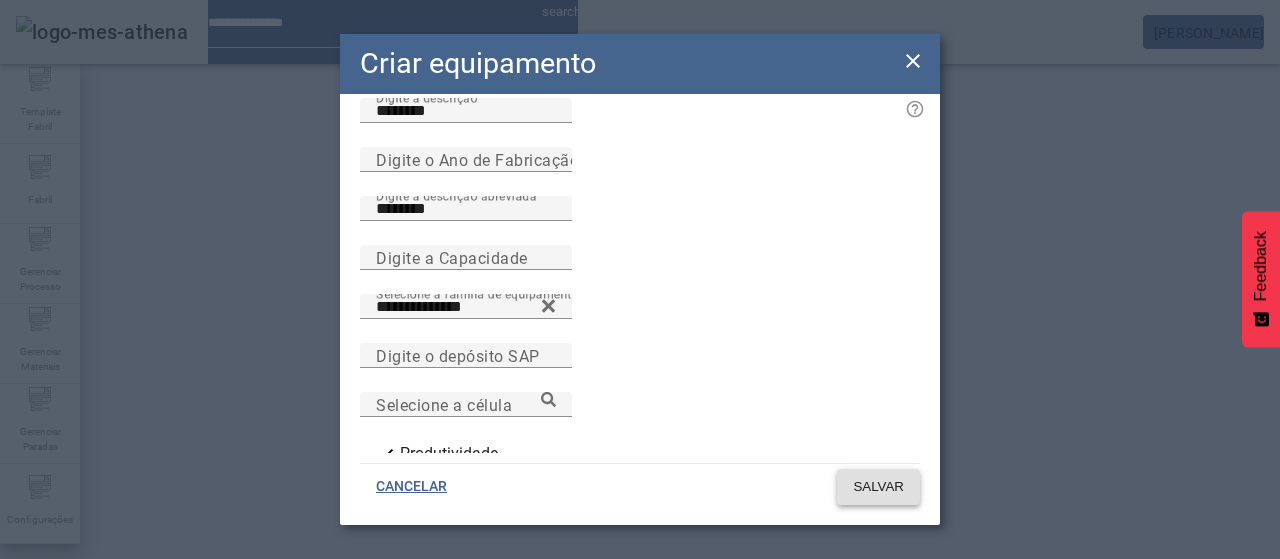 click on "SALVAR" 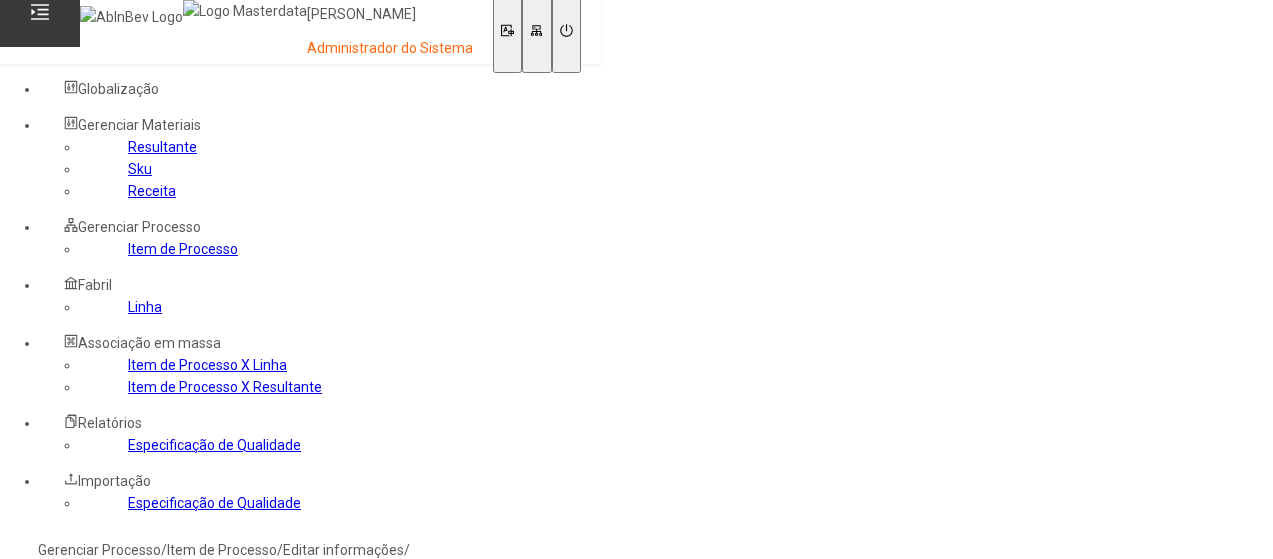 scroll, scrollTop: 0, scrollLeft: 0, axis: both 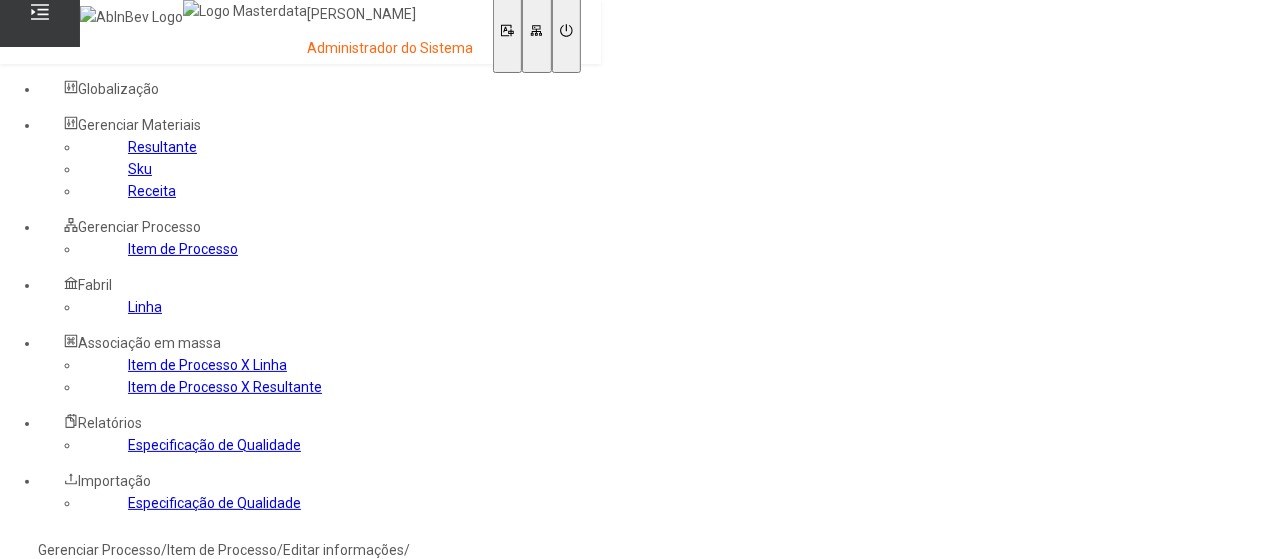 drag, startPoint x: 0, startPoint y: 0, endPoint x: 334, endPoint y: 113, distance: 352.5975 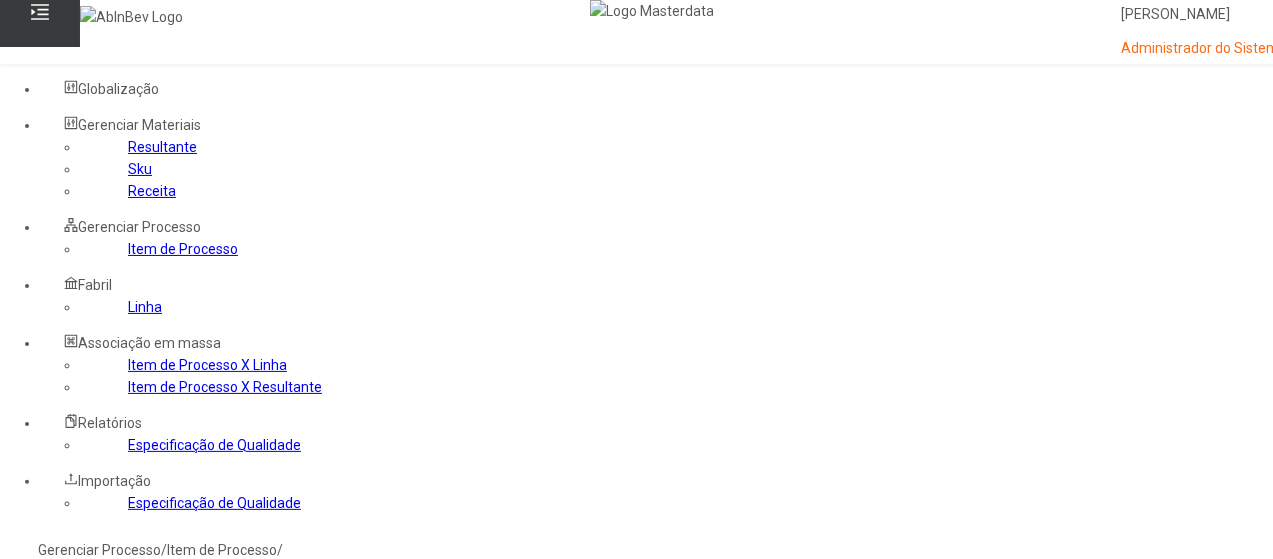 click 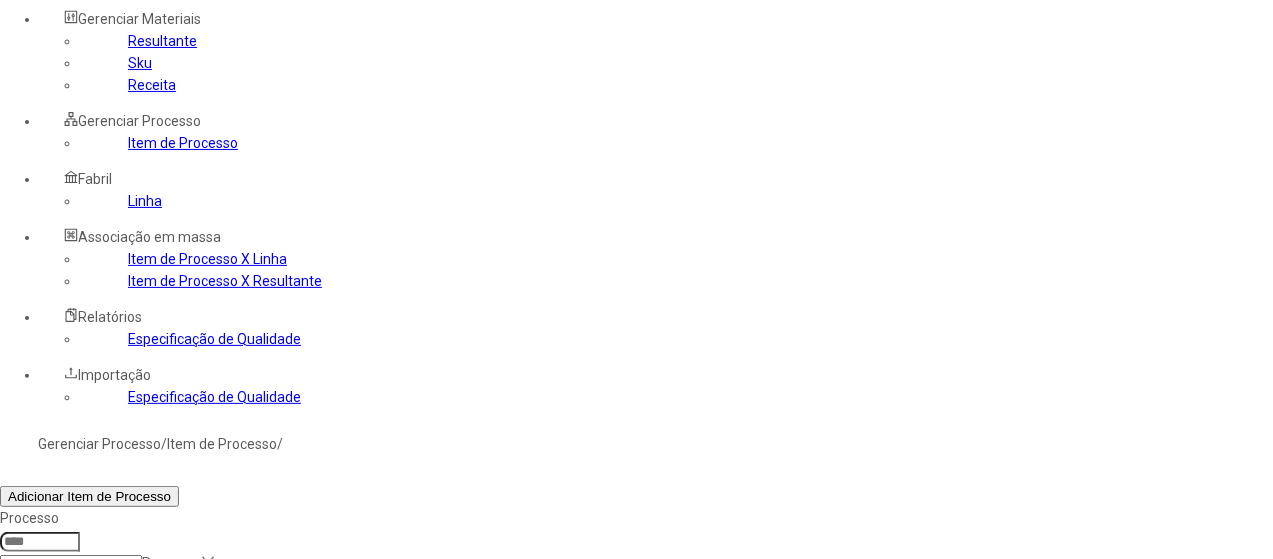 scroll, scrollTop: 200, scrollLeft: 0, axis: vertical 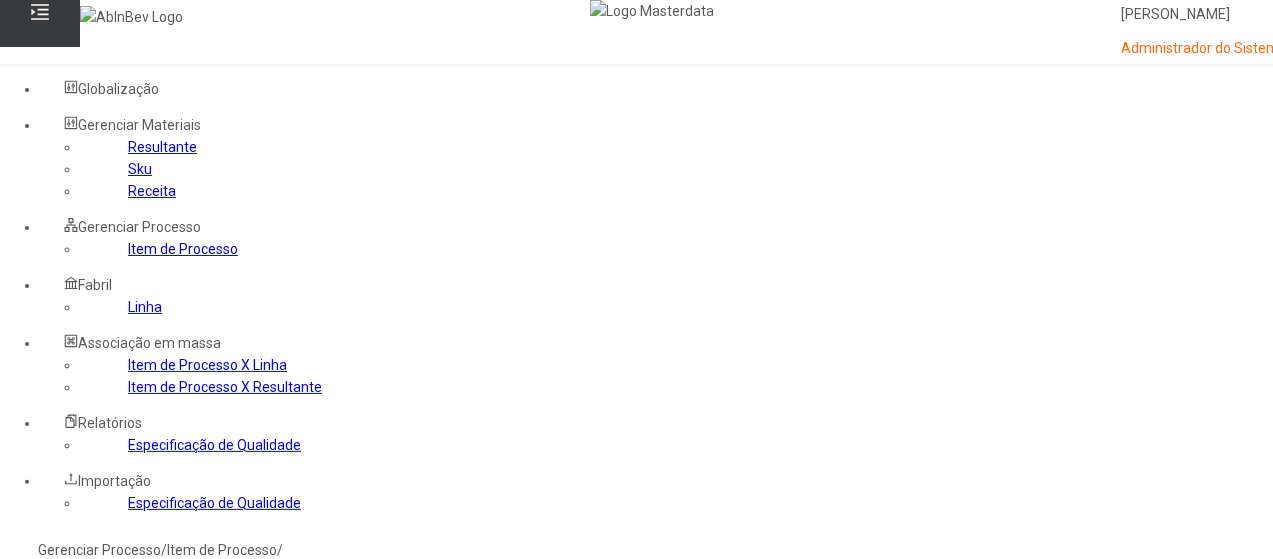 drag, startPoint x: 302, startPoint y: 340, endPoint x: 234, endPoint y: 343, distance: 68.06615 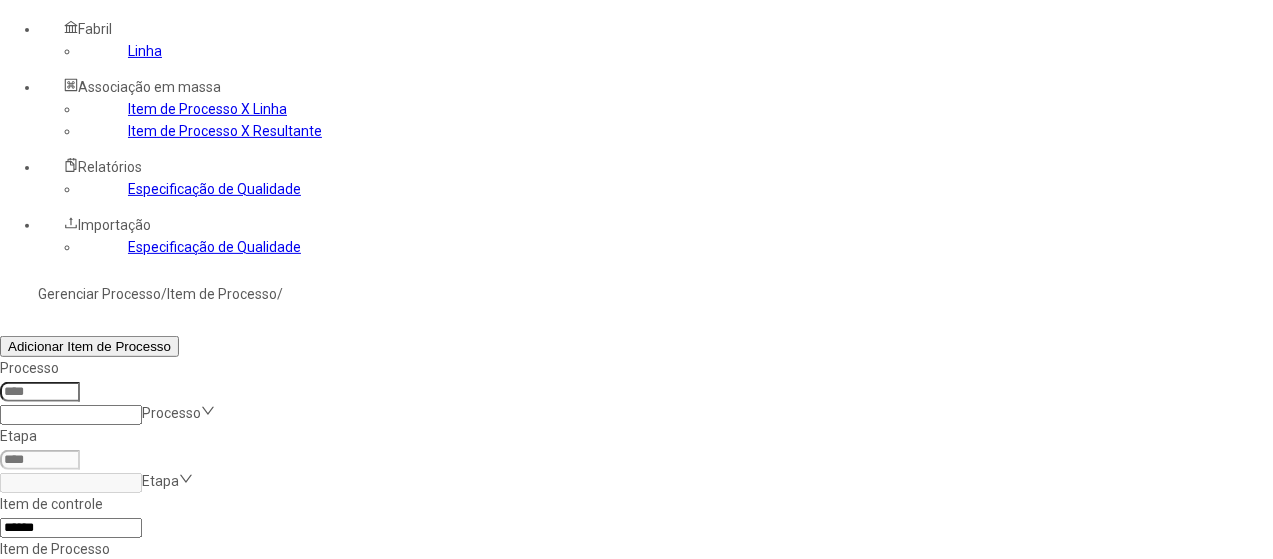 scroll, scrollTop: 272, scrollLeft: 0, axis: vertical 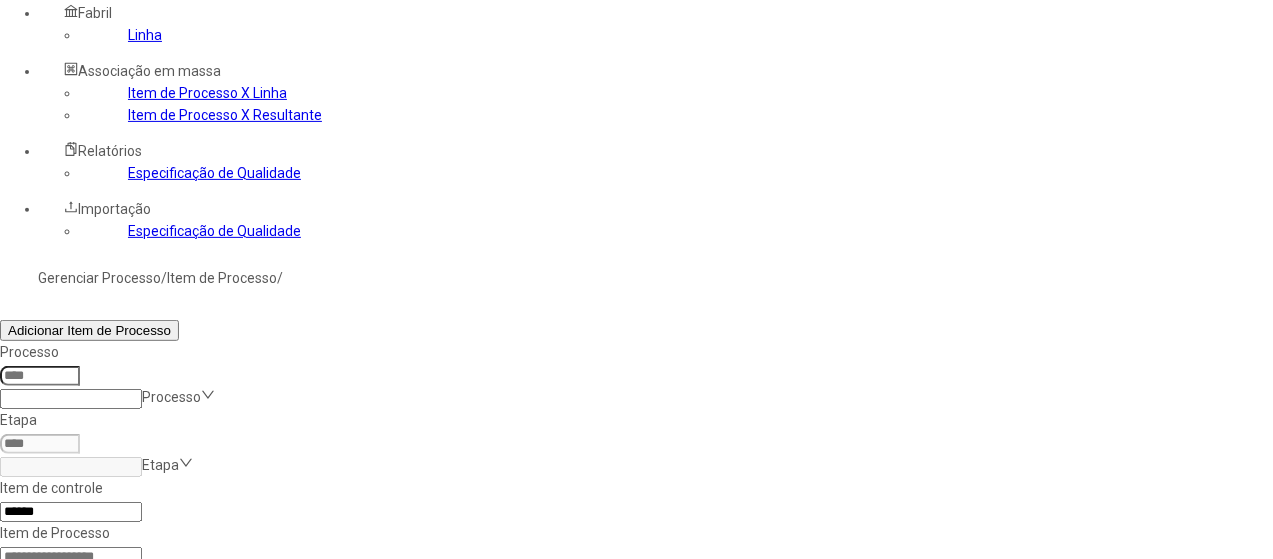 click 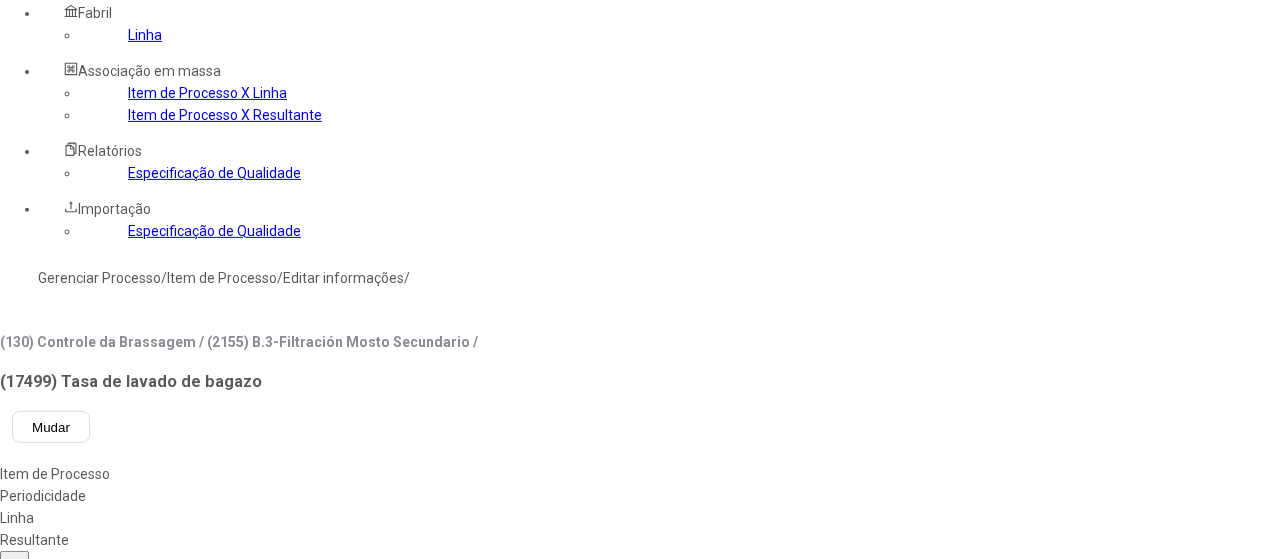 type on "****" 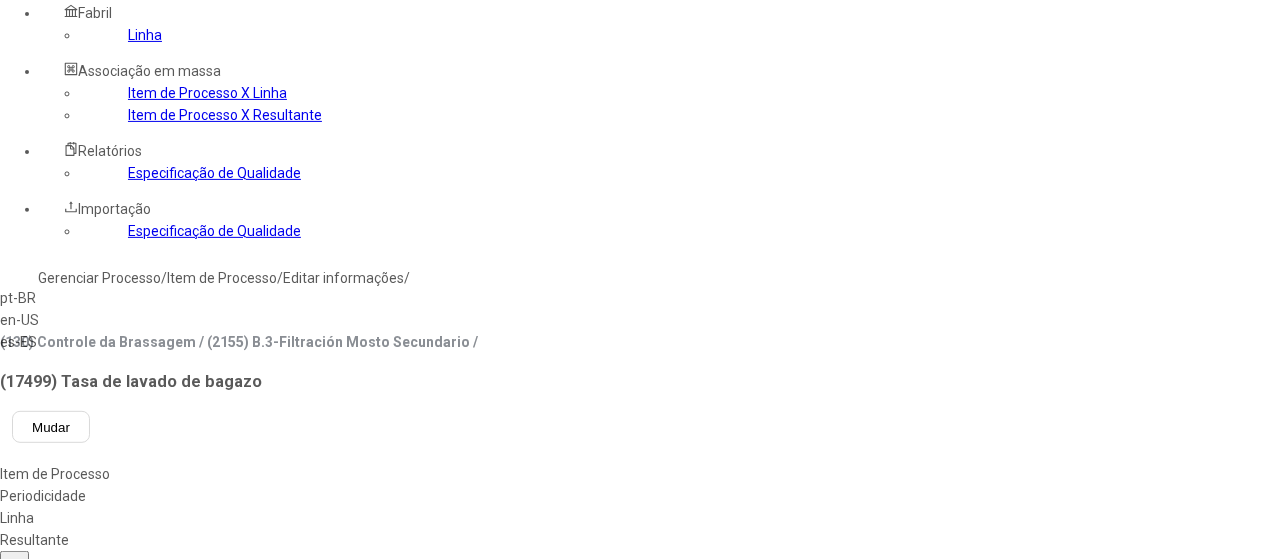 drag, startPoint x: 338, startPoint y: 174, endPoint x: 349, endPoint y: 183, distance: 14.21267 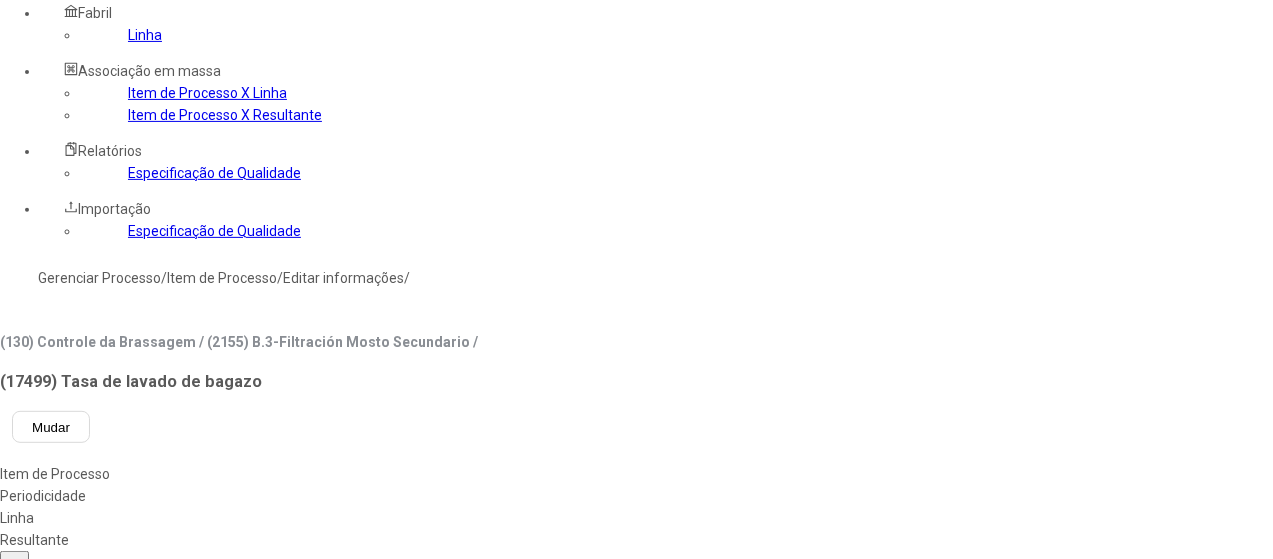 type on "**********" 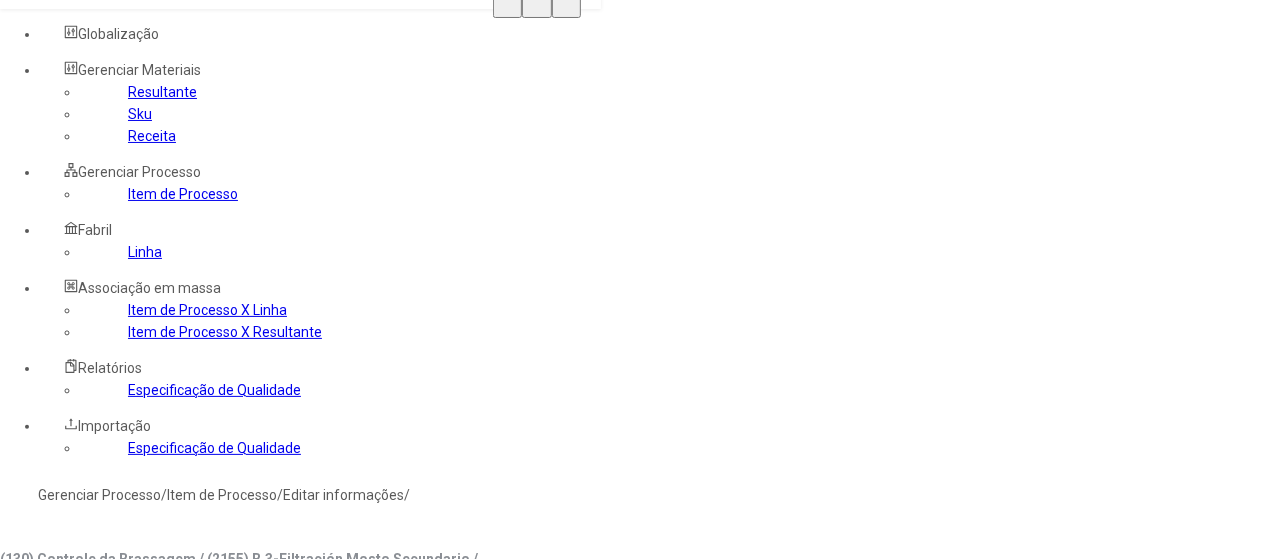 scroll, scrollTop: 0, scrollLeft: 0, axis: both 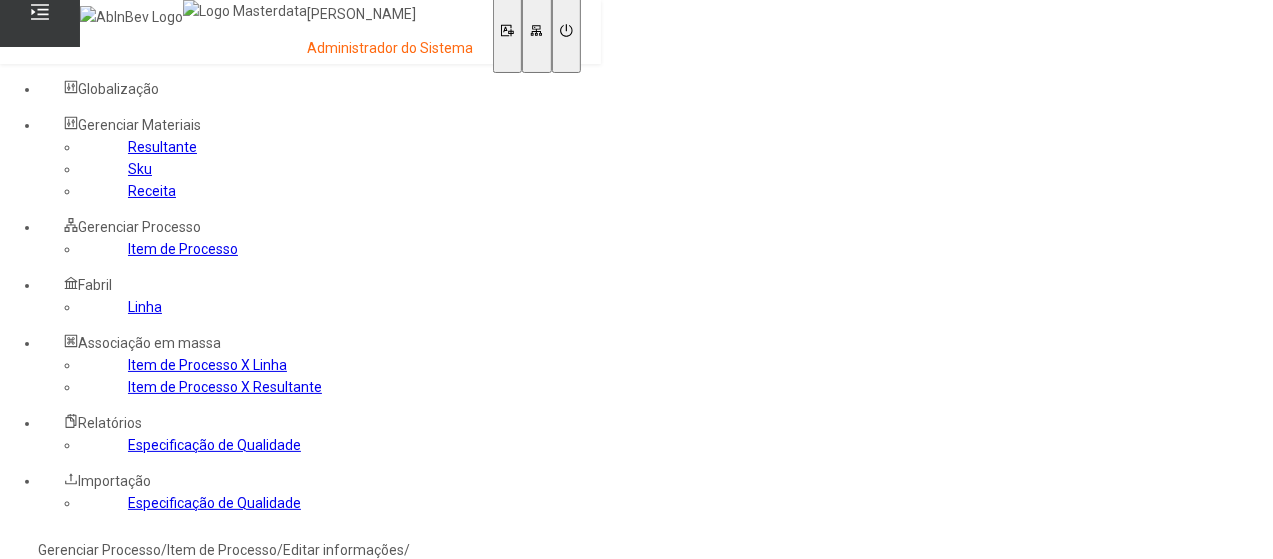 click on "Linha" 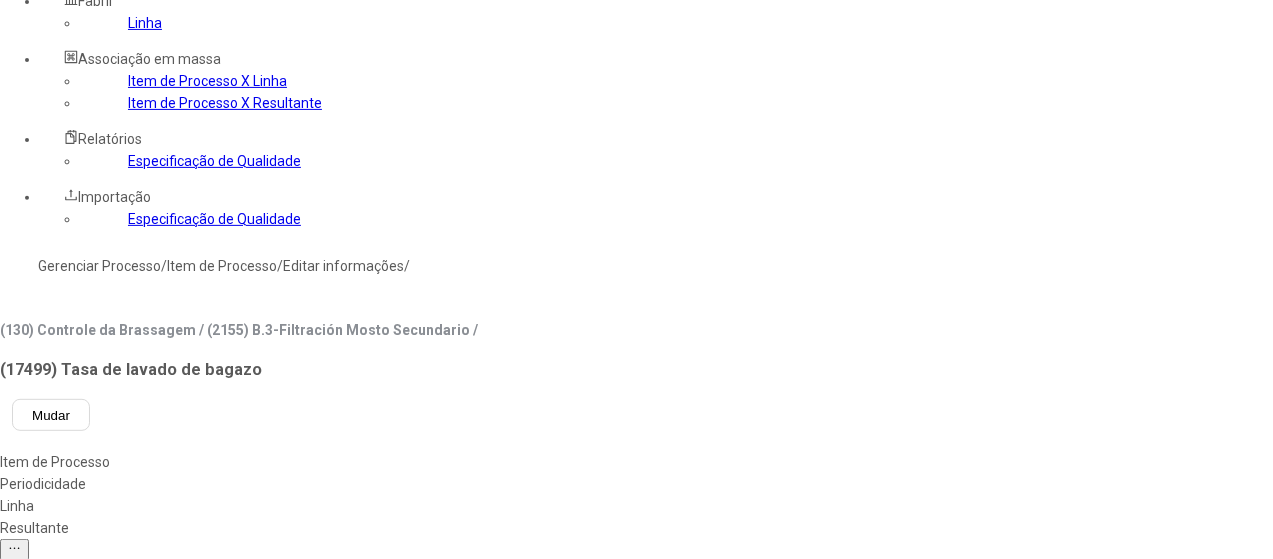 scroll, scrollTop: 162, scrollLeft: 0, axis: vertical 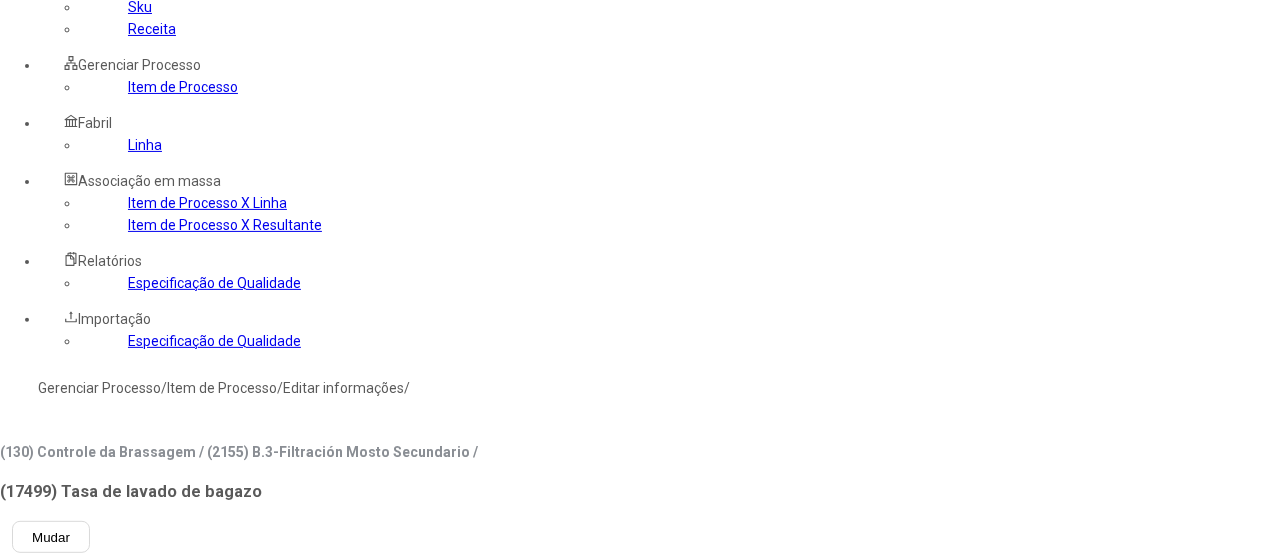 click on "Resultante" 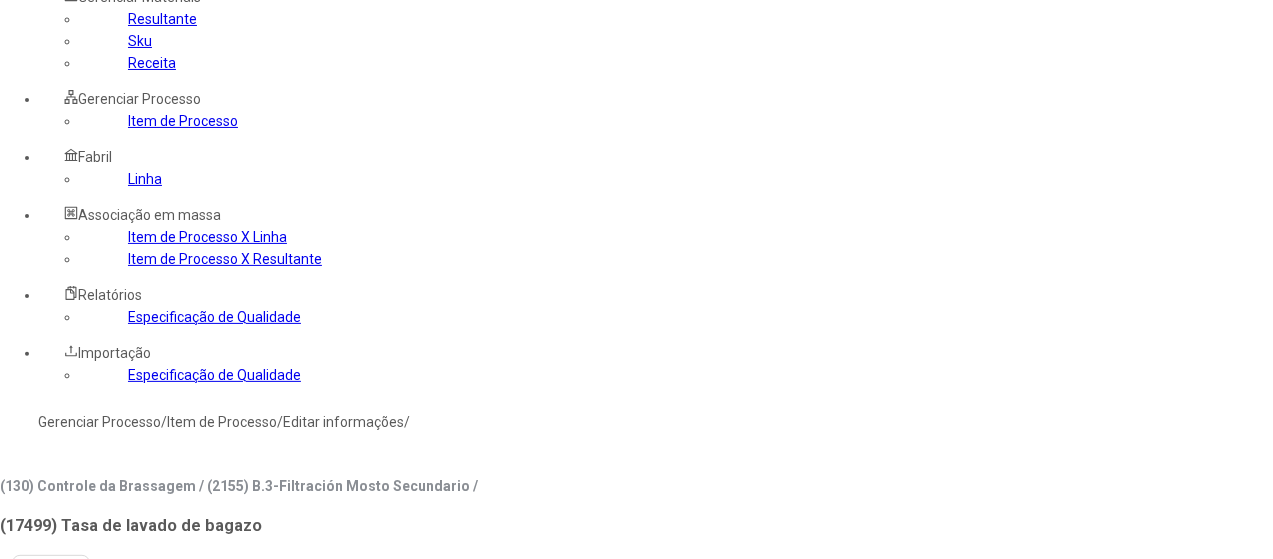 scroll, scrollTop: 0, scrollLeft: 0, axis: both 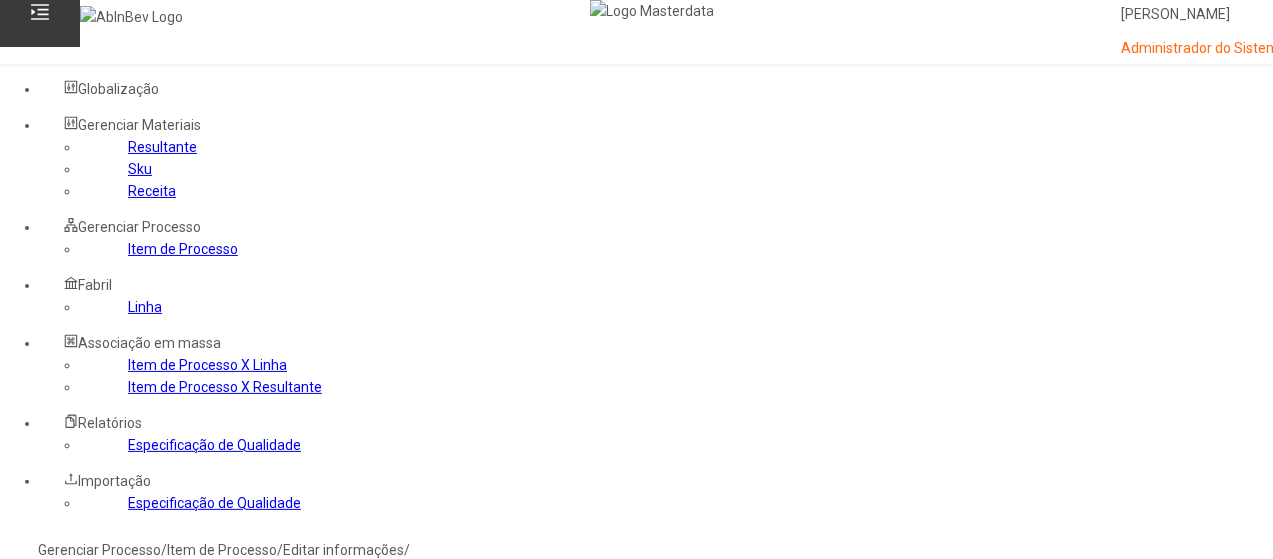 click on "Linha" 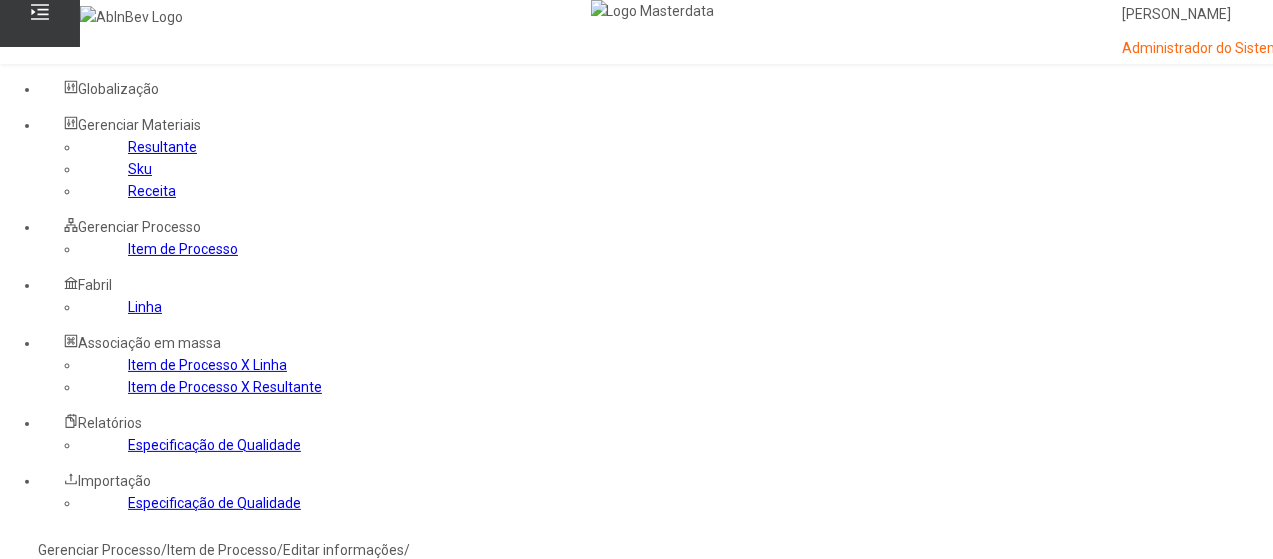 click on "Item de Processo" 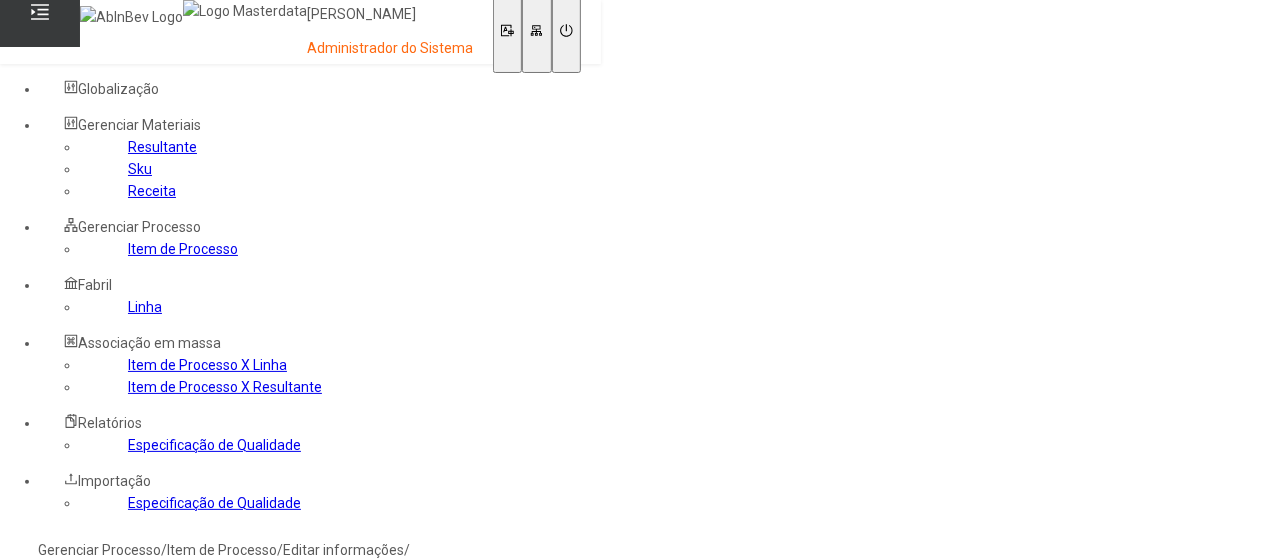 type on "*****" 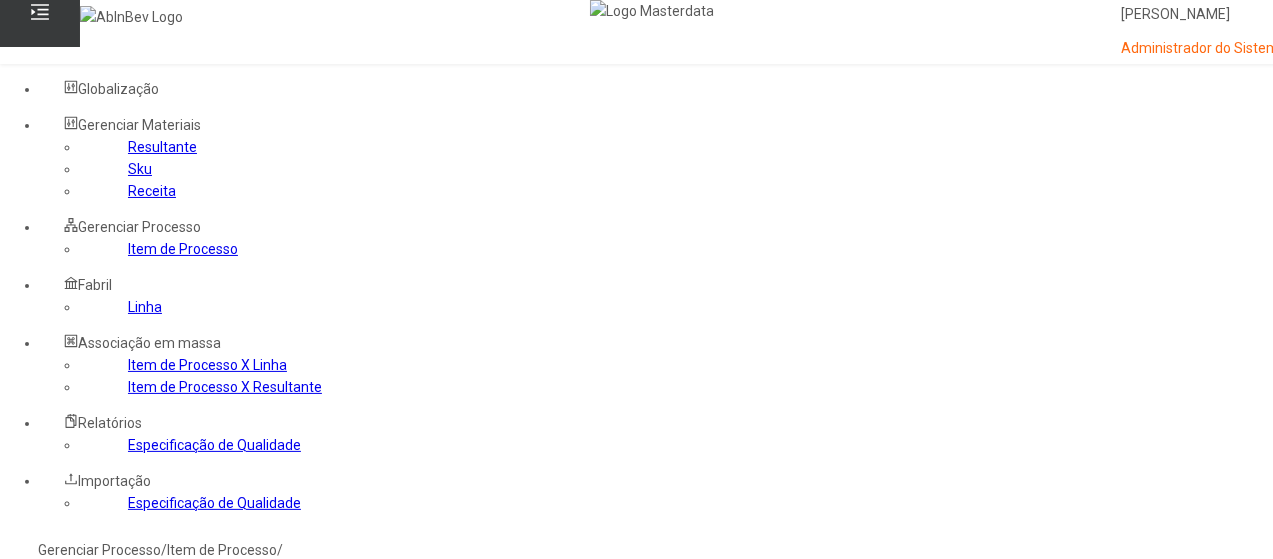 click 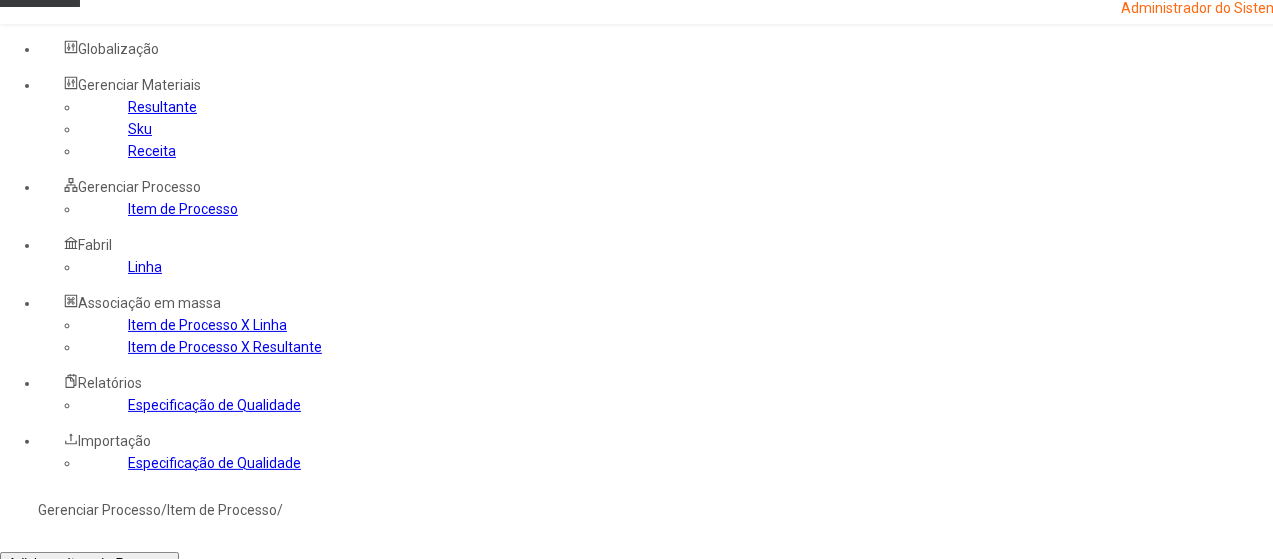 scroll, scrollTop: 100, scrollLeft: 0, axis: vertical 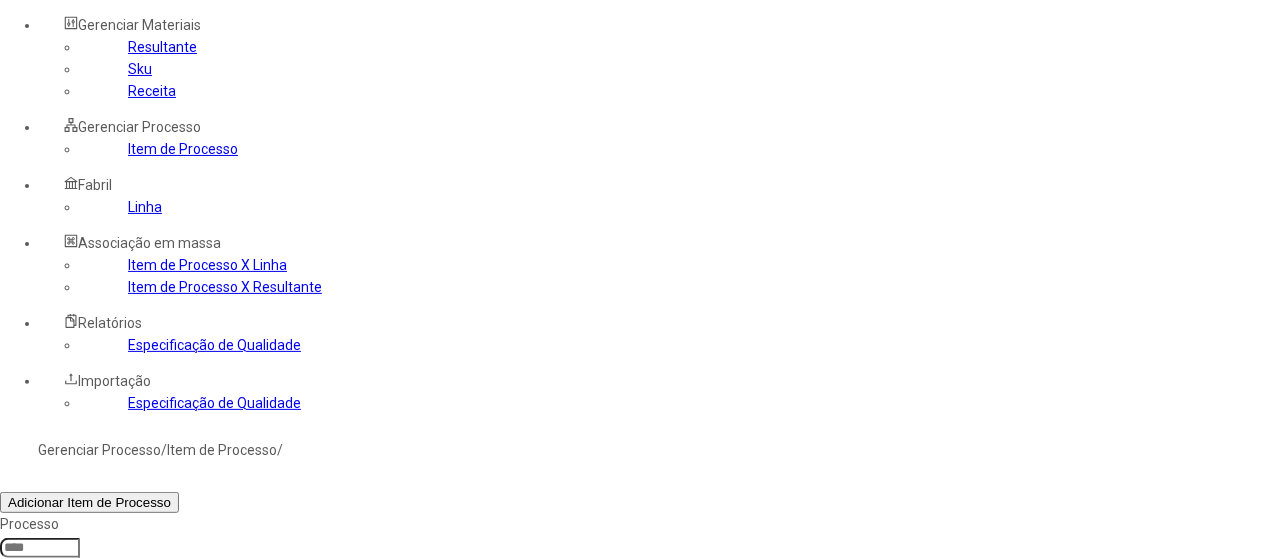 drag, startPoint x: 898, startPoint y: 445, endPoint x: 769, endPoint y: 415, distance: 132.44244 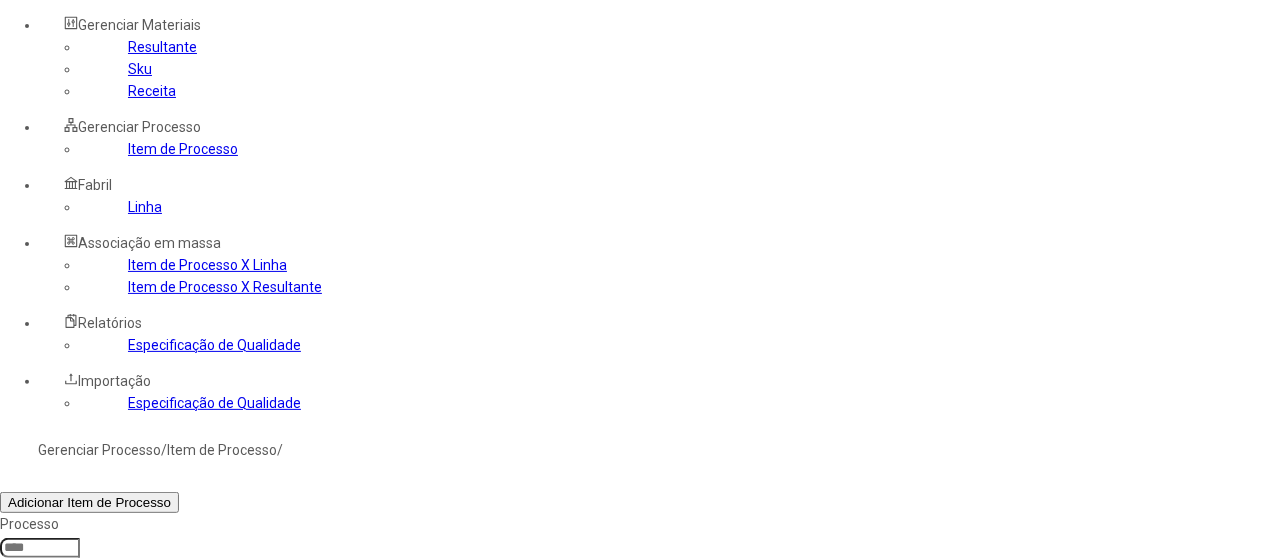 copy on "Temperatura de Fermentação primária" 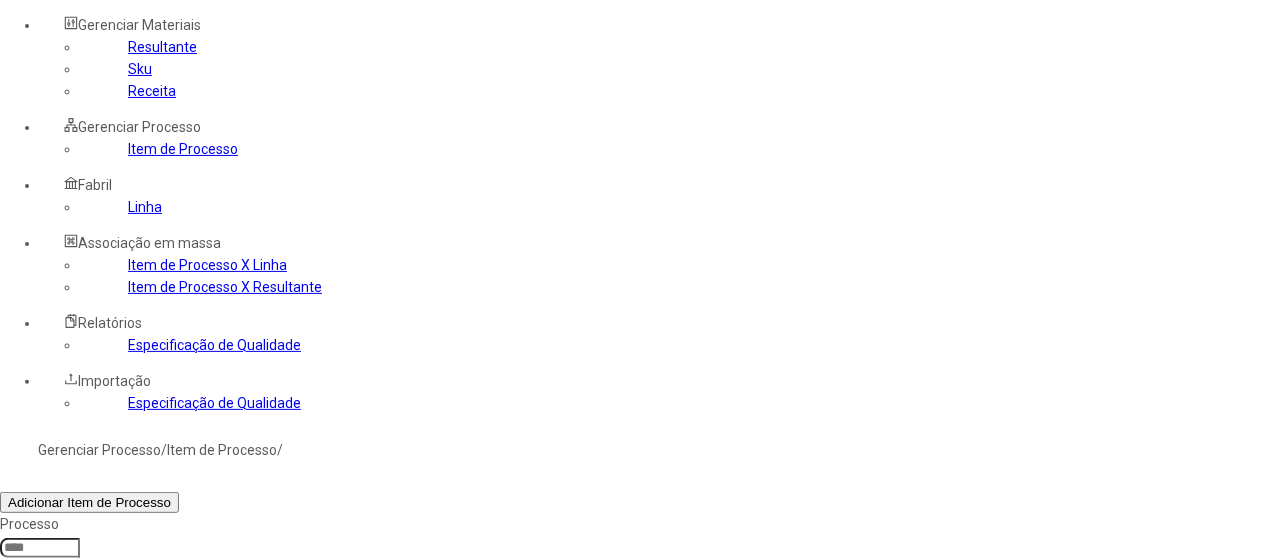 click 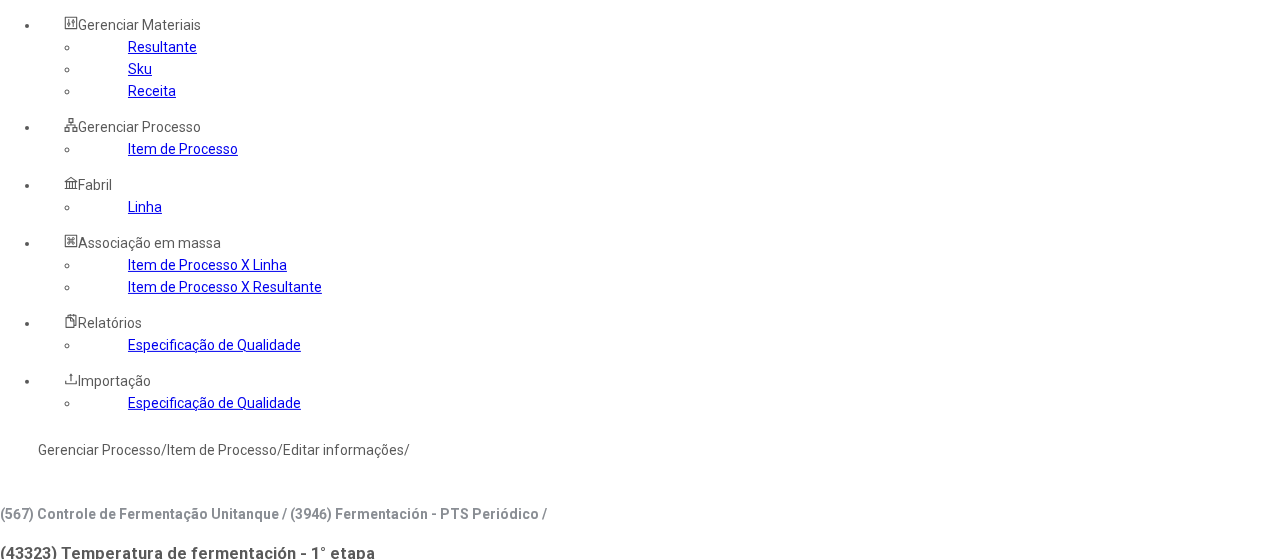 type on "****" 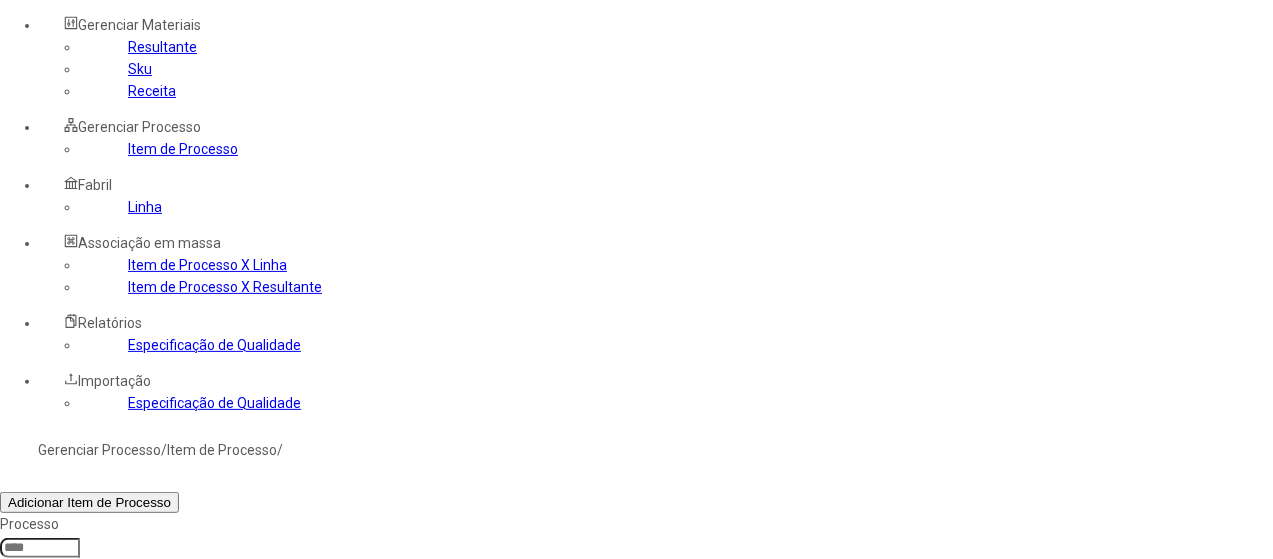 click 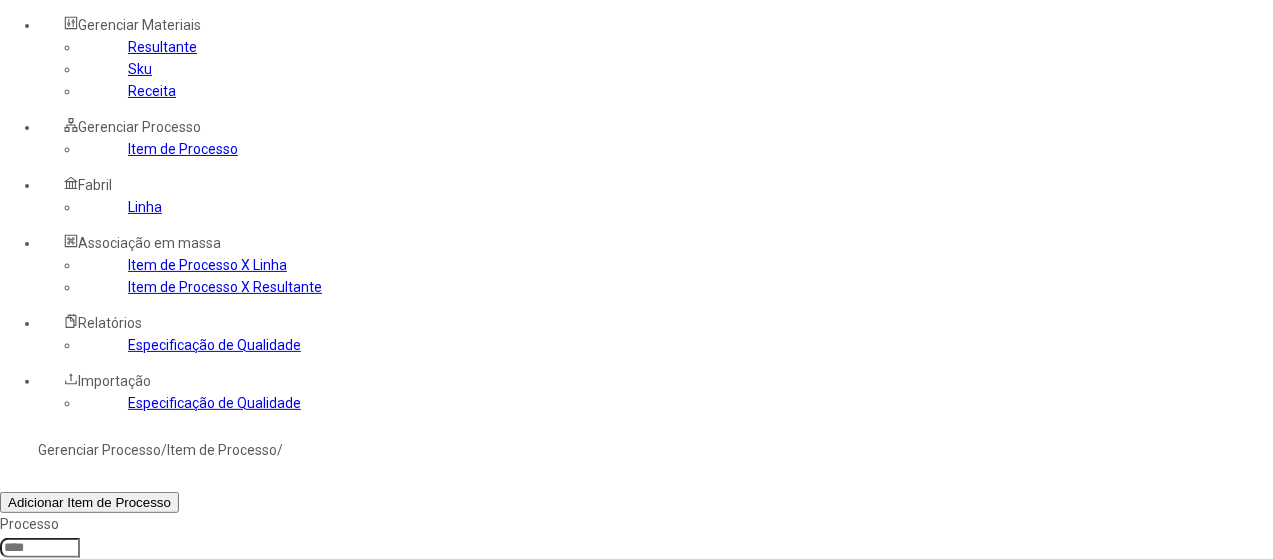 type on "*****" 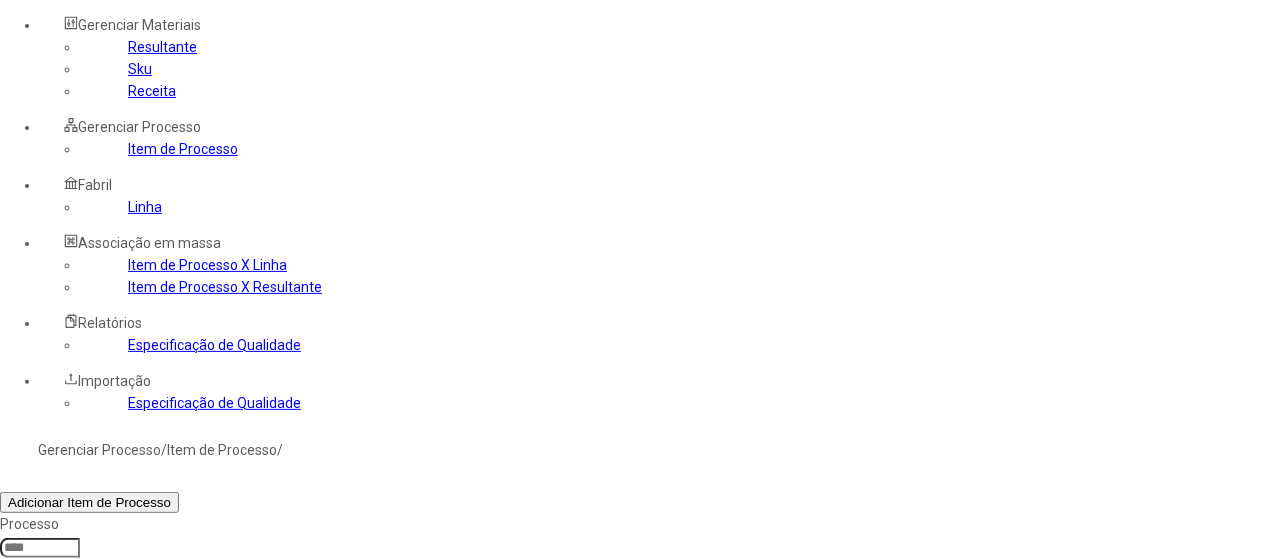 click on "Filtrar" 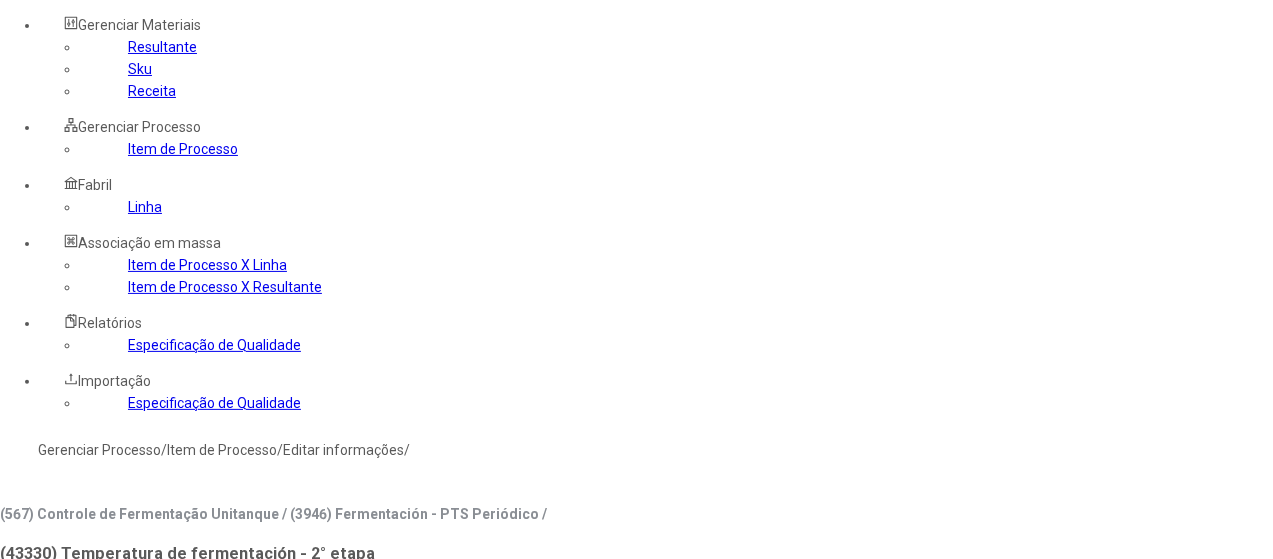 type on "****" 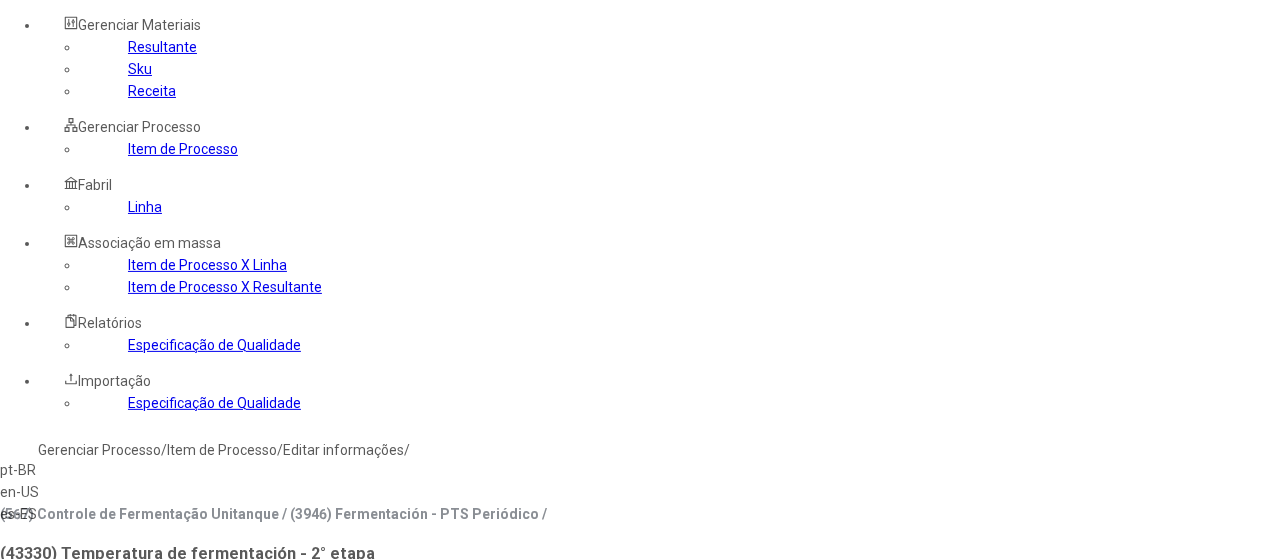 click on "pt-BR" at bounding box center [57, 470] 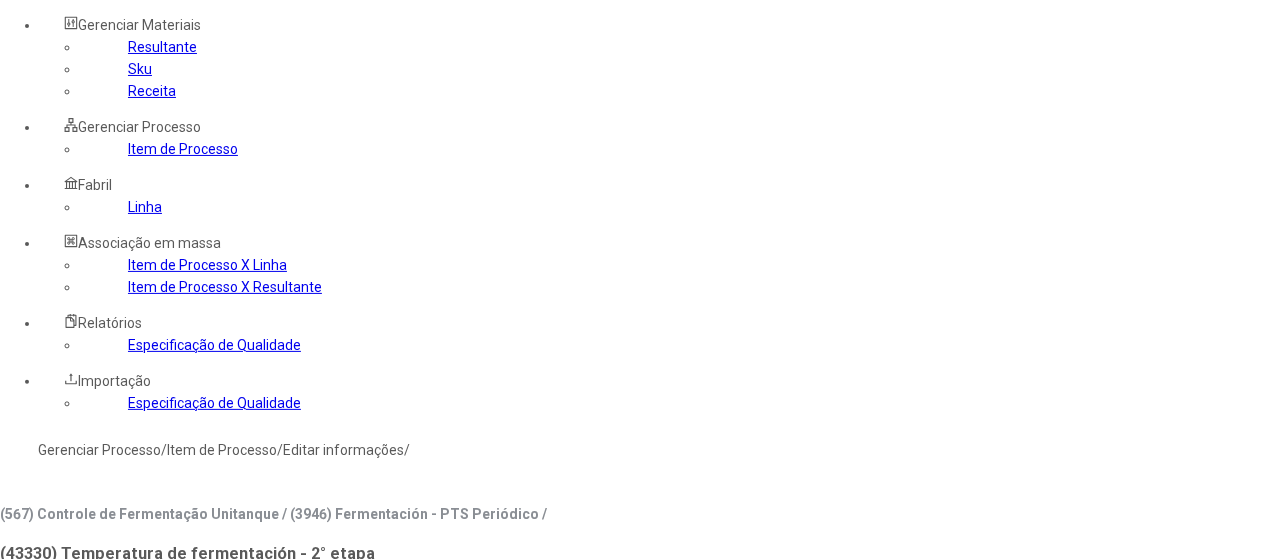 type on "**********" 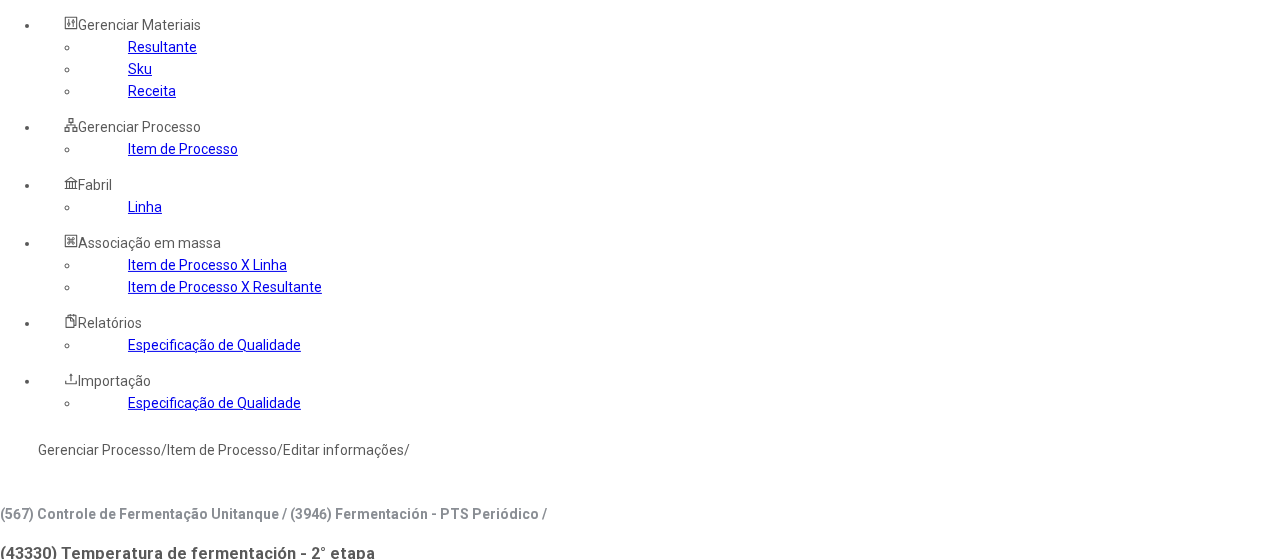 click on "Gerenciar Processo" 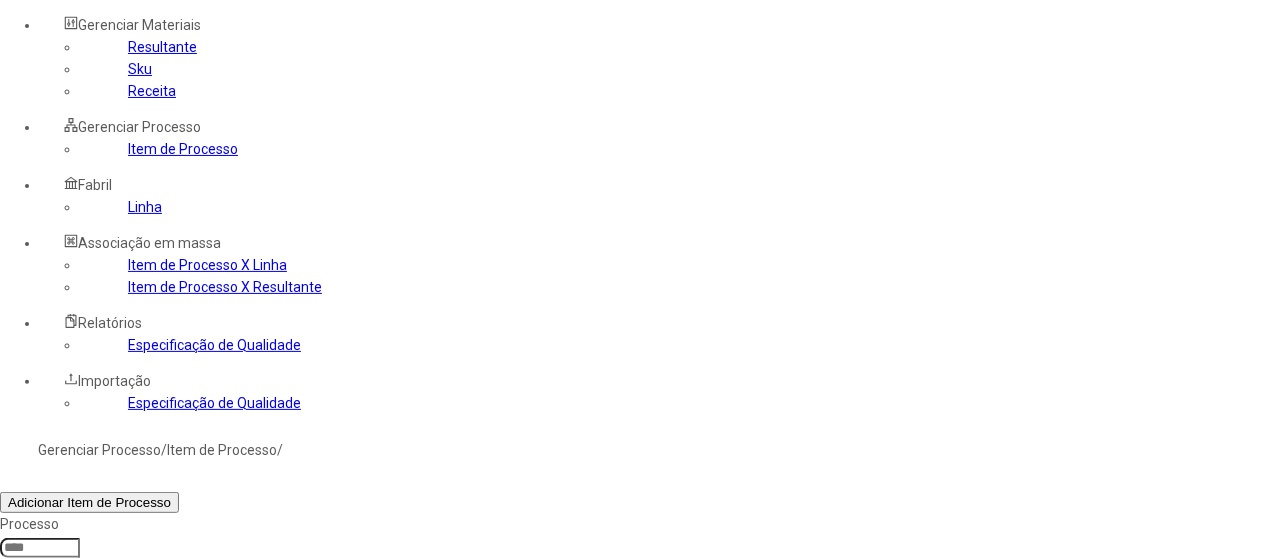 click 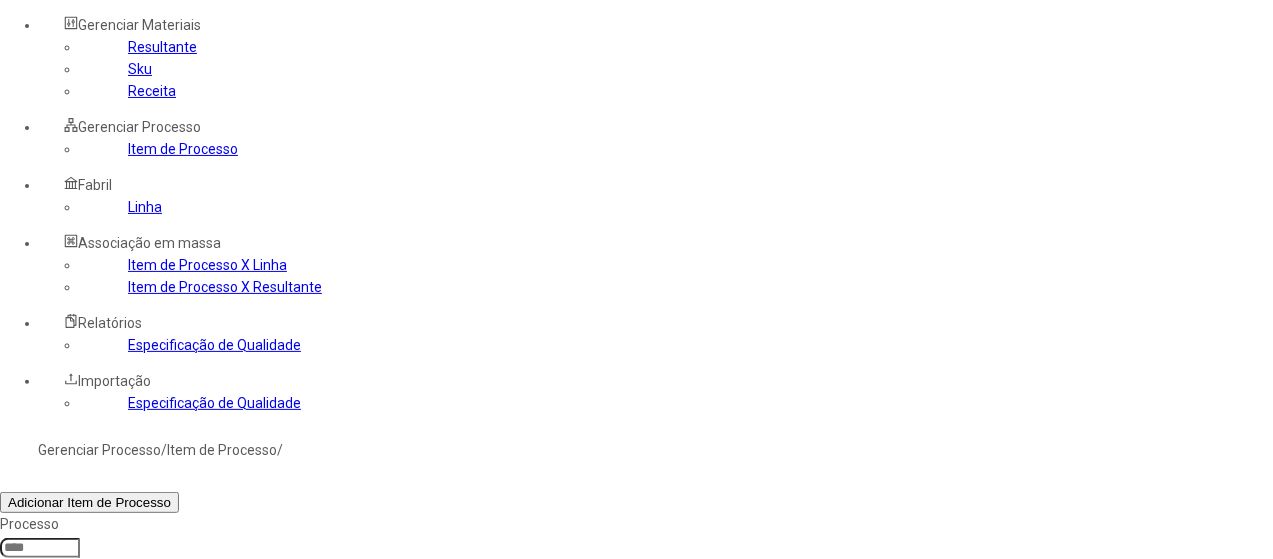 click on "Filtrar" 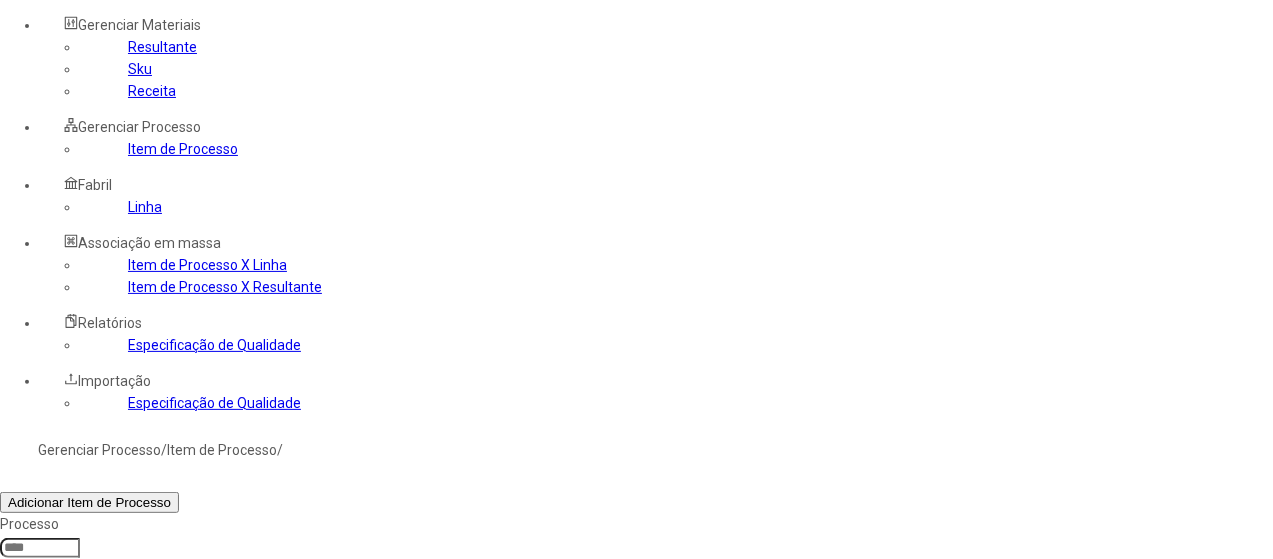 click on "Temperatura de reposo enzimático (hervido de adjunto)" 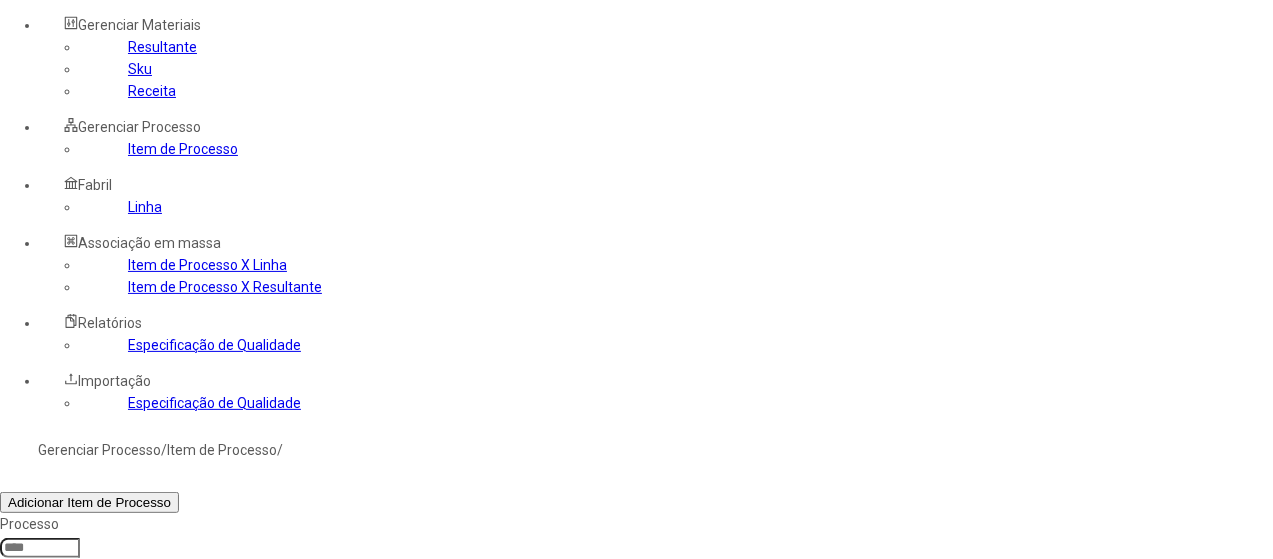 type on "*****" 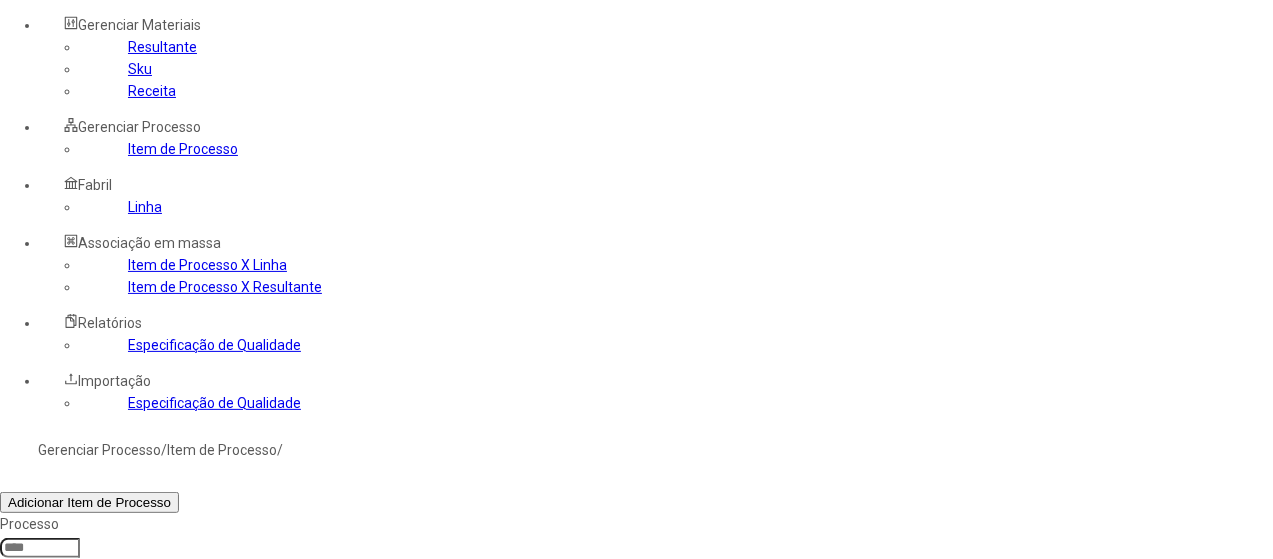 click on "Filtrar" 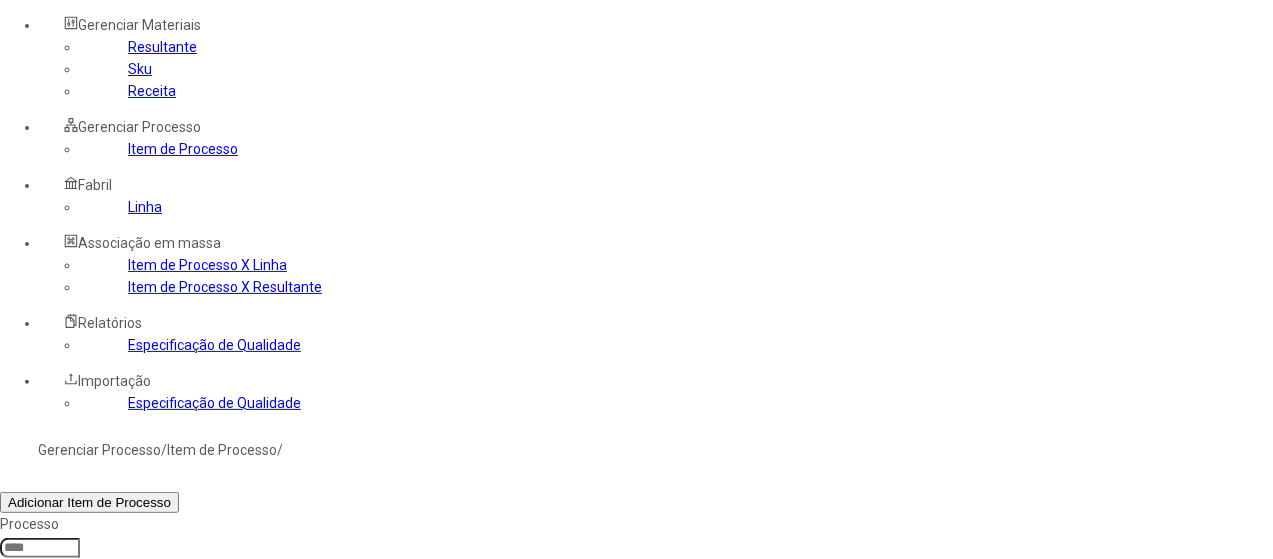 copy on "Temperatura de reposo final de adjunto" 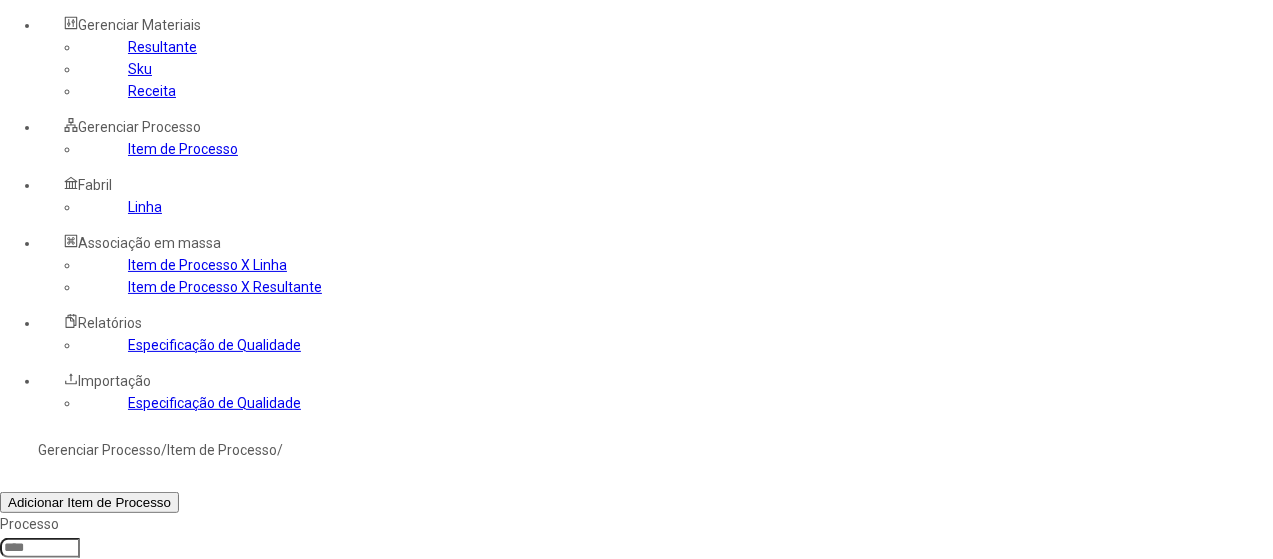 click 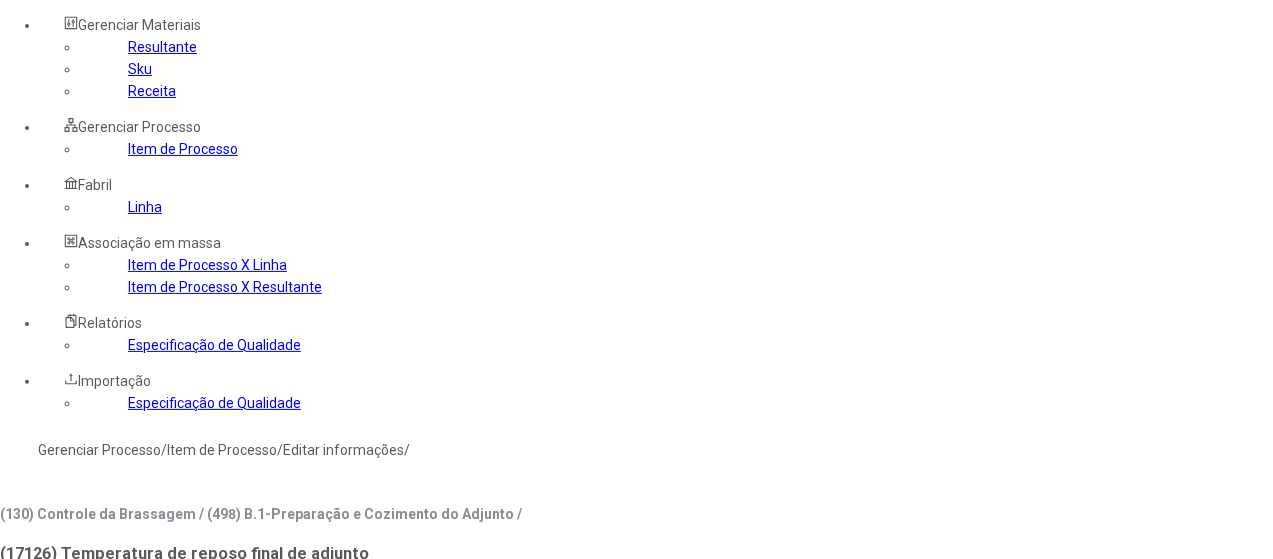 click on "es-ES" 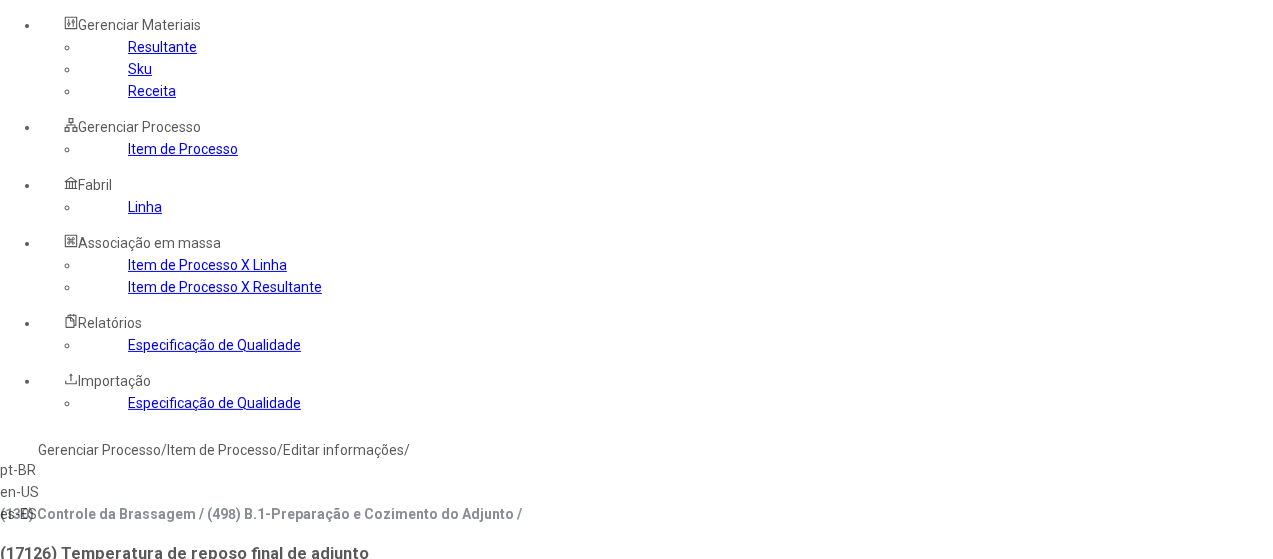 click on "pt-BR" at bounding box center [57, 470] 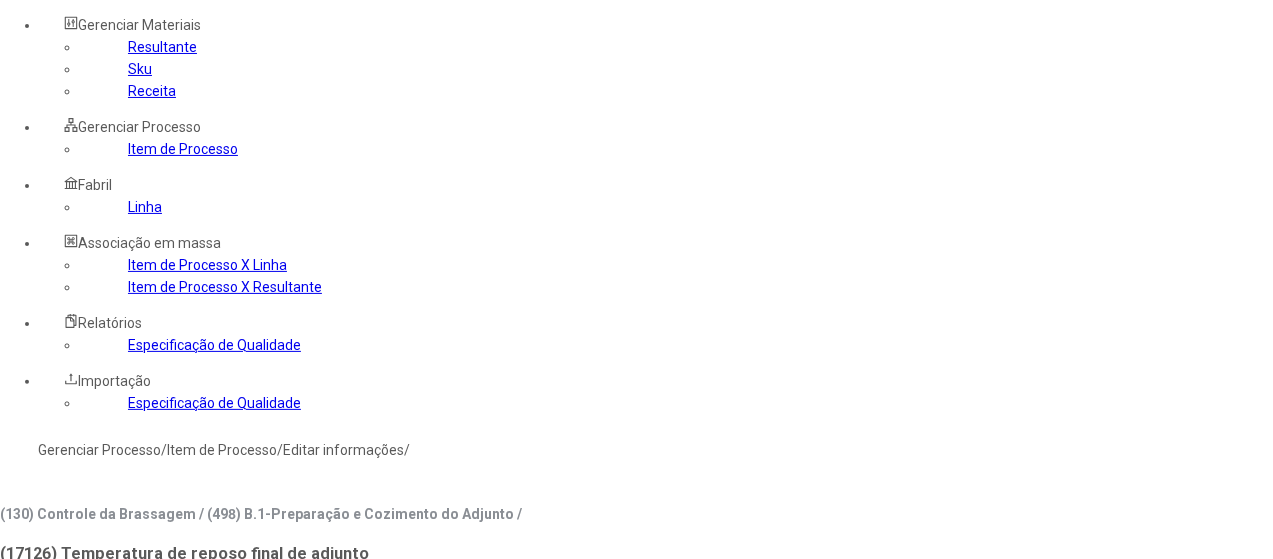 type on "**********" 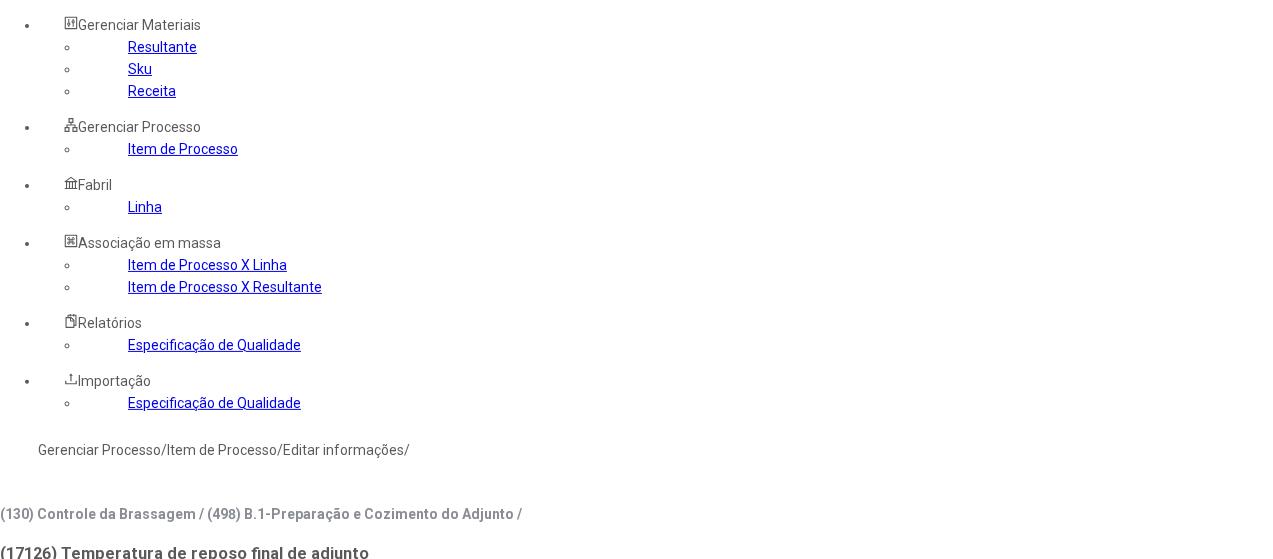 drag, startPoint x: 728, startPoint y: 310, endPoint x: 350, endPoint y: 278, distance: 379.35208 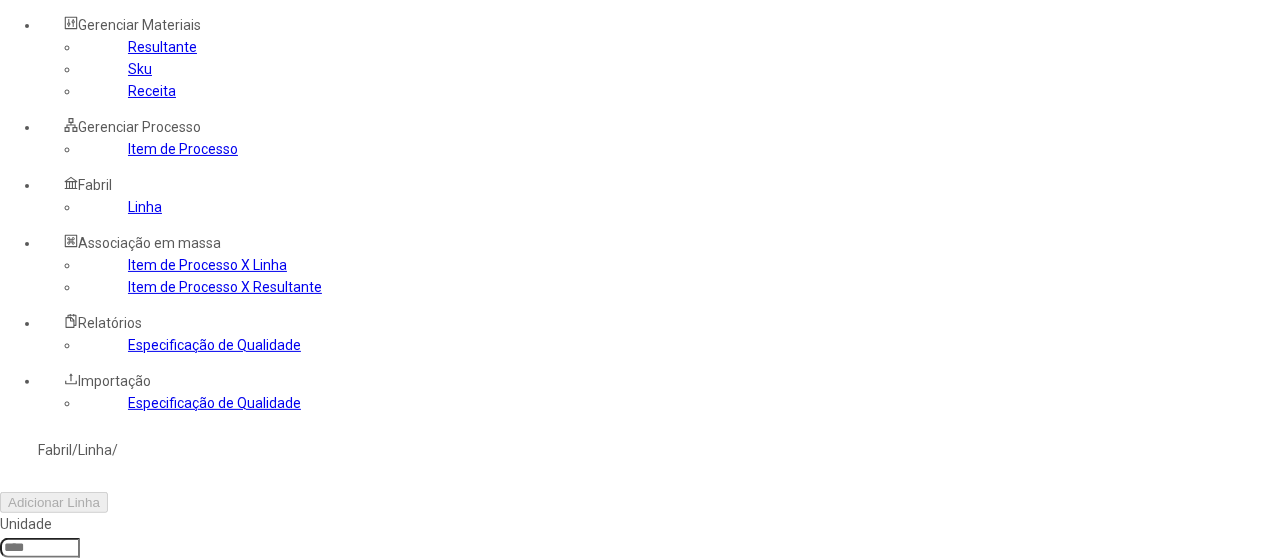 click 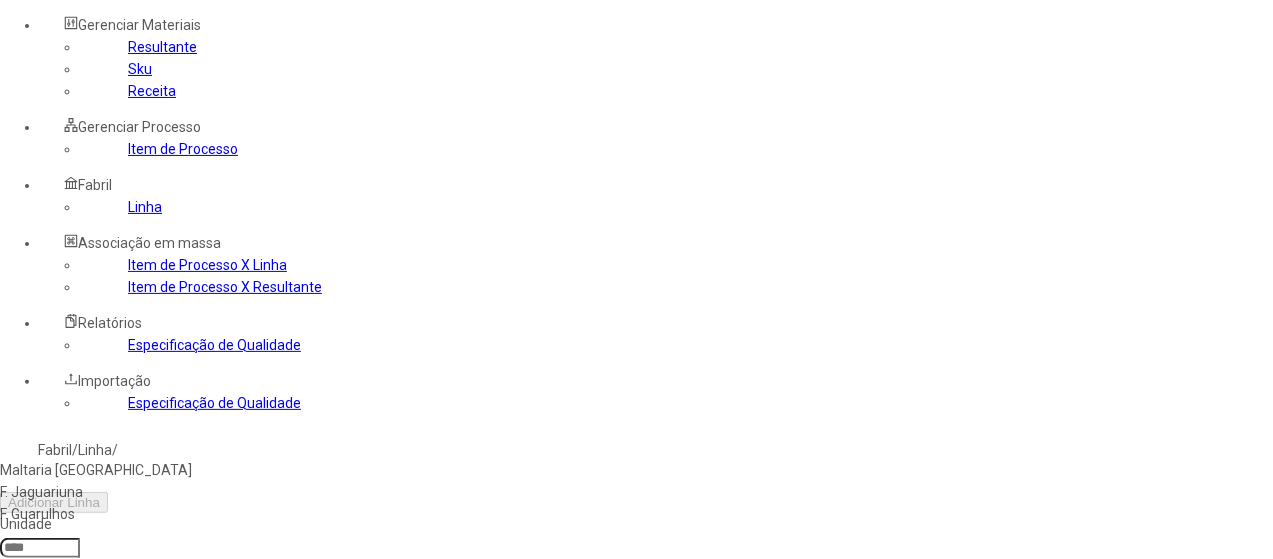 type on "***" 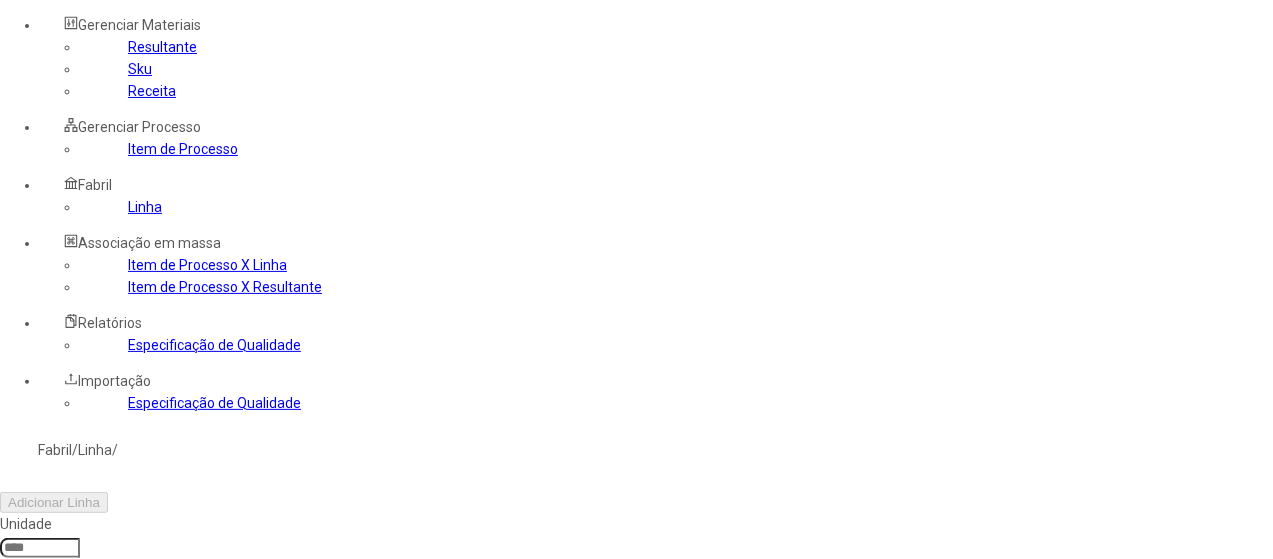 type on "***" 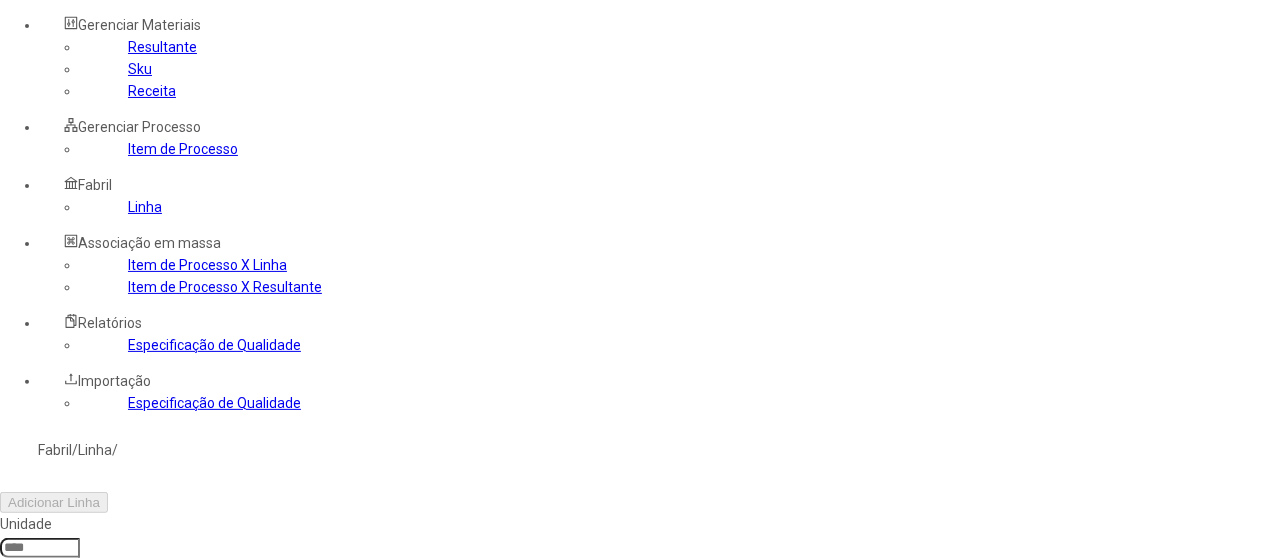 type 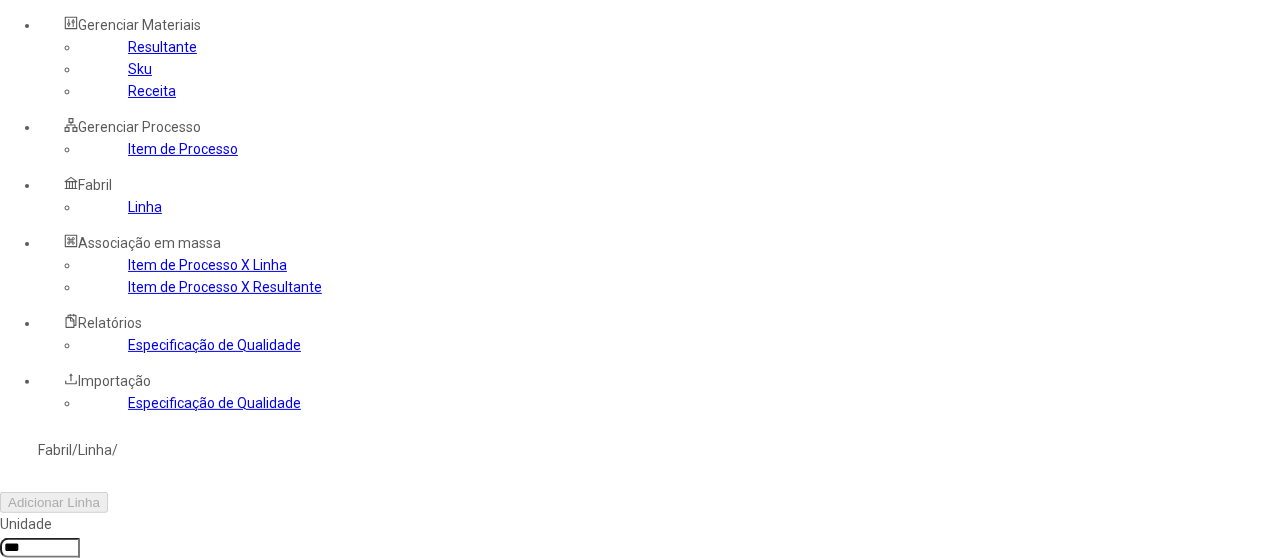 click at bounding box center [71, 639] 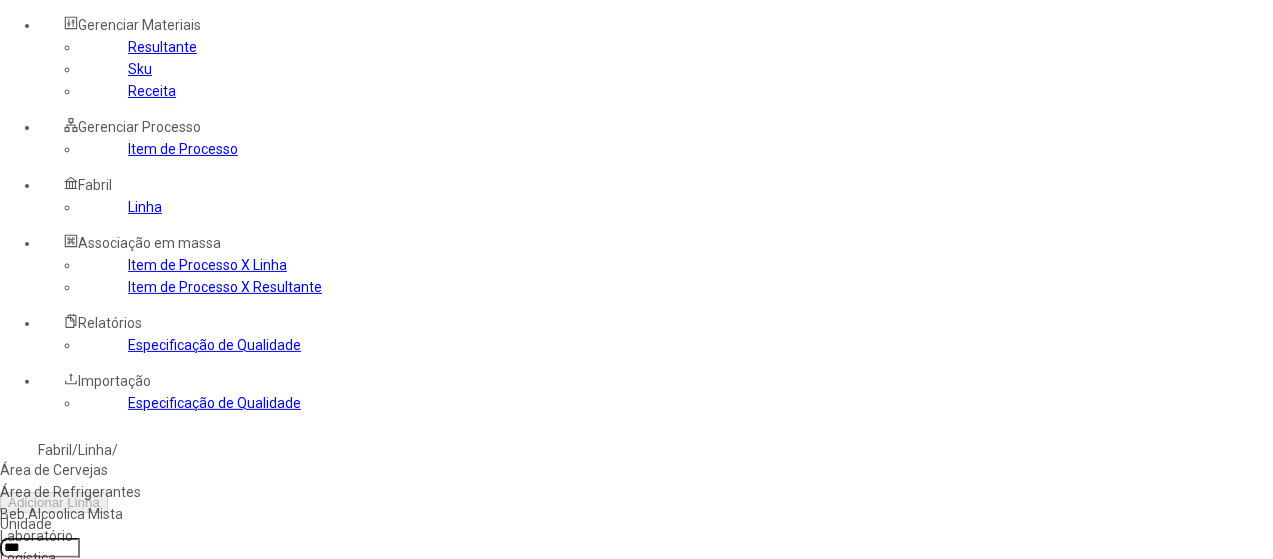 click on "Packaging" at bounding box center [113, 580] 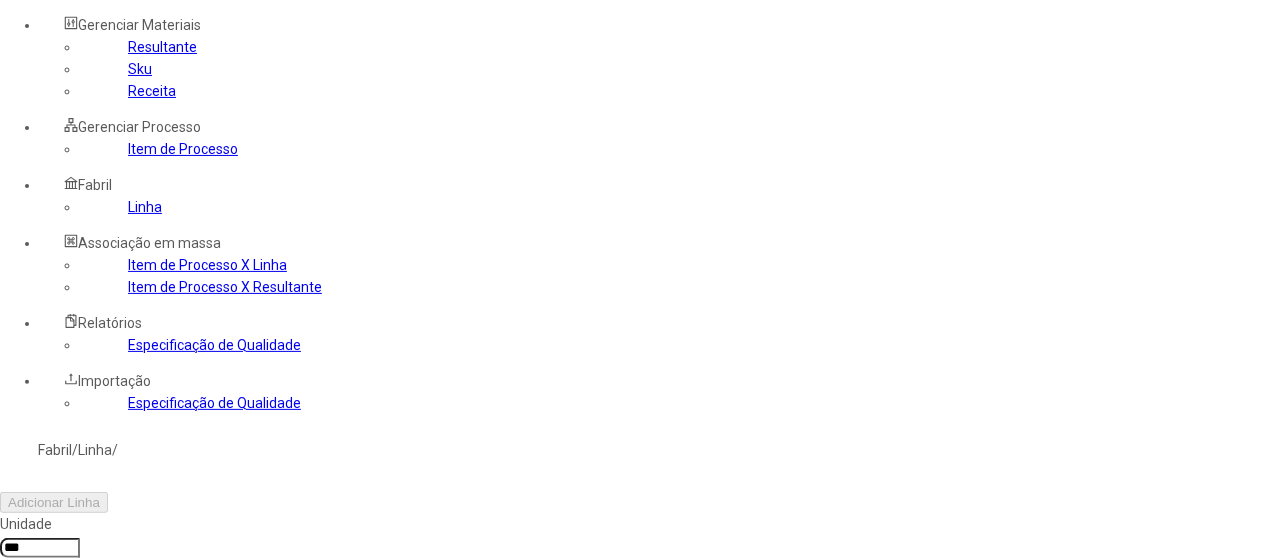 click 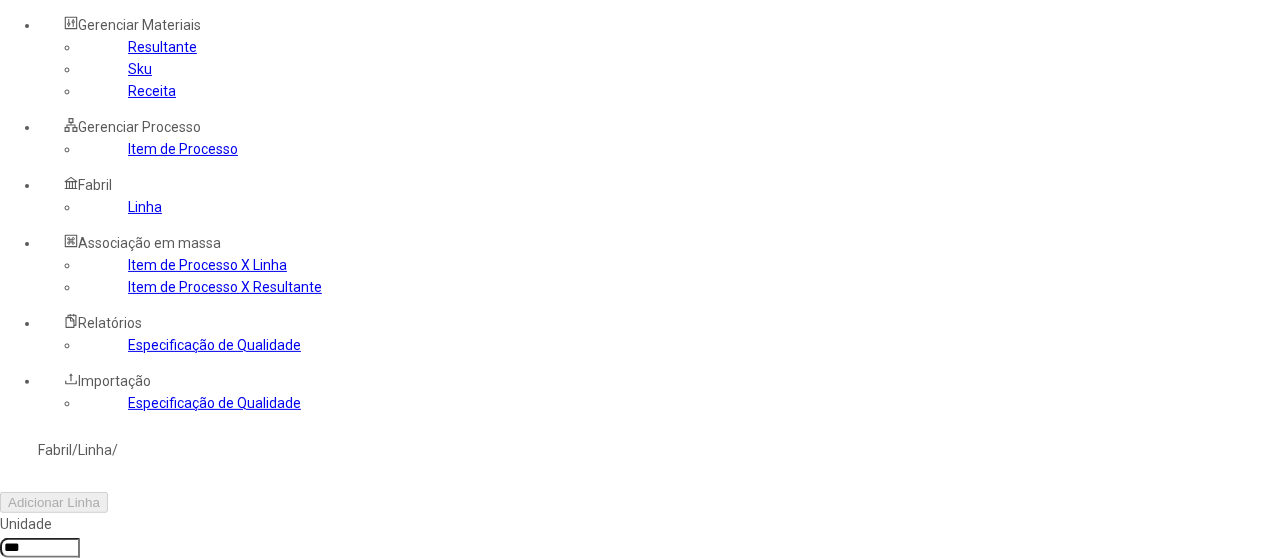 type on "***" 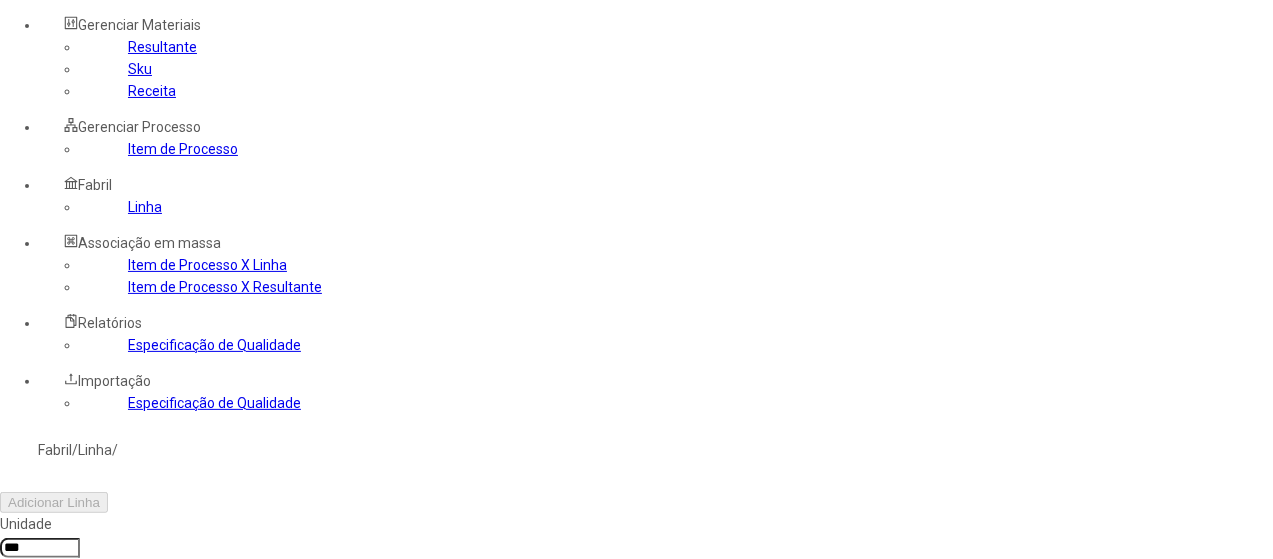 click on "Filtrar" 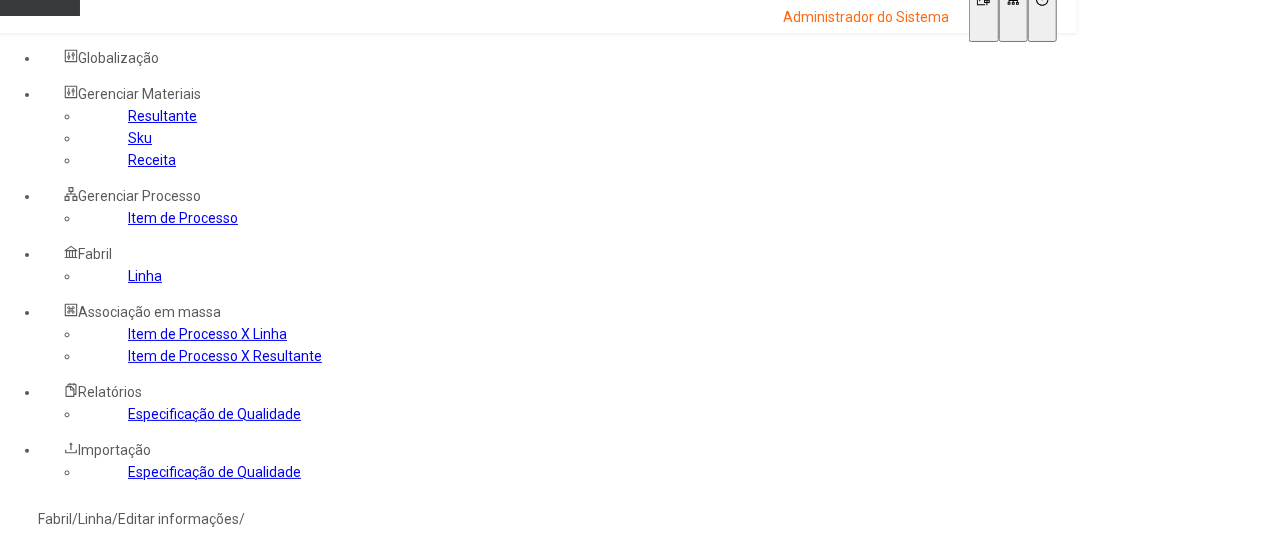scroll, scrollTop: 0, scrollLeft: 0, axis: both 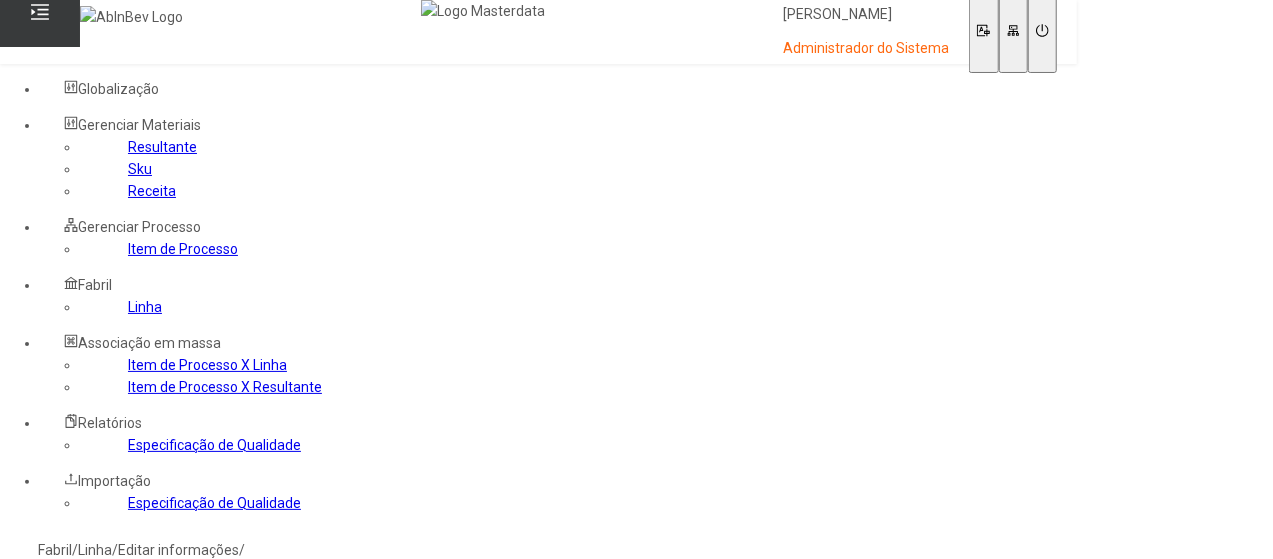 click at bounding box center [71, 859] 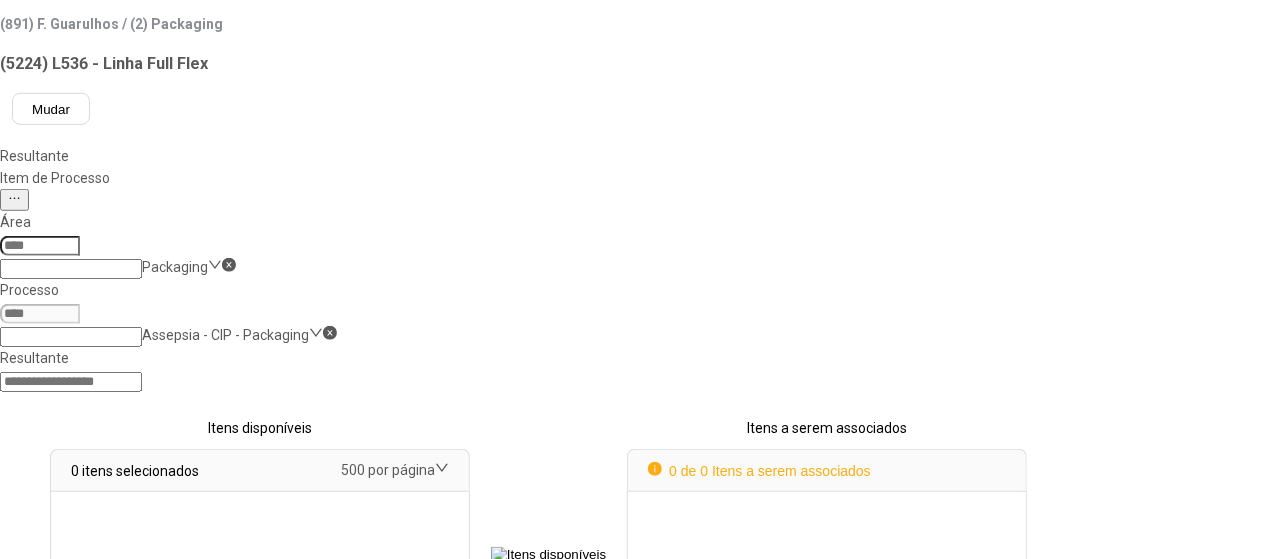 scroll, scrollTop: 653, scrollLeft: 0, axis: vertical 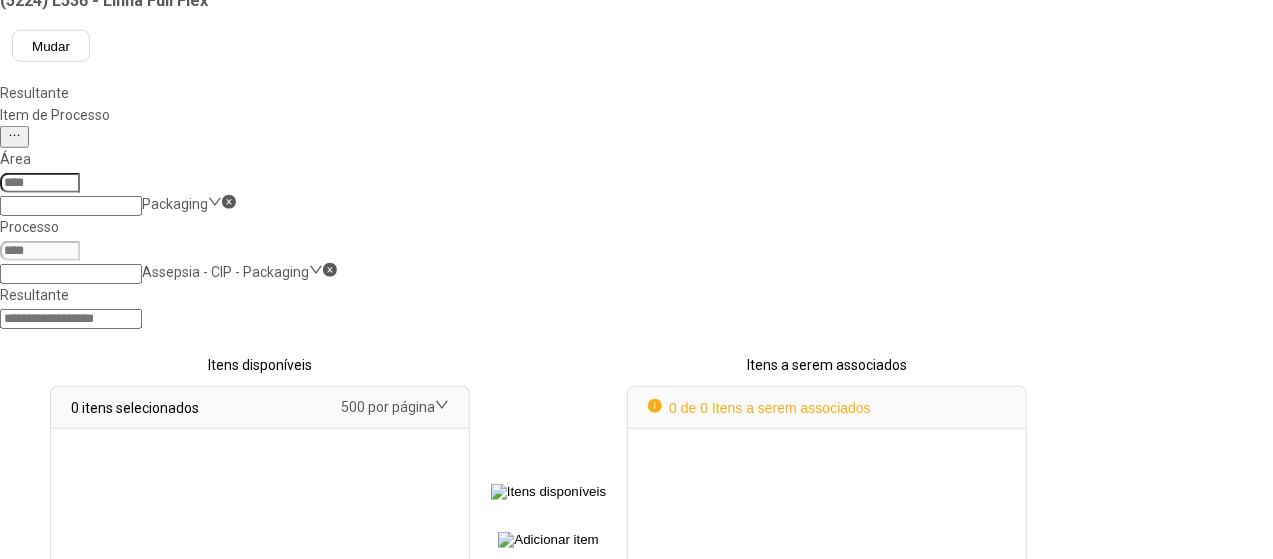 select 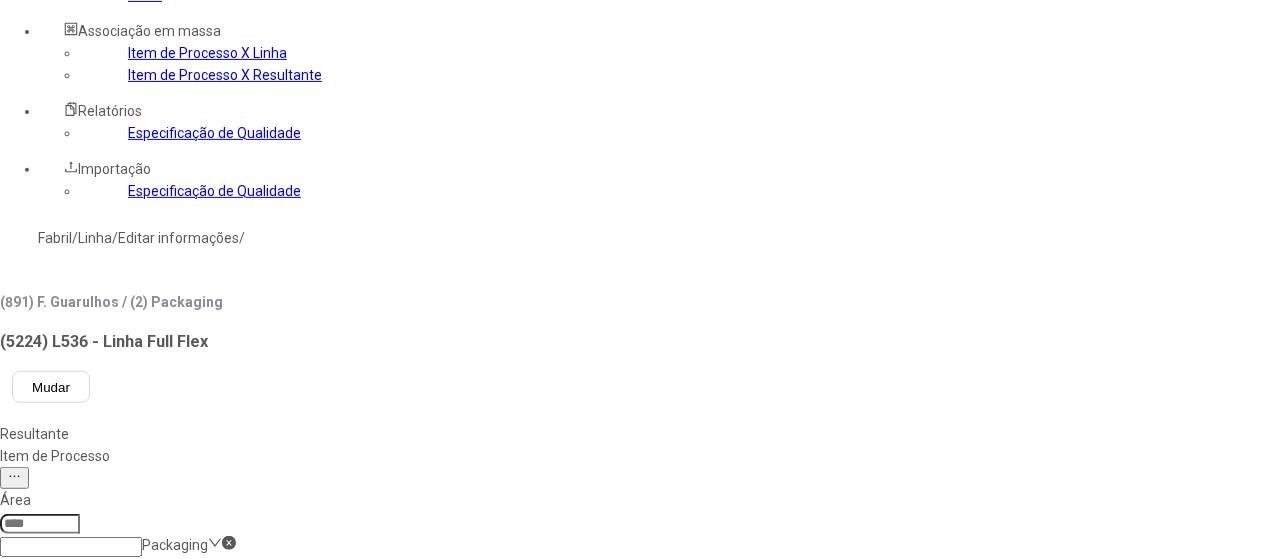 scroll, scrollTop: 302, scrollLeft: 0, axis: vertical 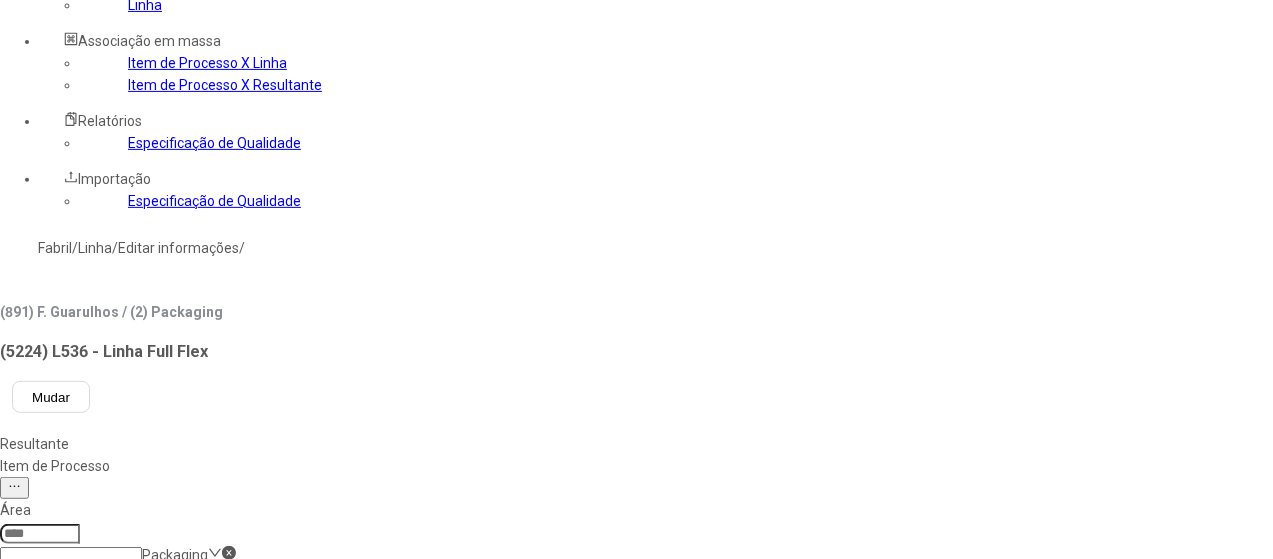 click 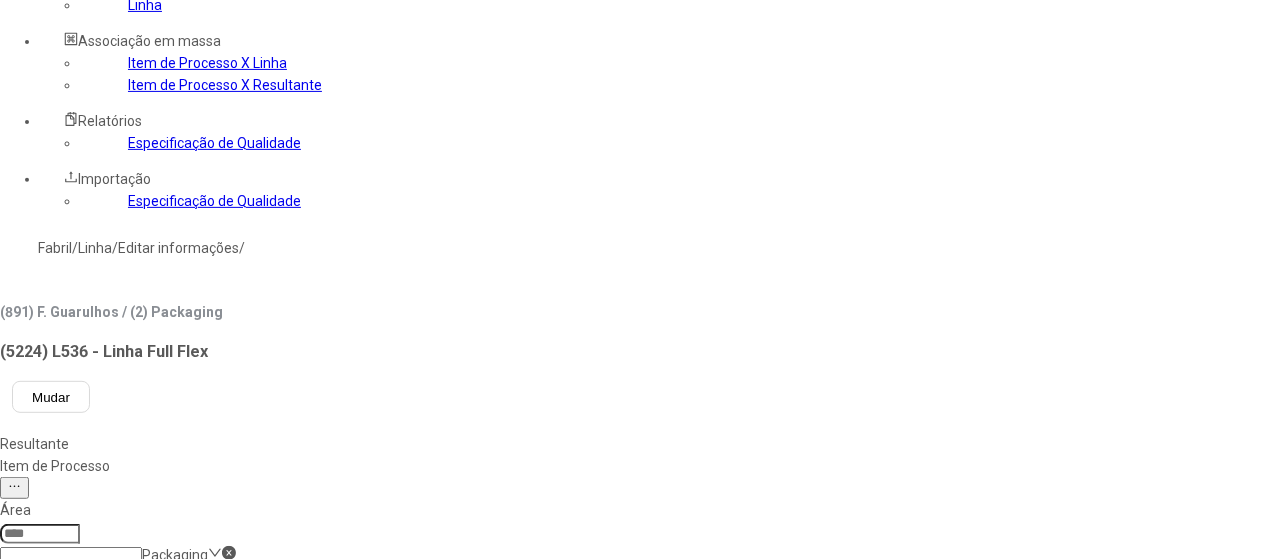 type on "****" 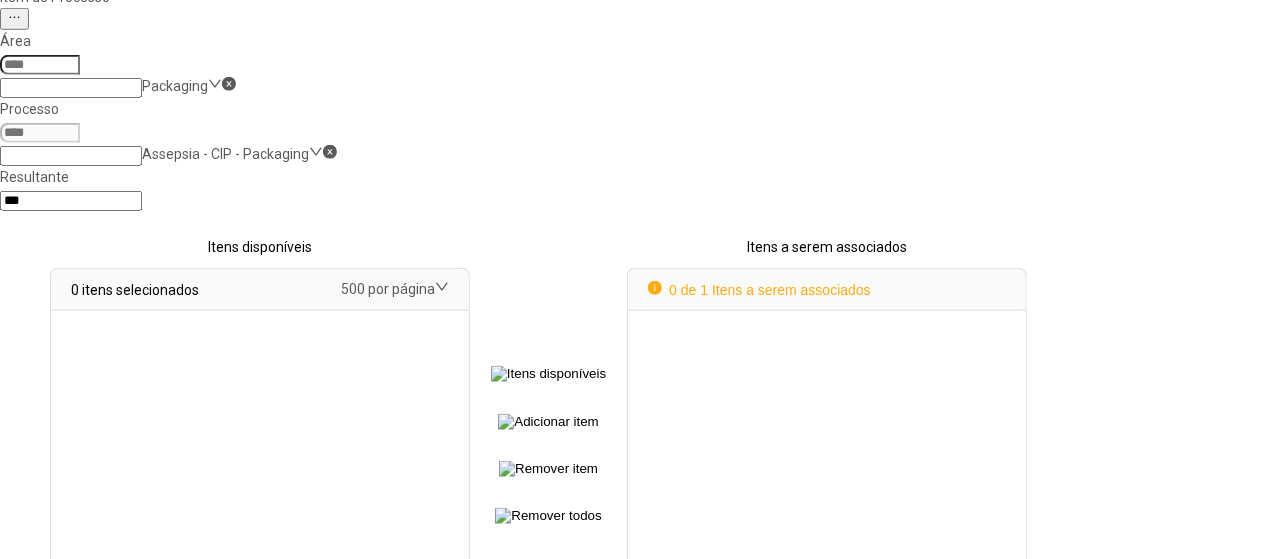scroll, scrollTop: 802, scrollLeft: 0, axis: vertical 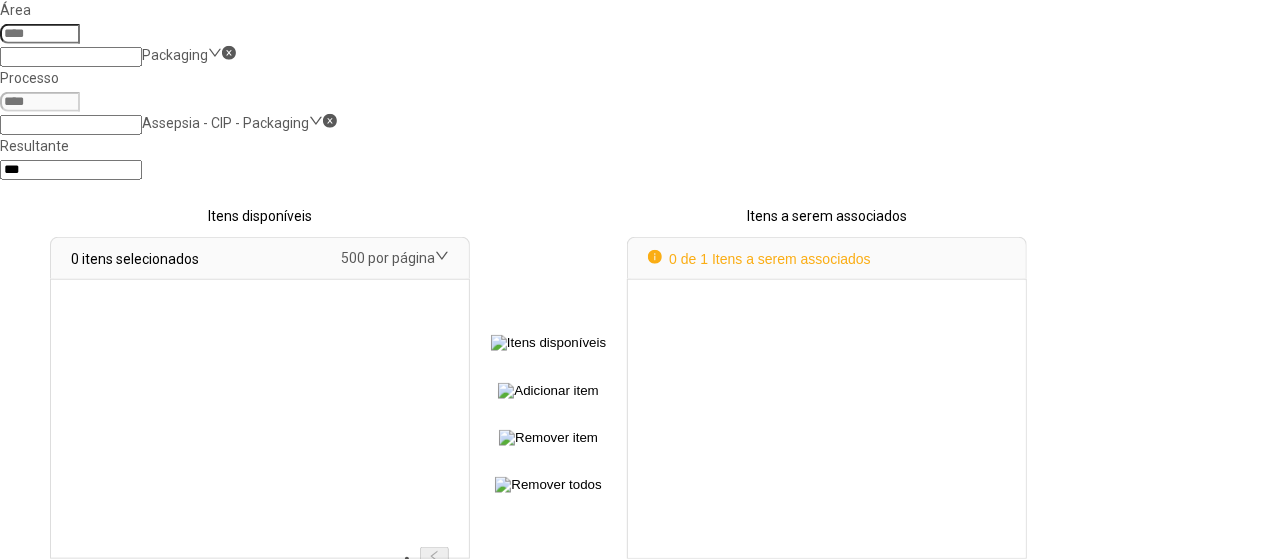 select 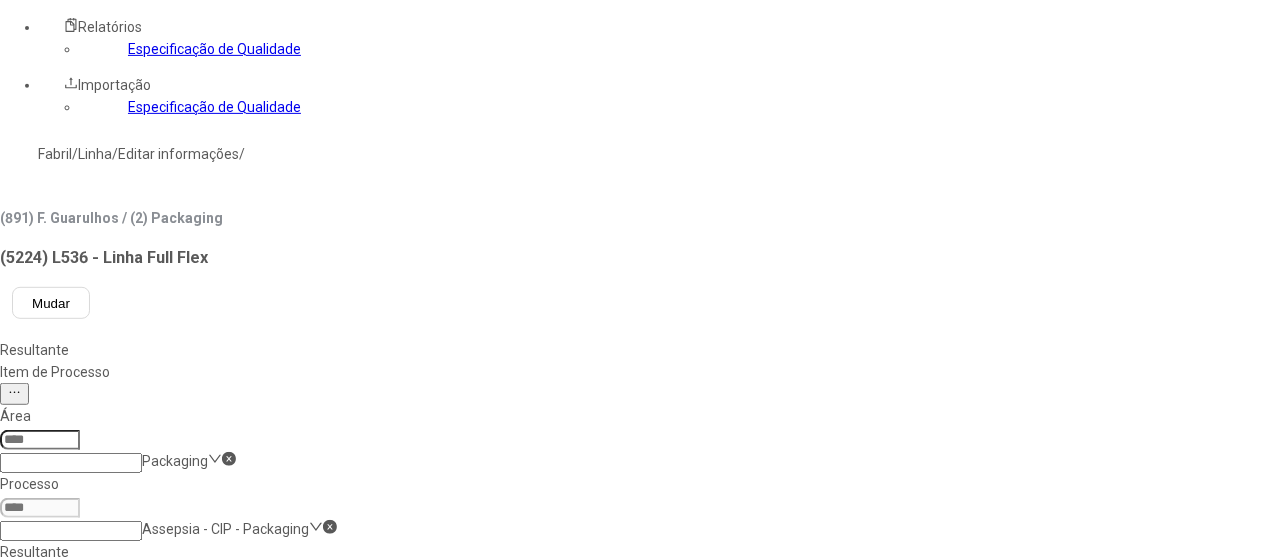 scroll, scrollTop: 2, scrollLeft: 0, axis: vertical 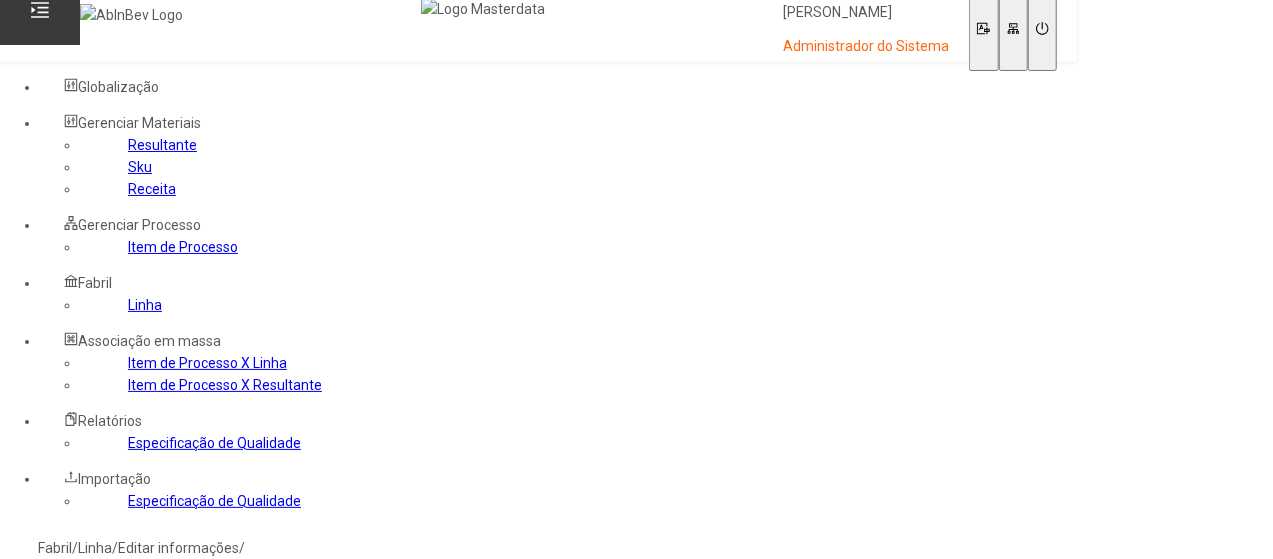 drag, startPoint x: 154, startPoint y: 375, endPoint x: 844, endPoint y: 439, distance: 692.96173 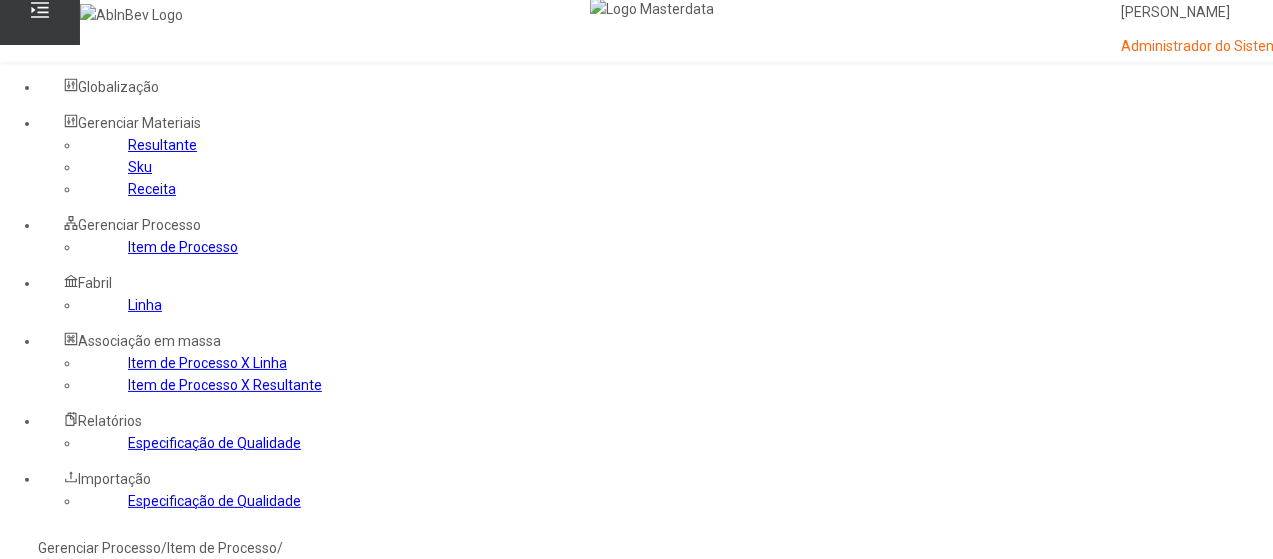 click 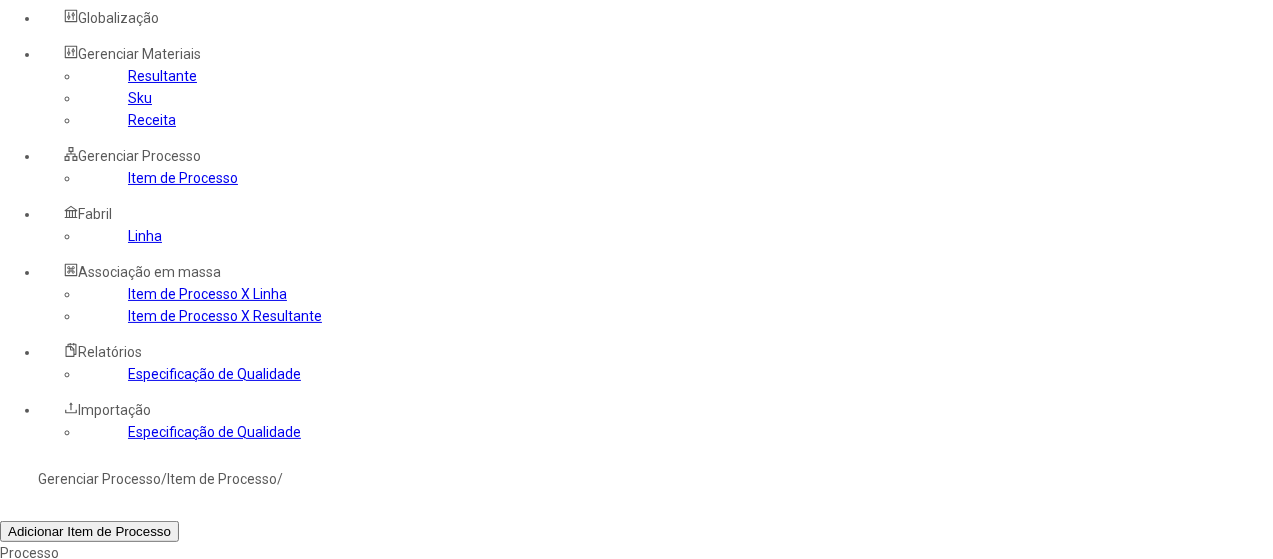 scroll, scrollTop: 102, scrollLeft: 0, axis: vertical 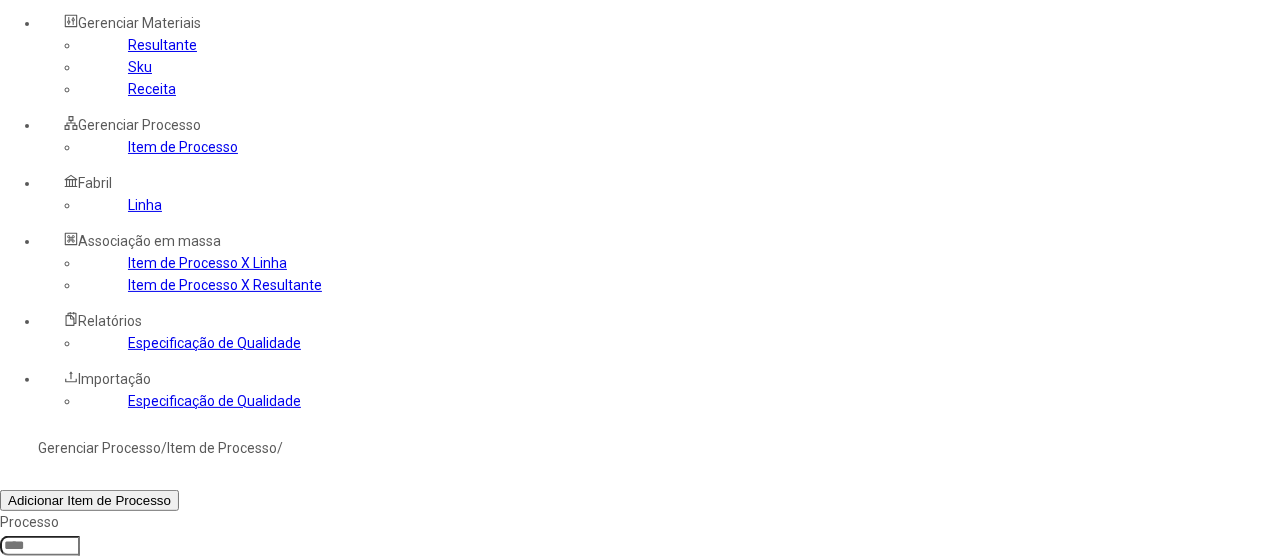 click 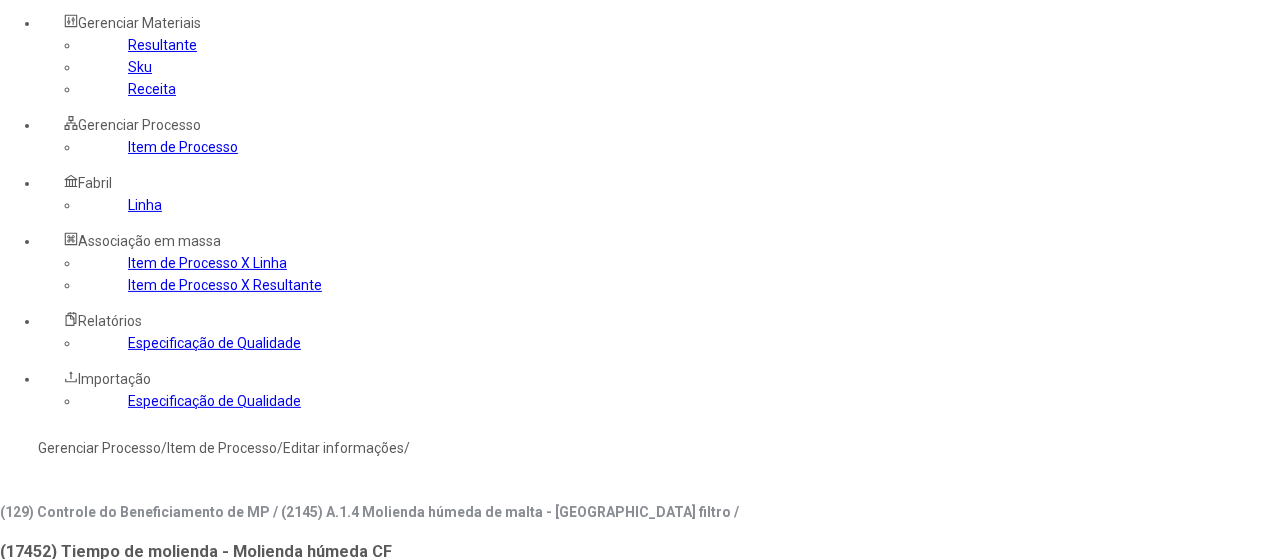 type on "****" 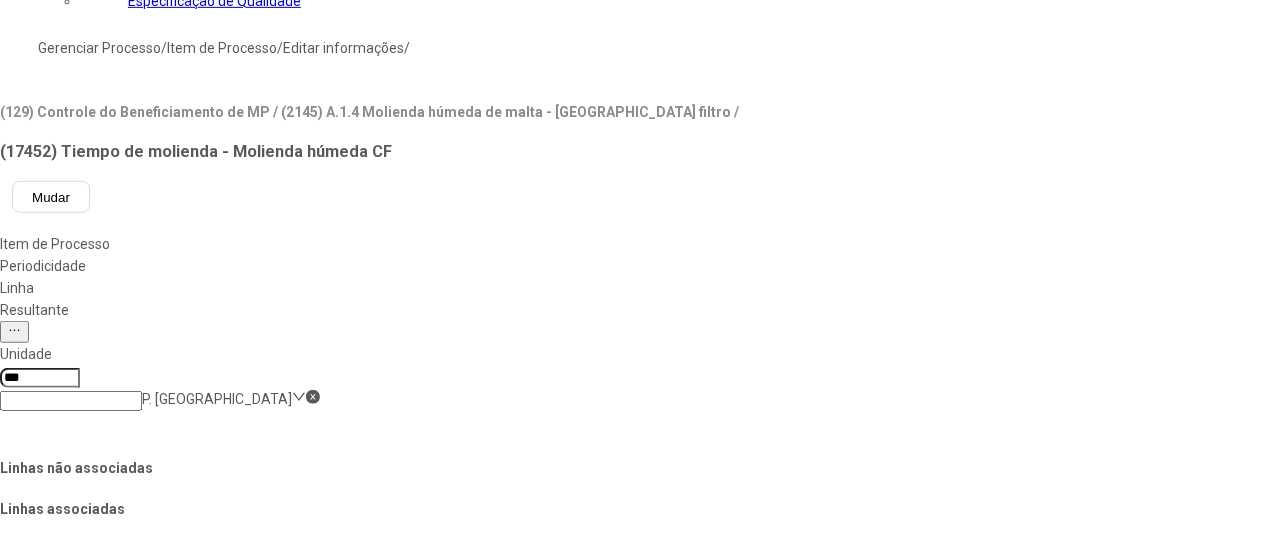 scroll, scrollTop: 102, scrollLeft: 0, axis: vertical 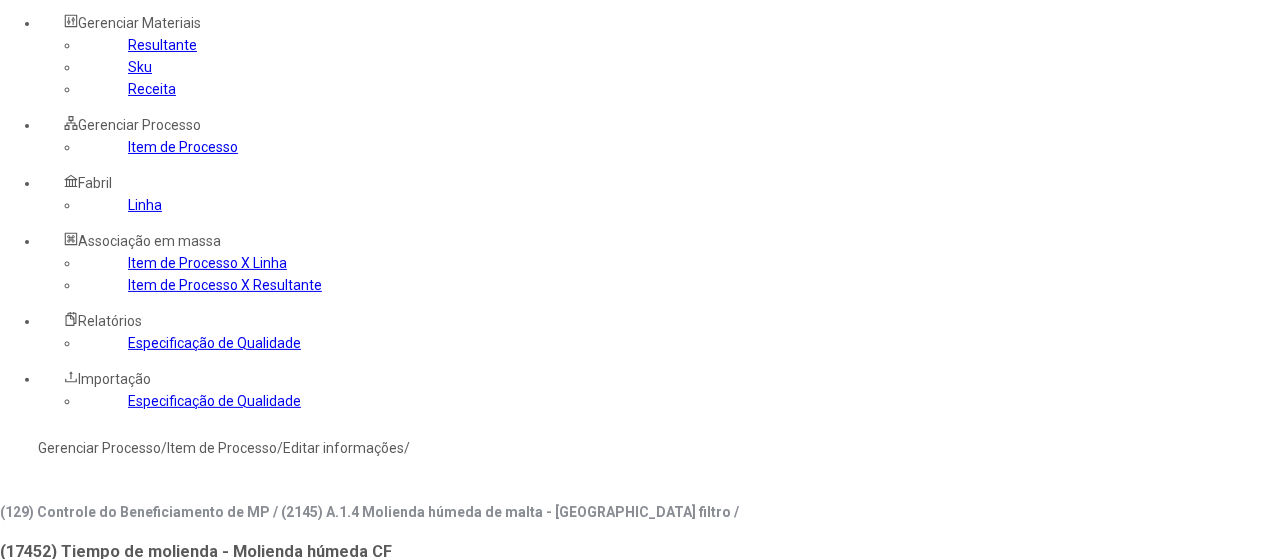 type on "***" 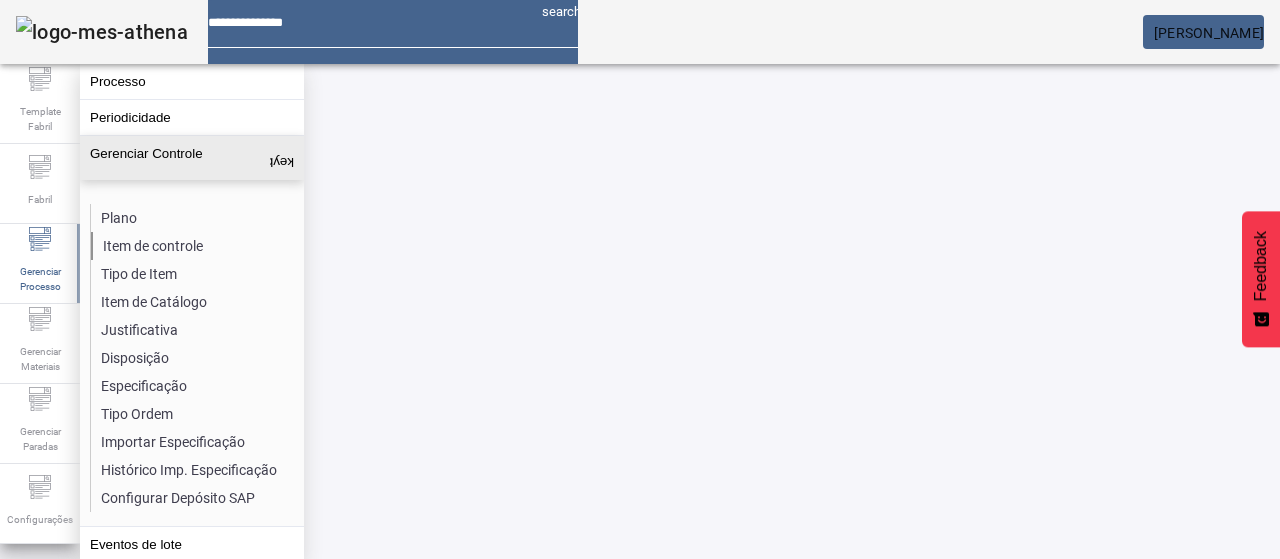 scroll, scrollTop: 0, scrollLeft: 0, axis: both 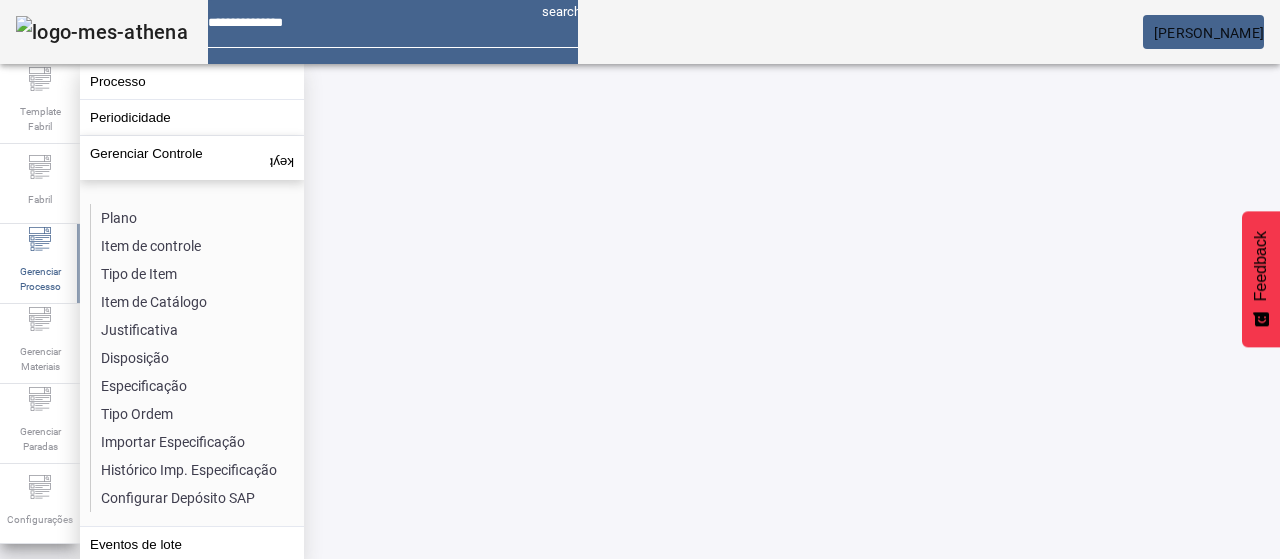 click on "Item de controle" 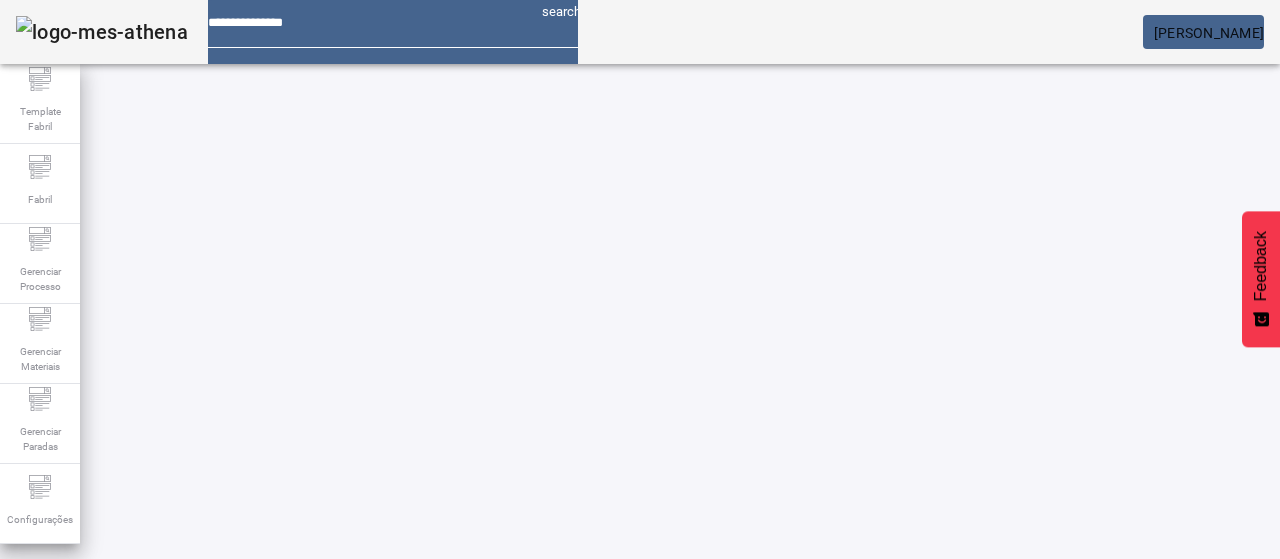 click on "ABRIR FILTROS" 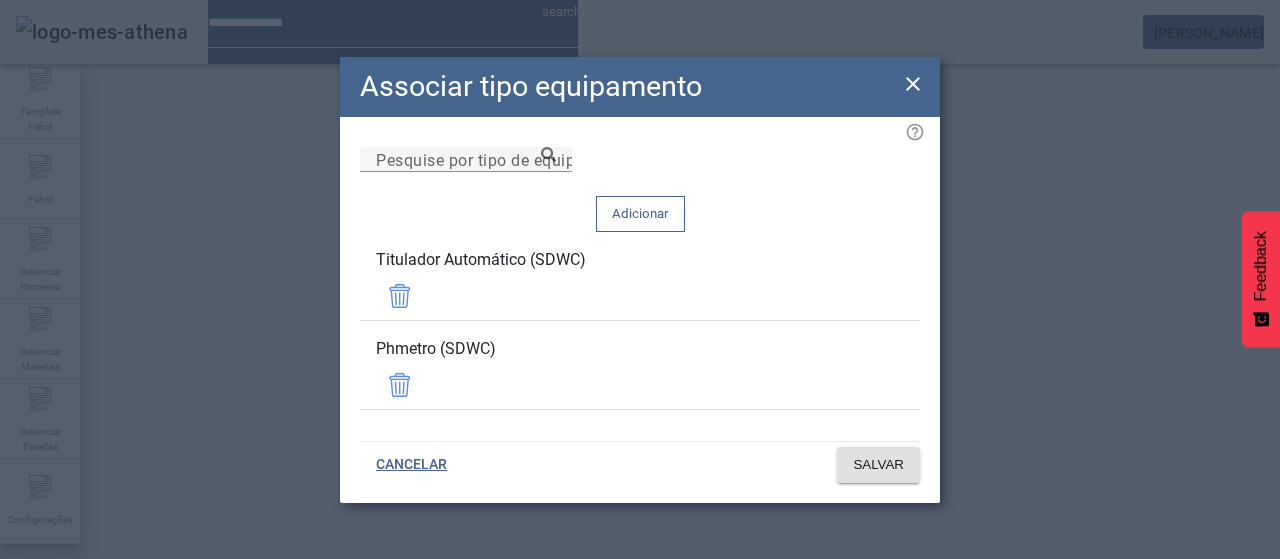 click 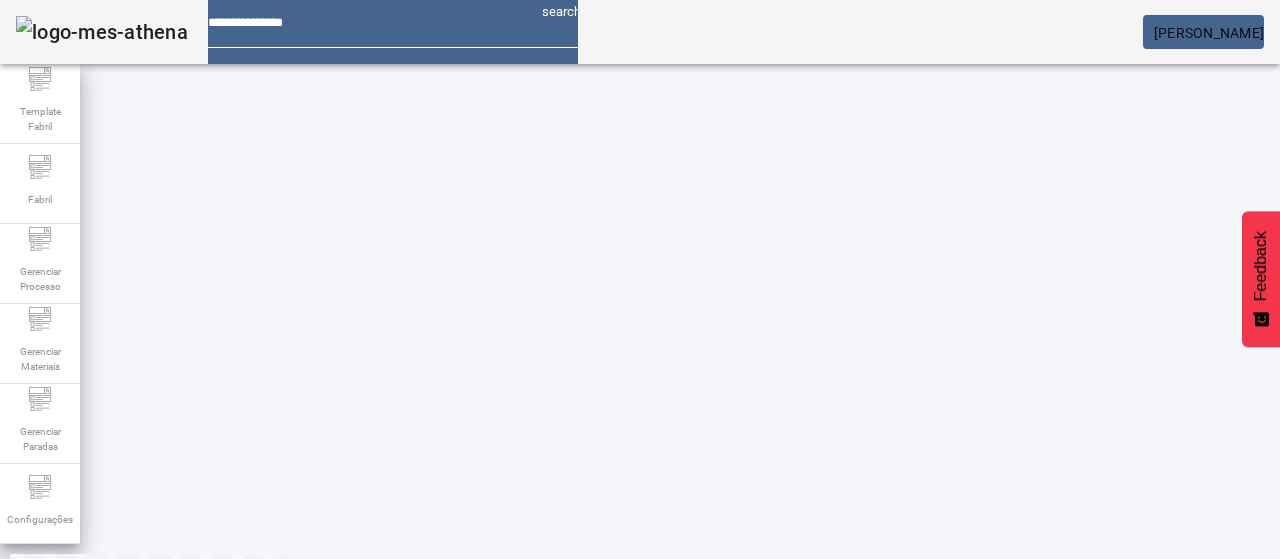 scroll, scrollTop: 352, scrollLeft: 0, axis: vertical 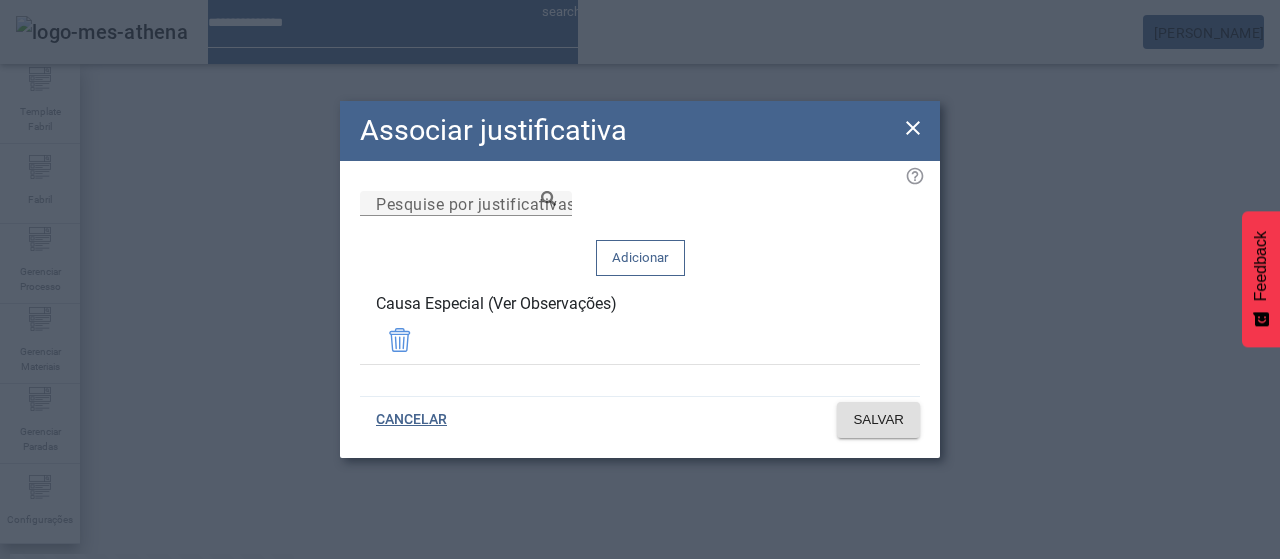 click on "Associar justificativa" 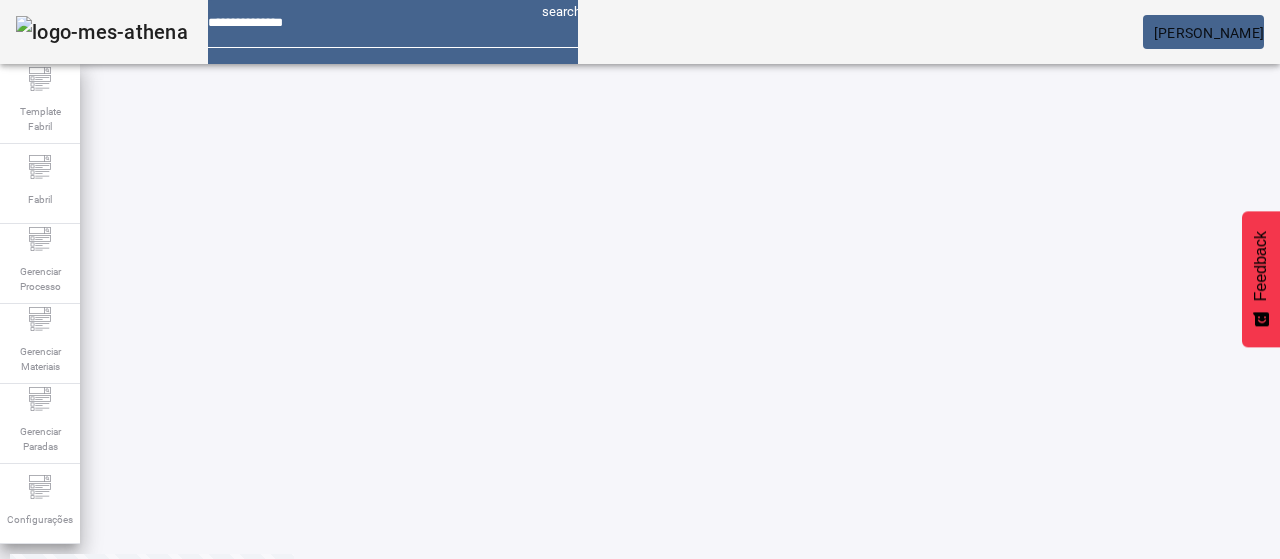 click at bounding box center (572, 567) 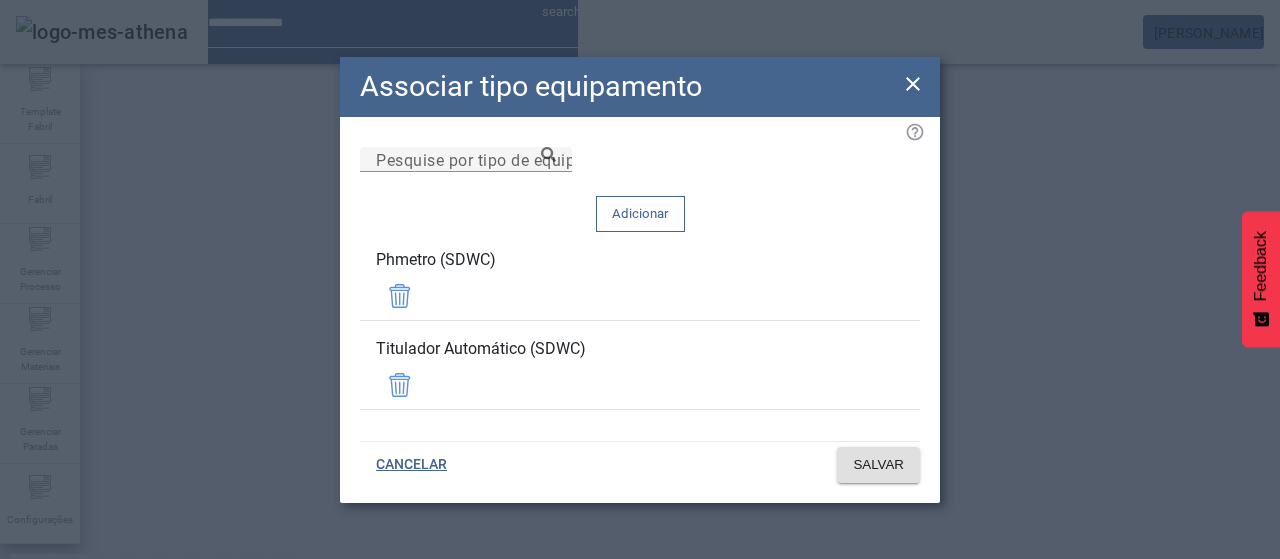 drag, startPoint x: 910, startPoint y: 118, endPoint x: 832, endPoint y: 123, distance: 78.160095 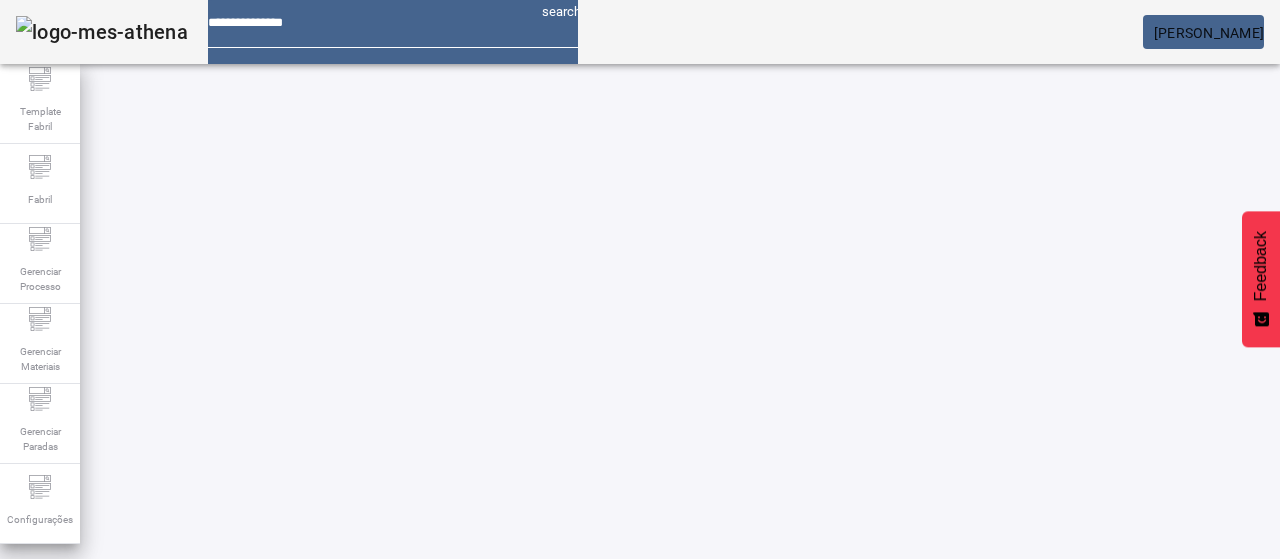 scroll, scrollTop: 0, scrollLeft: 0, axis: both 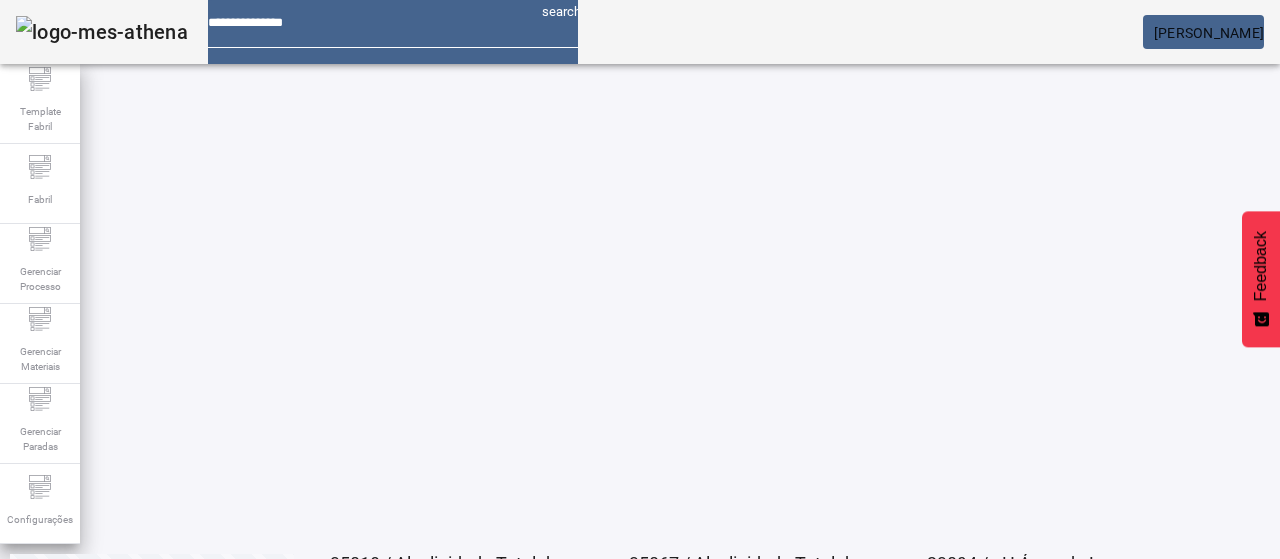 click on "23093 / Taxa de Lavagem do Bagaço - Mosto Secundario" 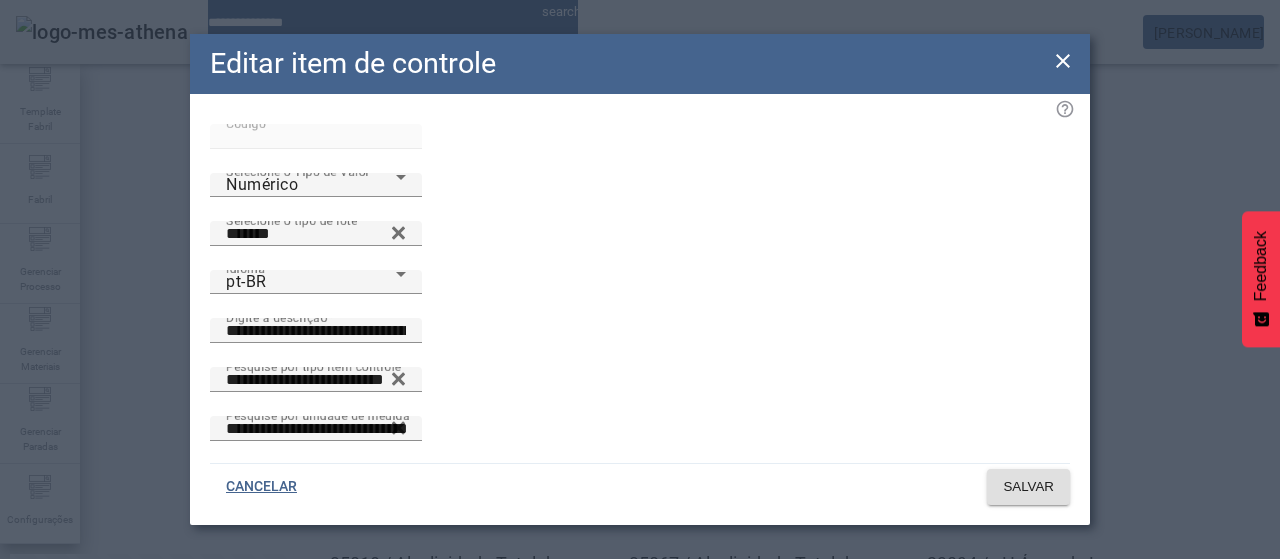 click 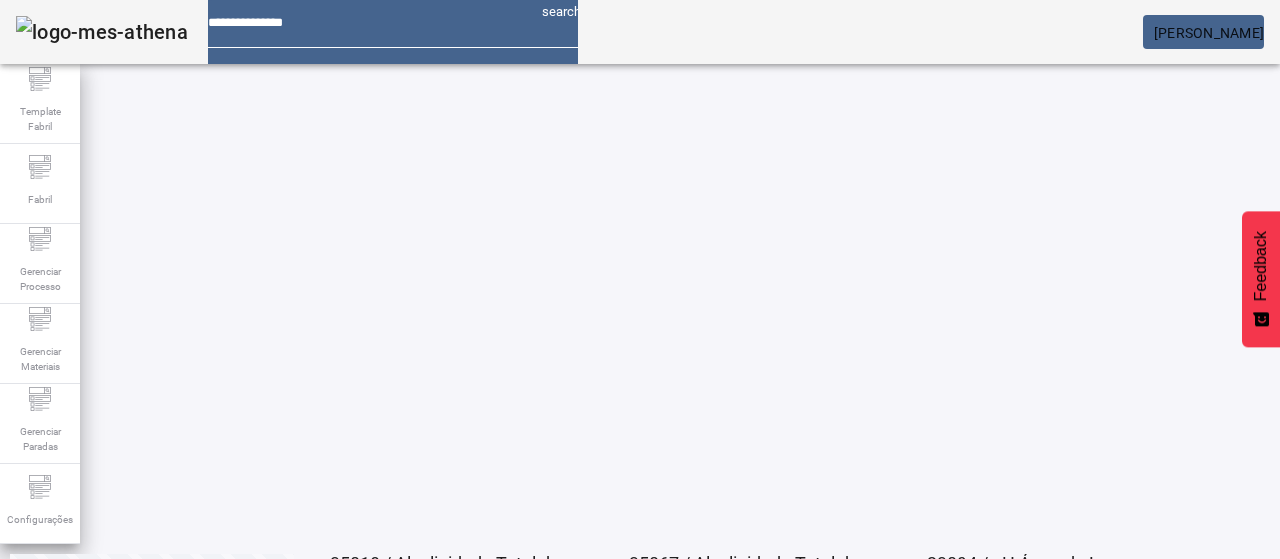 copy on "23093" 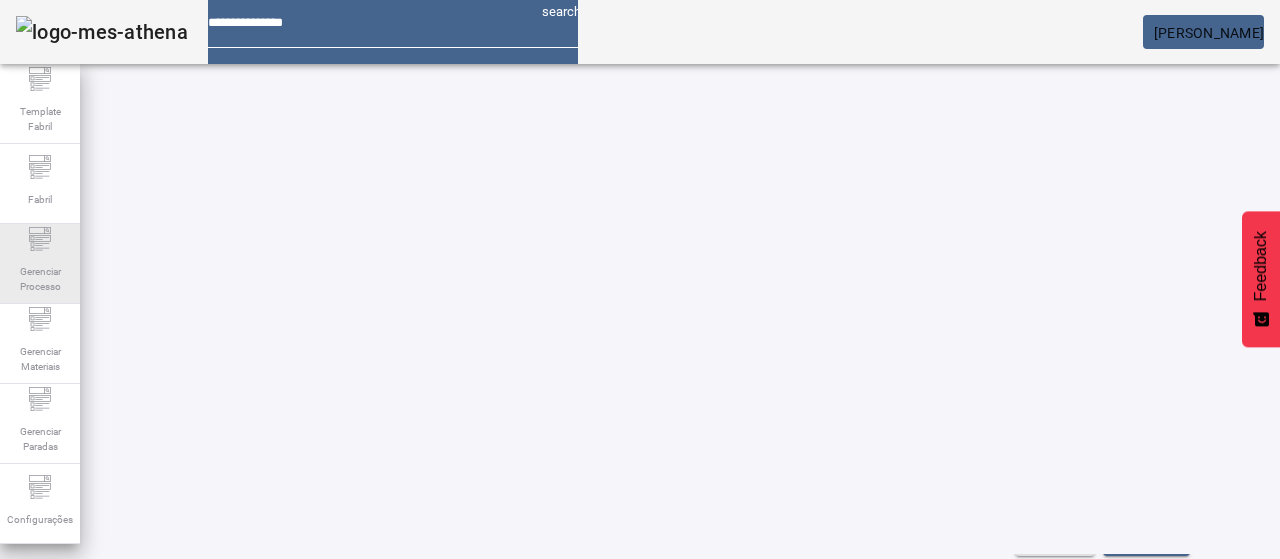 scroll, scrollTop: 0, scrollLeft: 0, axis: both 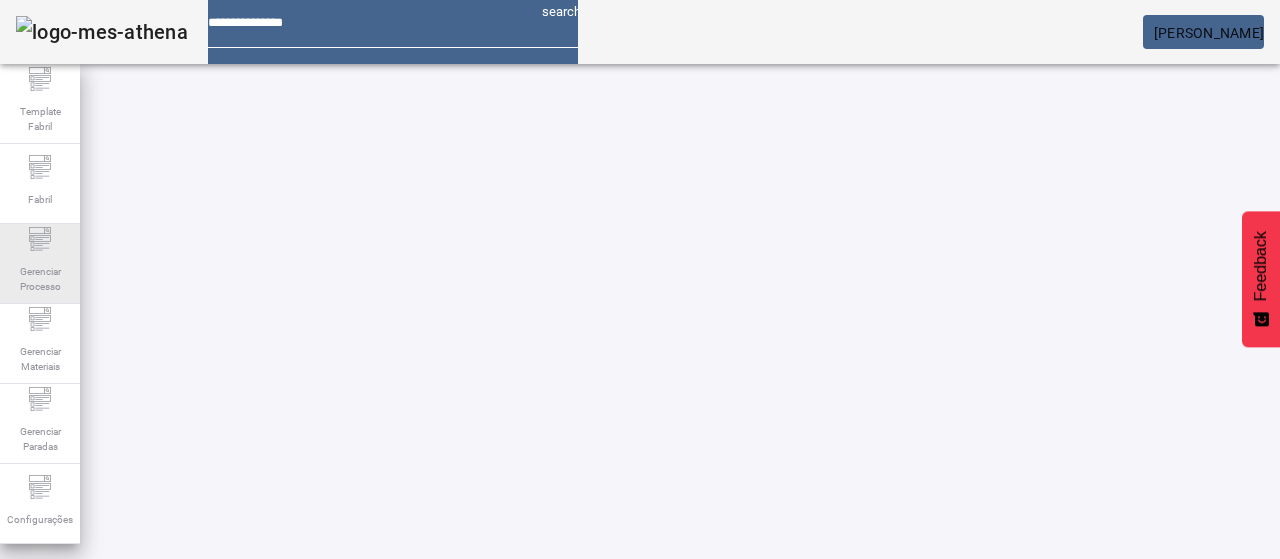 click on "Gerenciar Processo" 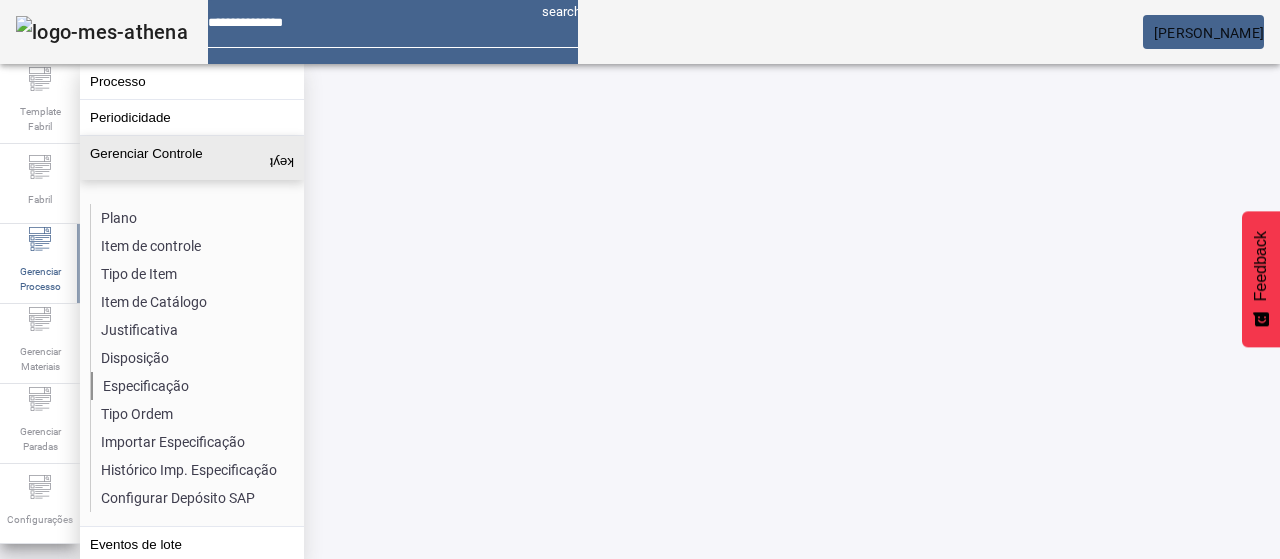 click on "Especificação" 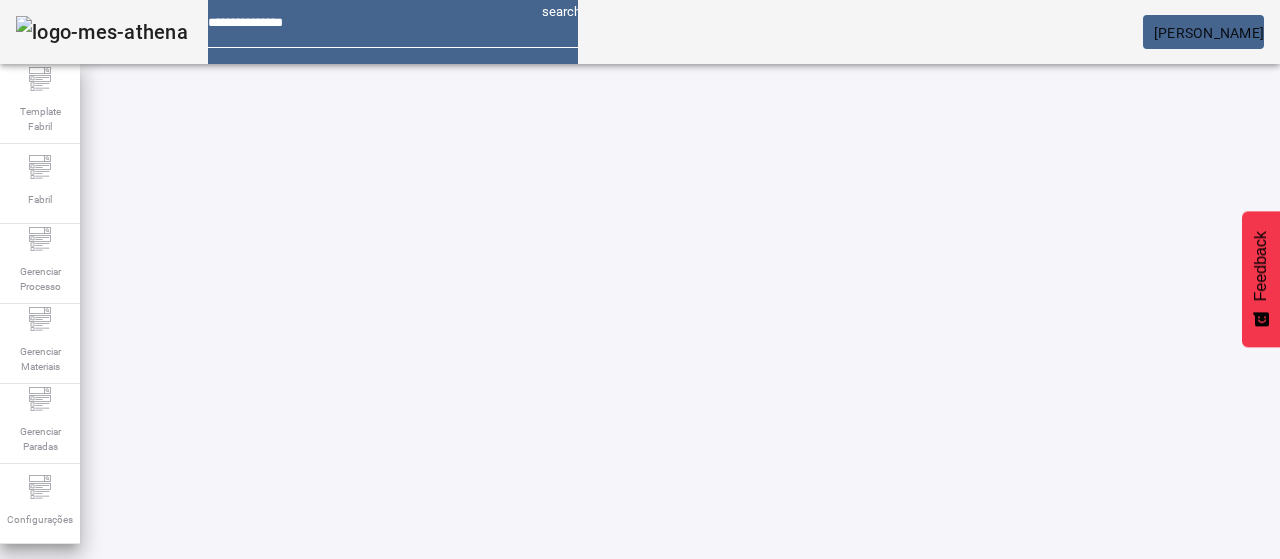 drag, startPoint x: 298, startPoint y: 143, endPoint x: 222, endPoint y: 148, distance: 76.1643 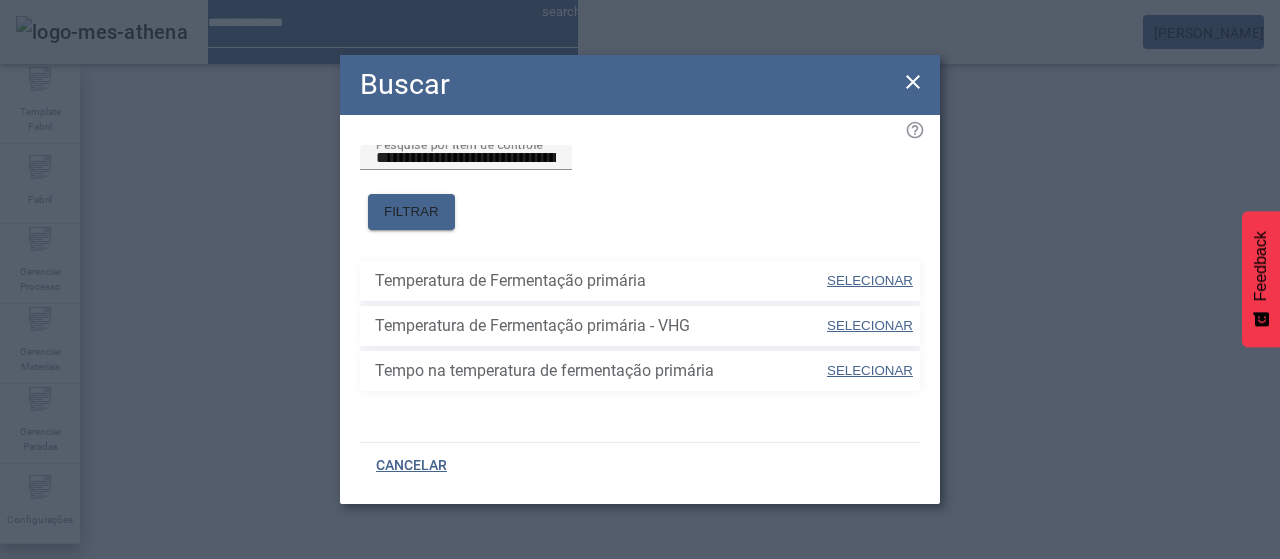 click on "SELECIONAR" at bounding box center [870, 280] 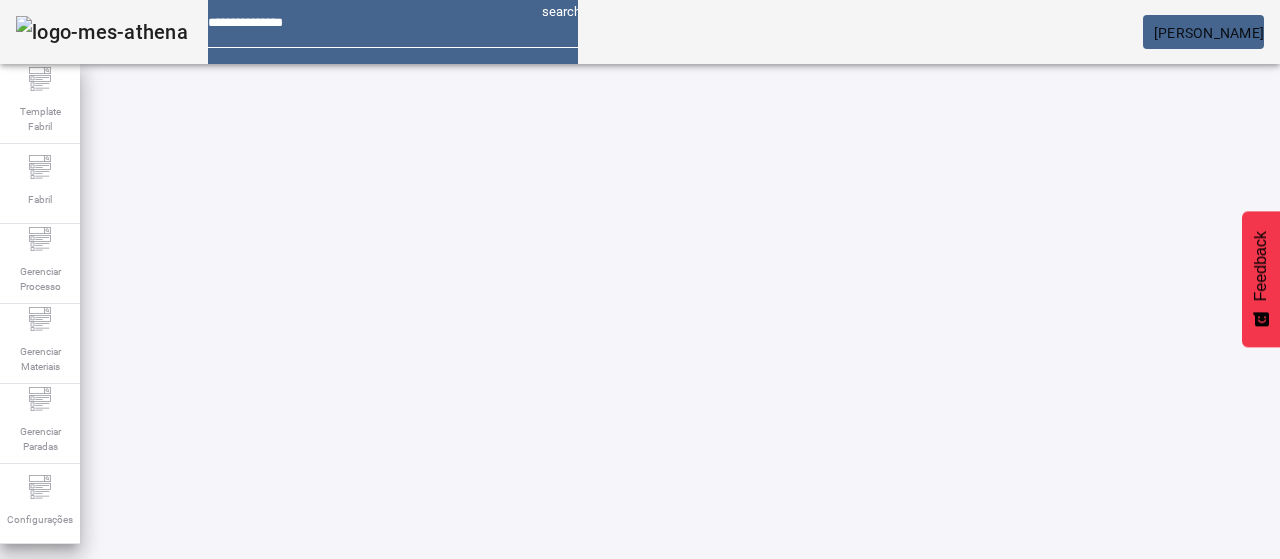 click on "FILTRAR" 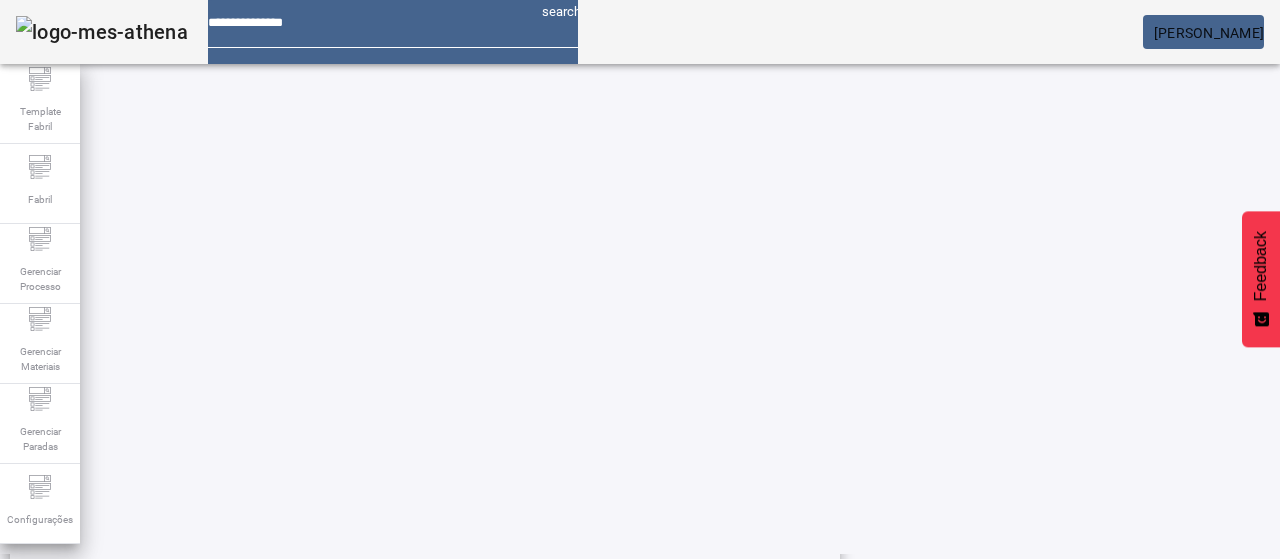 scroll, scrollTop: 223, scrollLeft: 0, axis: vertical 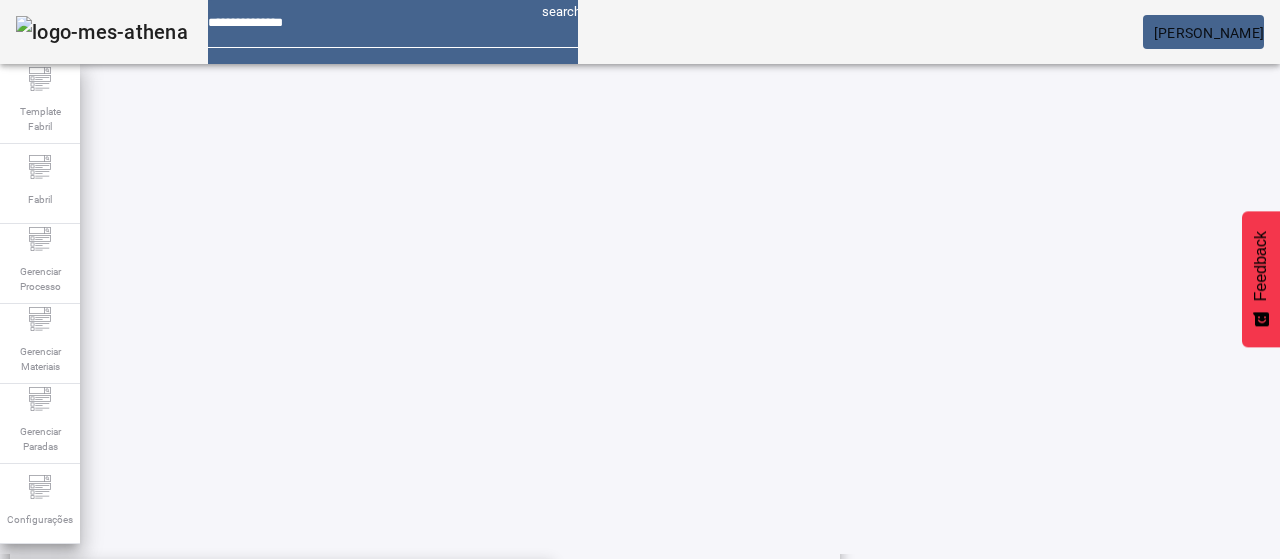 click on "BRAHMA SUB ZERO-ABC" at bounding box center [276, 591] 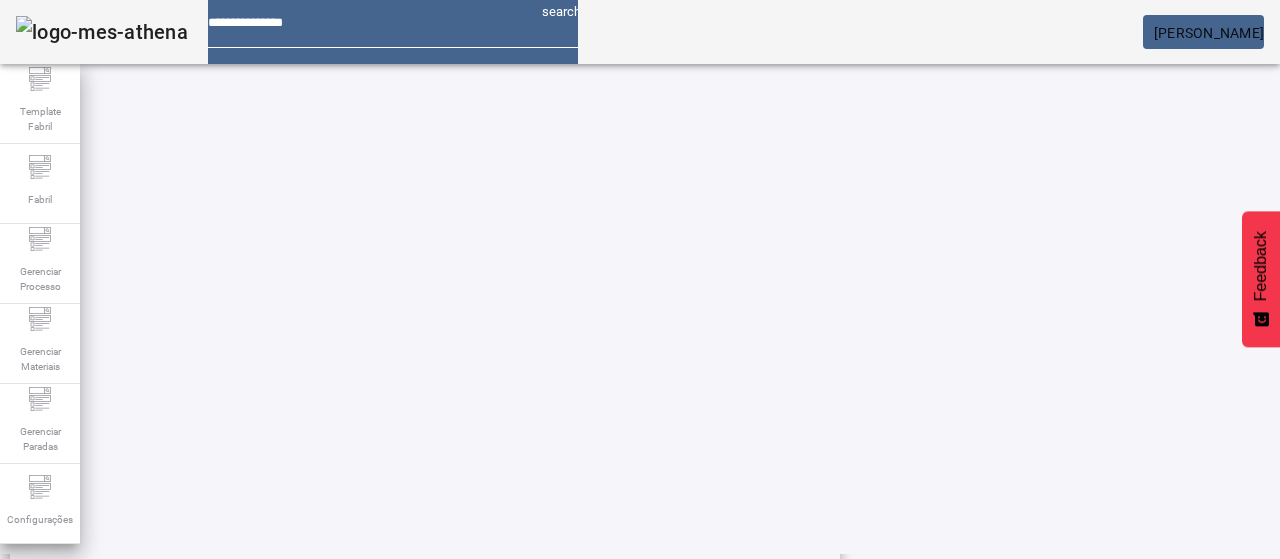 click on "FILTRAR" 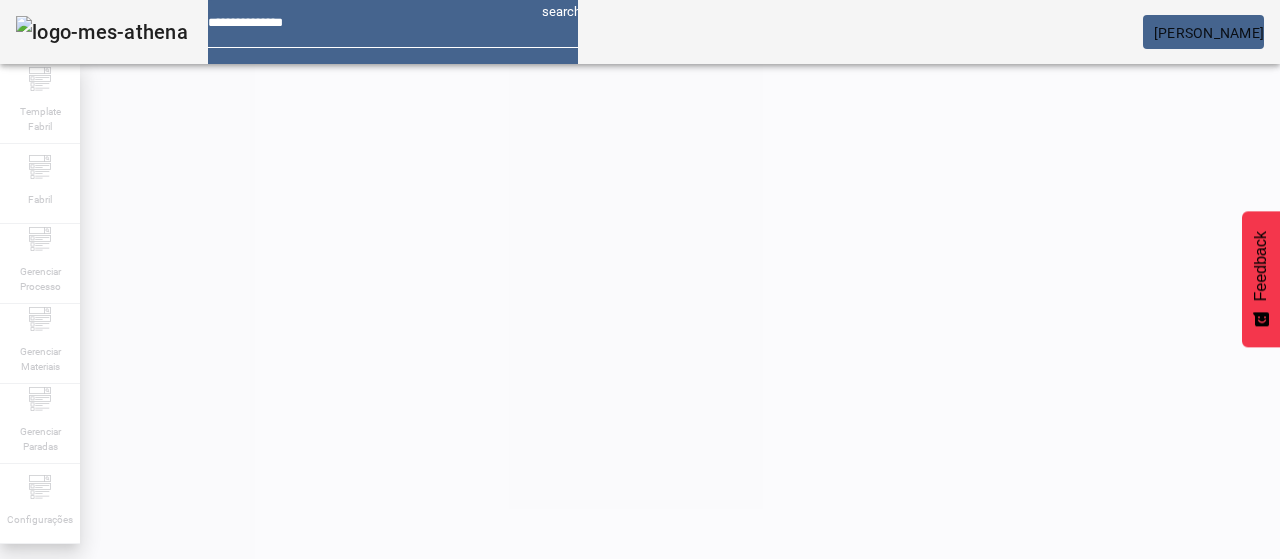 scroll, scrollTop: 240, scrollLeft: 0, axis: vertical 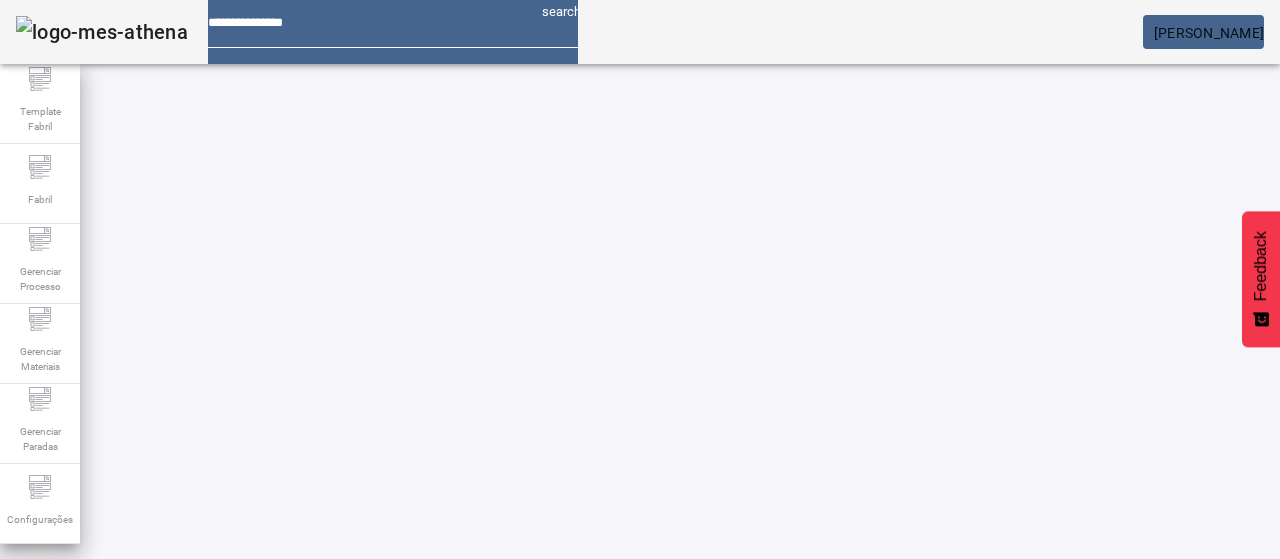 click 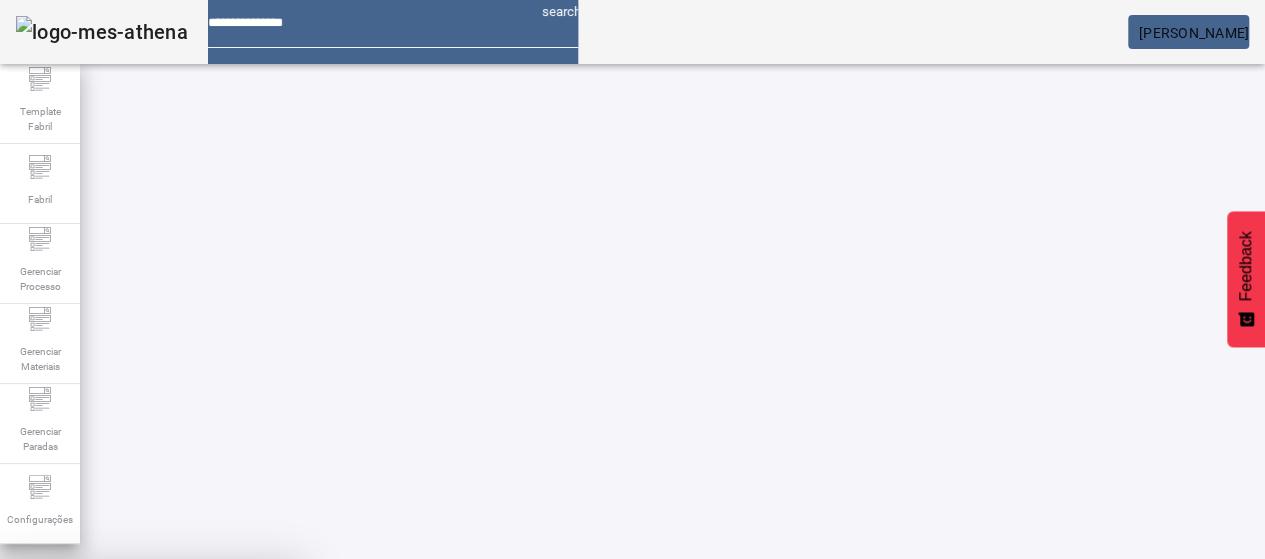 click at bounding box center (248, 707) 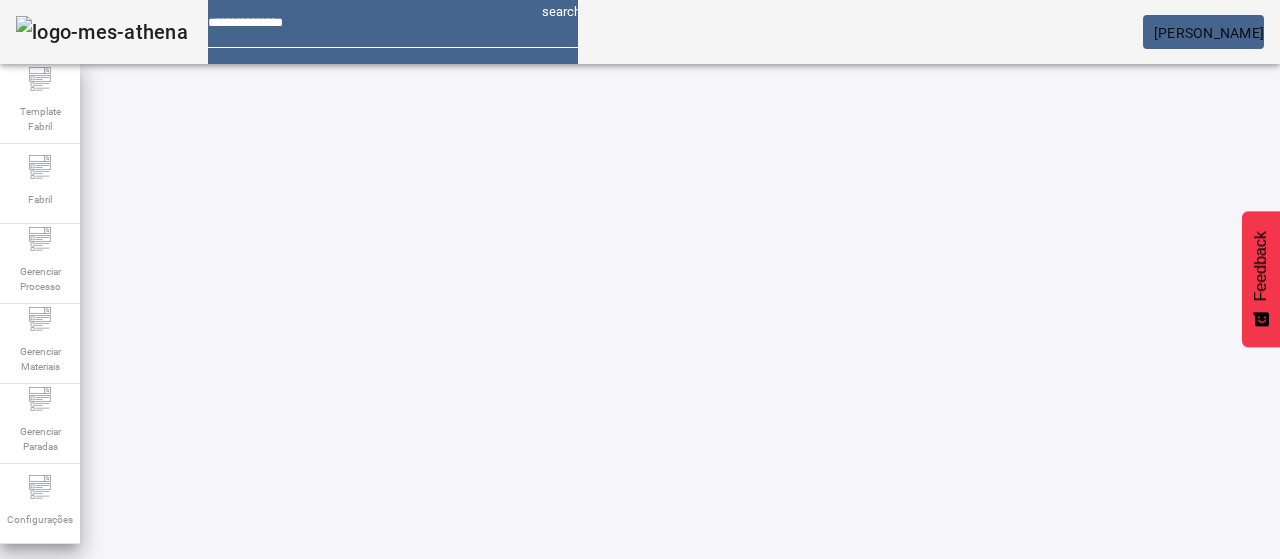 scroll, scrollTop: 190, scrollLeft: 0, axis: vertical 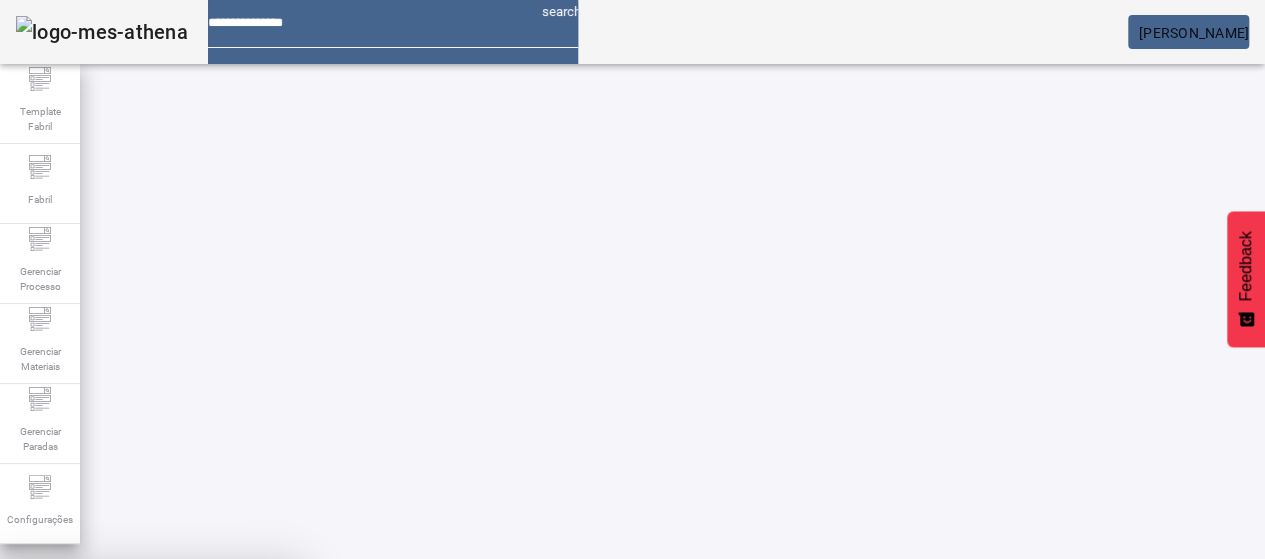 click on "SIM" at bounding box center [249, 707] 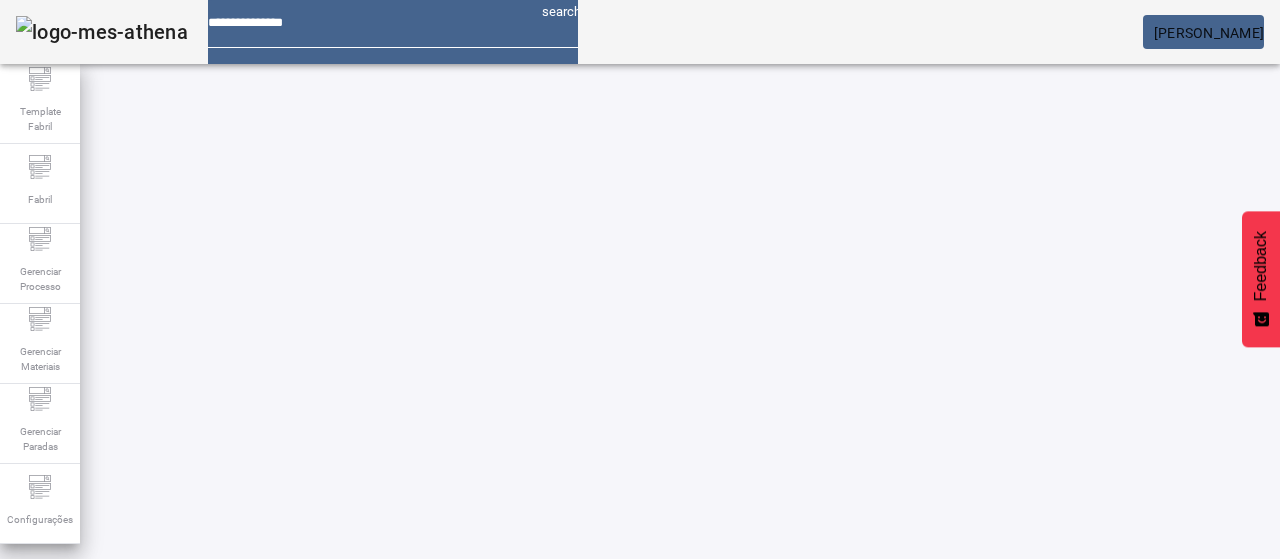 scroll, scrollTop: 140, scrollLeft: 0, axis: vertical 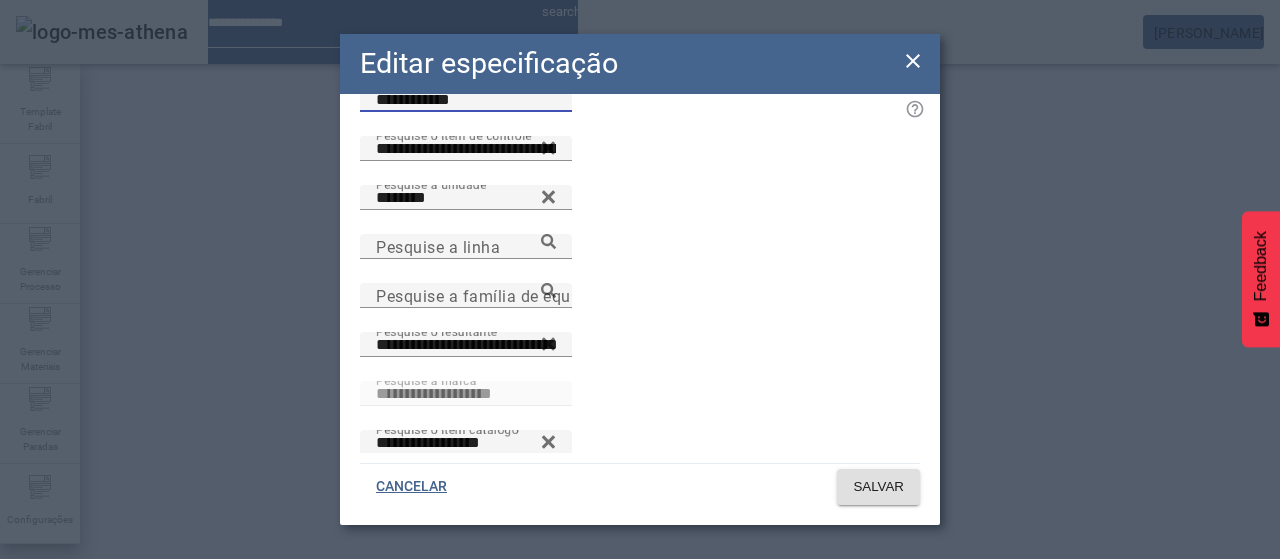 drag, startPoint x: 486, startPoint y: 122, endPoint x: 266, endPoint y: 111, distance: 220.27483 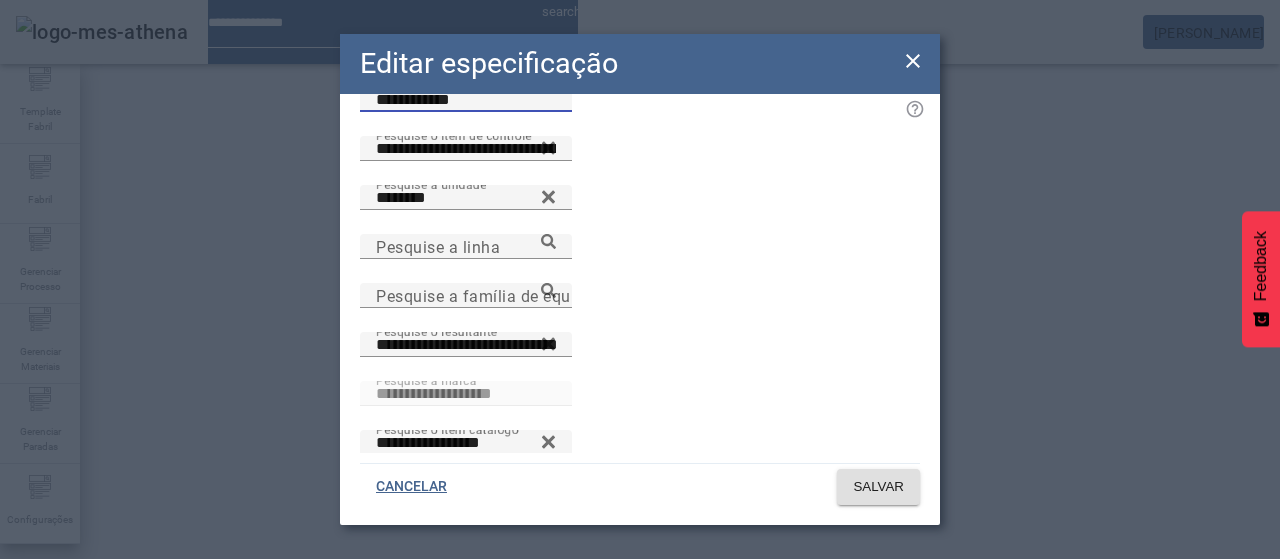 click on "**********" 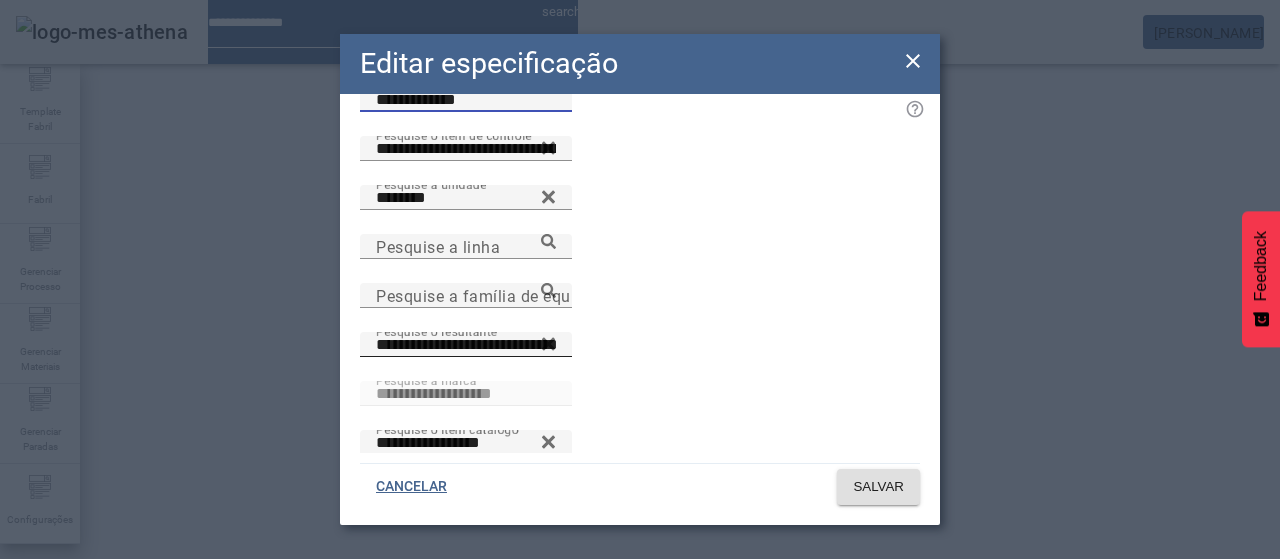 type on "**********" 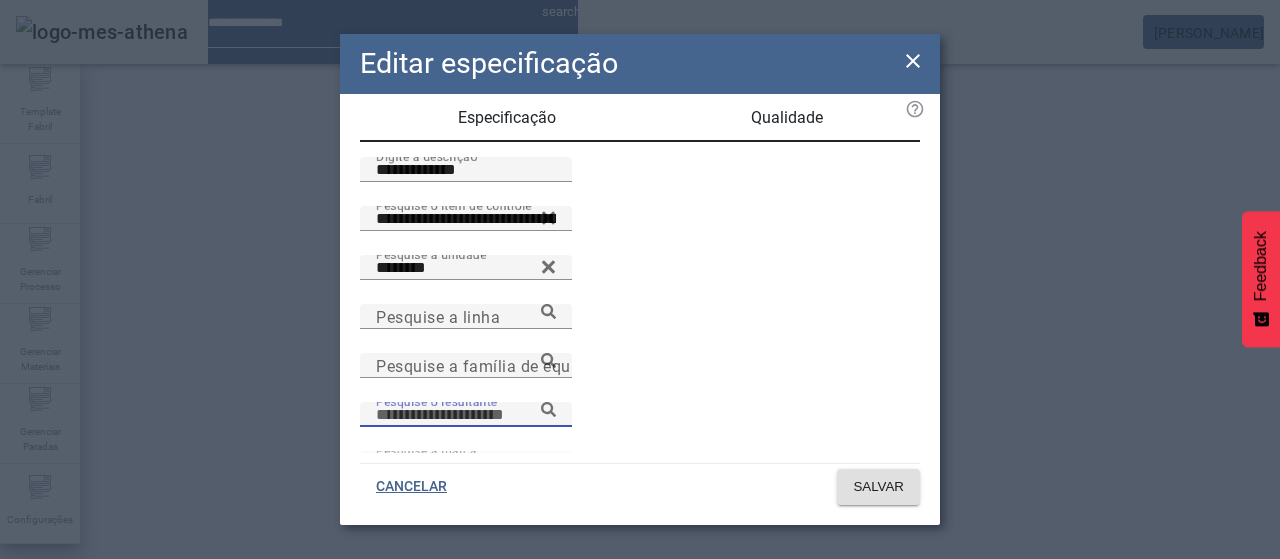 scroll, scrollTop: 0, scrollLeft: 0, axis: both 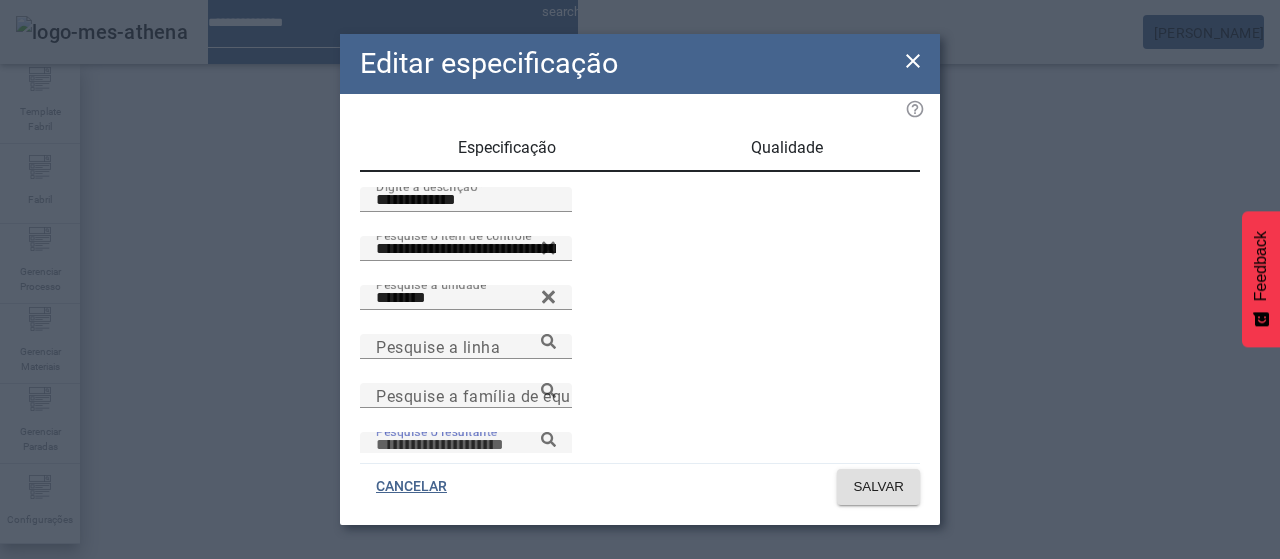 type 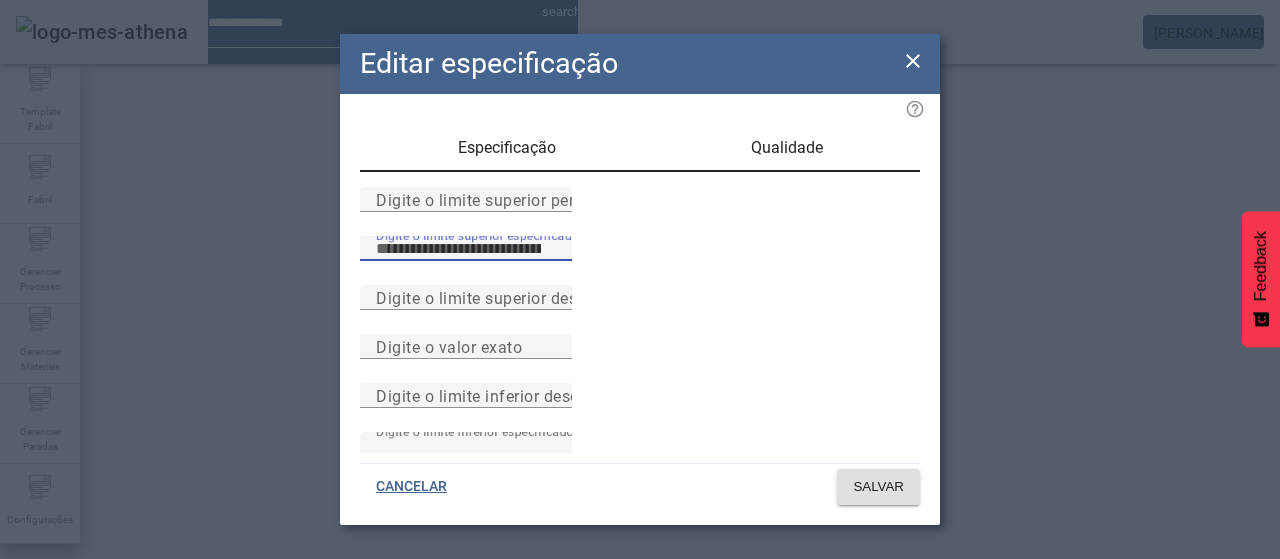 click on "**" at bounding box center (466, 249) 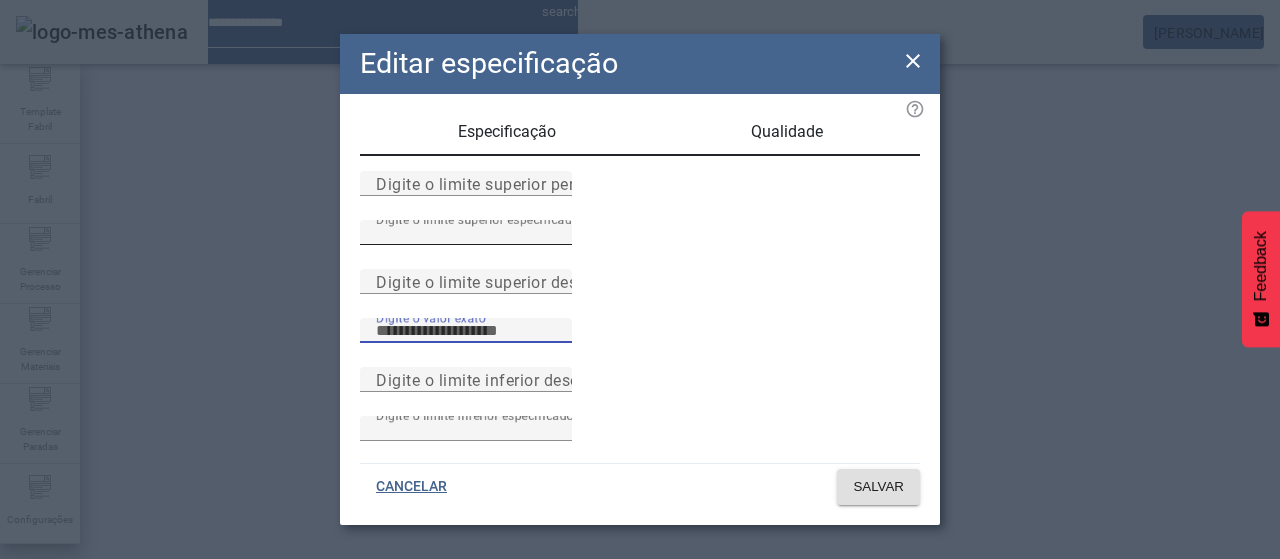 scroll, scrollTop: 261, scrollLeft: 0, axis: vertical 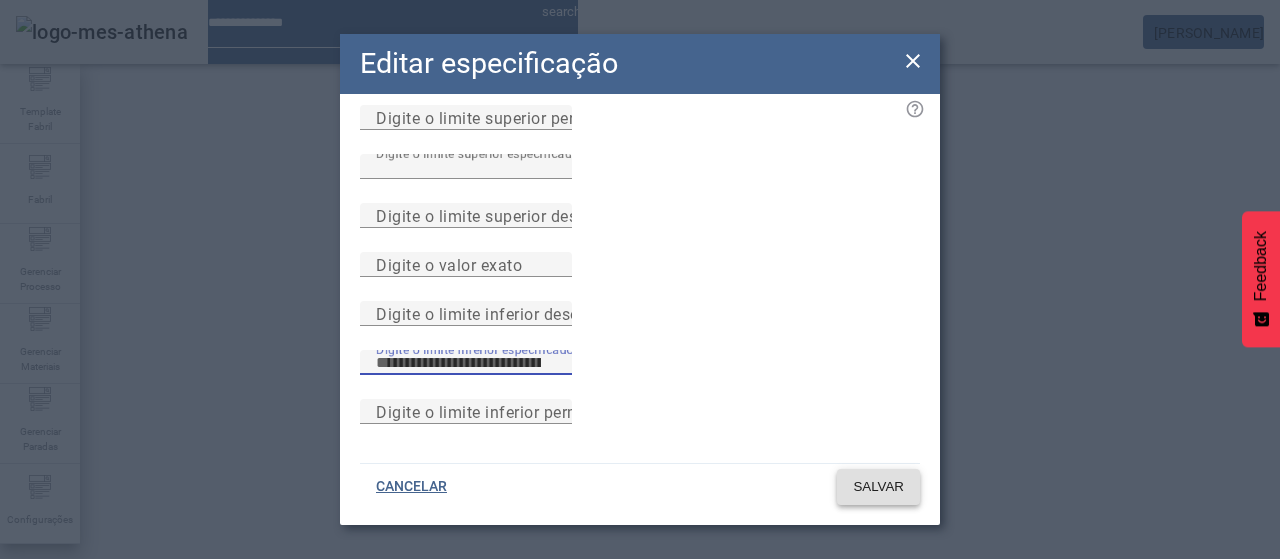 type on "****" 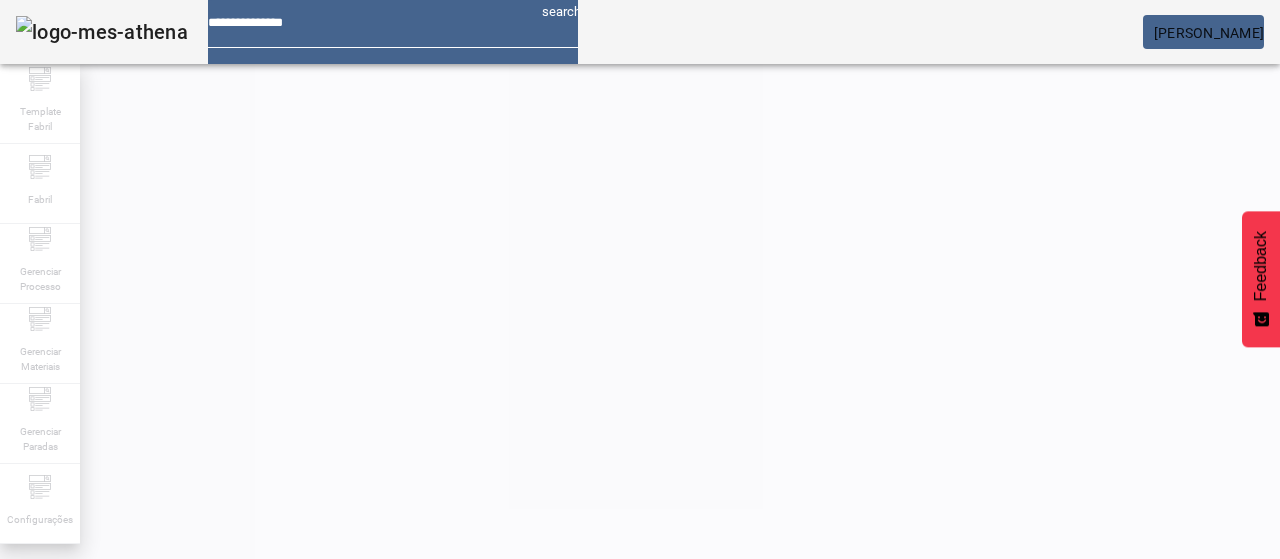 scroll, scrollTop: 140, scrollLeft: 0, axis: vertical 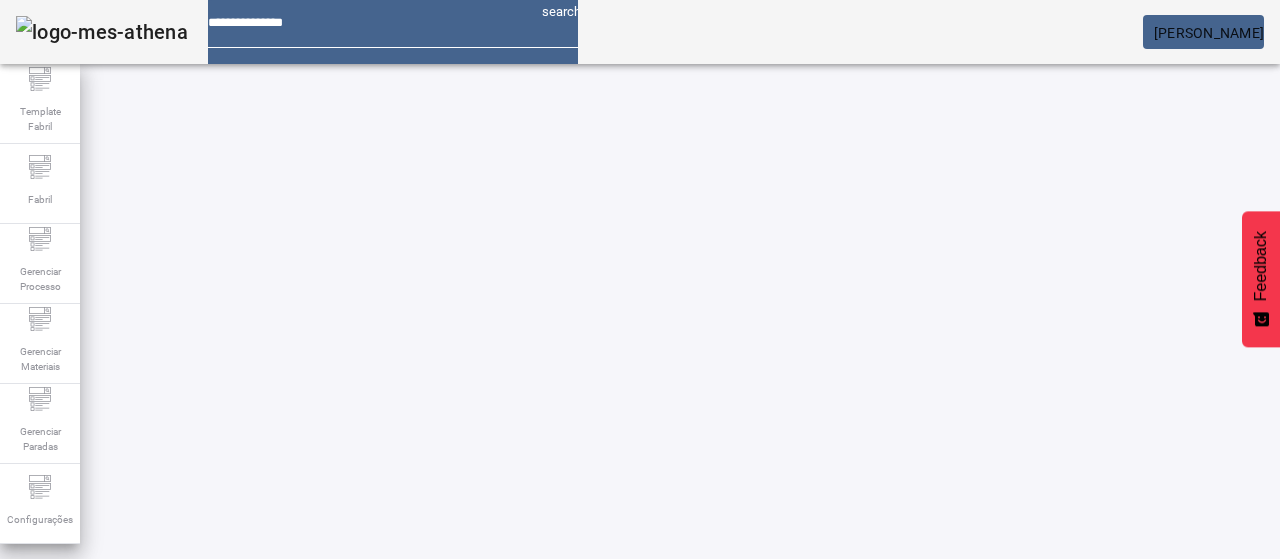 drag, startPoint x: 1162, startPoint y: 464, endPoint x: 1148, endPoint y: 466, distance: 14.142136 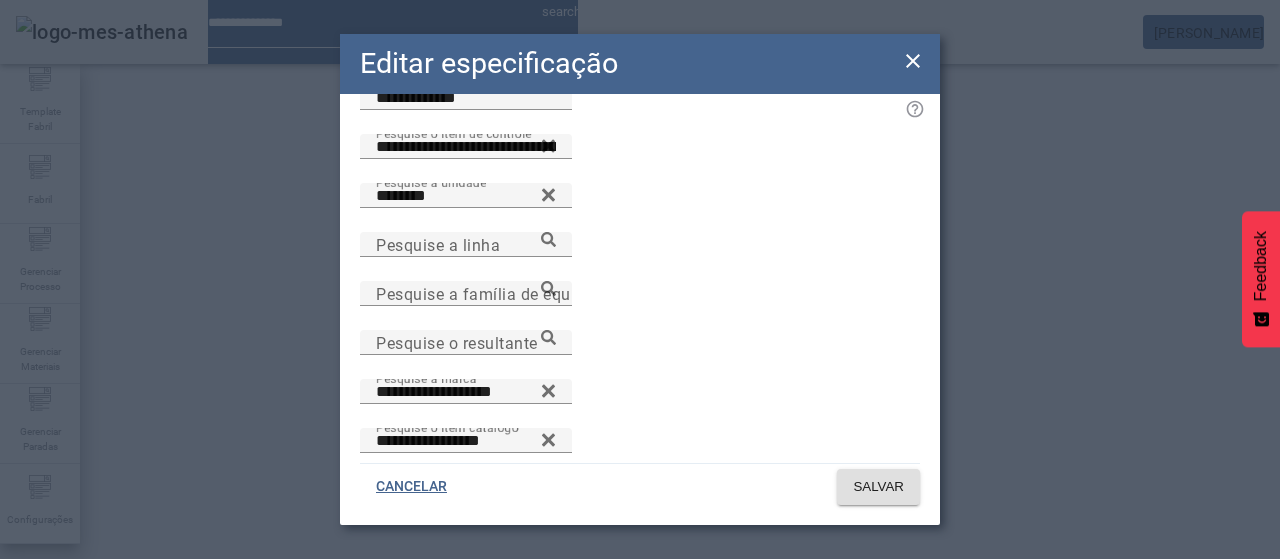 scroll, scrollTop: 200, scrollLeft: 0, axis: vertical 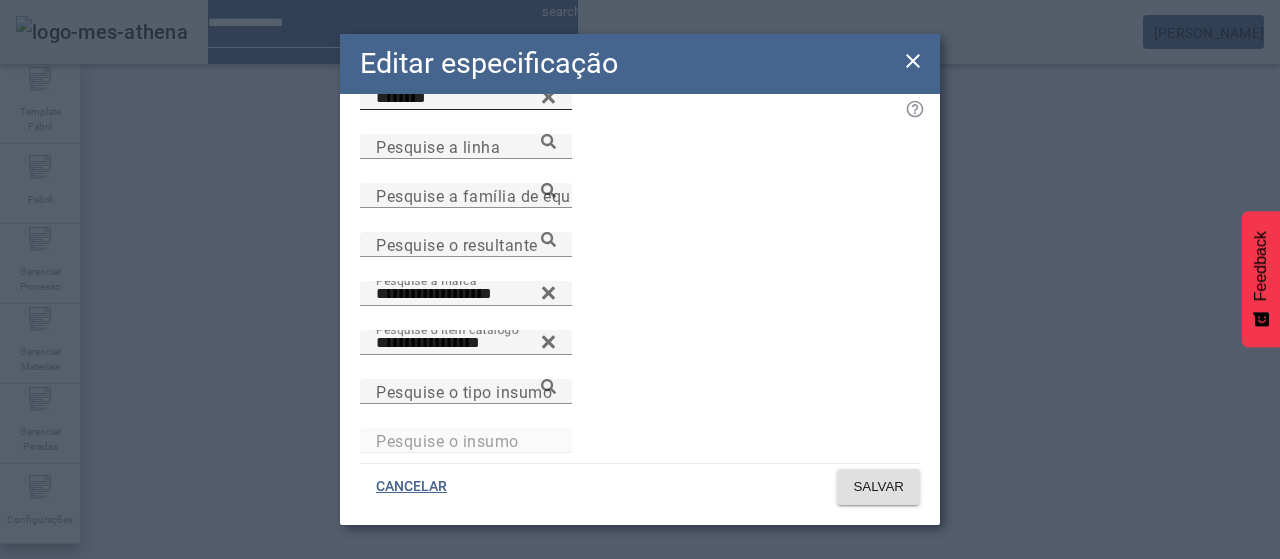 click 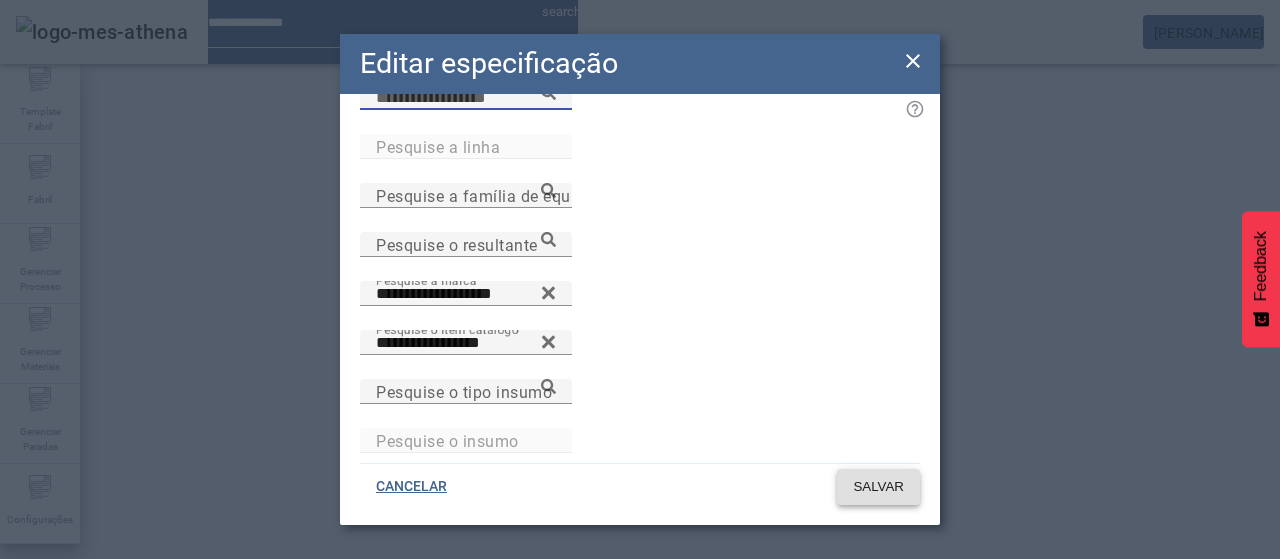 click on "SALVAR" 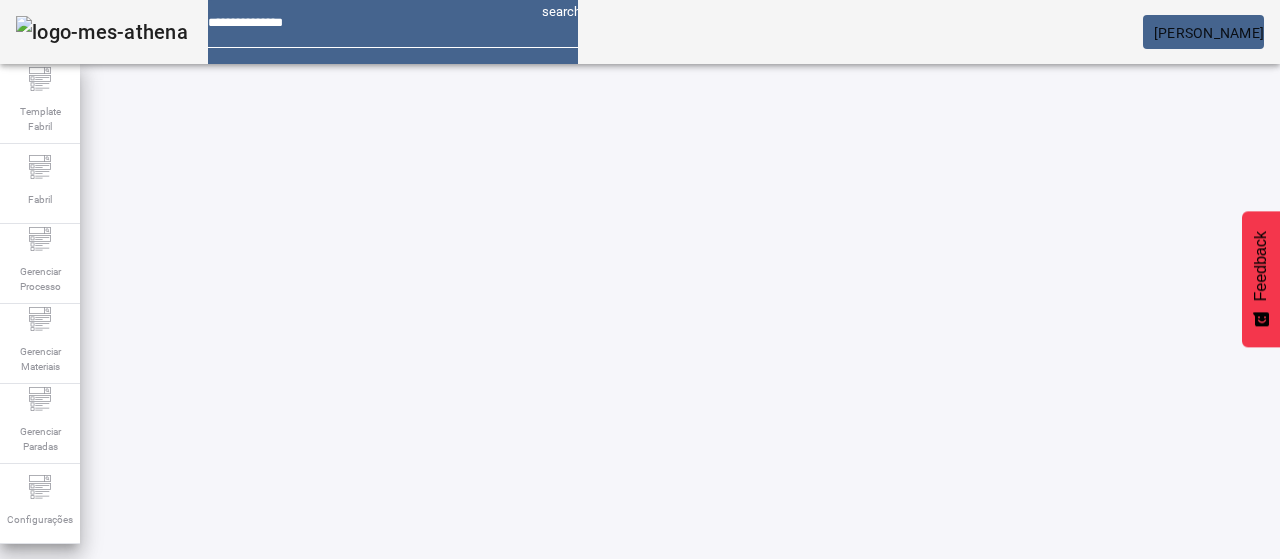 scroll, scrollTop: 0, scrollLeft: 0, axis: both 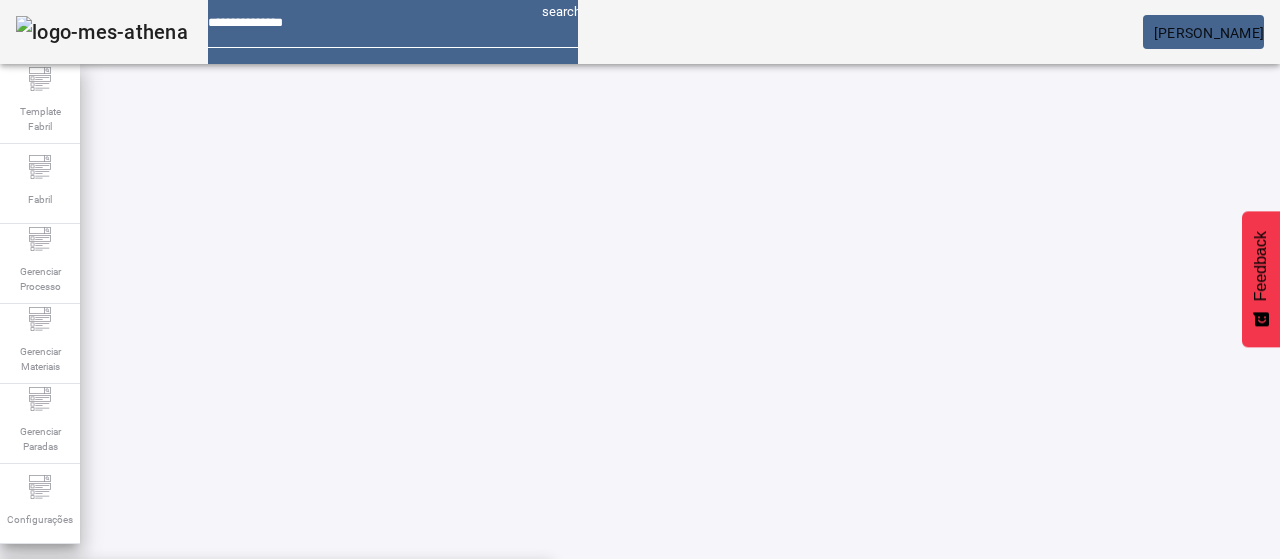 click on "BRAHMA CHOPP" at bounding box center [276, 591] 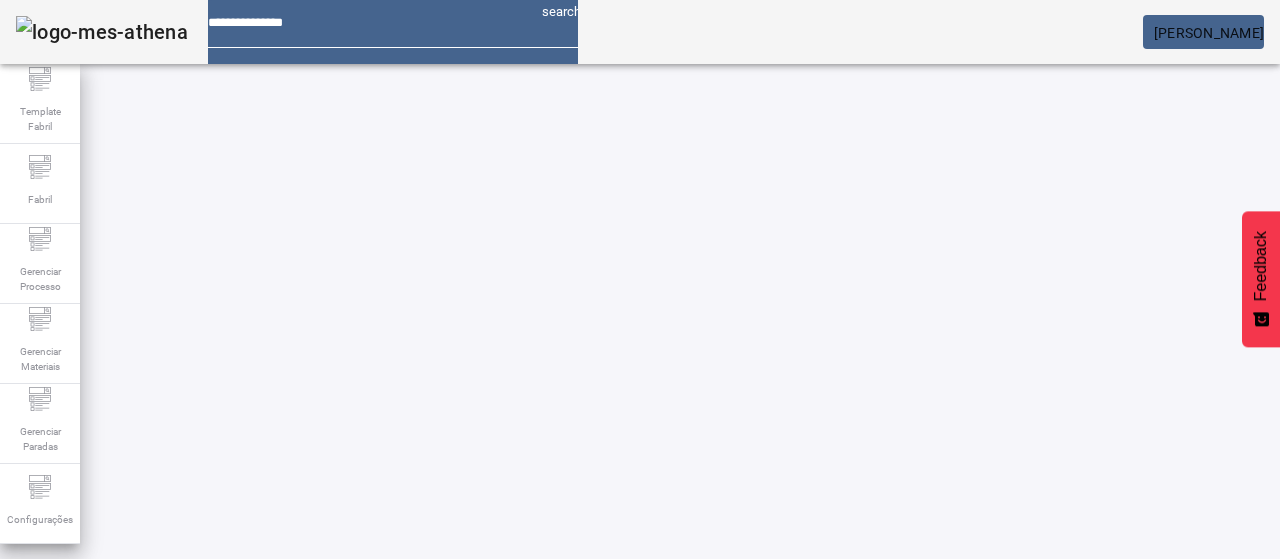 click on "FILTRAR" 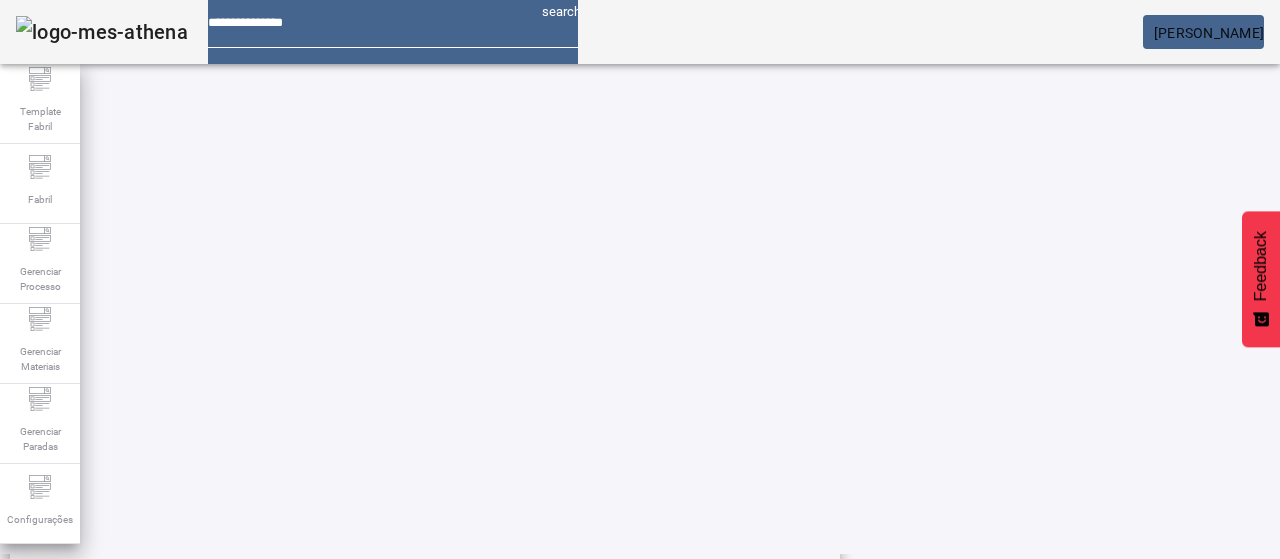 scroll, scrollTop: 696, scrollLeft: 0, axis: vertical 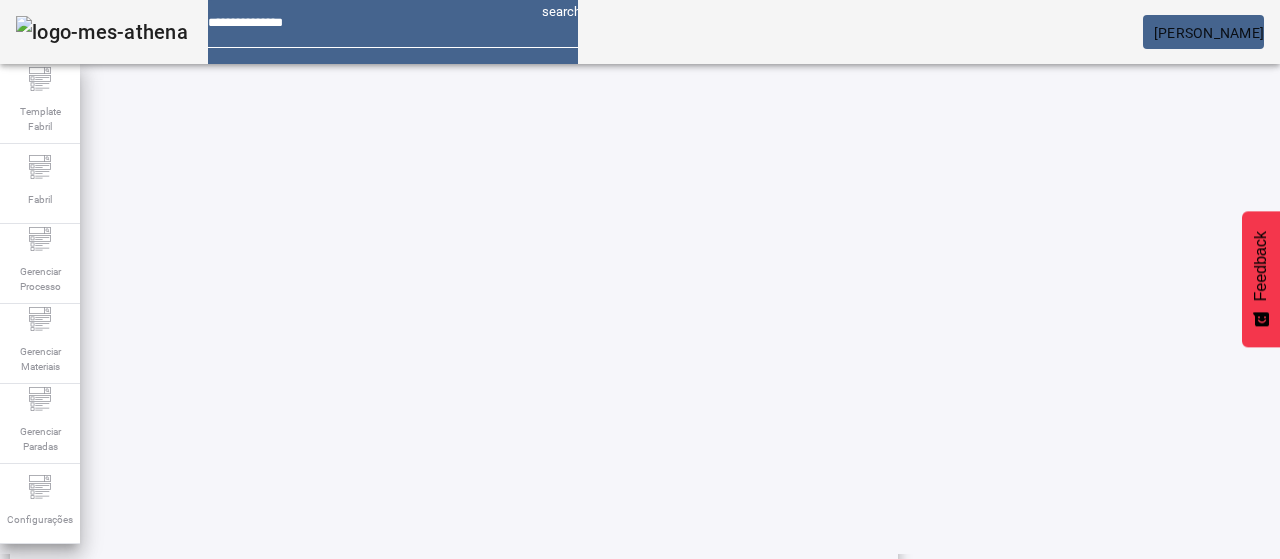 click on "1" 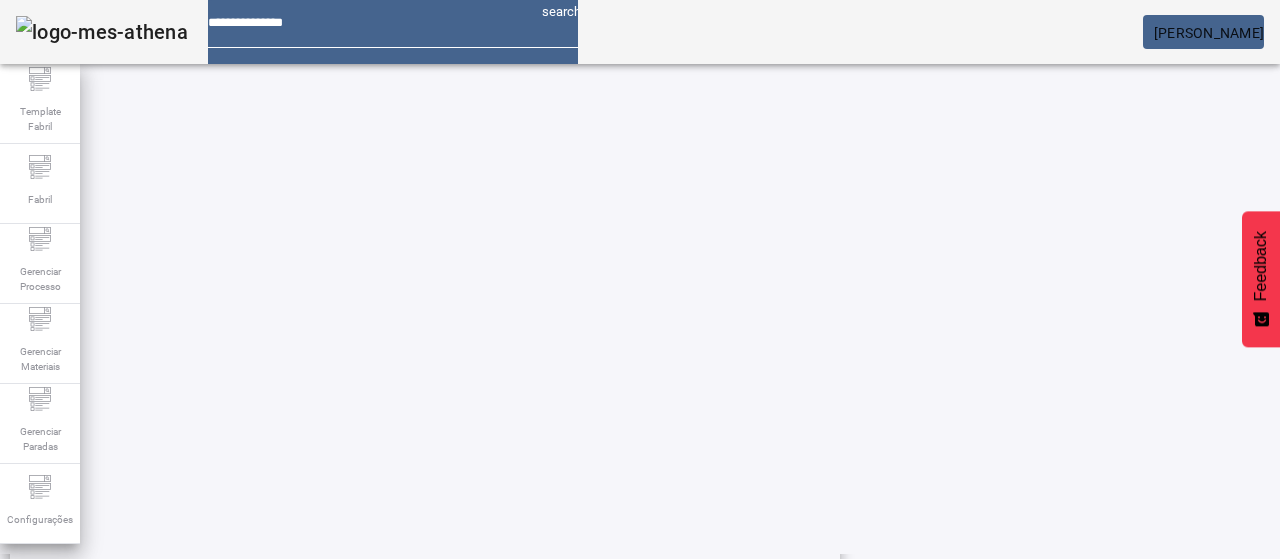 scroll, scrollTop: 696, scrollLeft: 0, axis: vertical 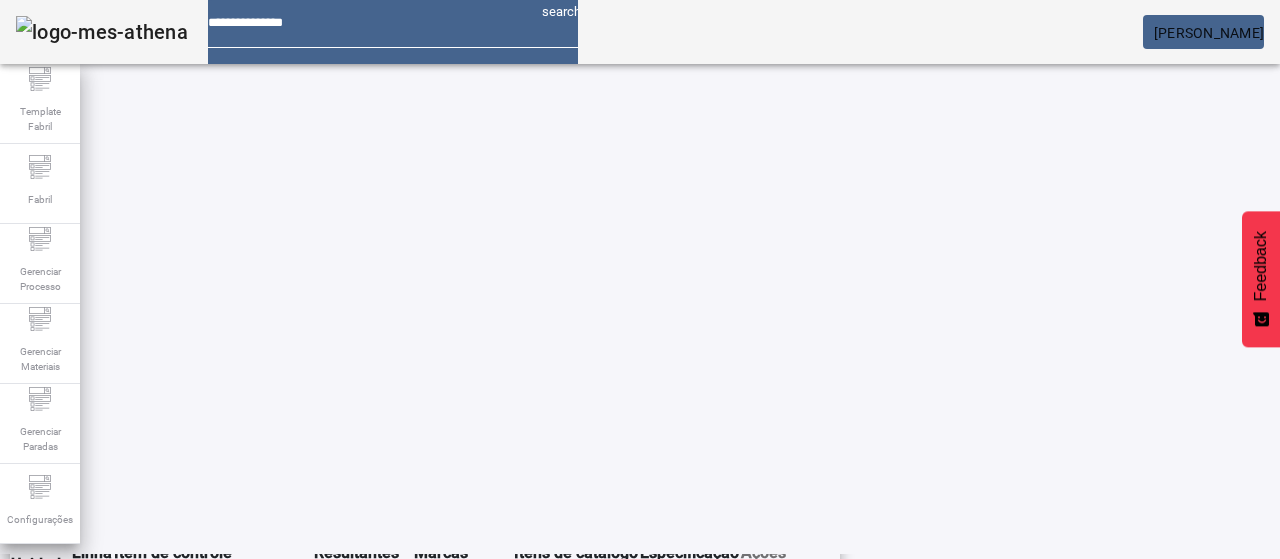 click on "ESPECIFICAÇÃO" 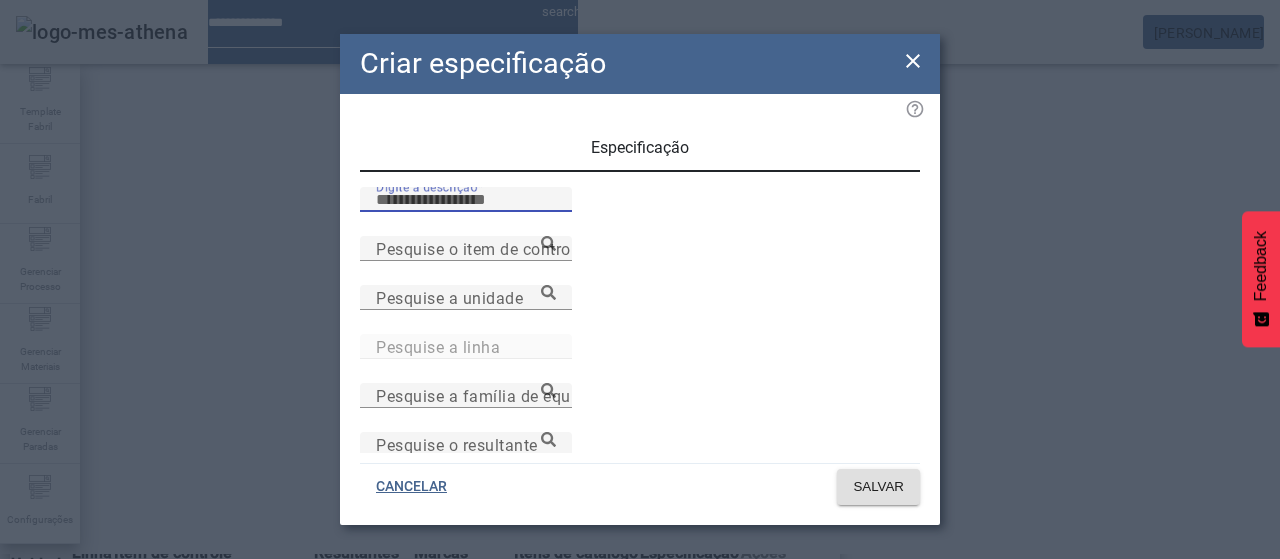 click on "Digite a descrição" at bounding box center (466, 200) 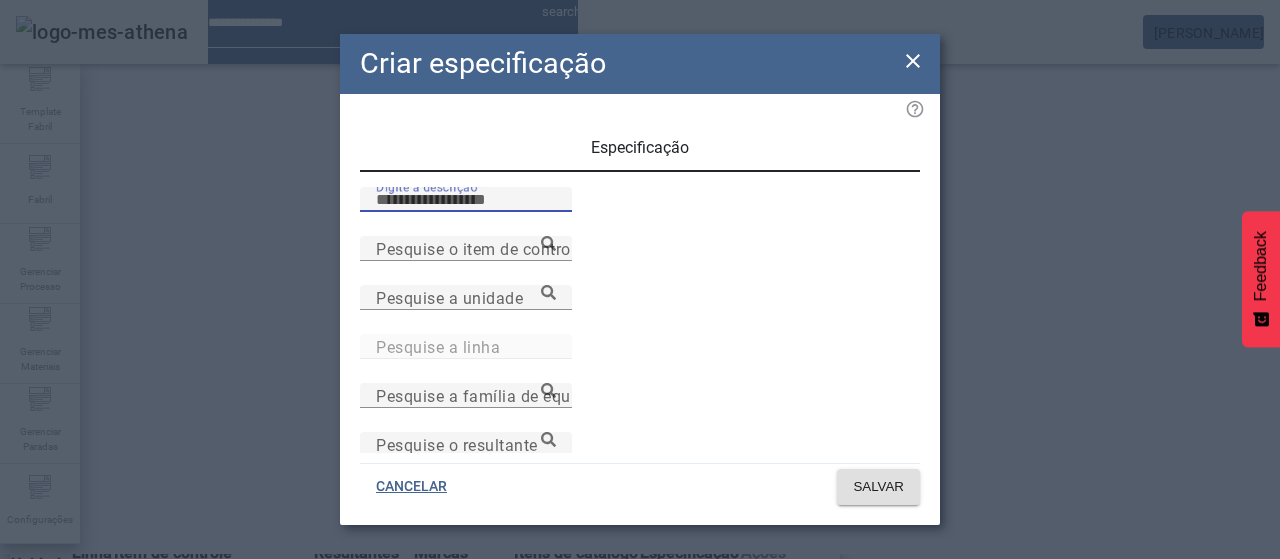 paste on "**********" 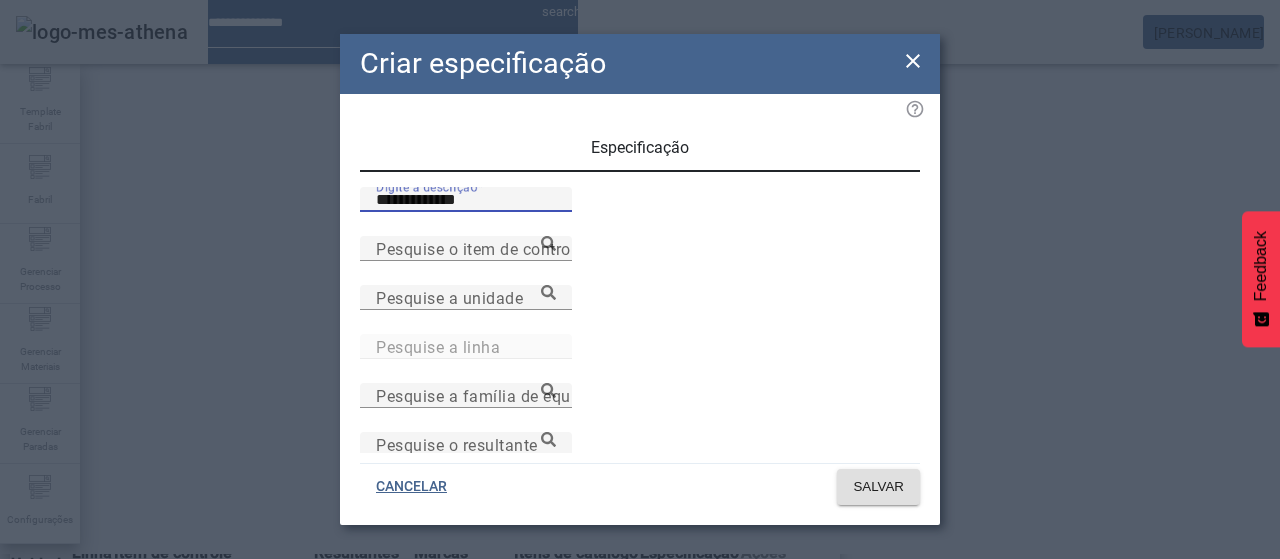 type on "**********" 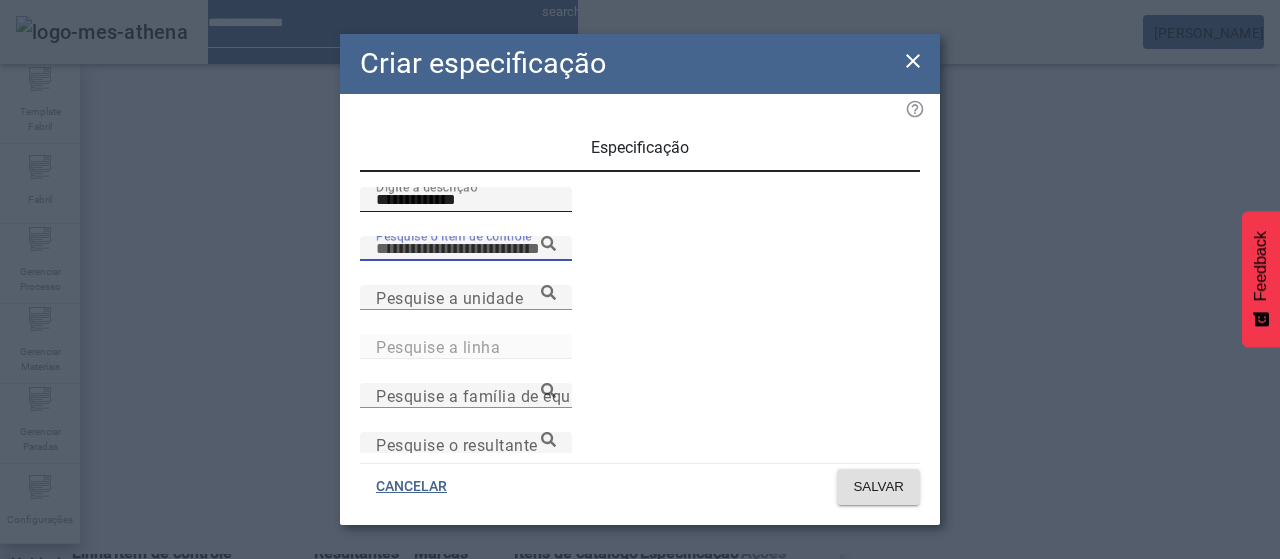 paste on "**********" 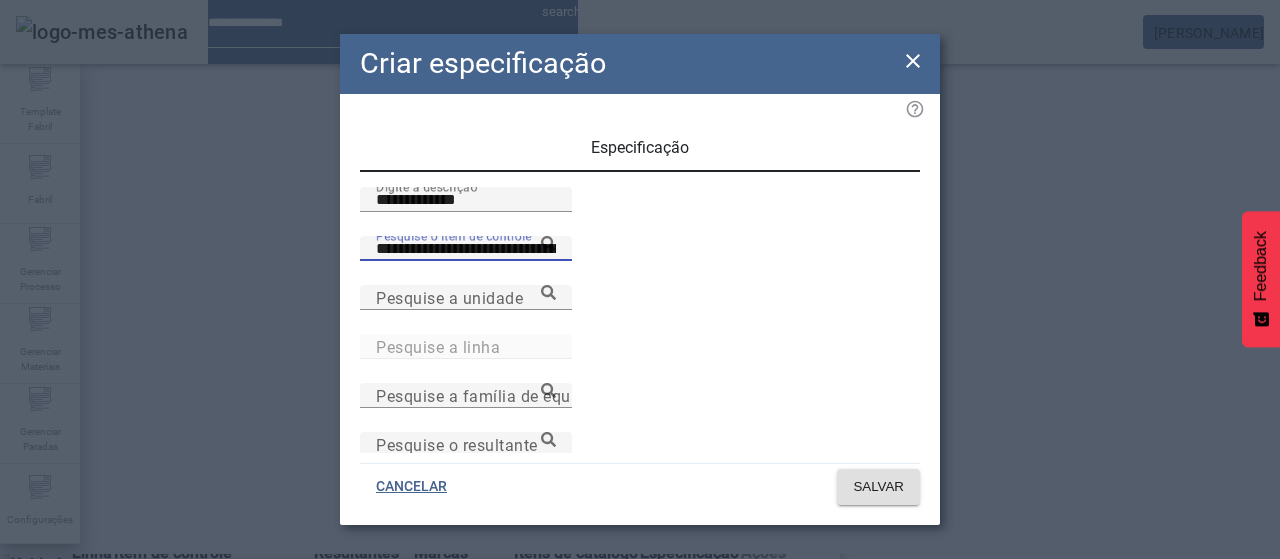 type on "**********" 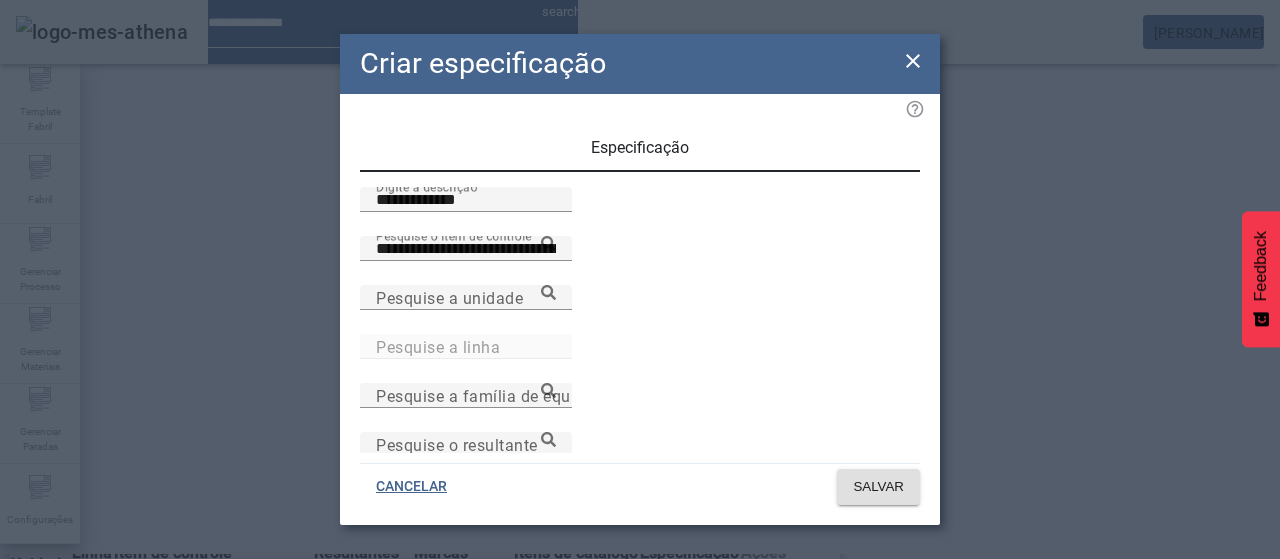 click on "Temperatura de Fermentação primária" at bounding box center [160, 591] 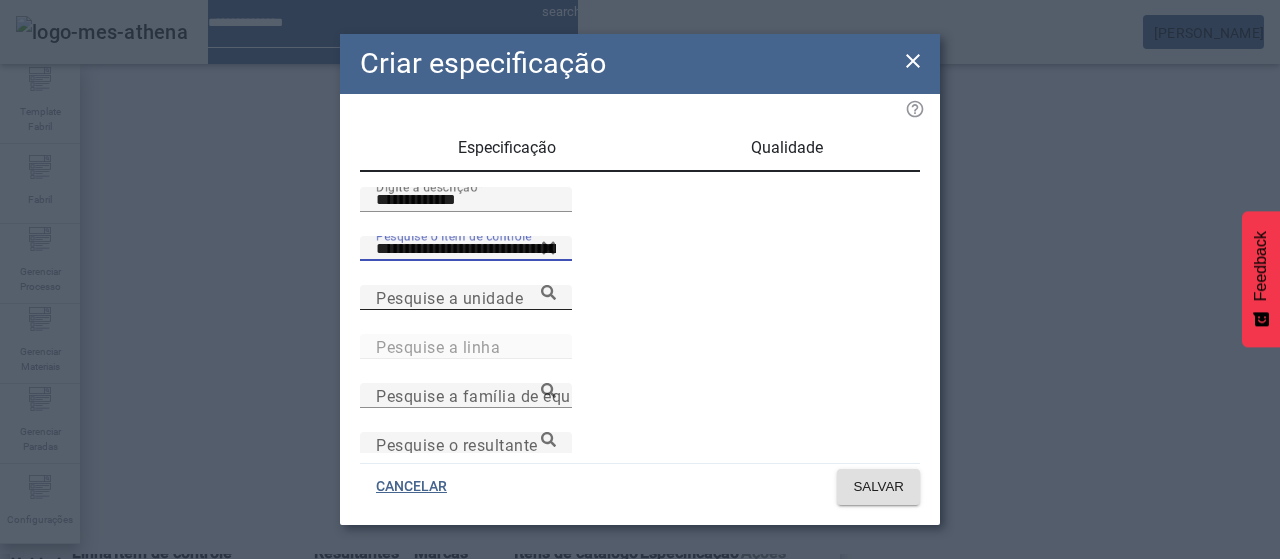 click on "Pesquise a unidade" at bounding box center [466, 297] 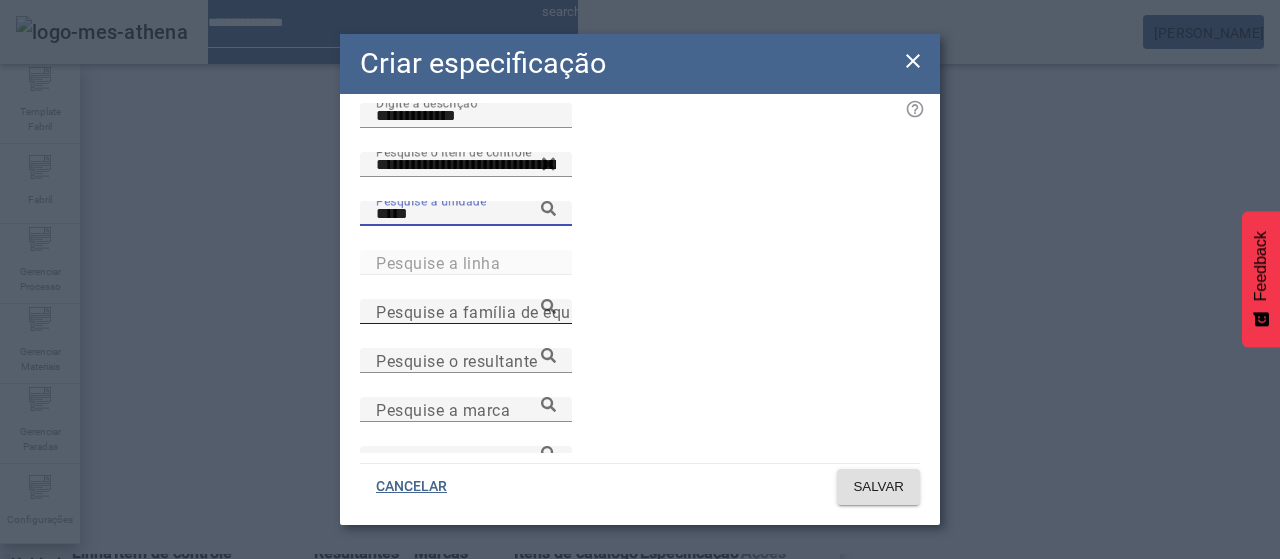 scroll, scrollTop: 200, scrollLeft: 0, axis: vertical 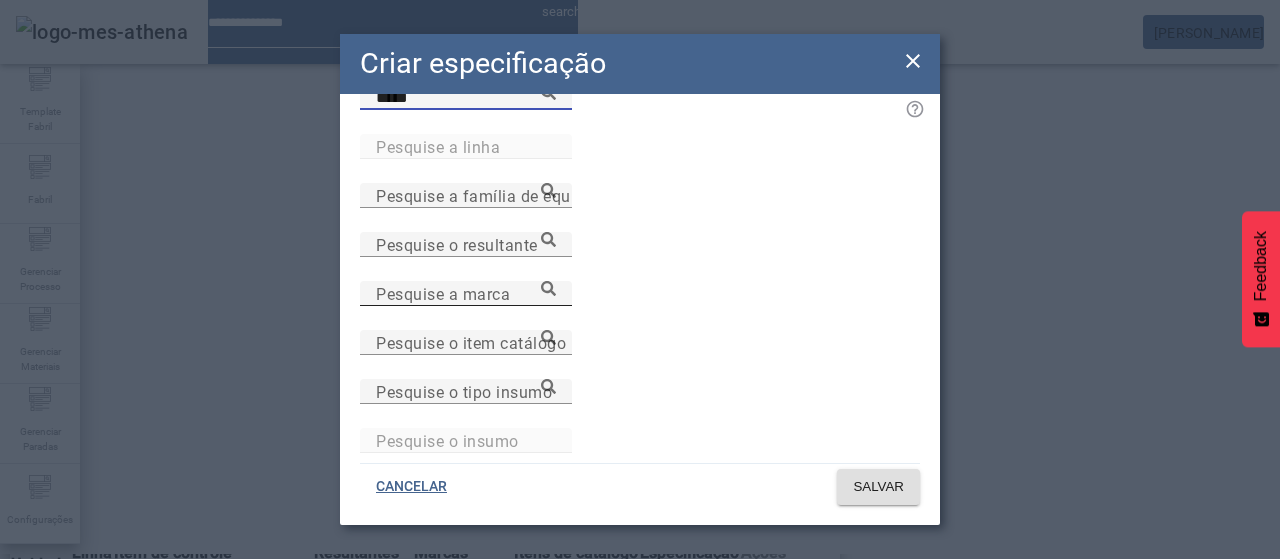 type on "*****" 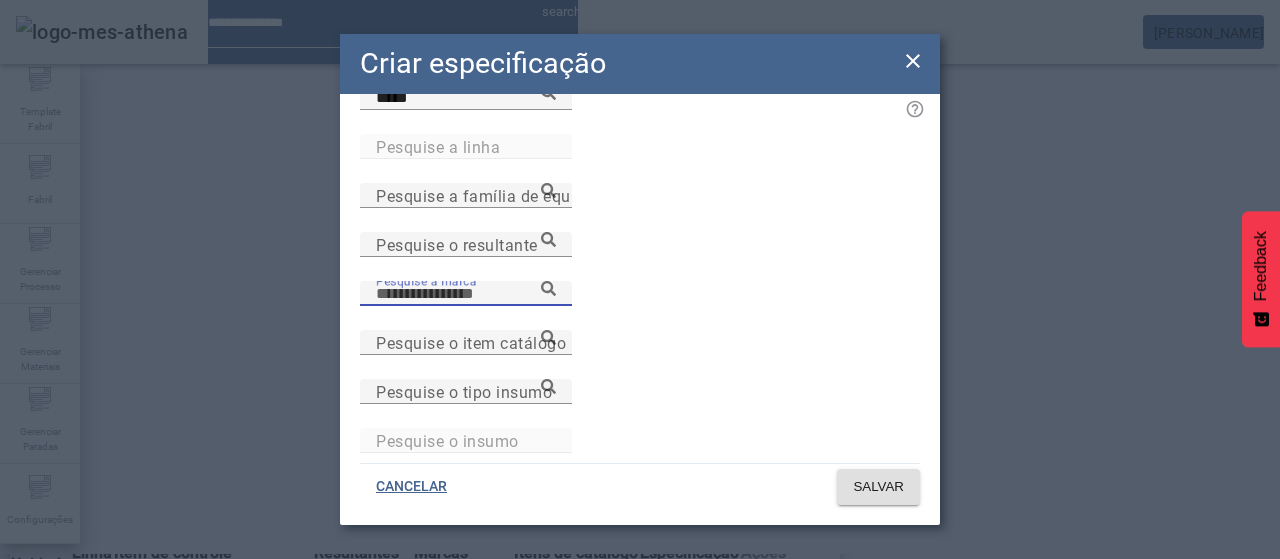 click on "Pesquise a marca" at bounding box center (466, 294) 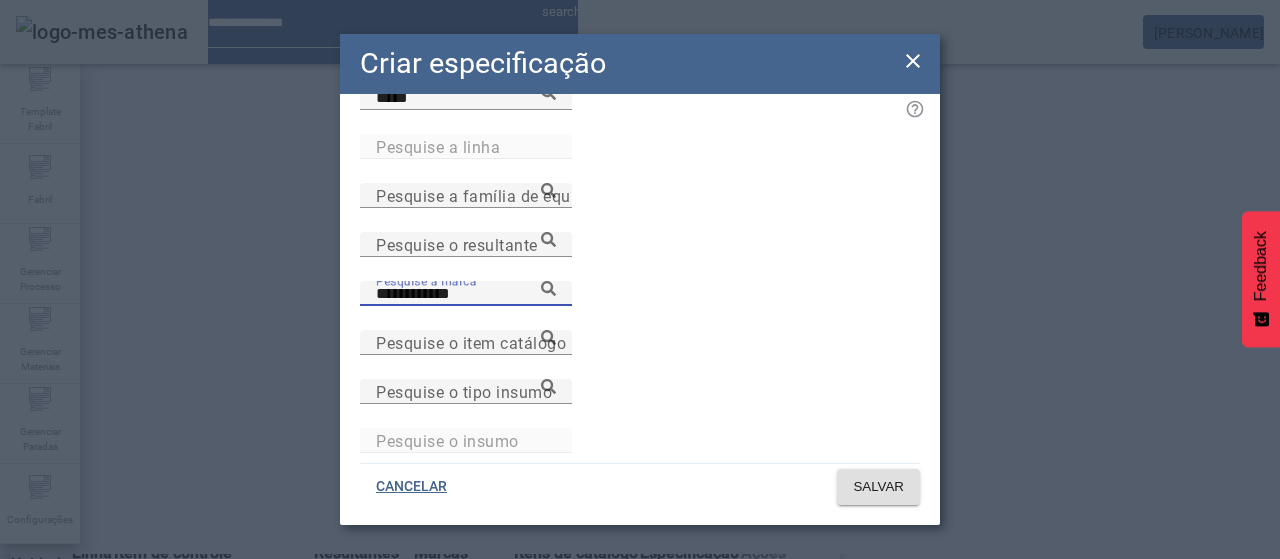 type on "**********" 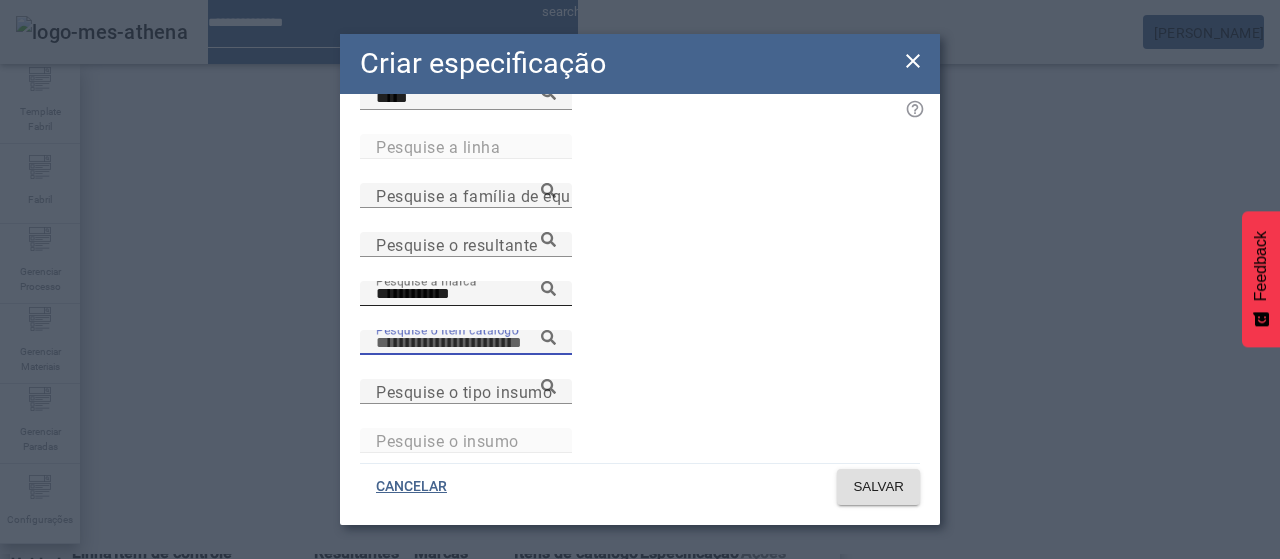 paste on "**********" 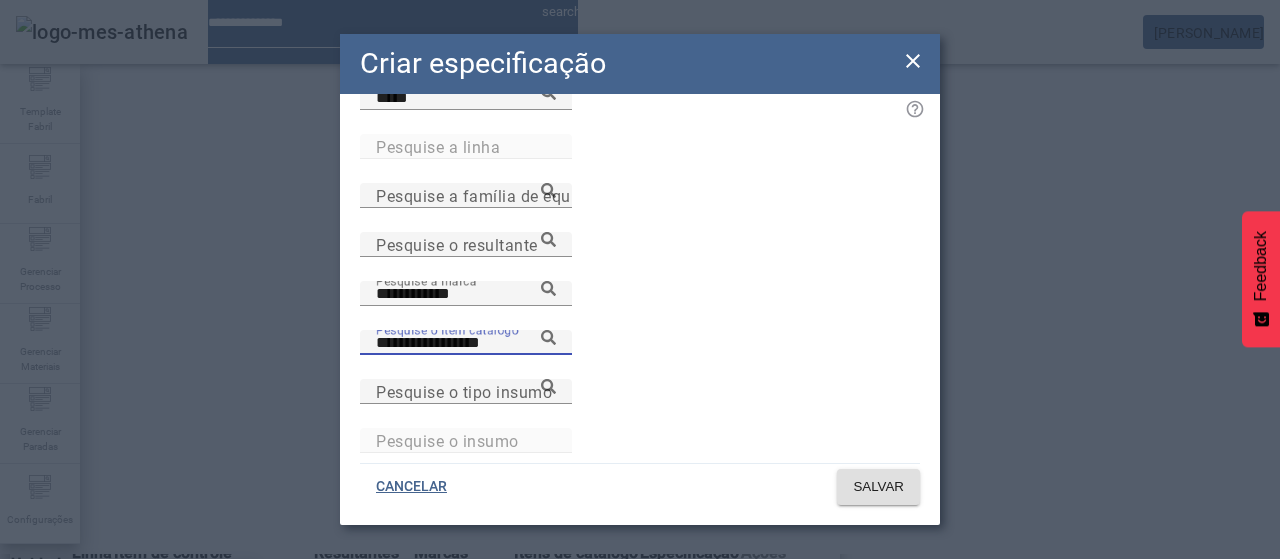type on "**********" 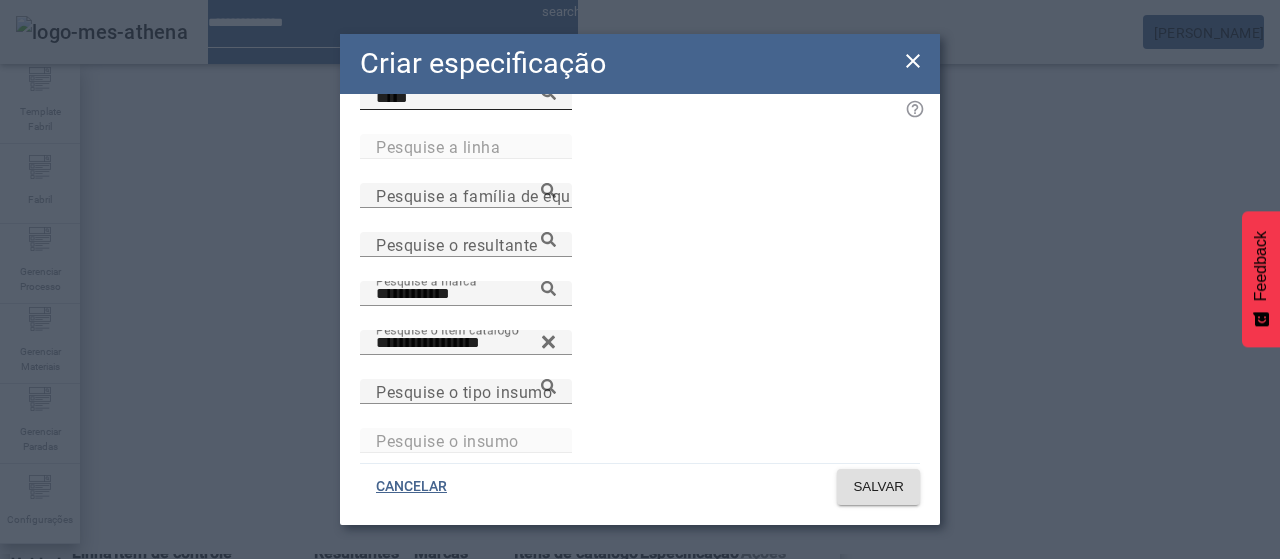 click 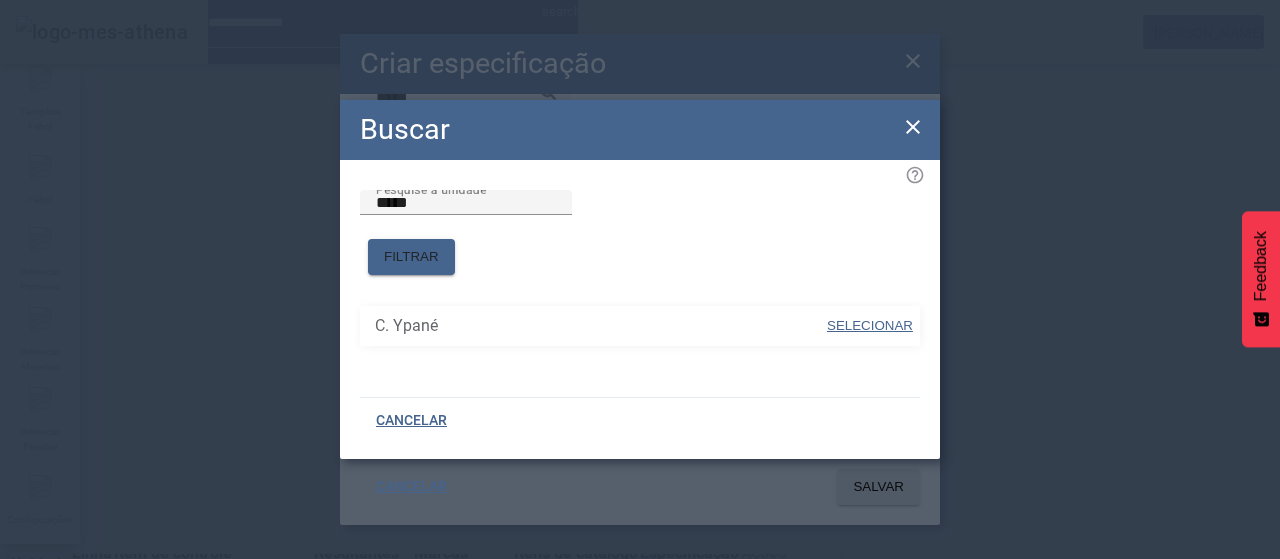 click on "SELECIONAR" at bounding box center [870, 325] 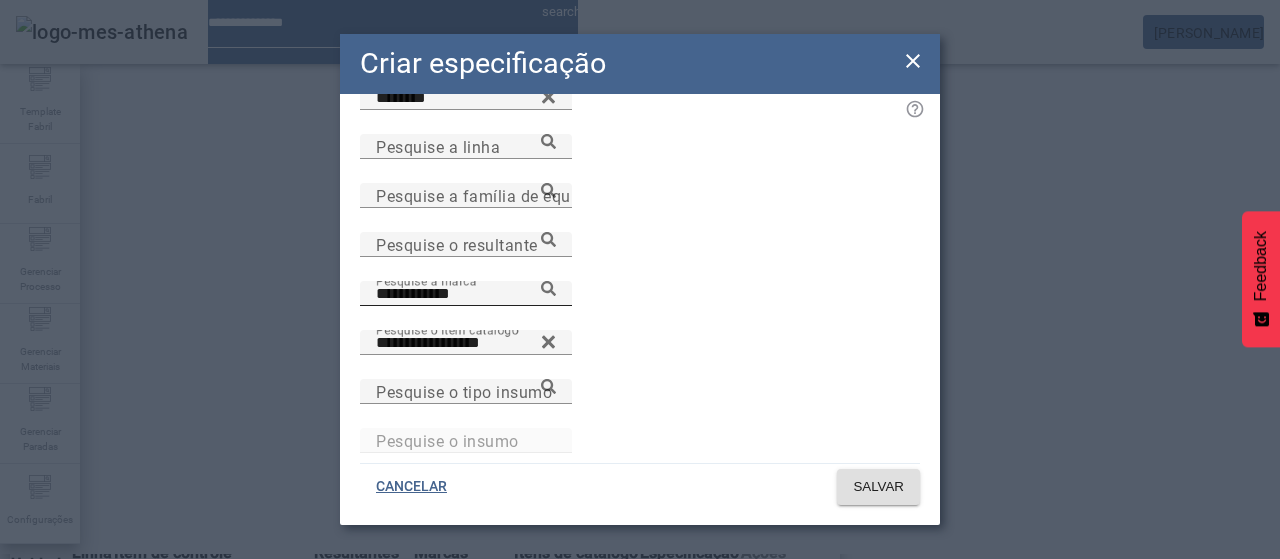 click 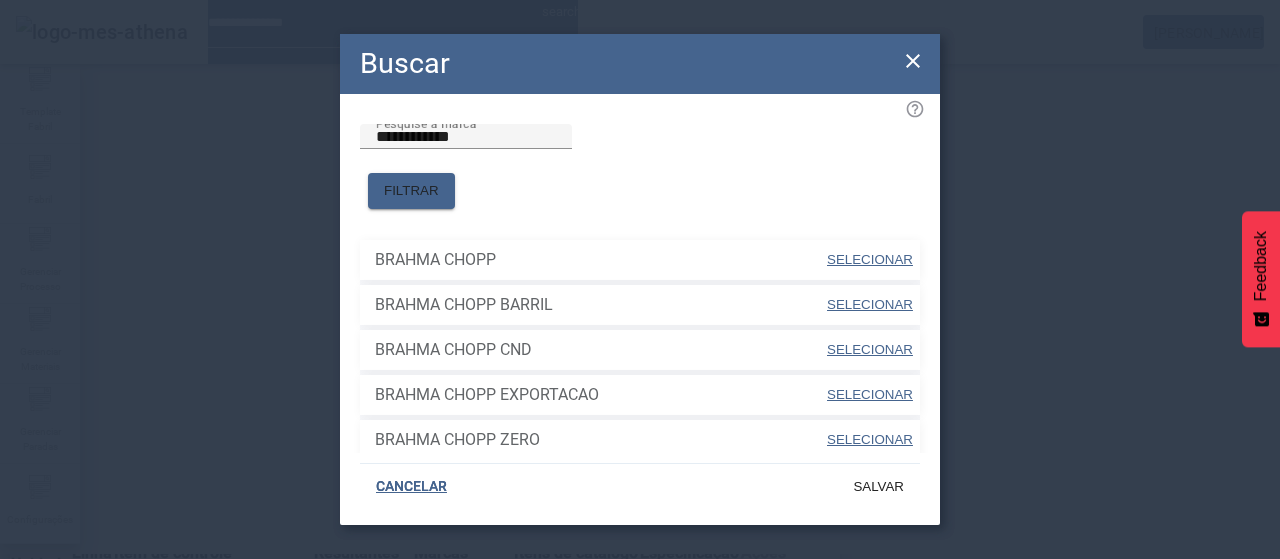 click on "SELECIONAR" at bounding box center [870, 259] 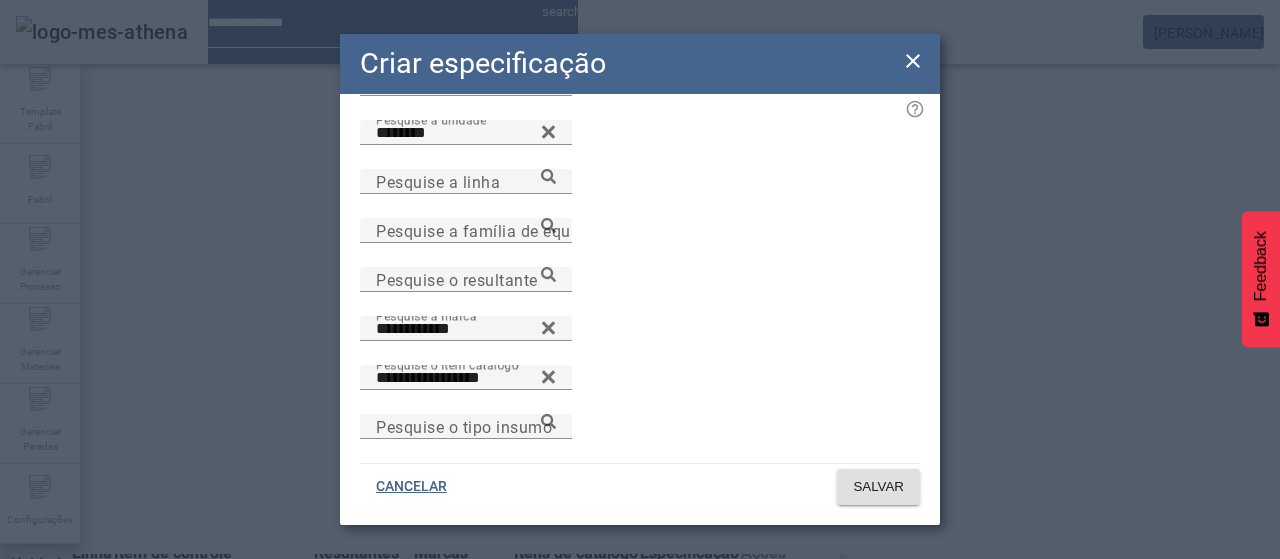 scroll, scrollTop: 0, scrollLeft: 0, axis: both 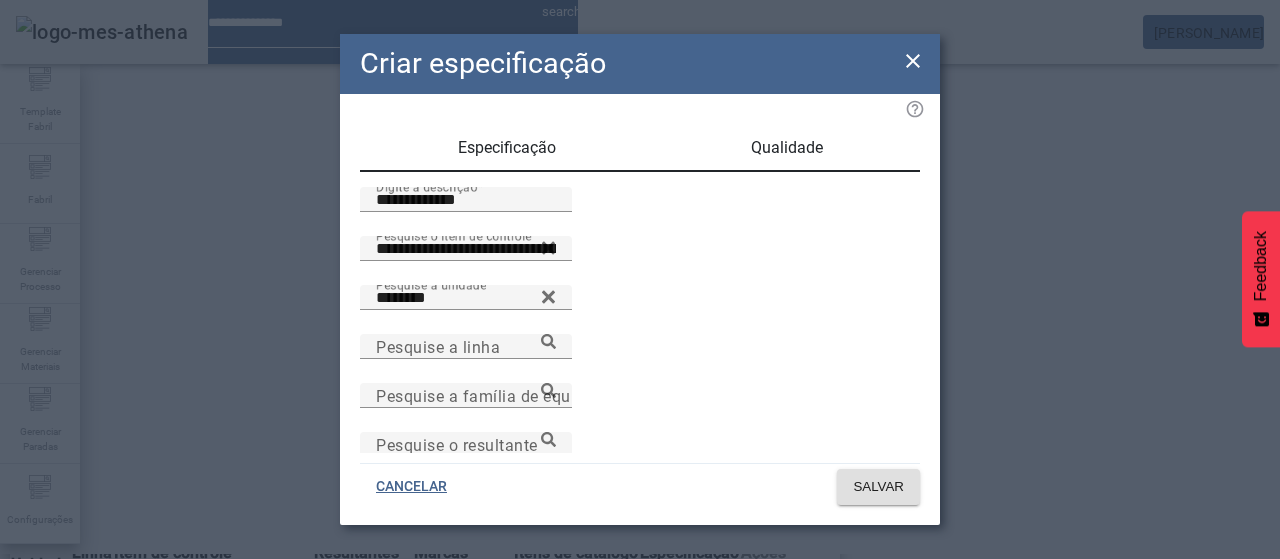 drag, startPoint x: 750, startPoint y: 156, endPoint x: 736, endPoint y: 170, distance: 19.79899 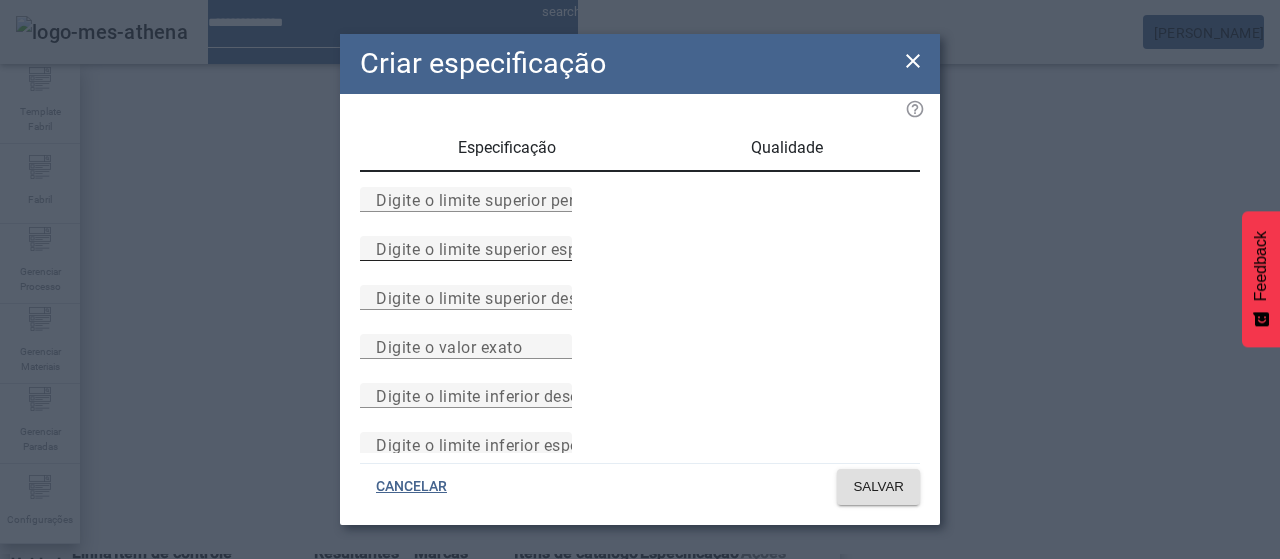 click on "Digite o limite superior especificado" at bounding box center [511, 248] 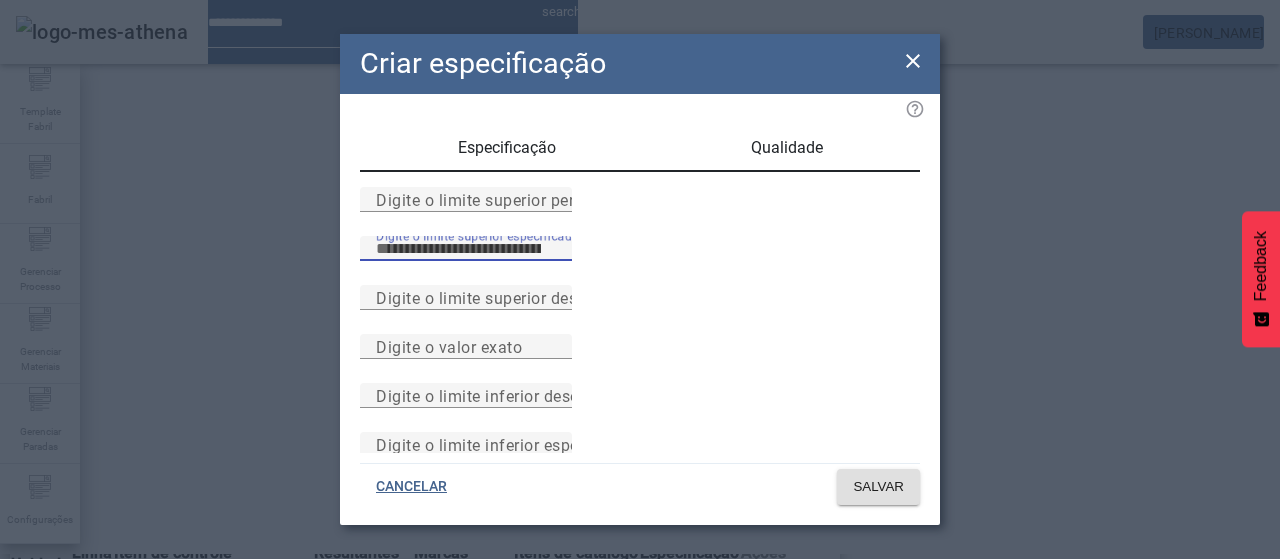type on "****" 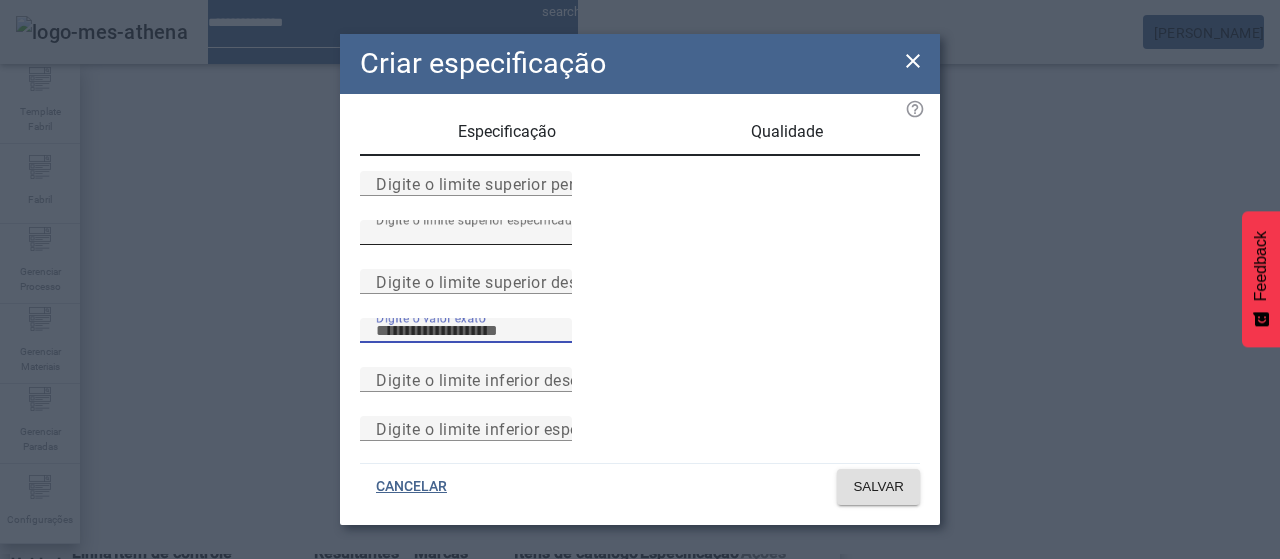 scroll, scrollTop: 261, scrollLeft: 0, axis: vertical 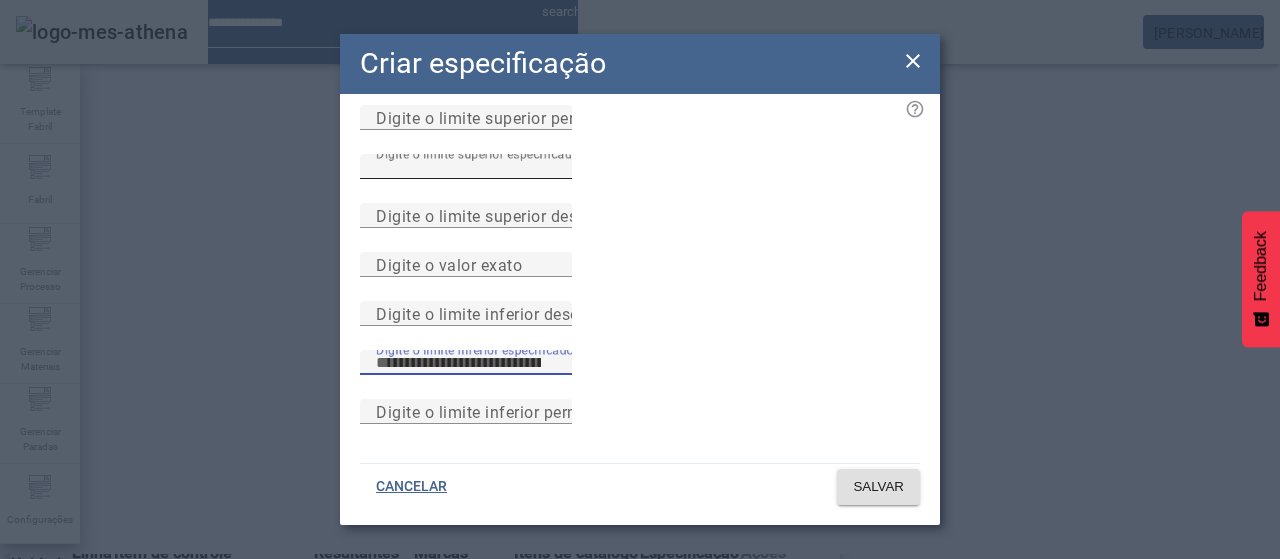 type on "**" 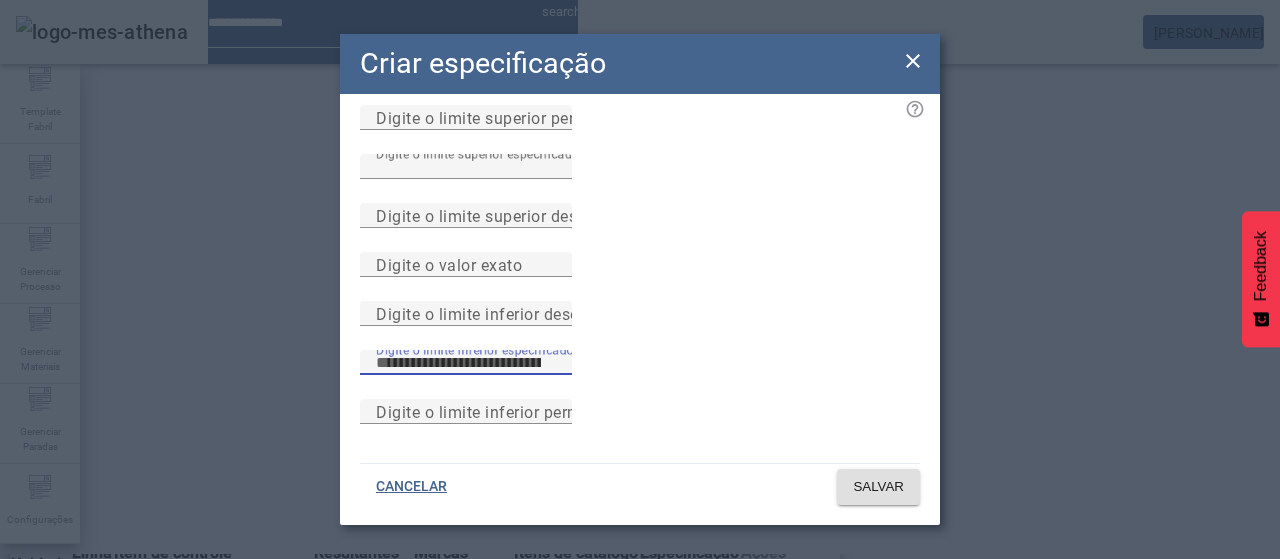 type on "****" 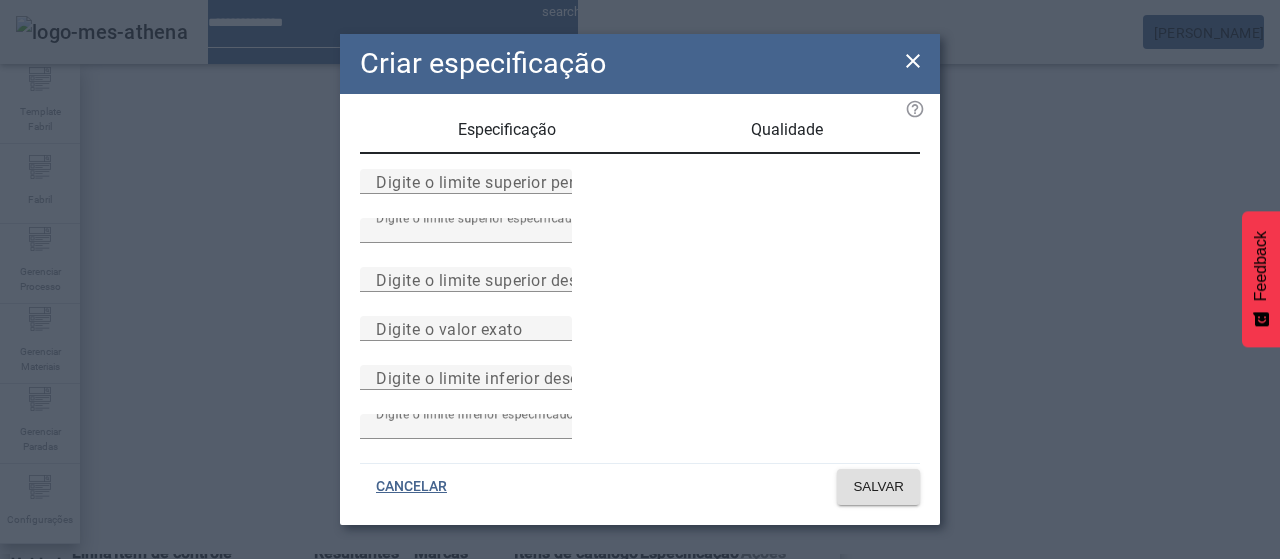 scroll, scrollTop: 0, scrollLeft: 0, axis: both 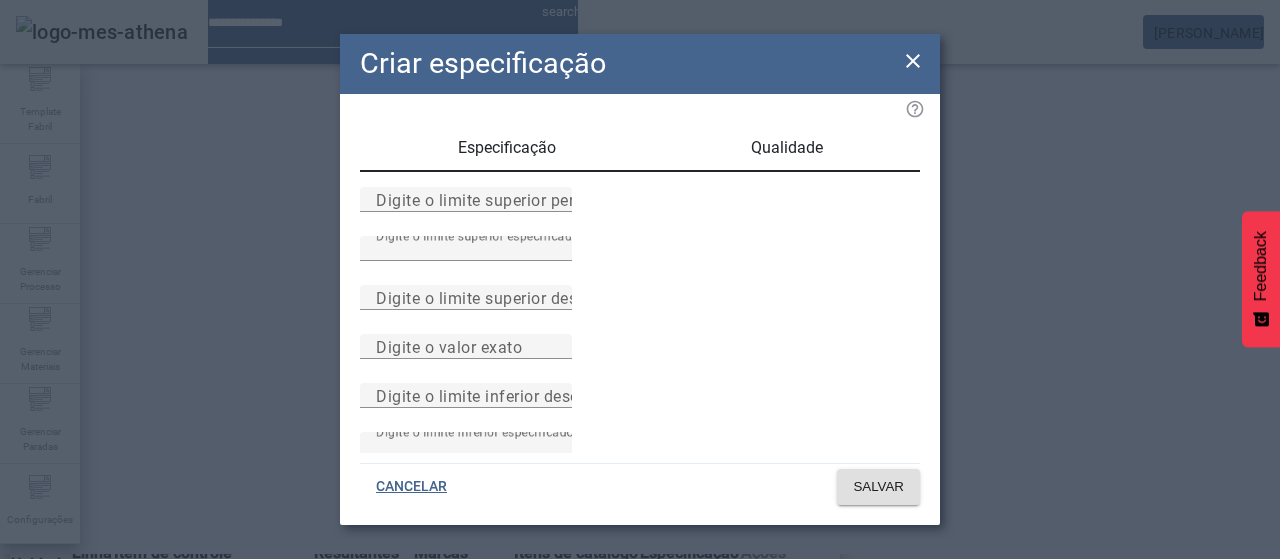 click on "Especificação" at bounding box center (506, 148) 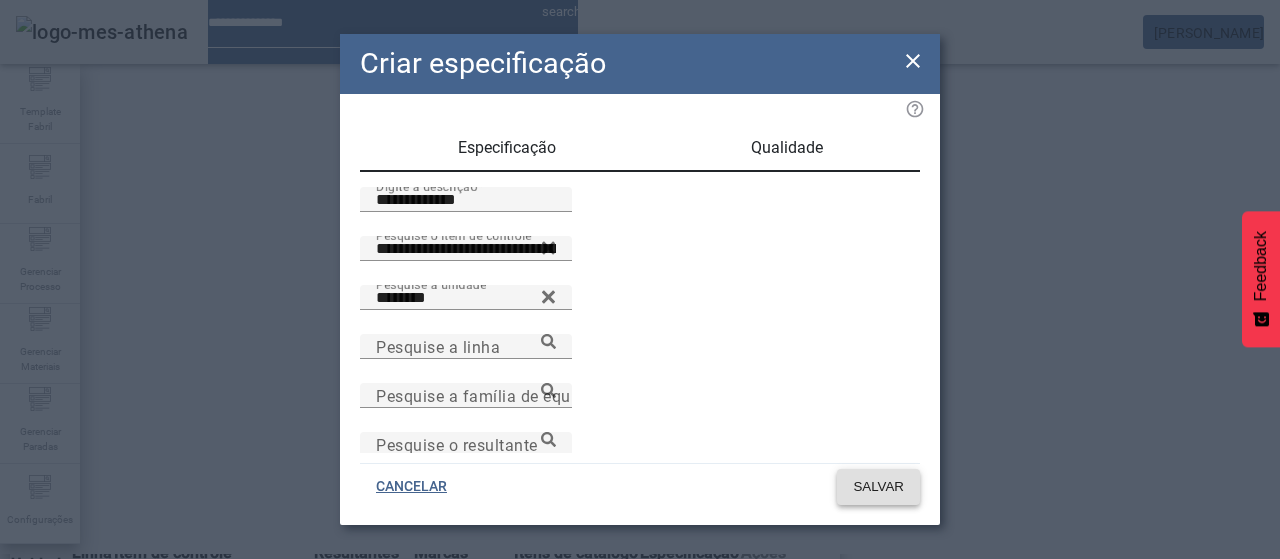 click on "SALVAR" 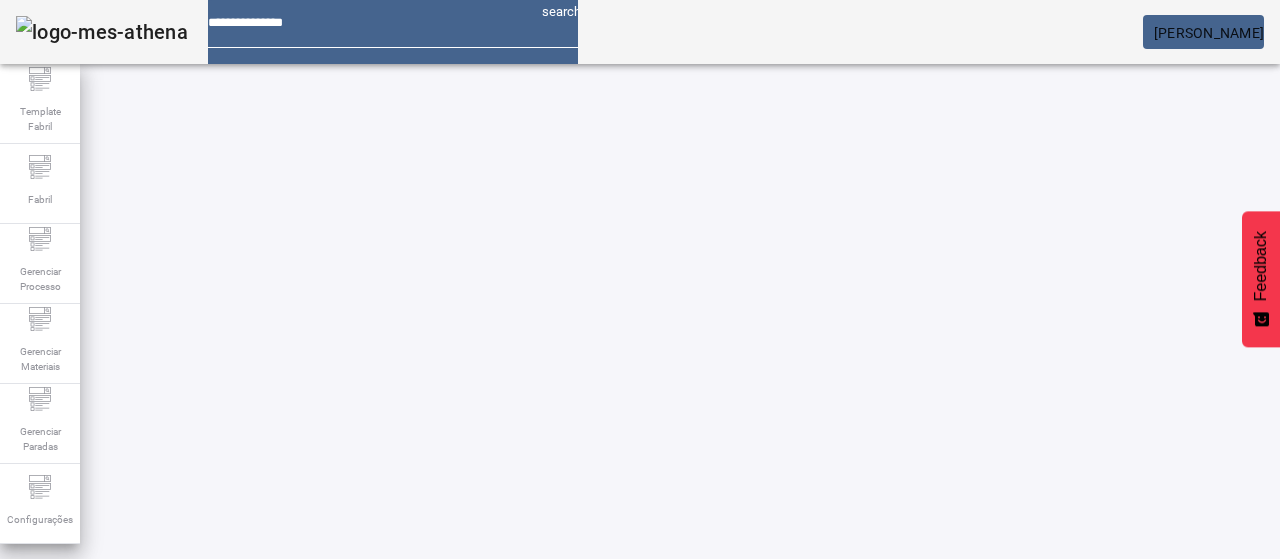 scroll, scrollTop: 23, scrollLeft: 0, axis: vertical 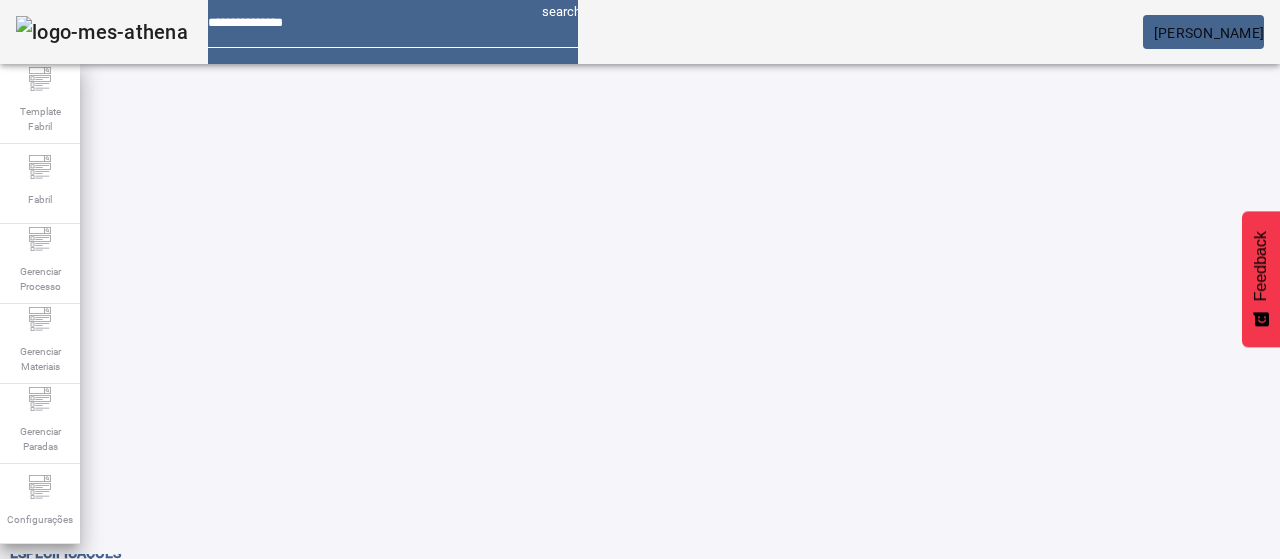 click 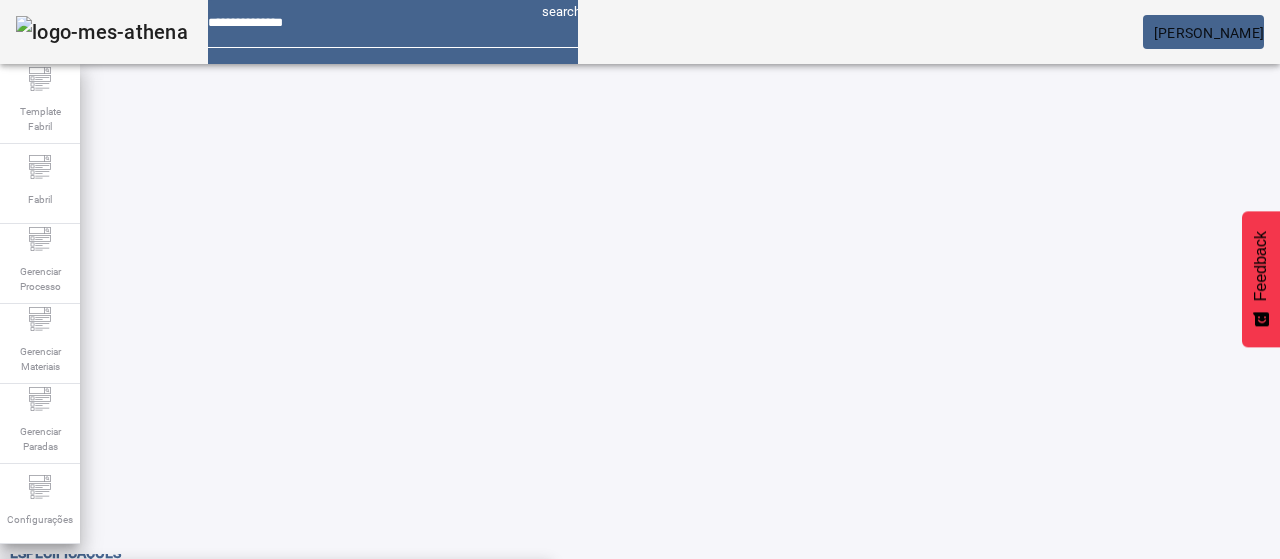 click 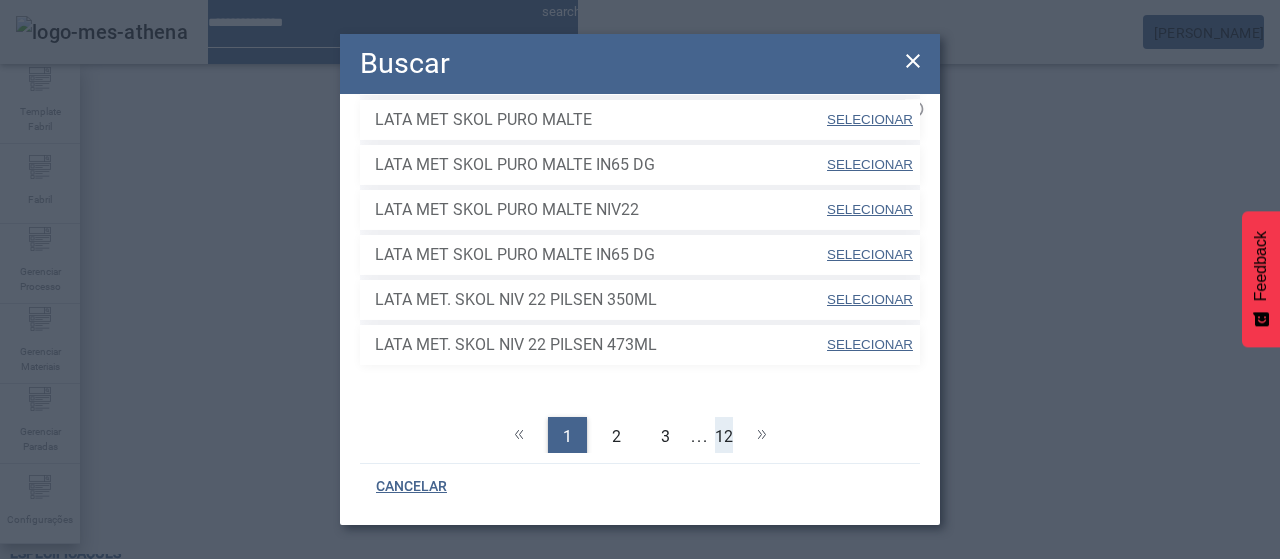 click on "12" 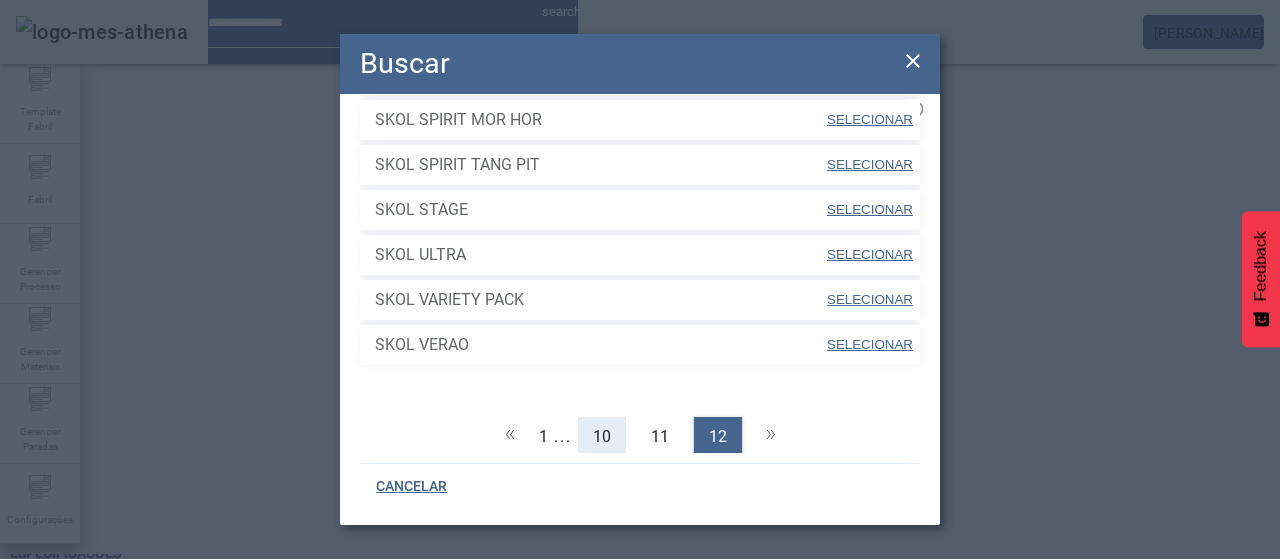 click on "10" 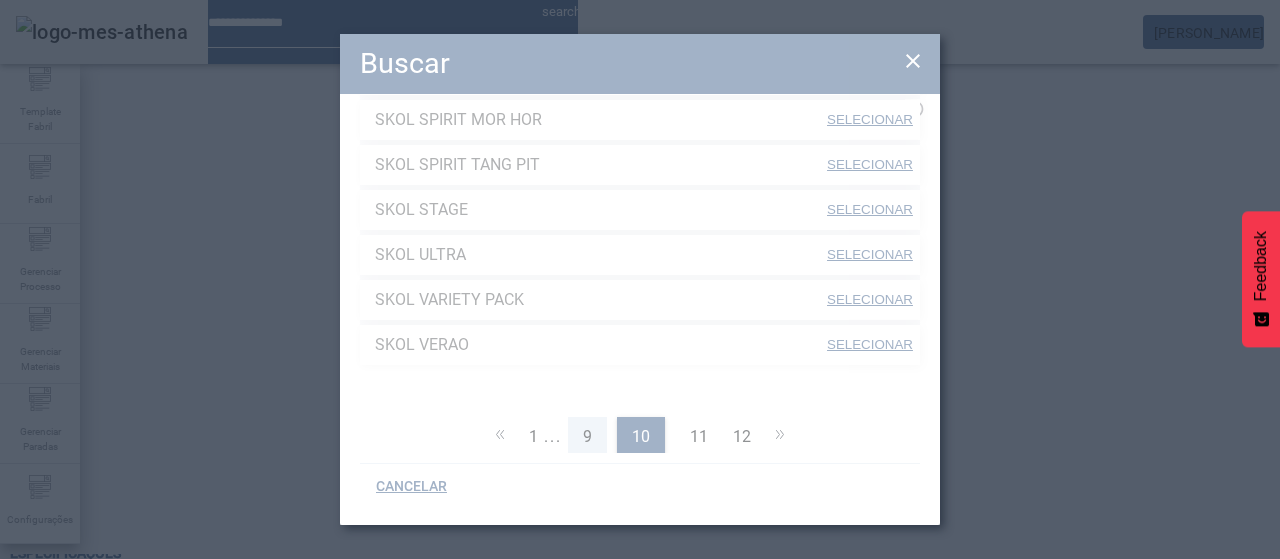 scroll, scrollTop: 770, scrollLeft: 0, axis: vertical 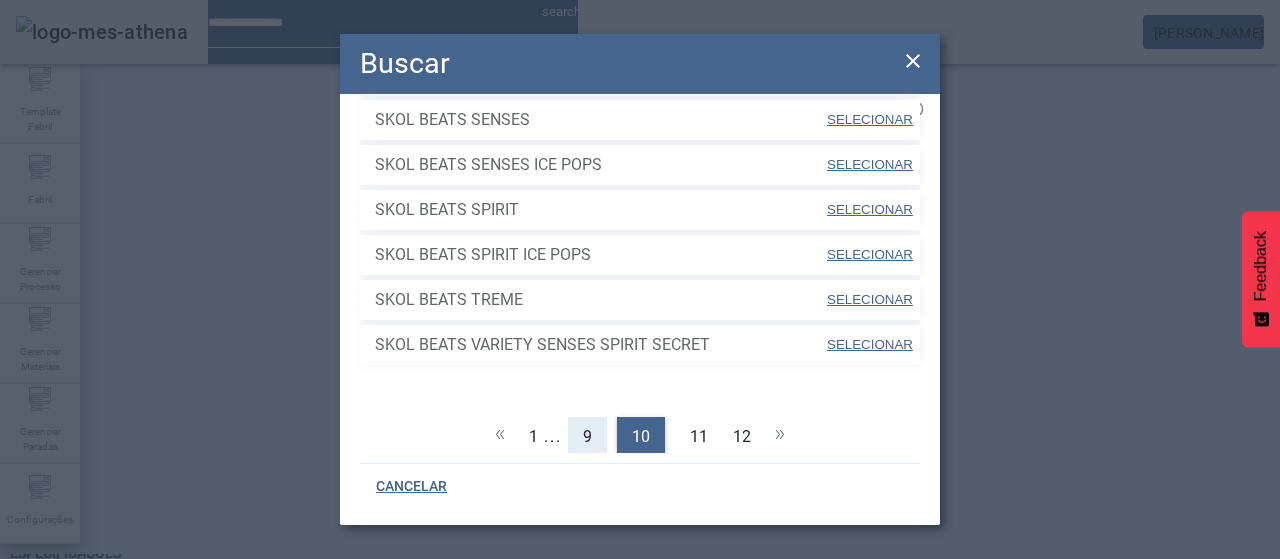 click on "9" 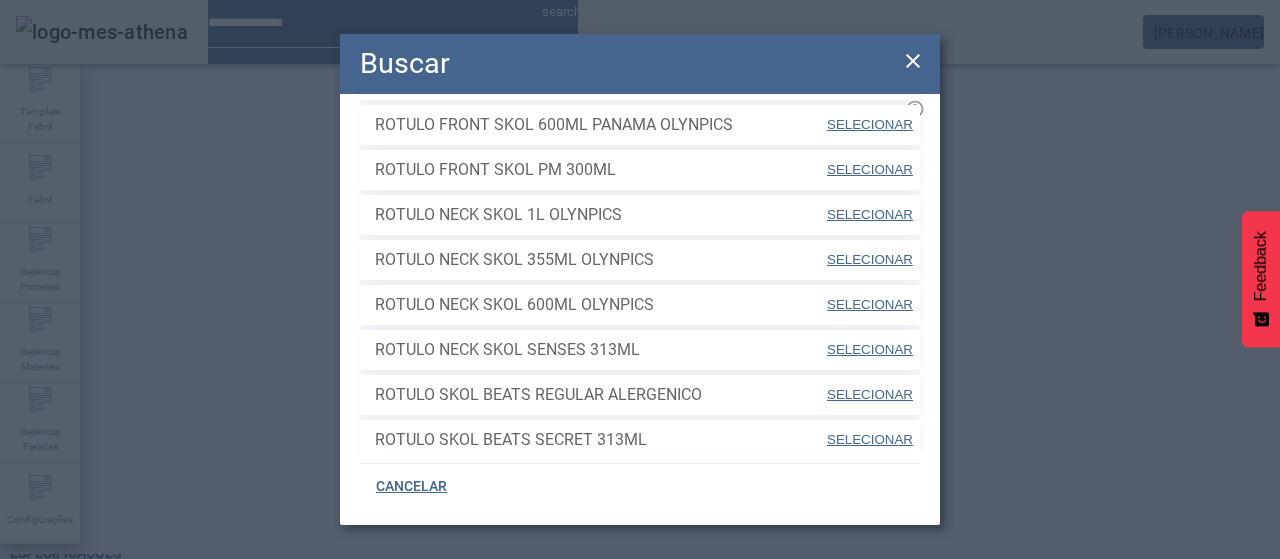 scroll, scrollTop: 470, scrollLeft: 0, axis: vertical 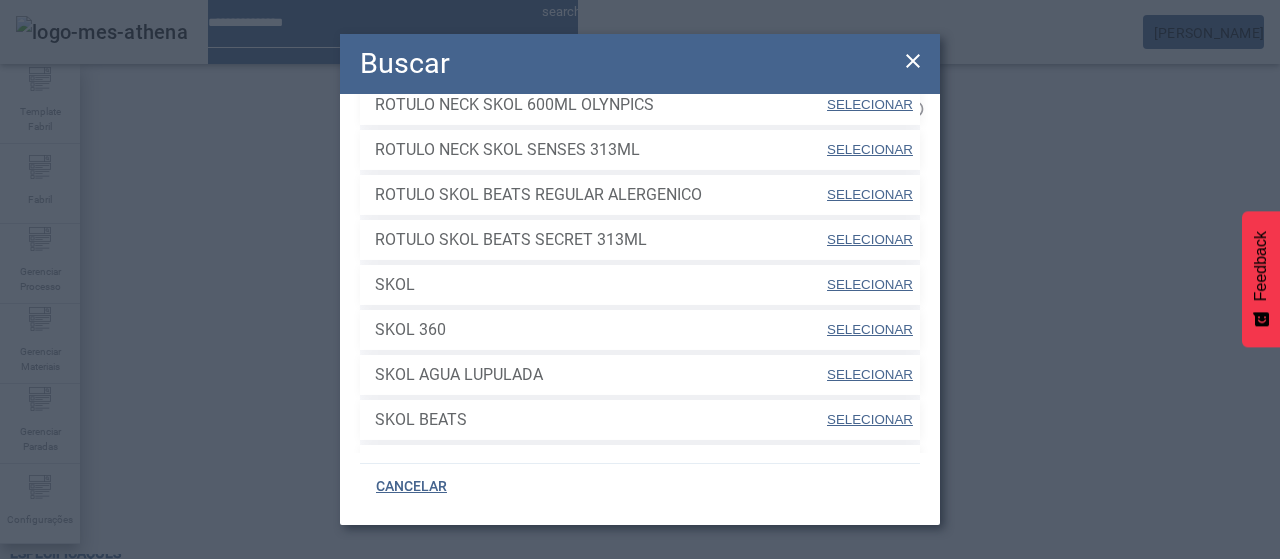 click on "SELECIONAR" at bounding box center [870, 284] 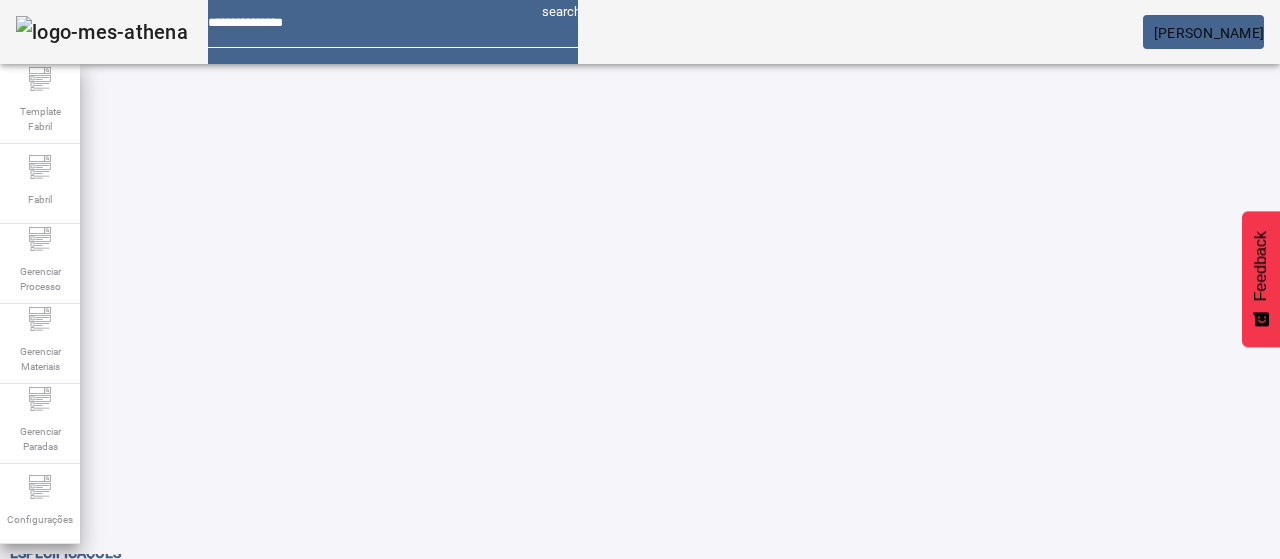 click on "FILTRAR" 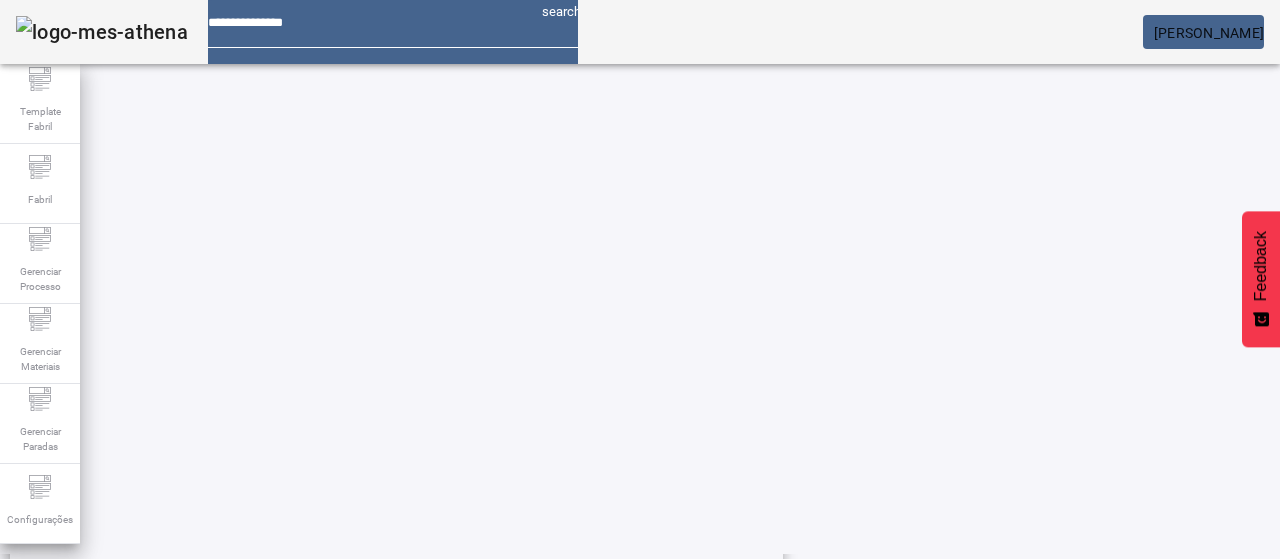 scroll, scrollTop: 623, scrollLeft: 0, axis: vertical 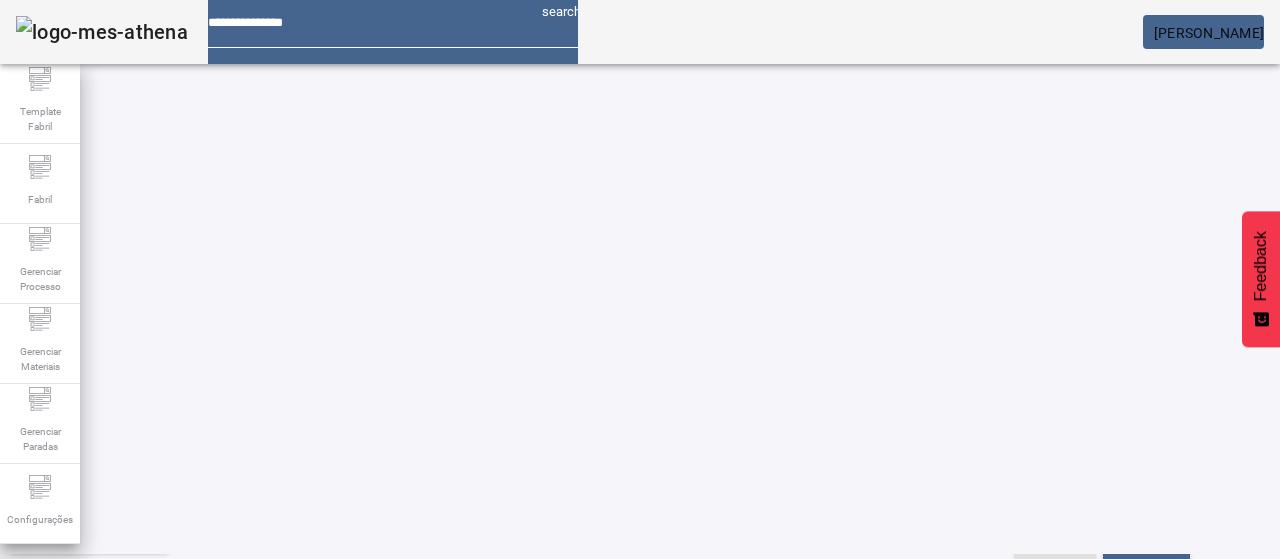 click on "ESPECIFICAÇÃO" 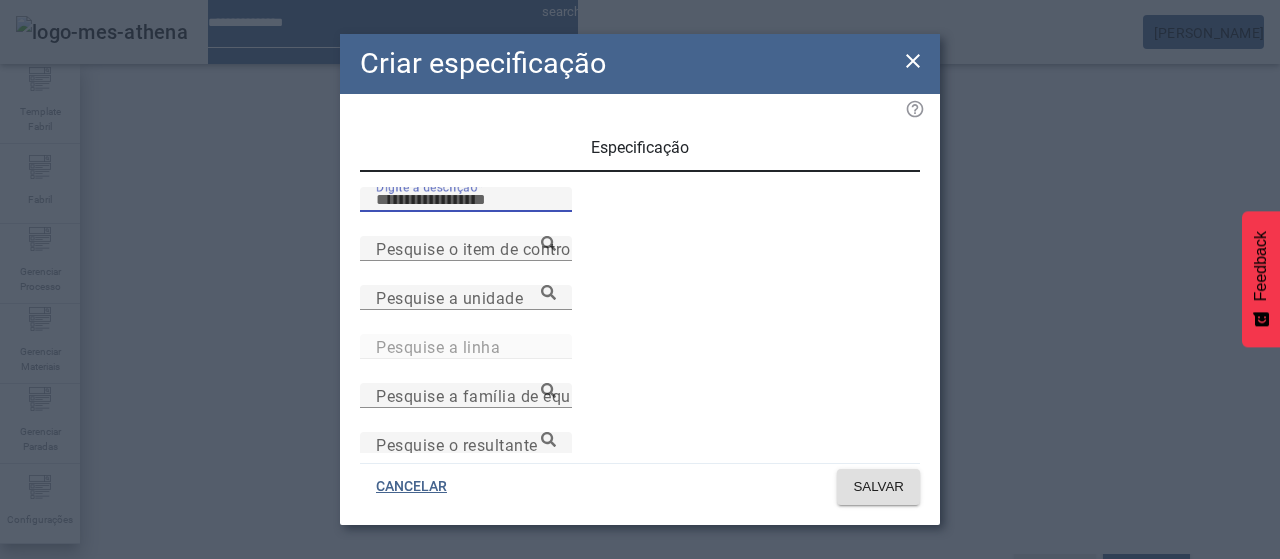 click on "Digite a descrição" at bounding box center [466, 200] 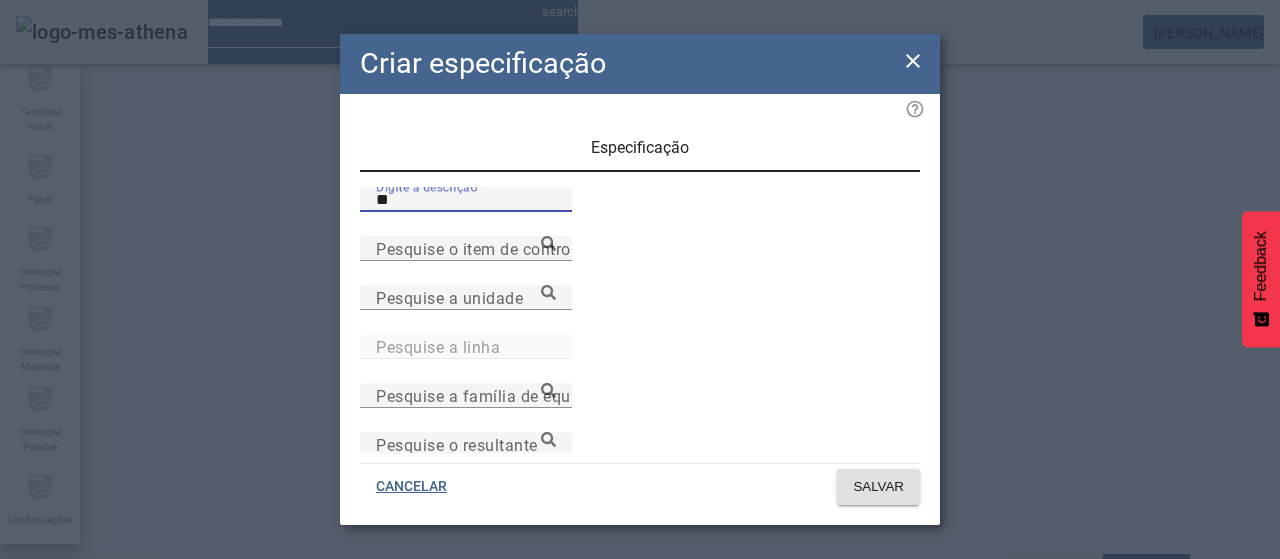 type on "*" 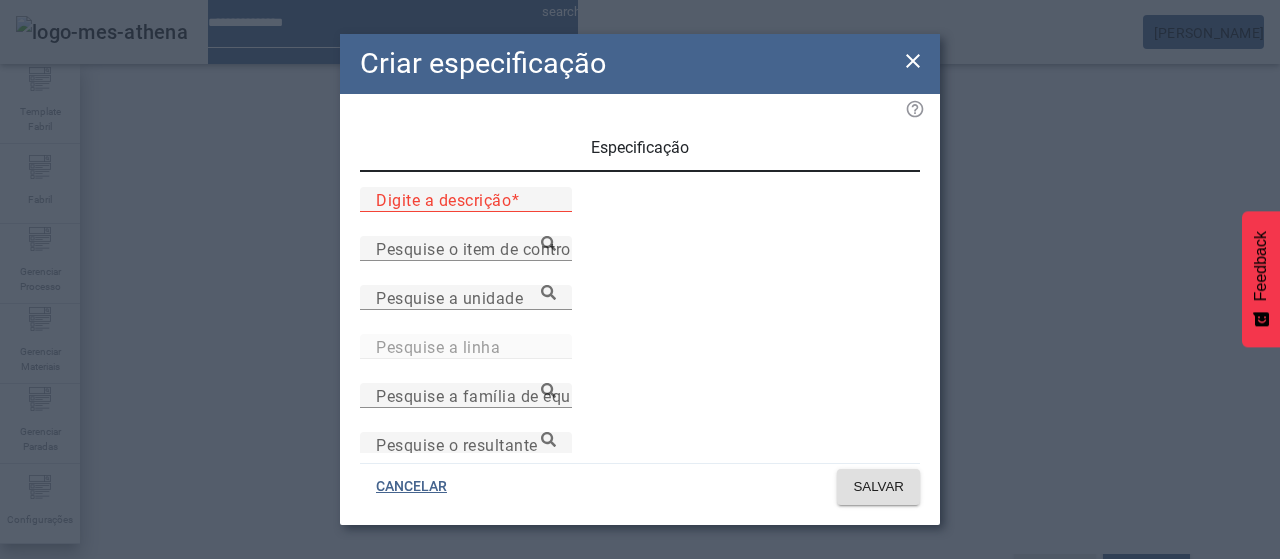 paste on "**********" 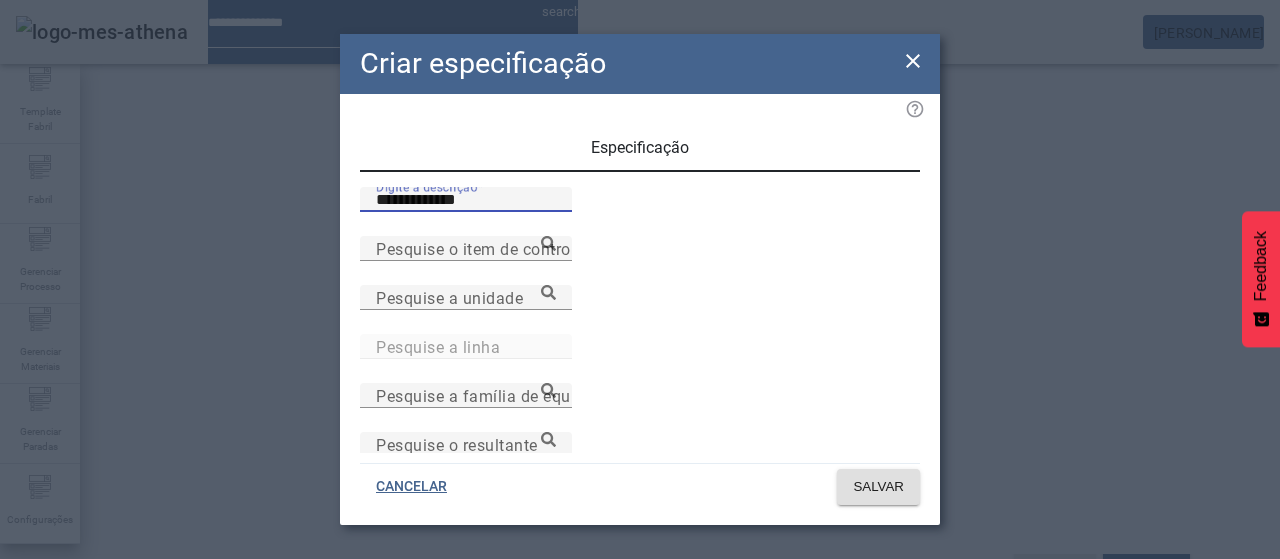 type on "**********" 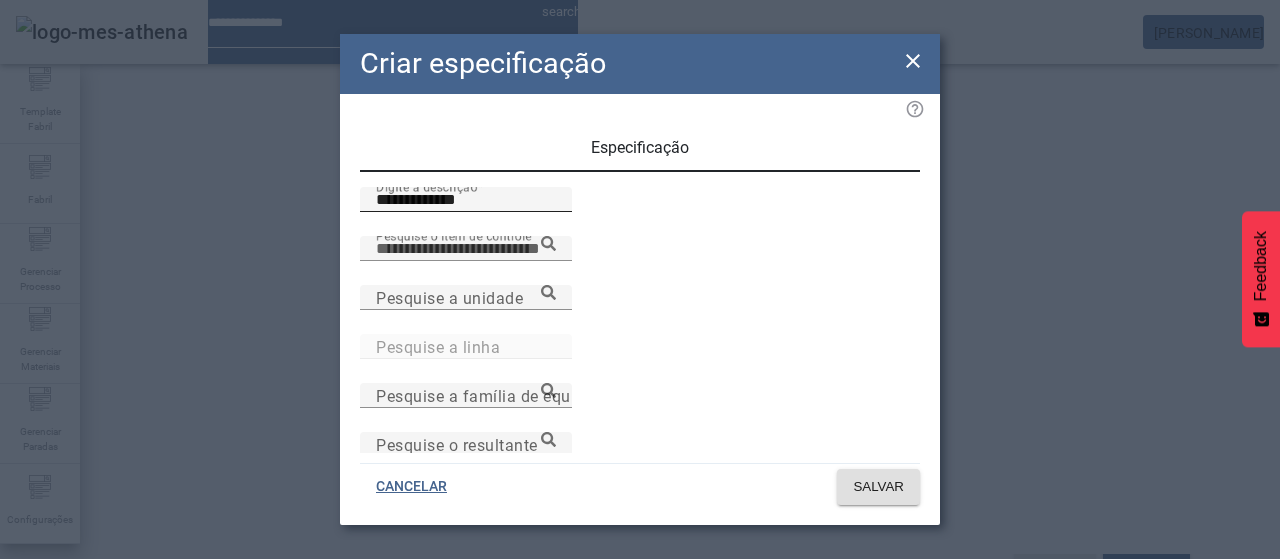 paste on "**********" 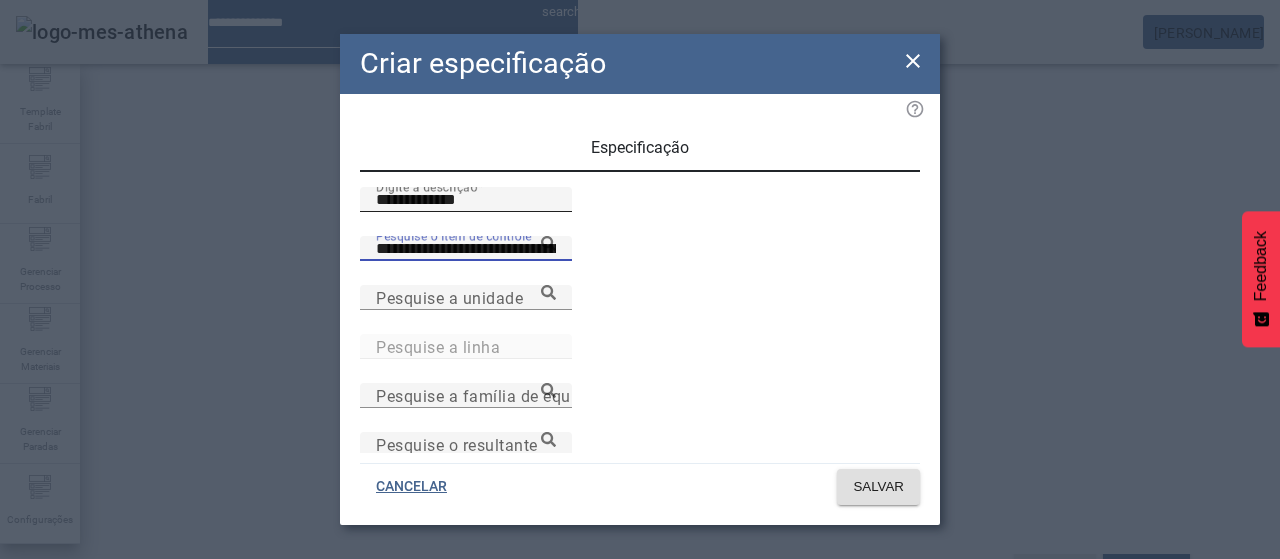type on "**********" 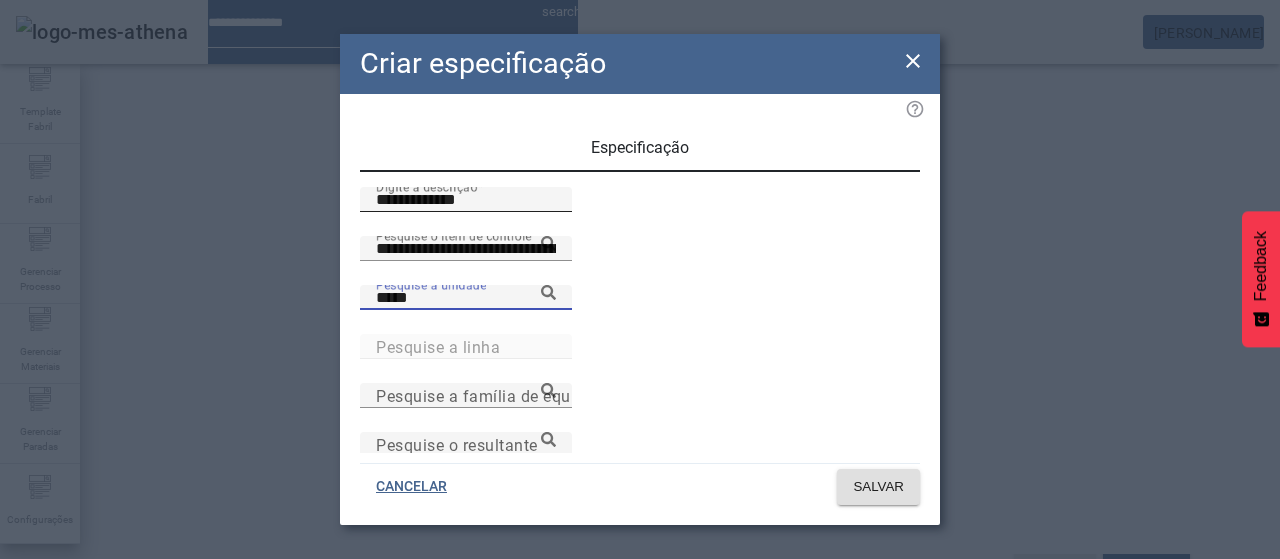 type on "*****" 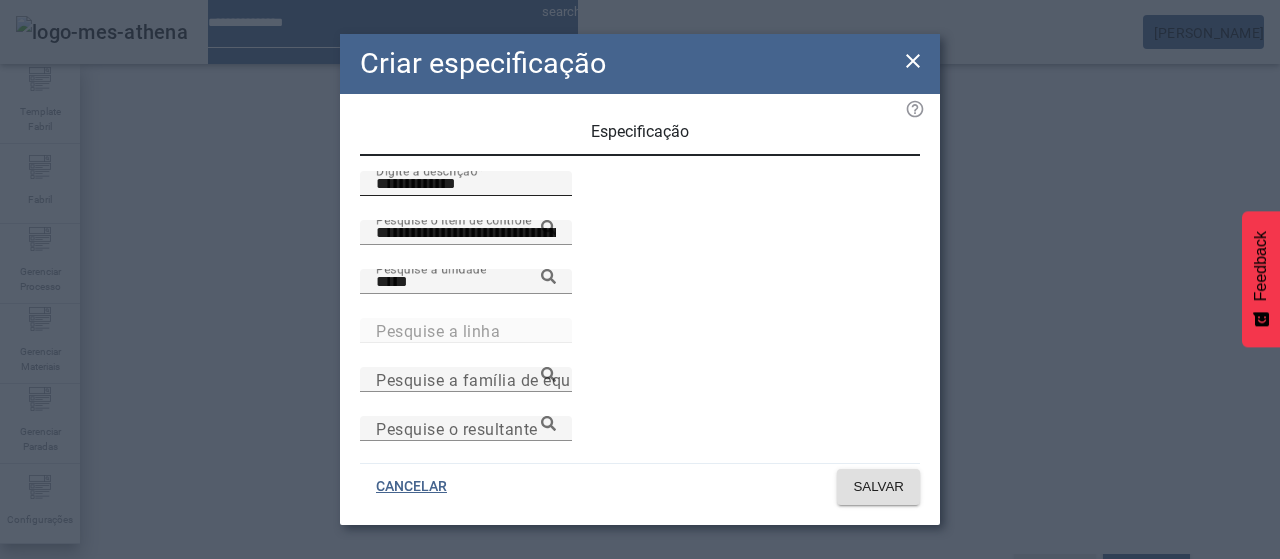 scroll, scrollTop: 206, scrollLeft: 0, axis: vertical 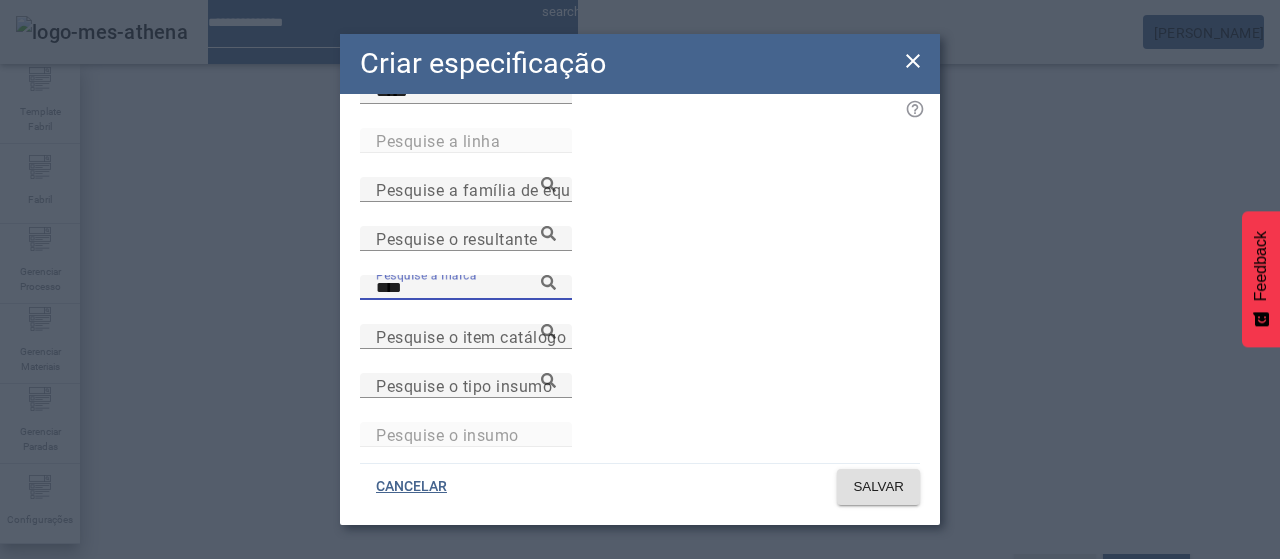 type on "****" 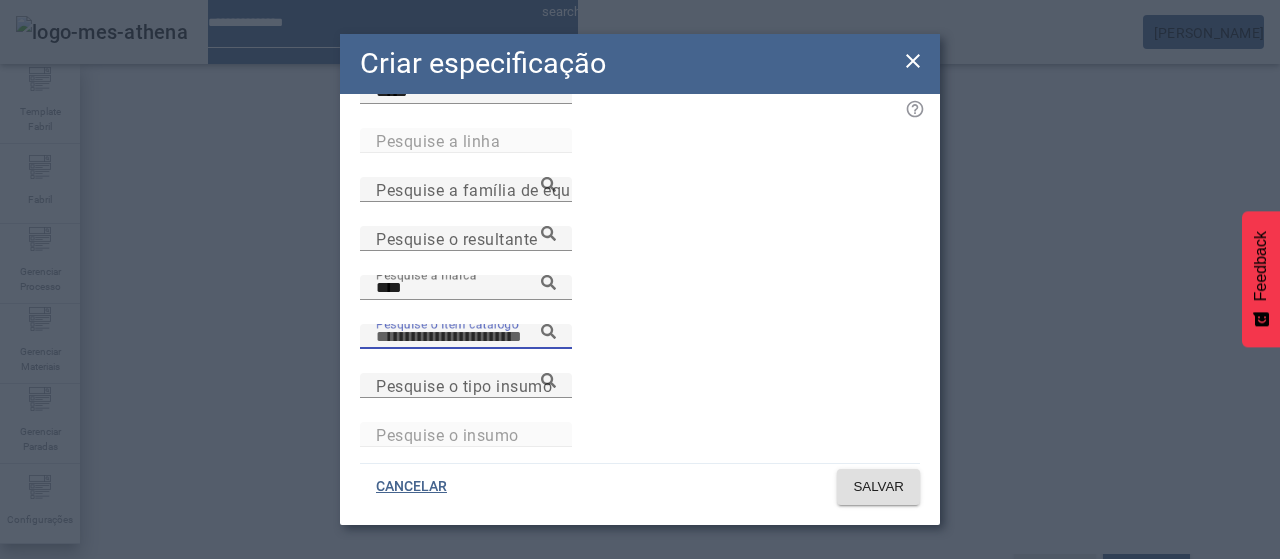 paste on "**********" 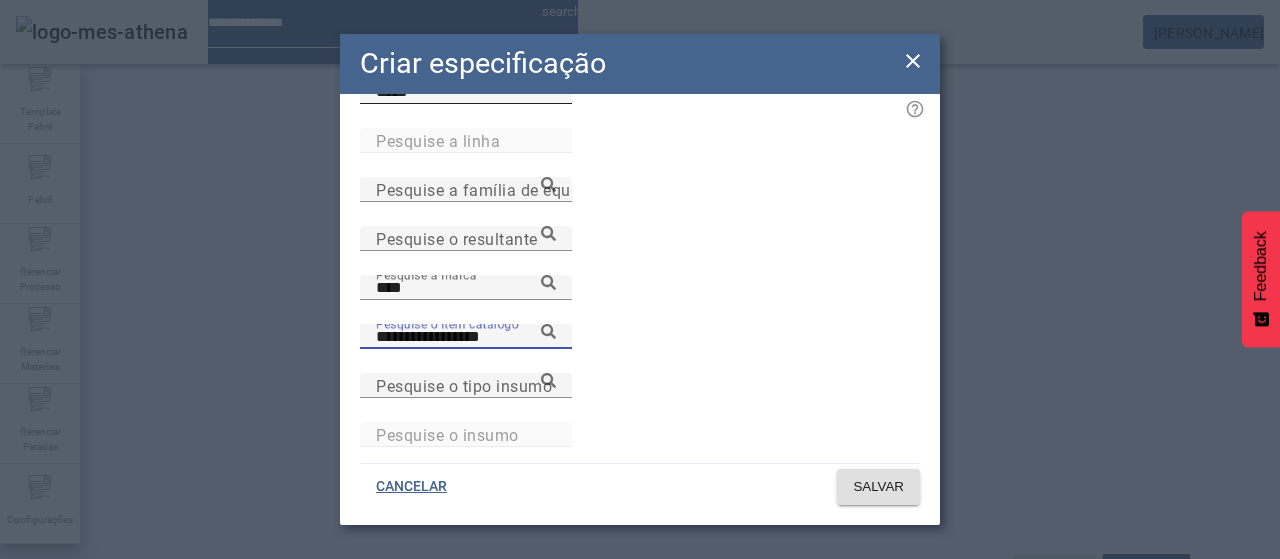 type on "**********" 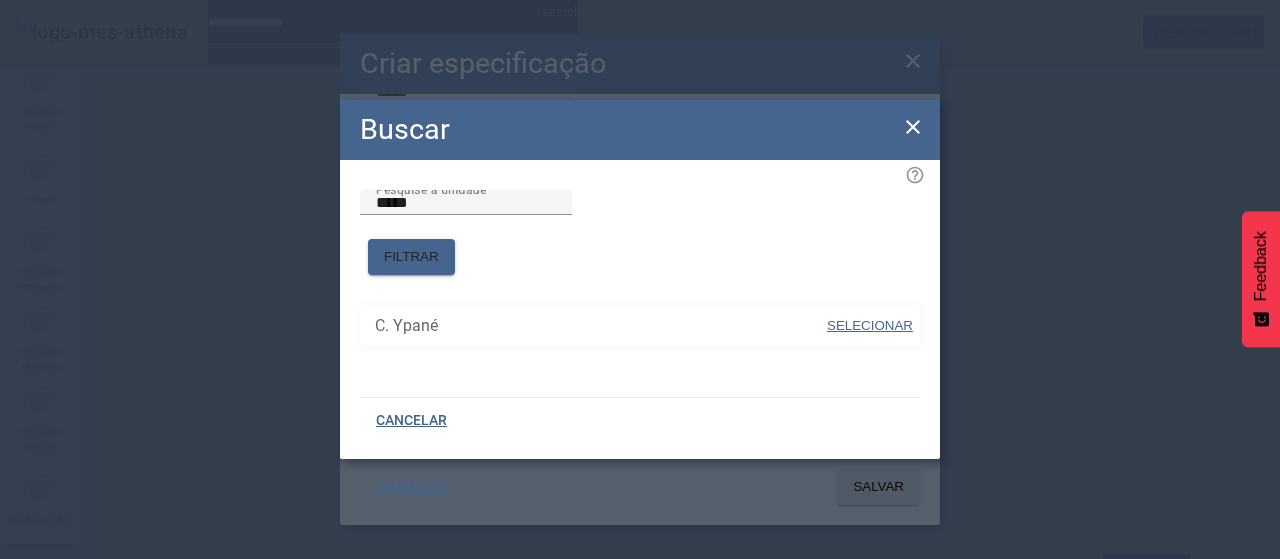 click on "SELECIONAR" at bounding box center [870, 325] 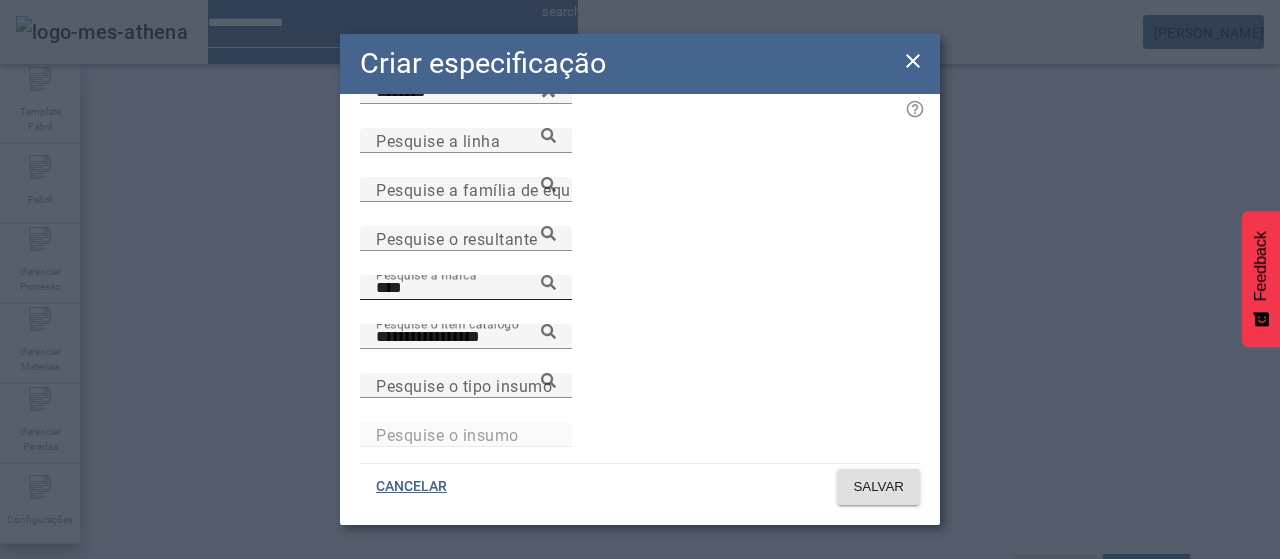click 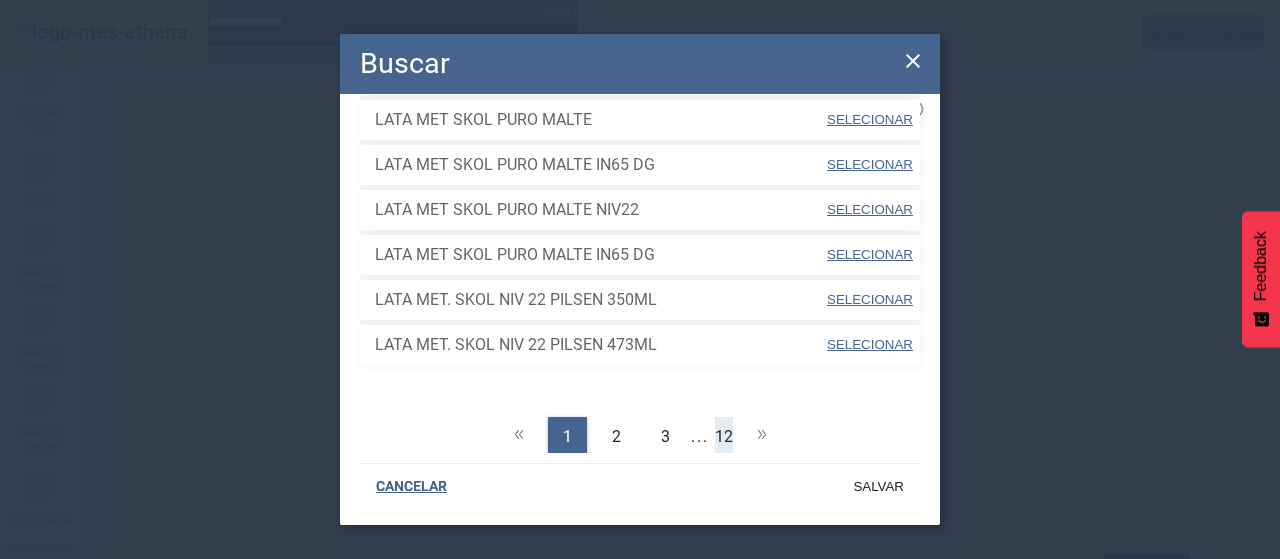 click on "12" 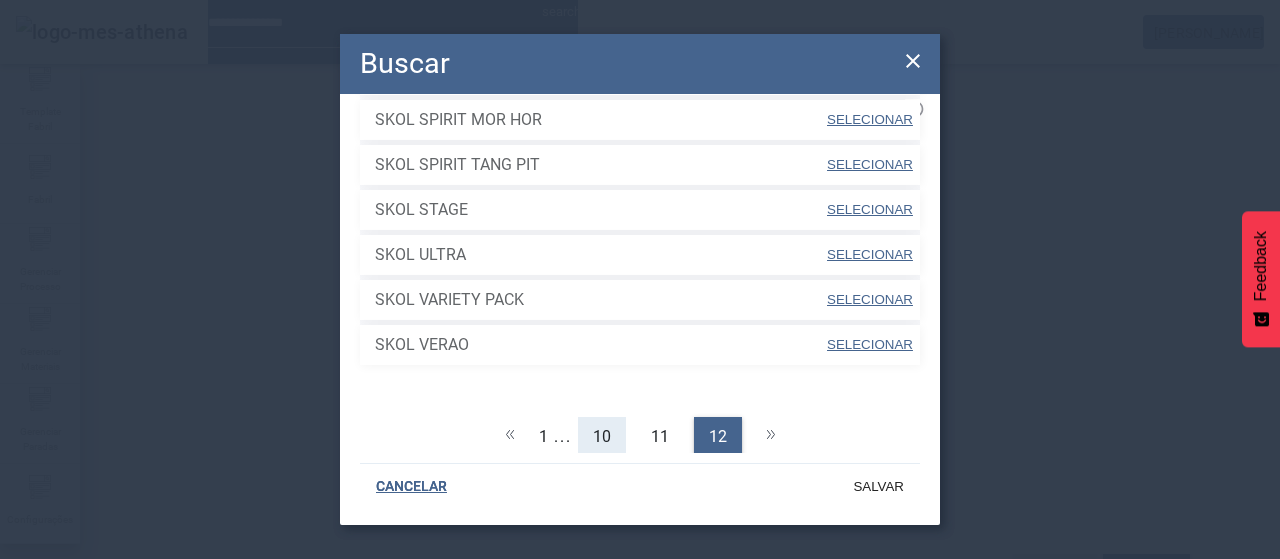 click on "10" 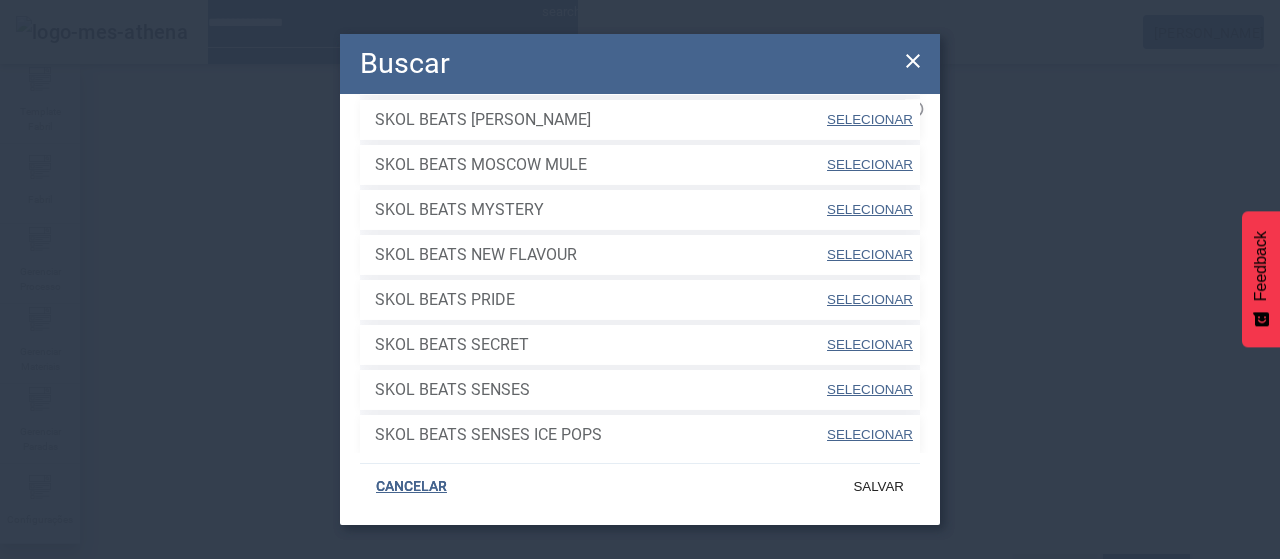 scroll, scrollTop: 770, scrollLeft: 0, axis: vertical 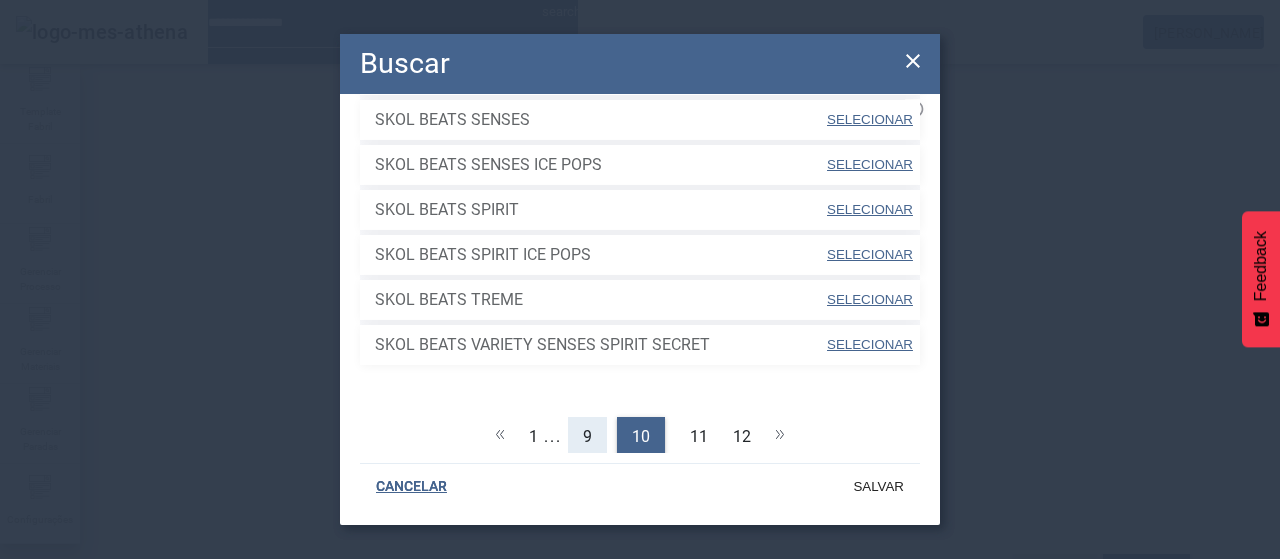 click on "9" 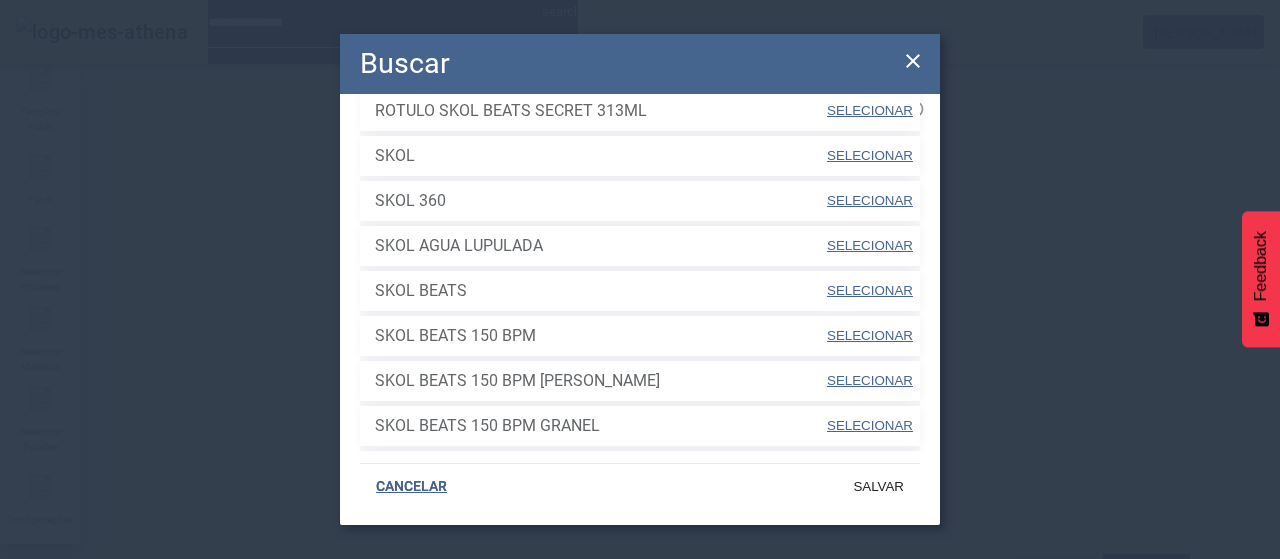 scroll, scrollTop: 470, scrollLeft: 0, axis: vertical 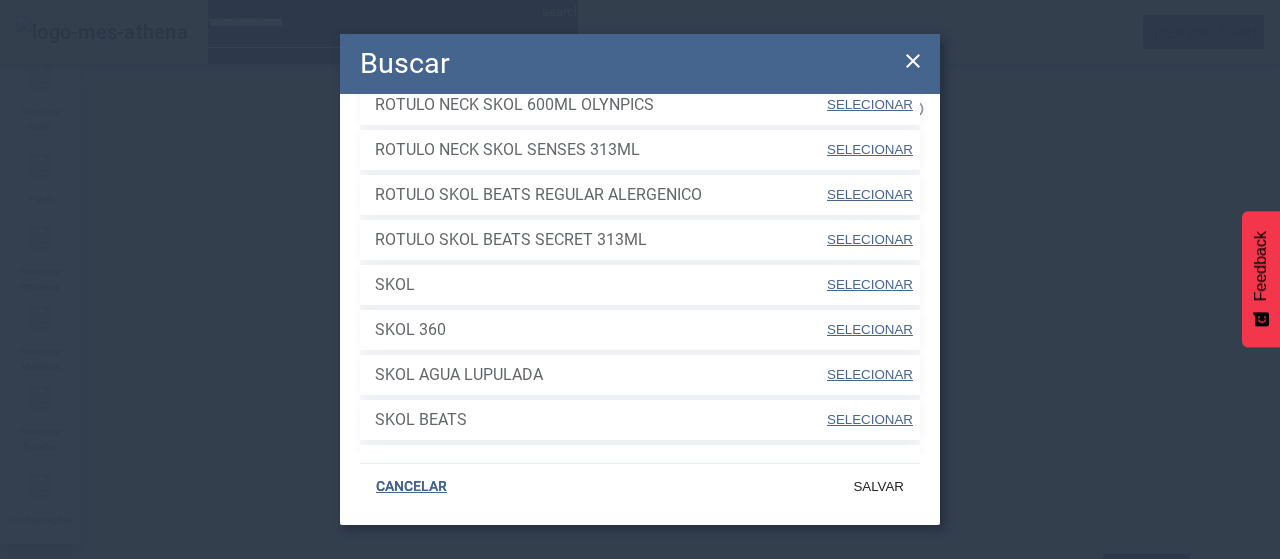 click on "SELECIONAR" at bounding box center [870, 284] 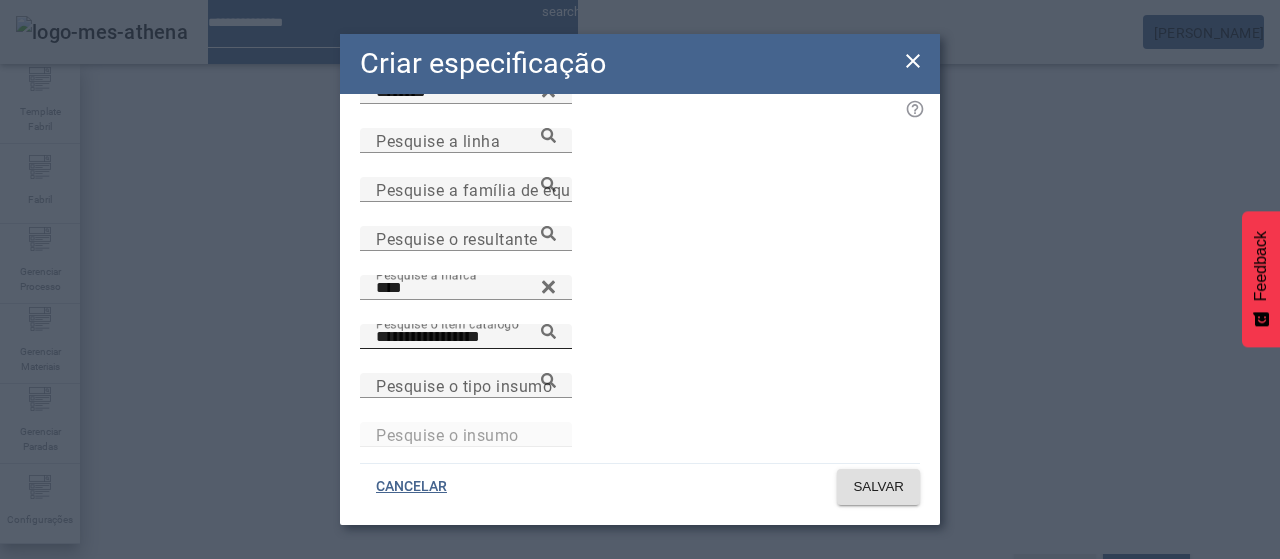 click 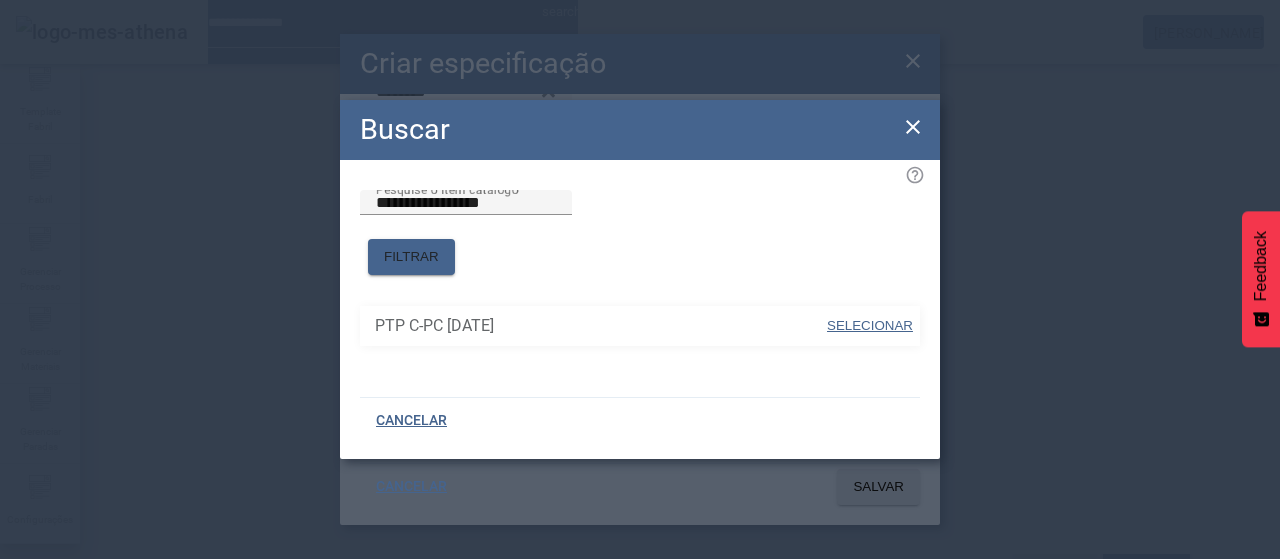 click on "SELECIONAR" at bounding box center [870, 325] 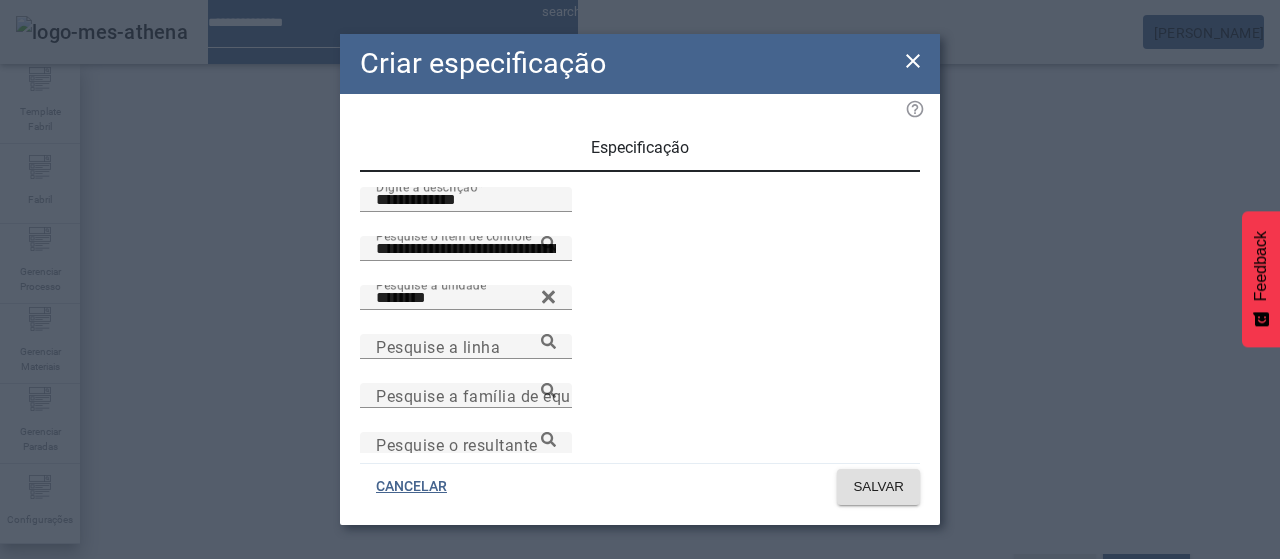 scroll, scrollTop: 0, scrollLeft: 0, axis: both 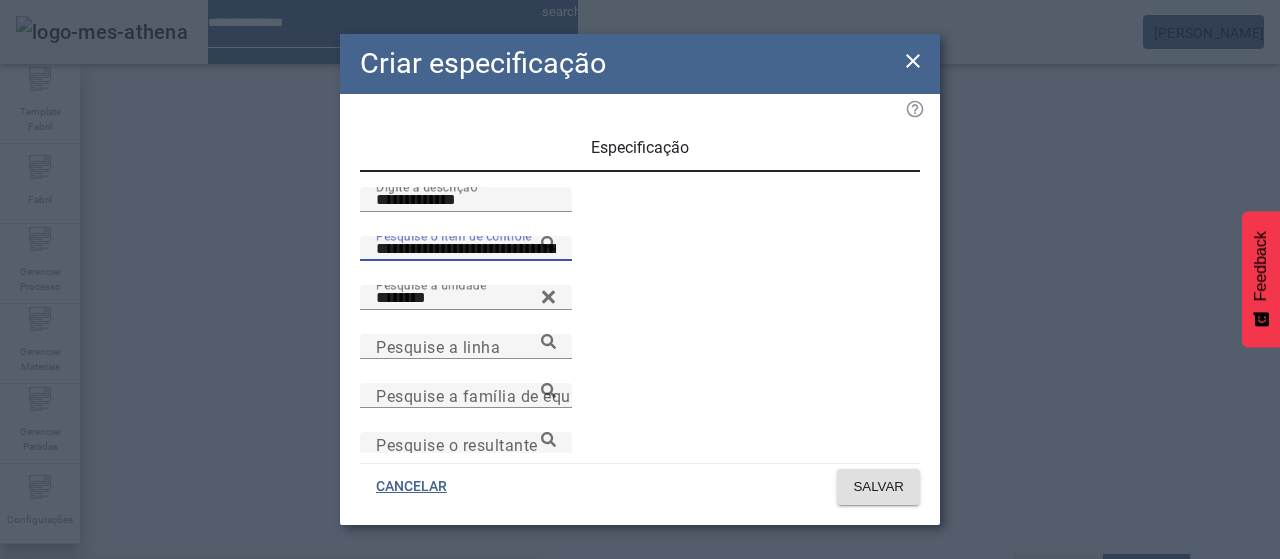click on "**********" at bounding box center [466, 249] 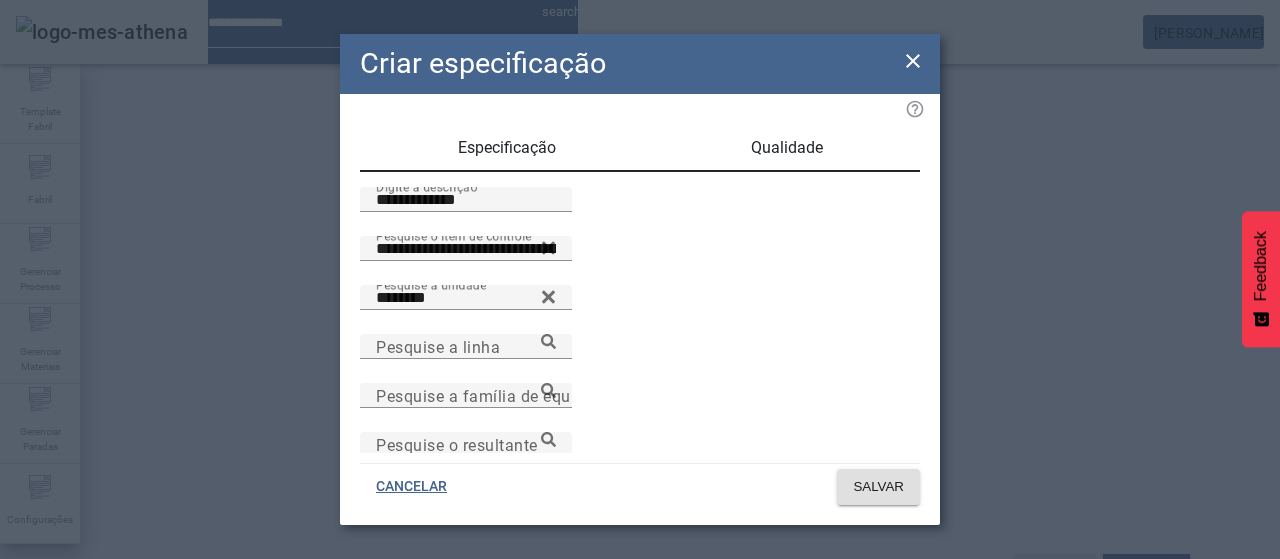 click on "Qualidade" at bounding box center (787, 148) 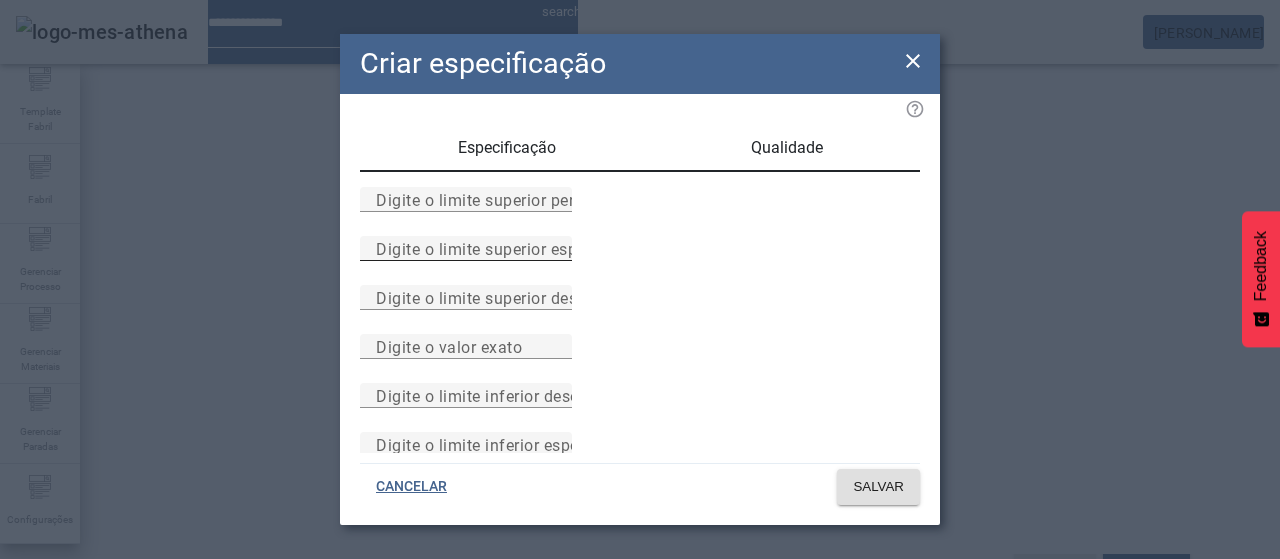 click on "Digite o limite superior especificado" at bounding box center [511, 248] 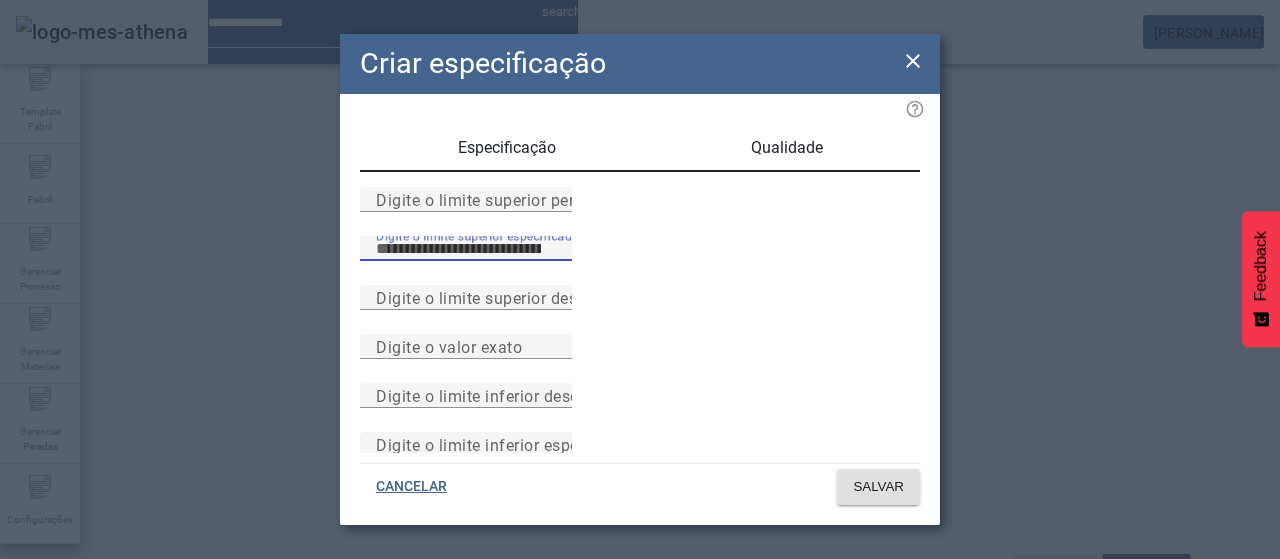 type on "****" 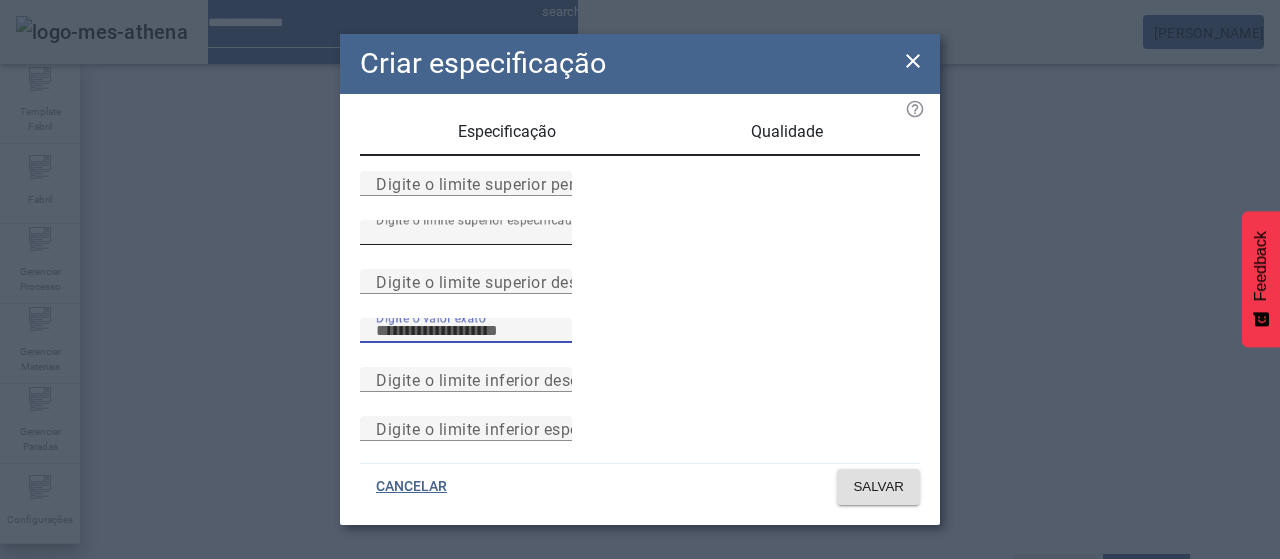 scroll, scrollTop: 261, scrollLeft: 0, axis: vertical 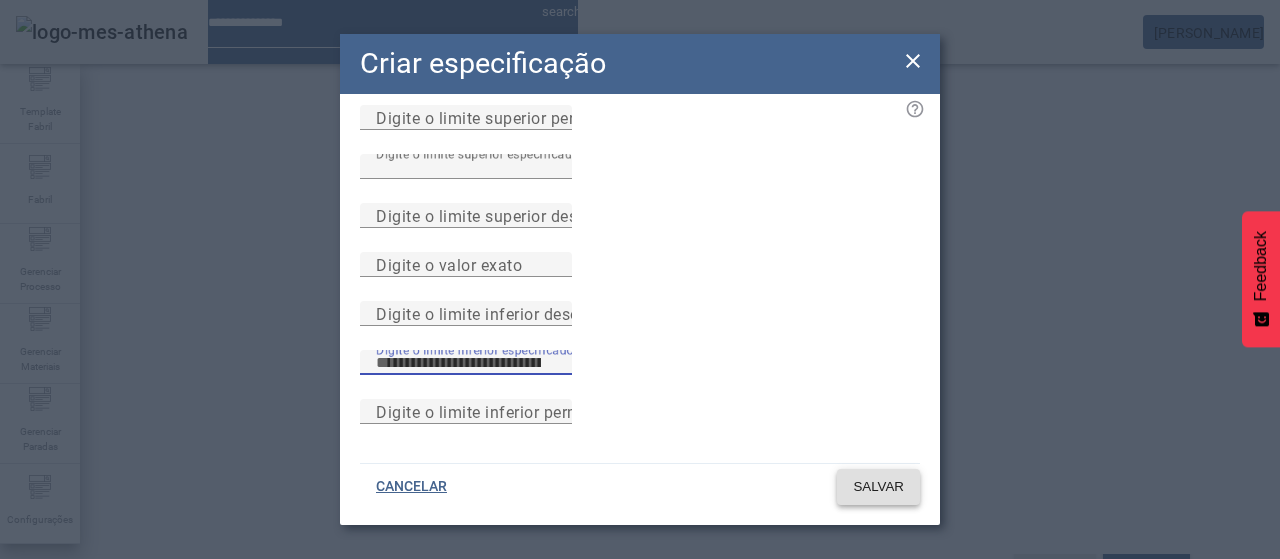type on "****" 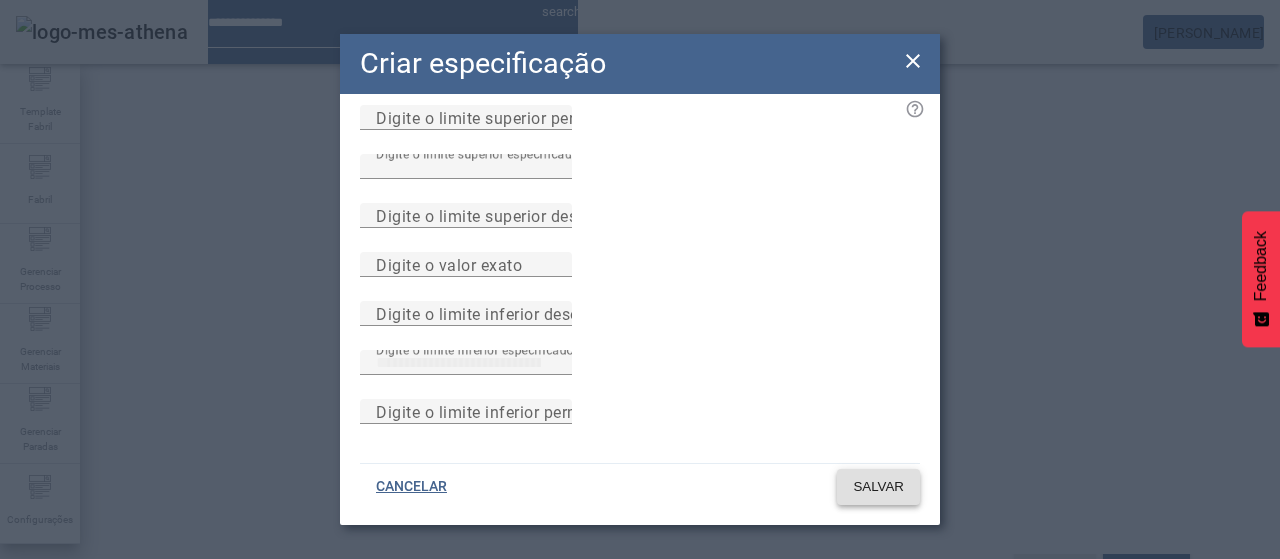 click on "SALVAR" 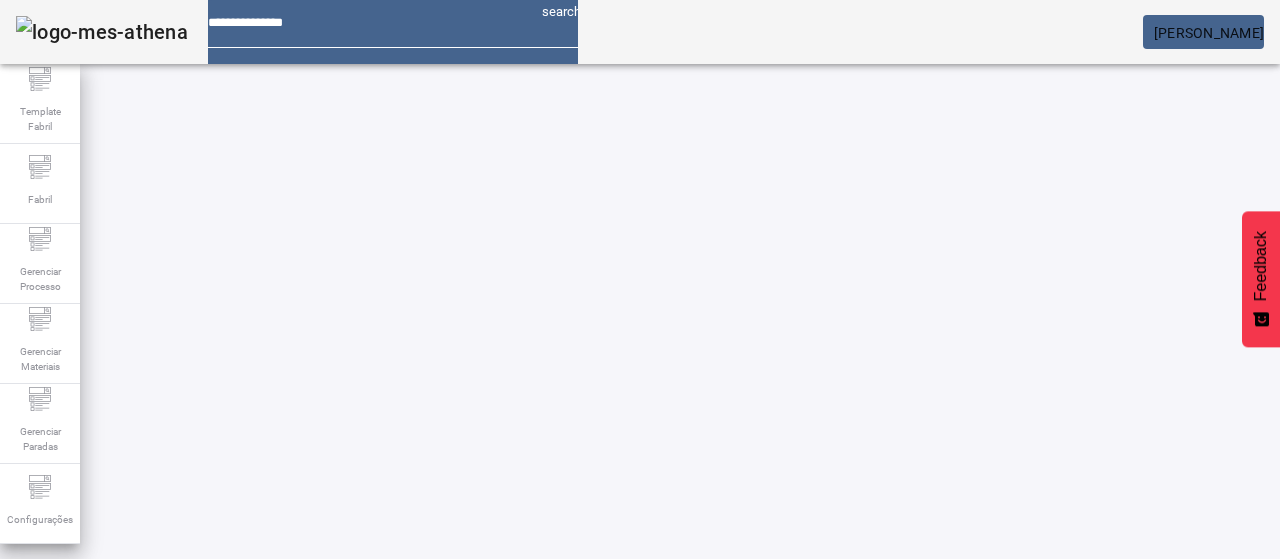 scroll, scrollTop: 0, scrollLeft: 0, axis: both 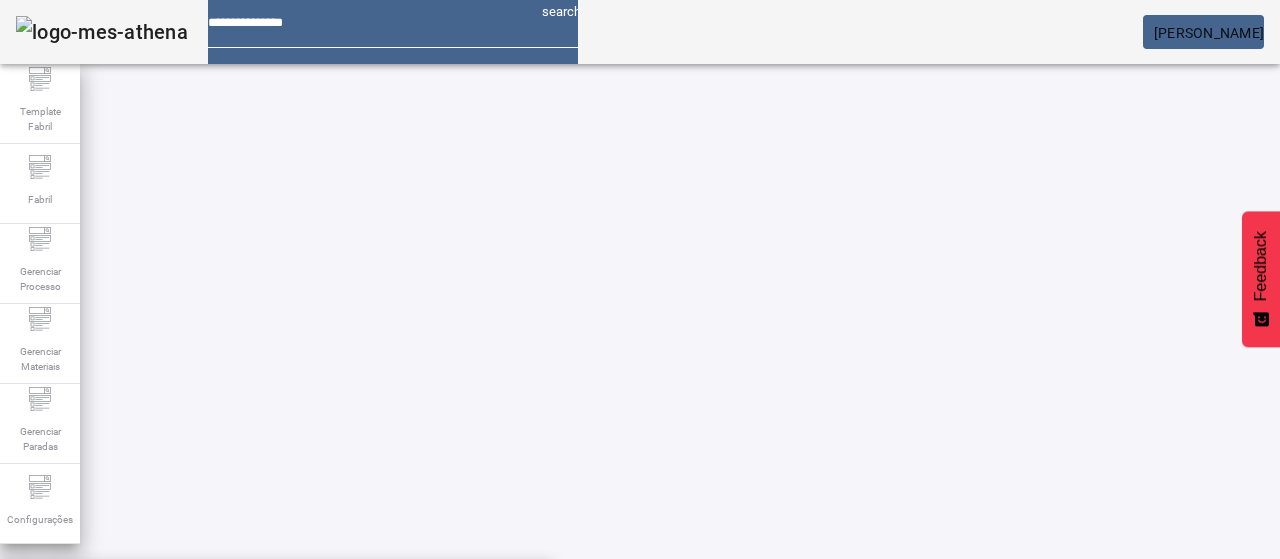 click on "Temperatura da guarda quente (°C)" at bounding box center (276, 639) 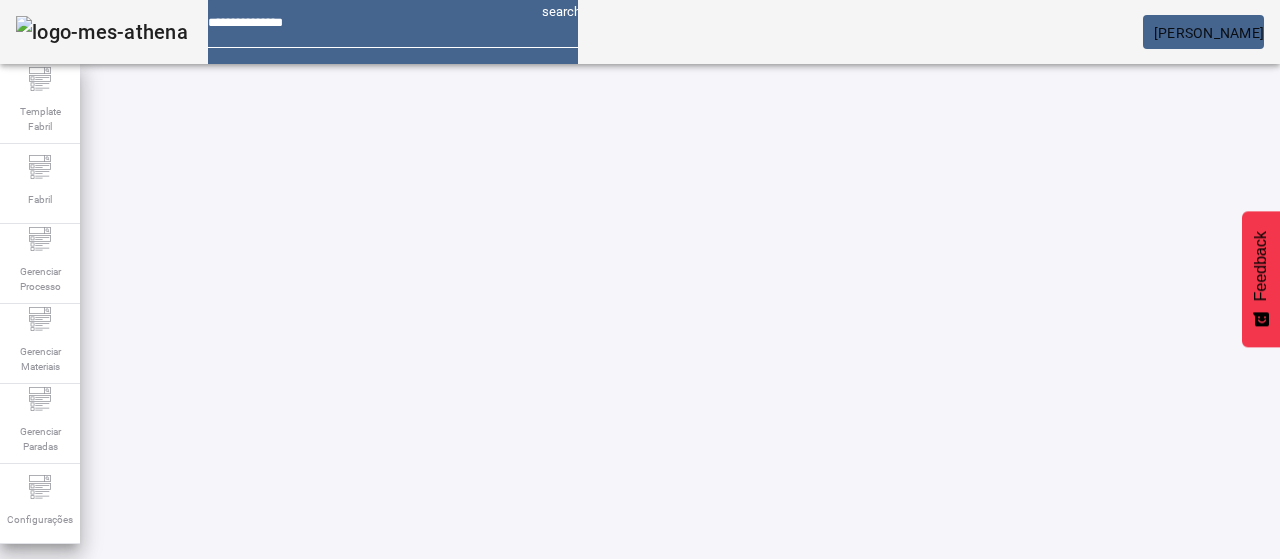 click 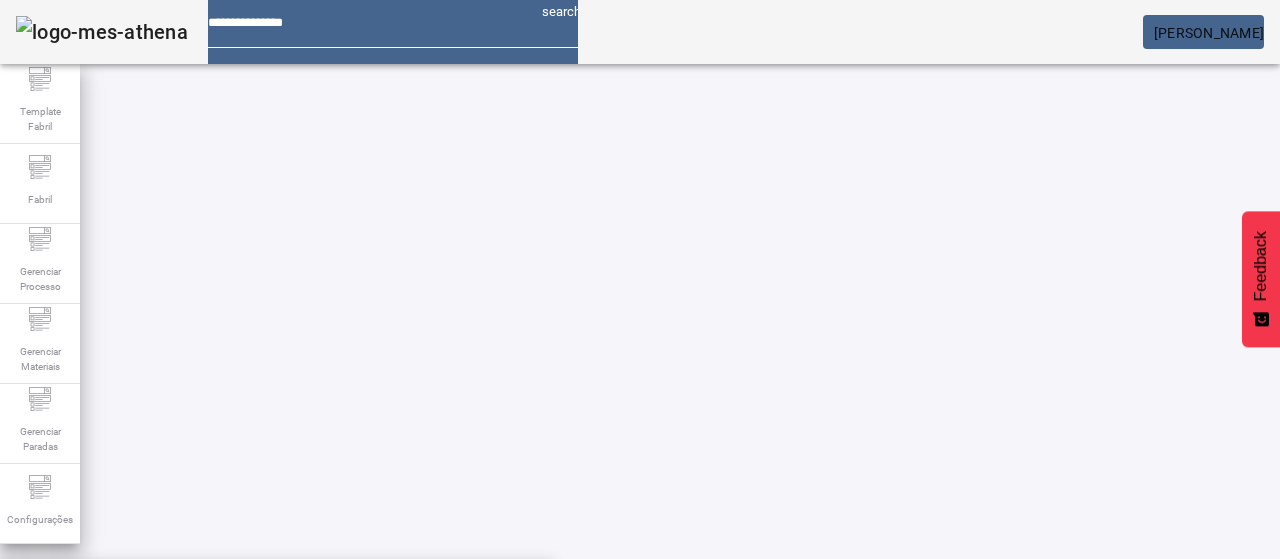 drag, startPoint x: 480, startPoint y: 429, endPoint x: 742, endPoint y: 463, distance: 264.1969 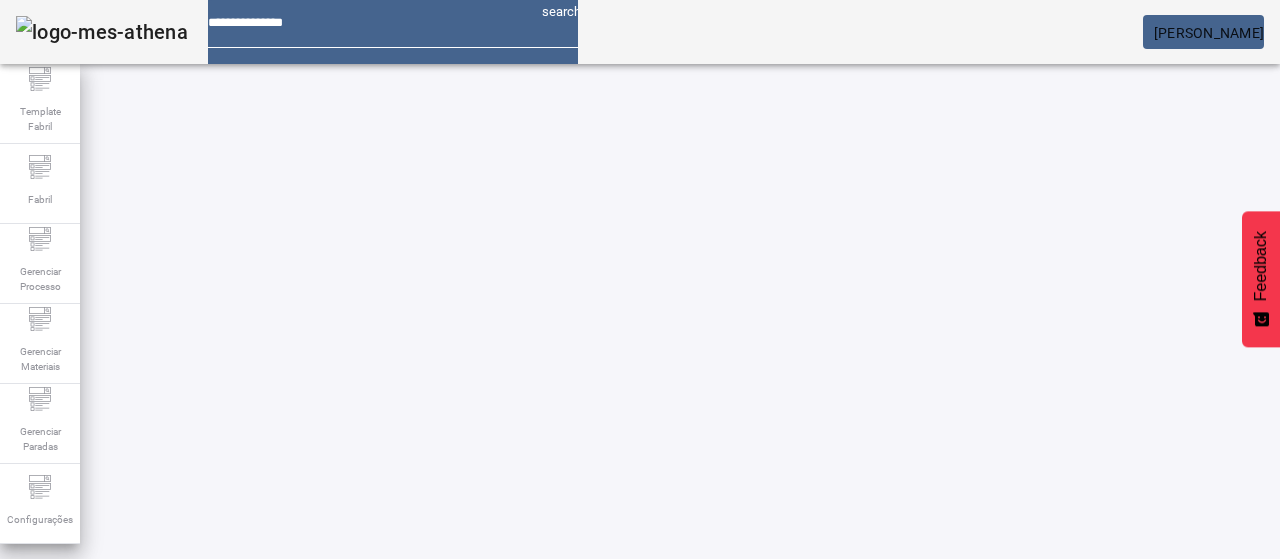 click on "FILTRAR" 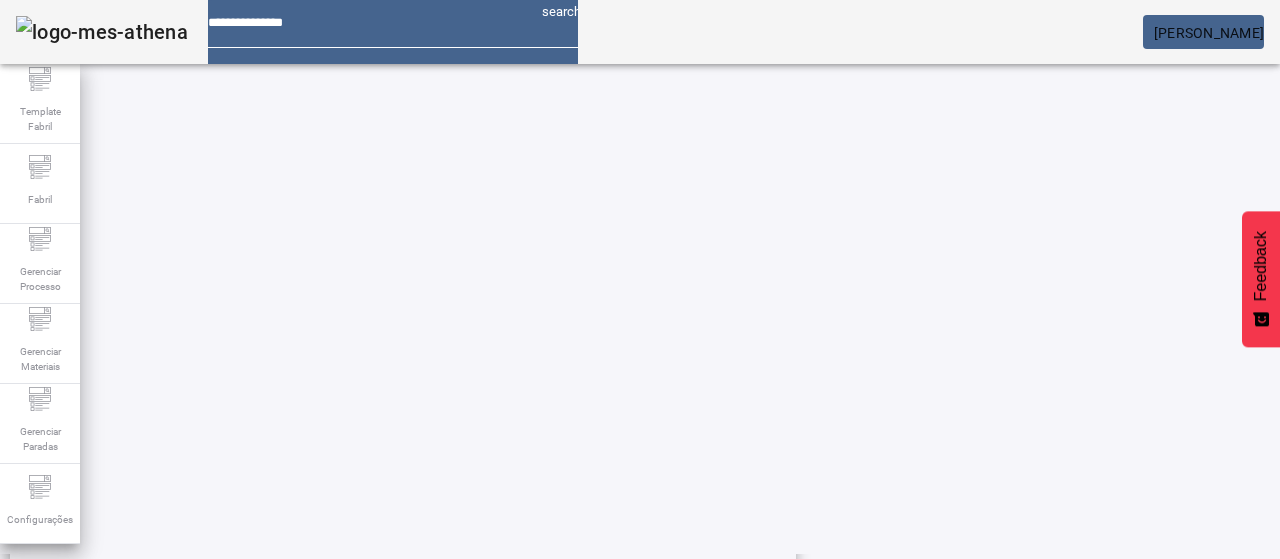 scroll, scrollTop: 696, scrollLeft: 0, axis: vertical 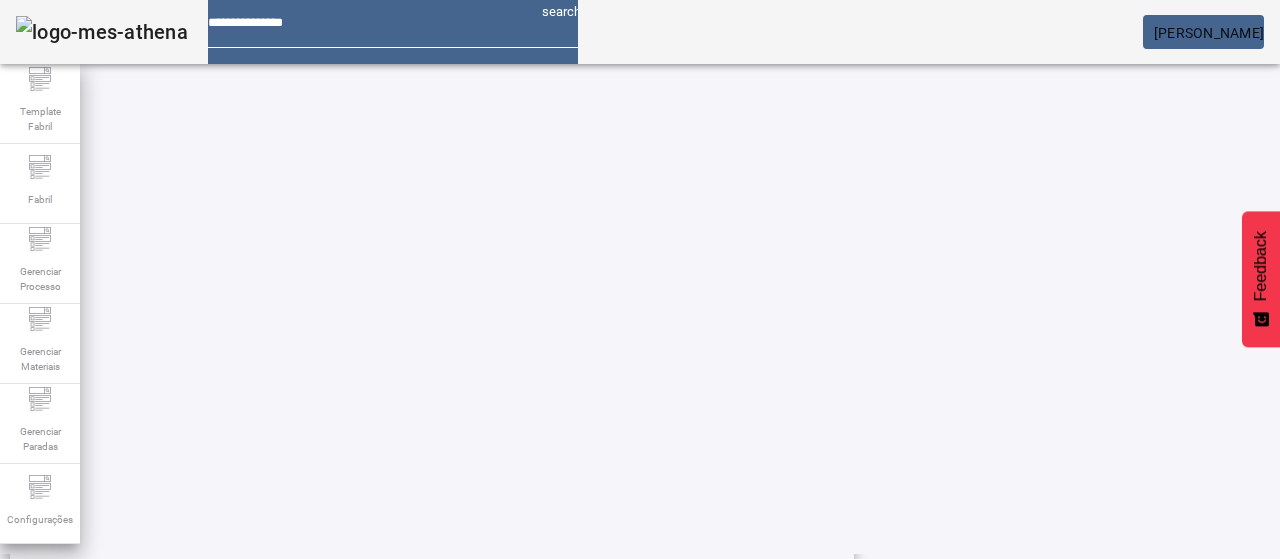 click on "1" 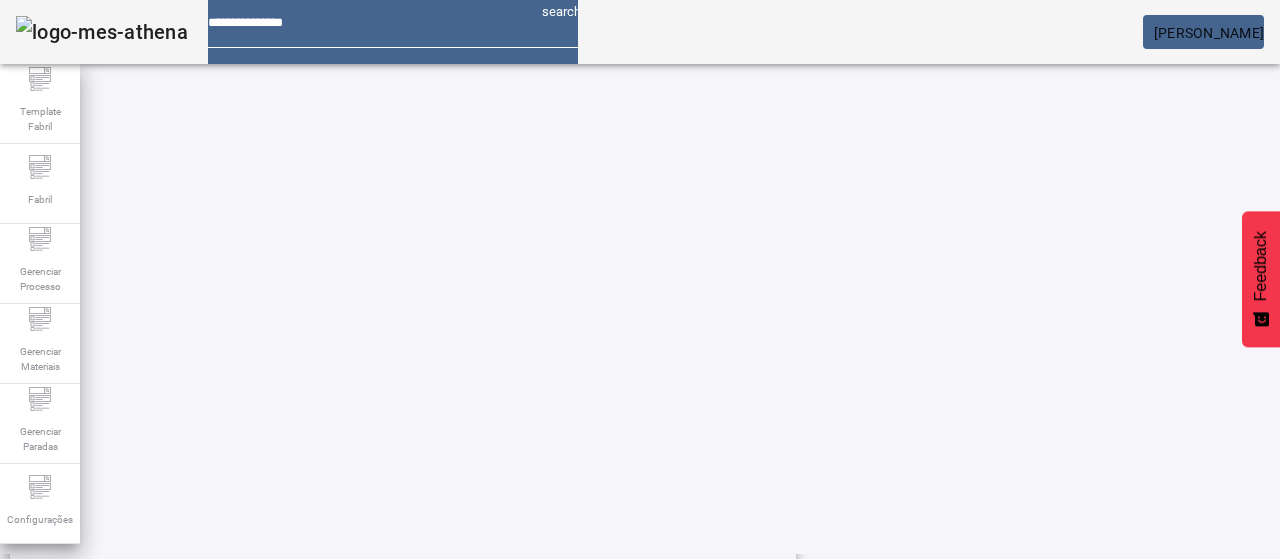scroll, scrollTop: 623, scrollLeft: 0, axis: vertical 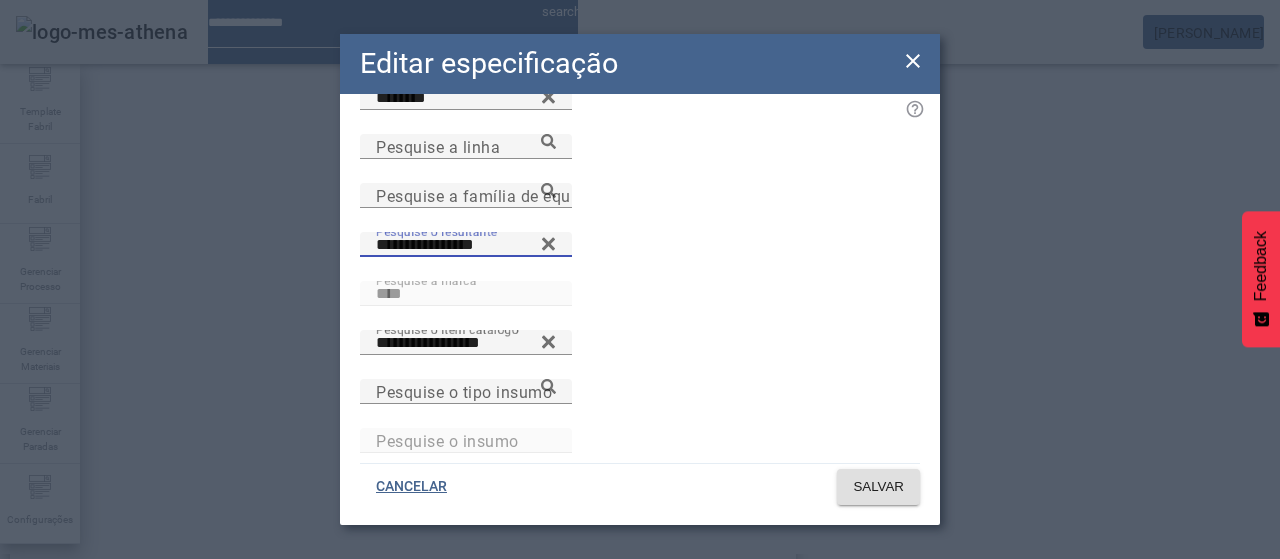 click on "**********" at bounding box center [466, 245] 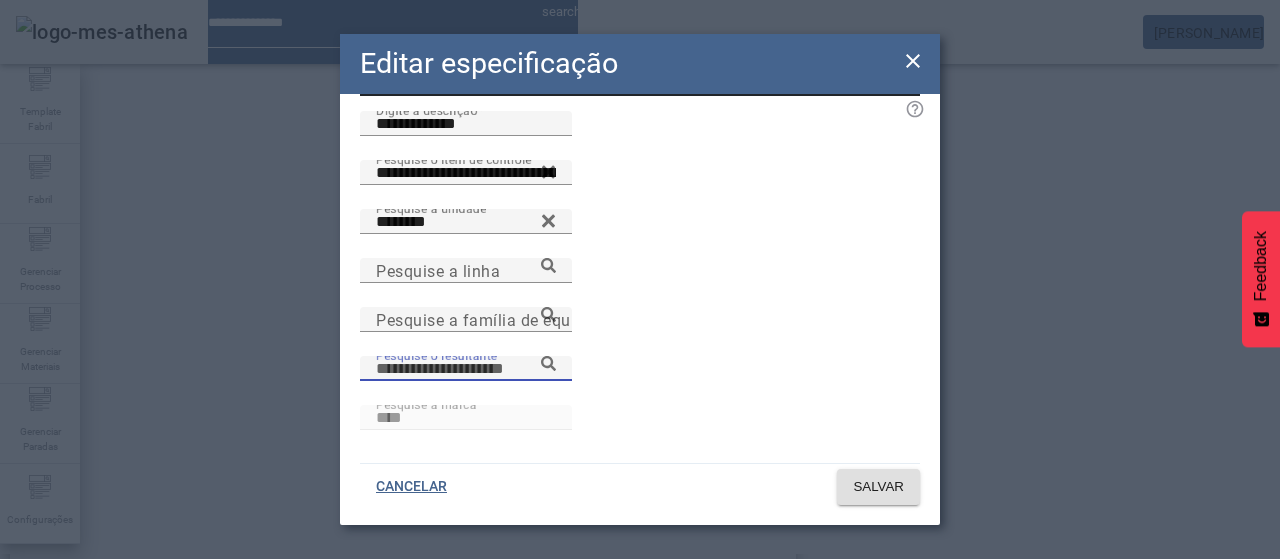 scroll, scrollTop: 0, scrollLeft: 0, axis: both 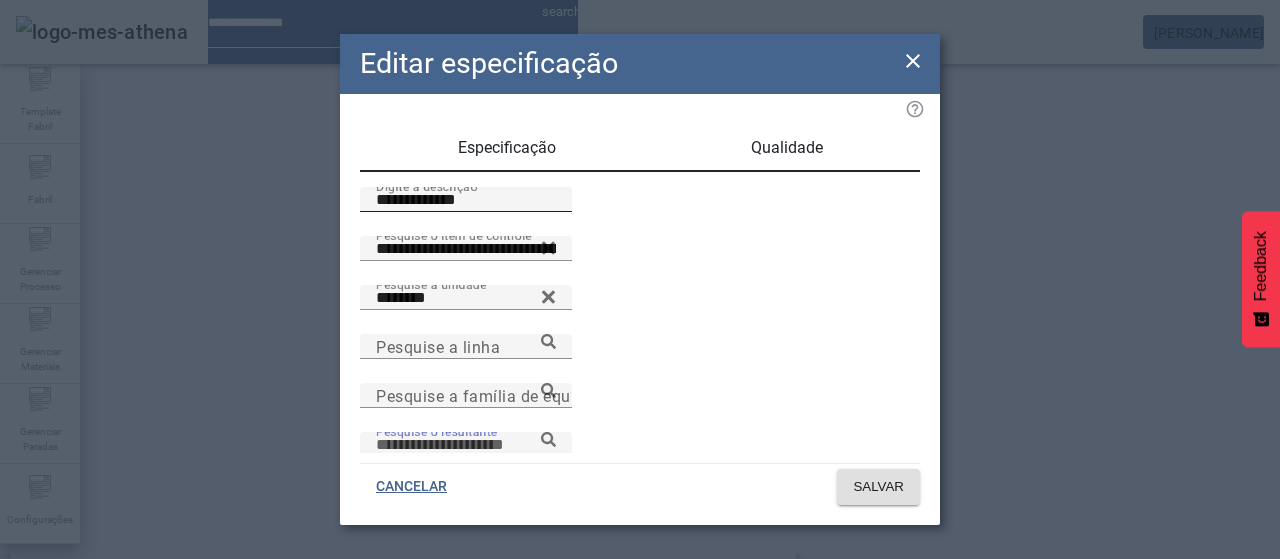 type 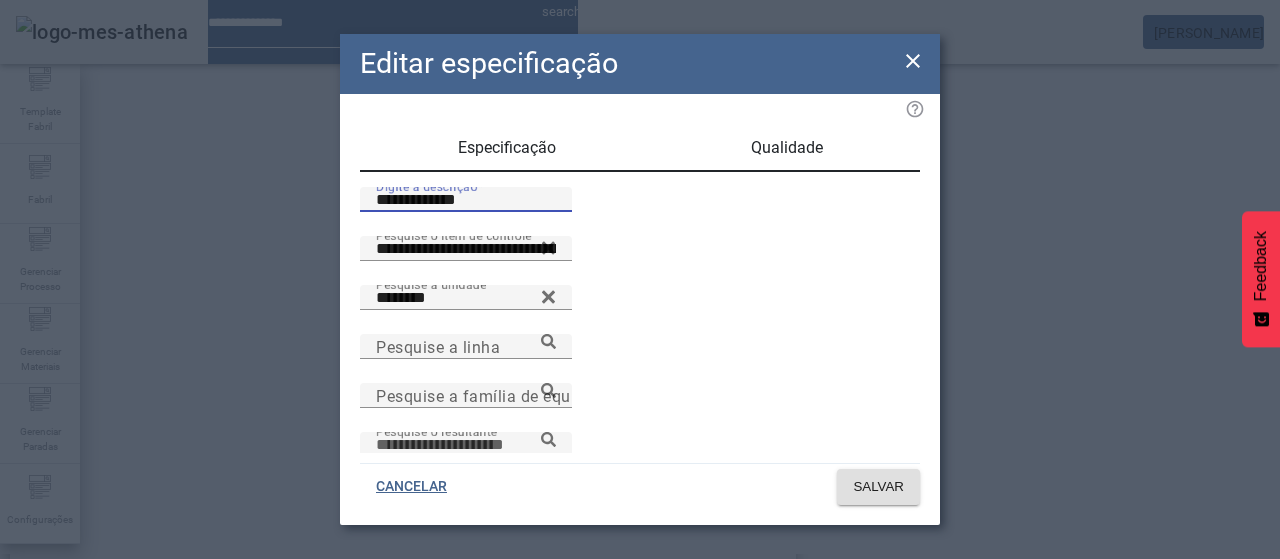 drag, startPoint x: 482, startPoint y: 229, endPoint x: 294, endPoint y: 212, distance: 188.76706 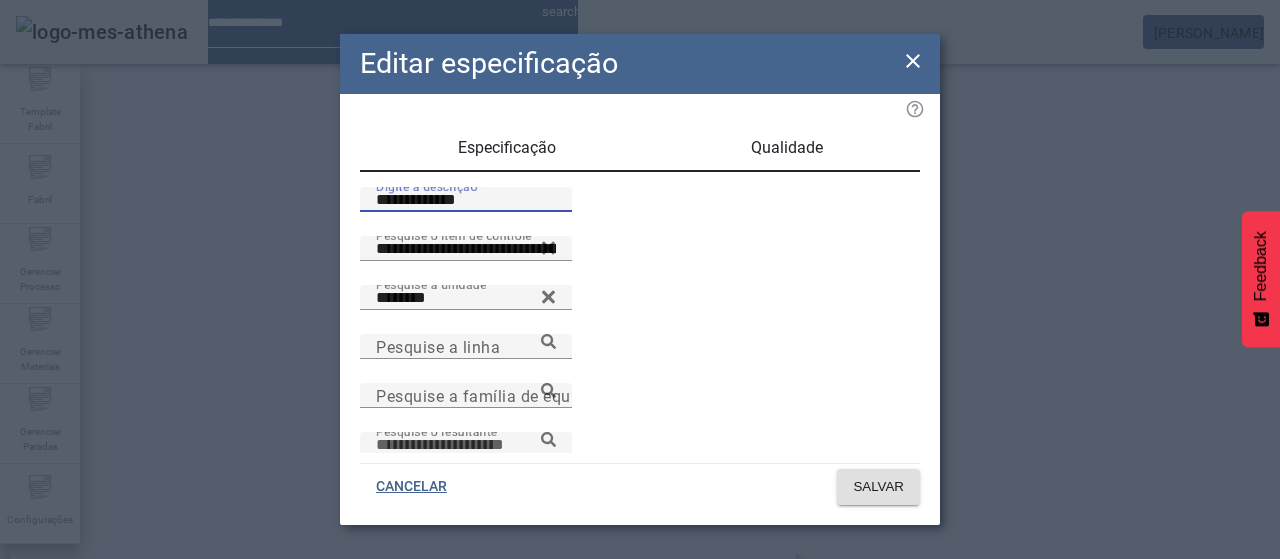 click on "**********" 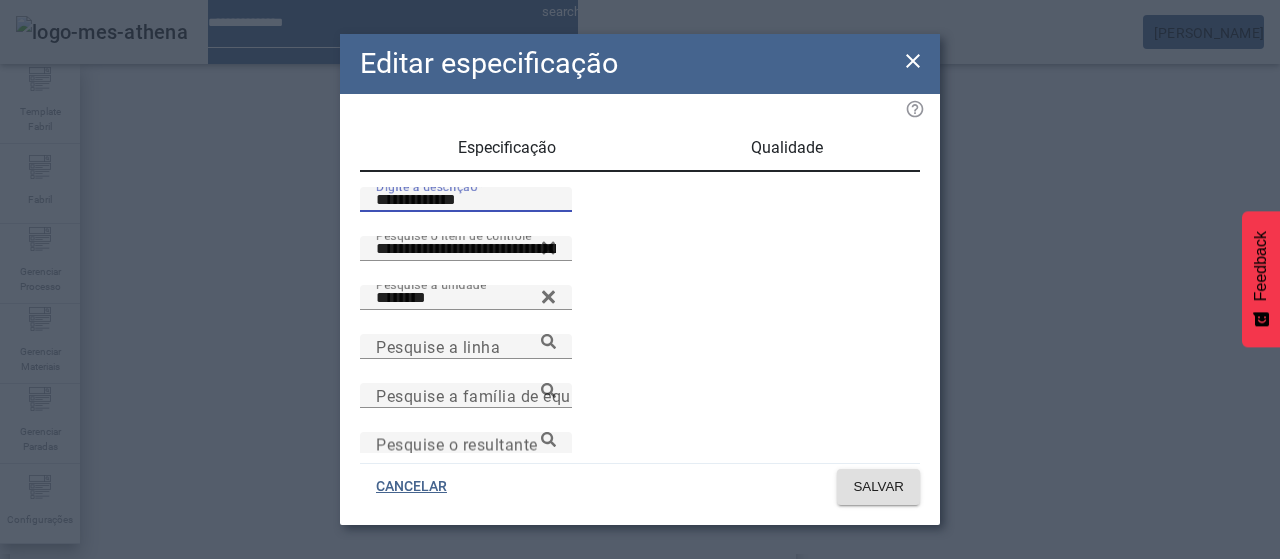 type on "**********" 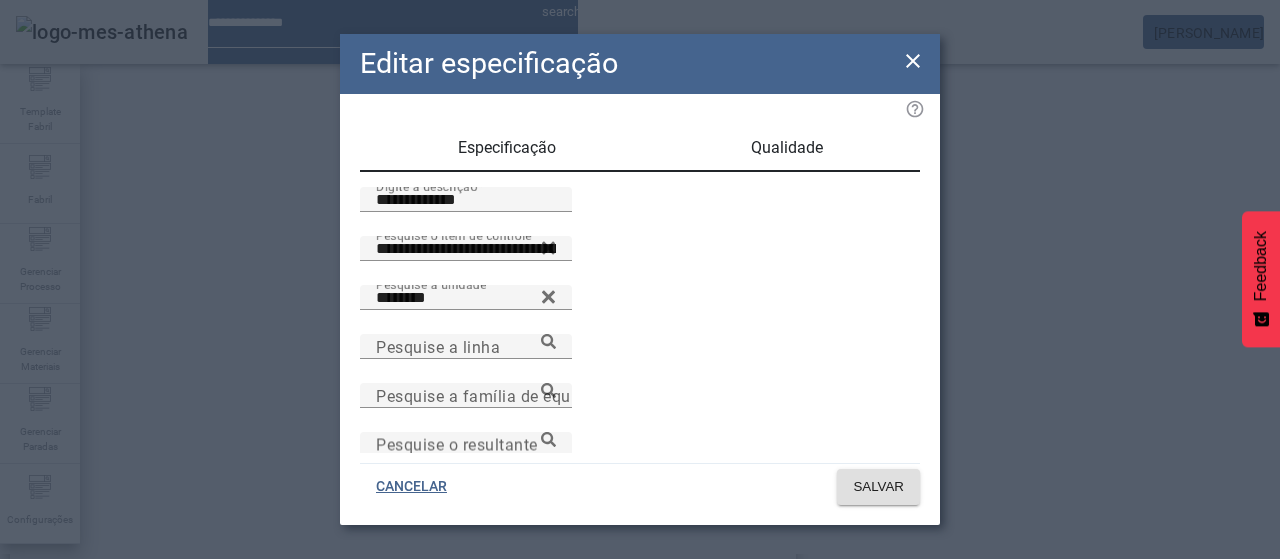 click on "Qualidade" at bounding box center [787, 148] 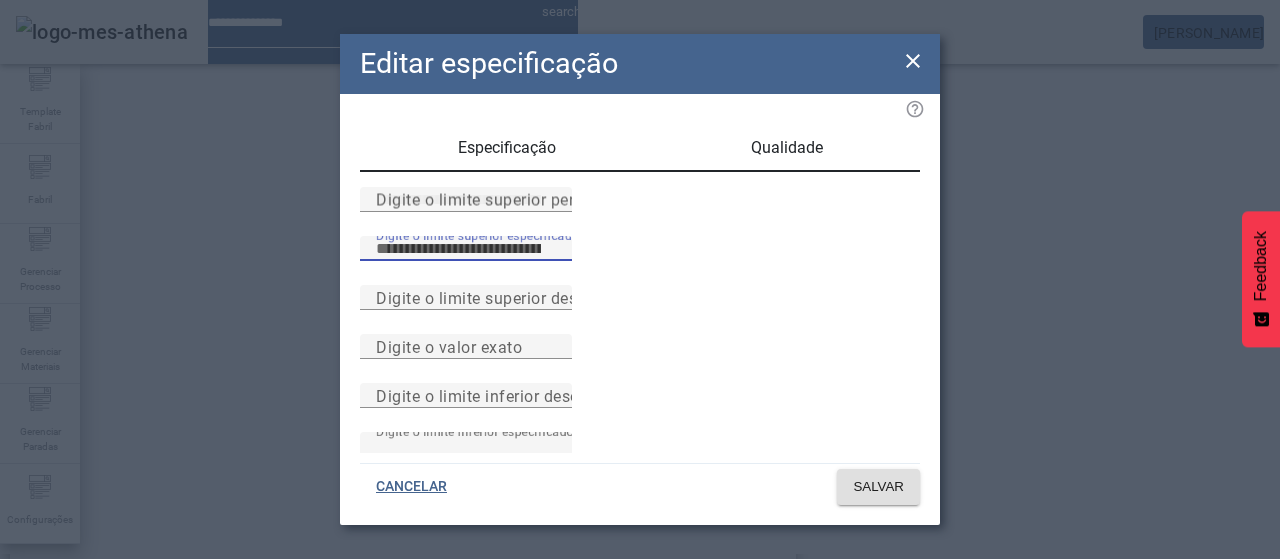 type on "****" 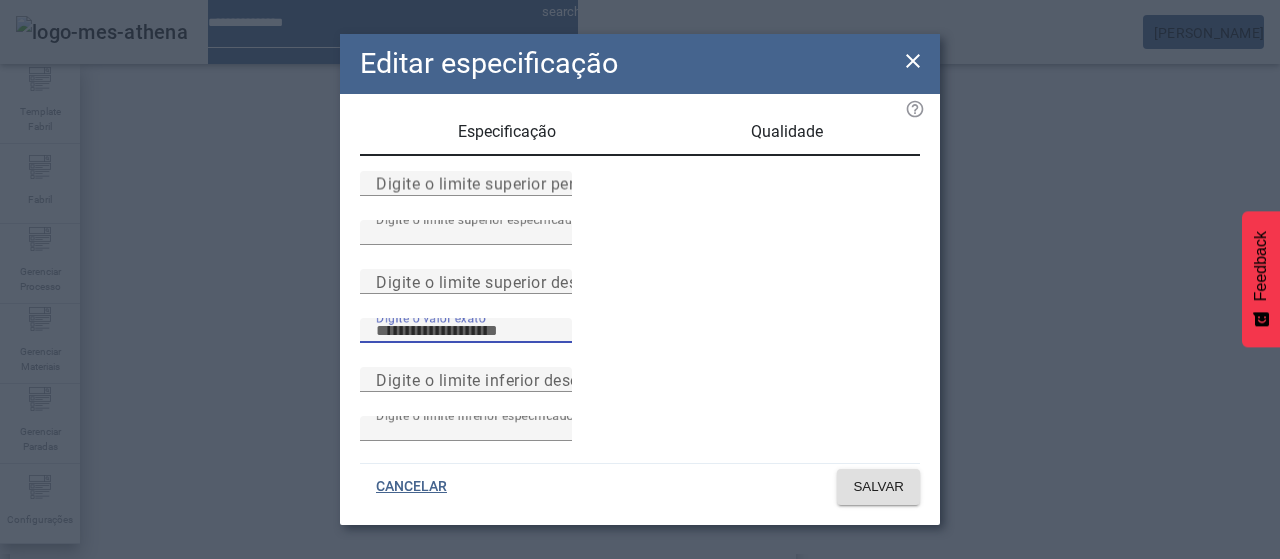 scroll, scrollTop: 261, scrollLeft: 0, axis: vertical 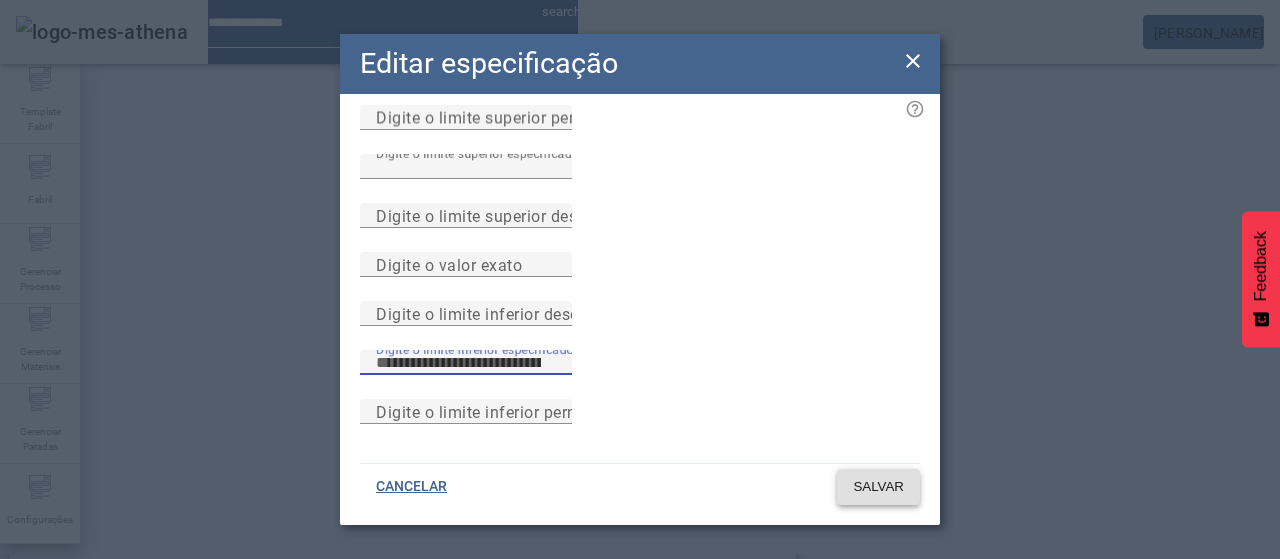type on "****" 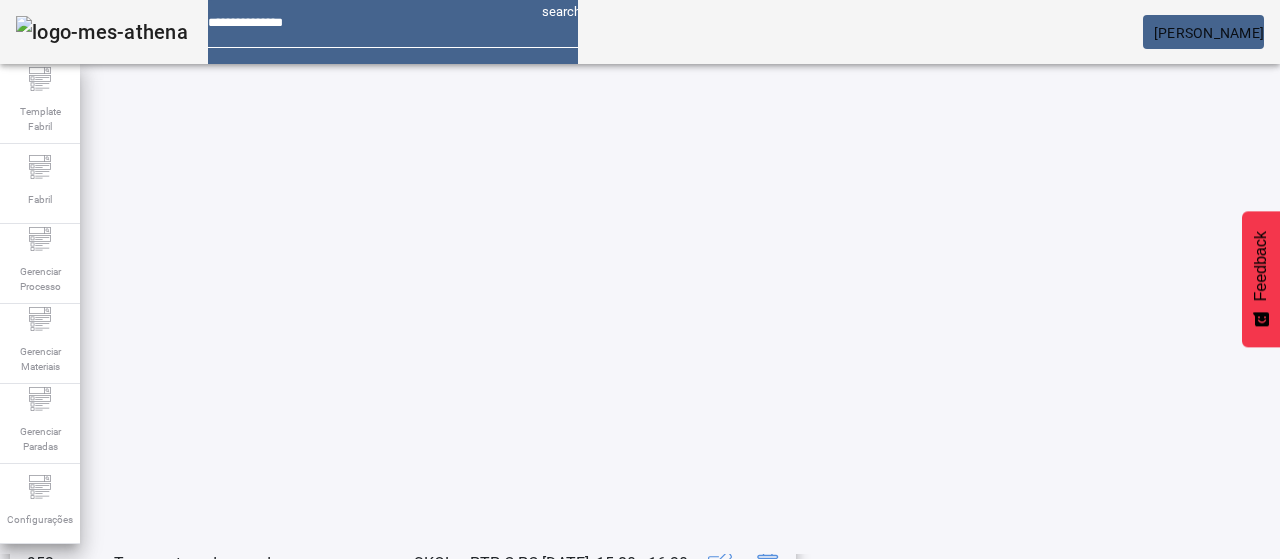 scroll, scrollTop: 223, scrollLeft: 0, axis: vertical 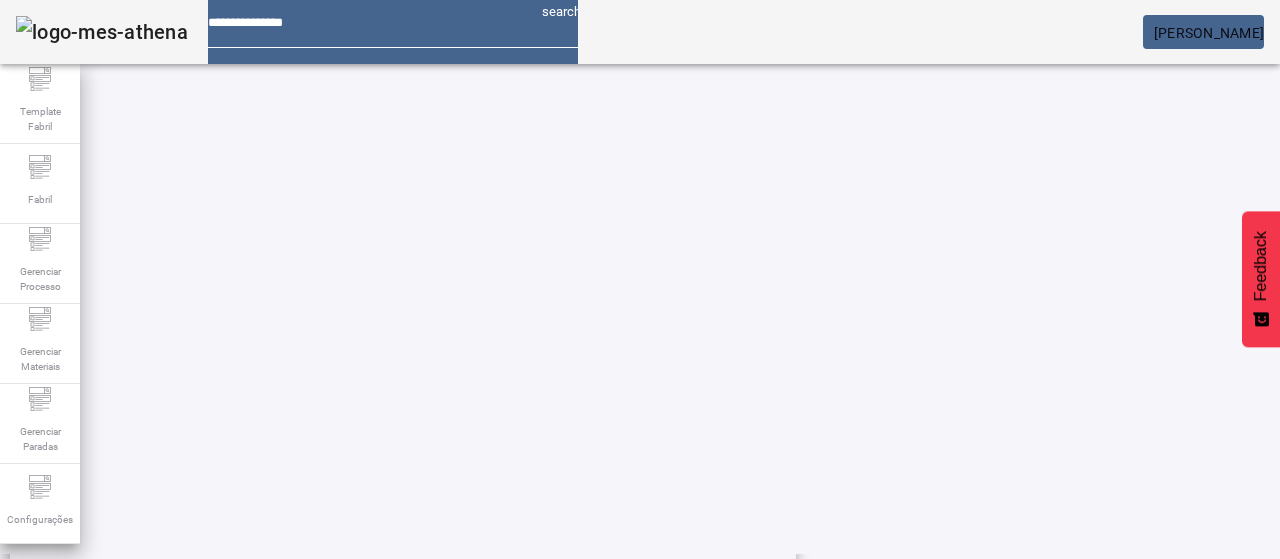 click on "Pesquise por marca ****" 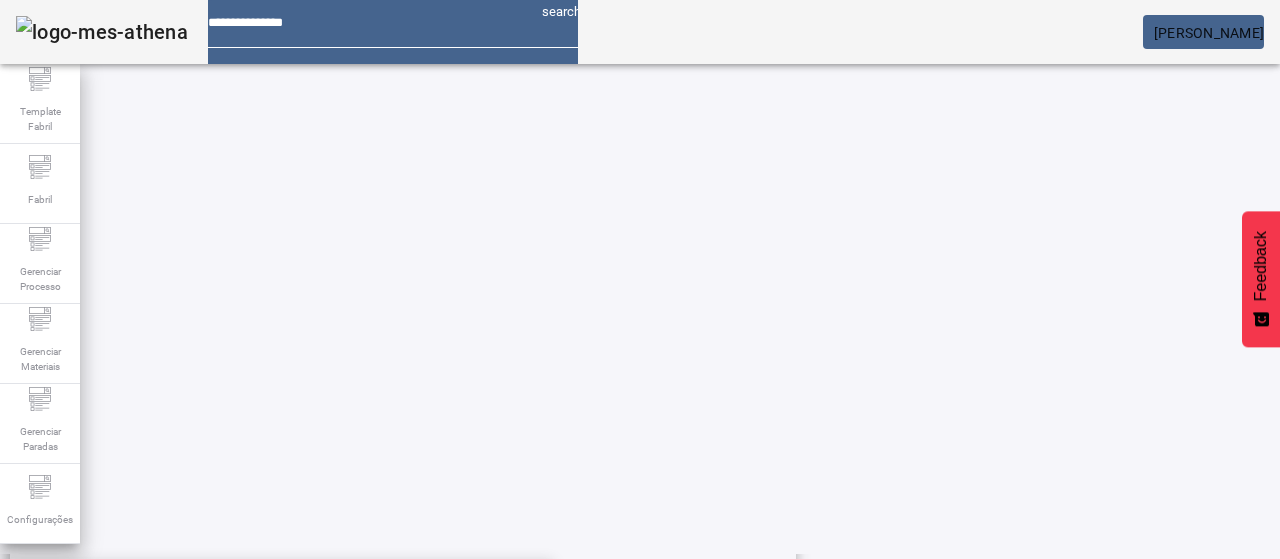 click on "BRAHMA CHOPP" at bounding box center (276, 591) 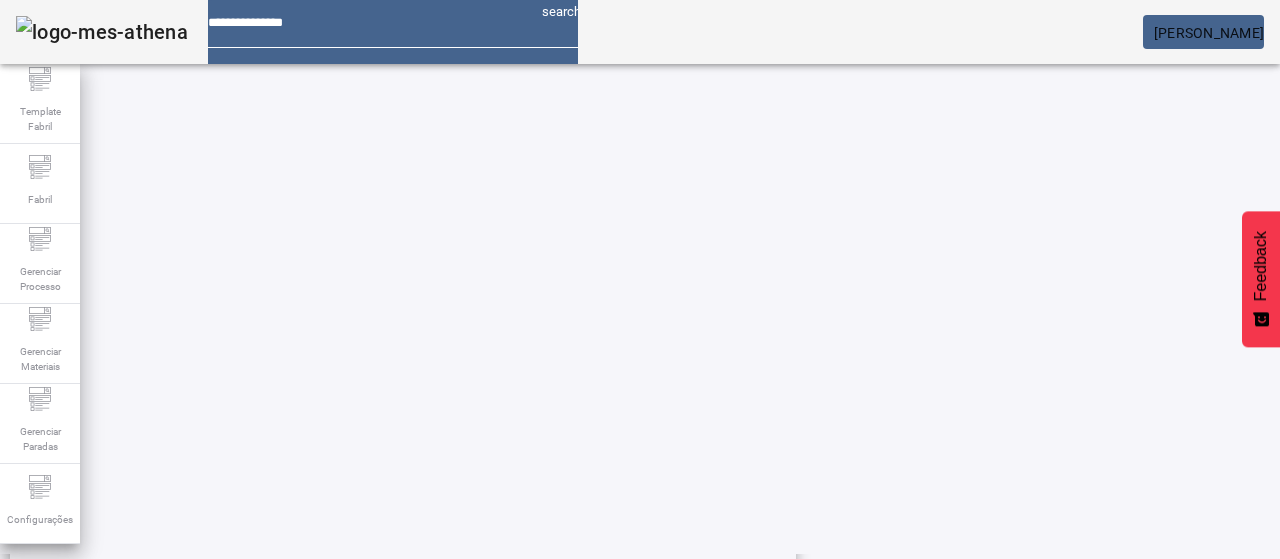 click on "FILTRAR" 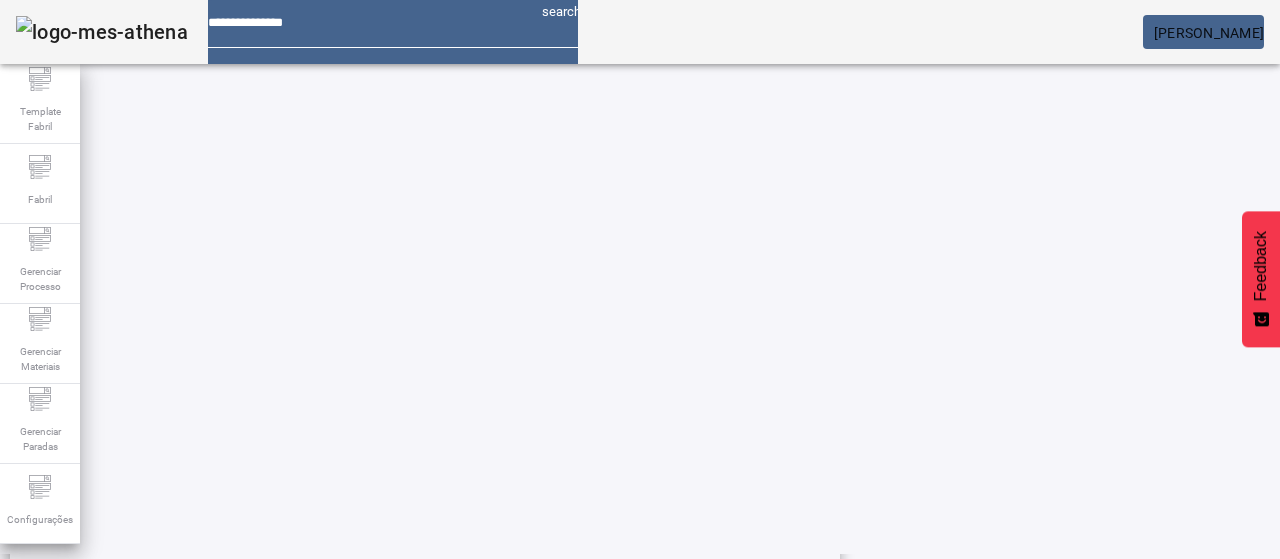 scroll, scrollTop: 696, scrollLeft: 0, axis: vertical 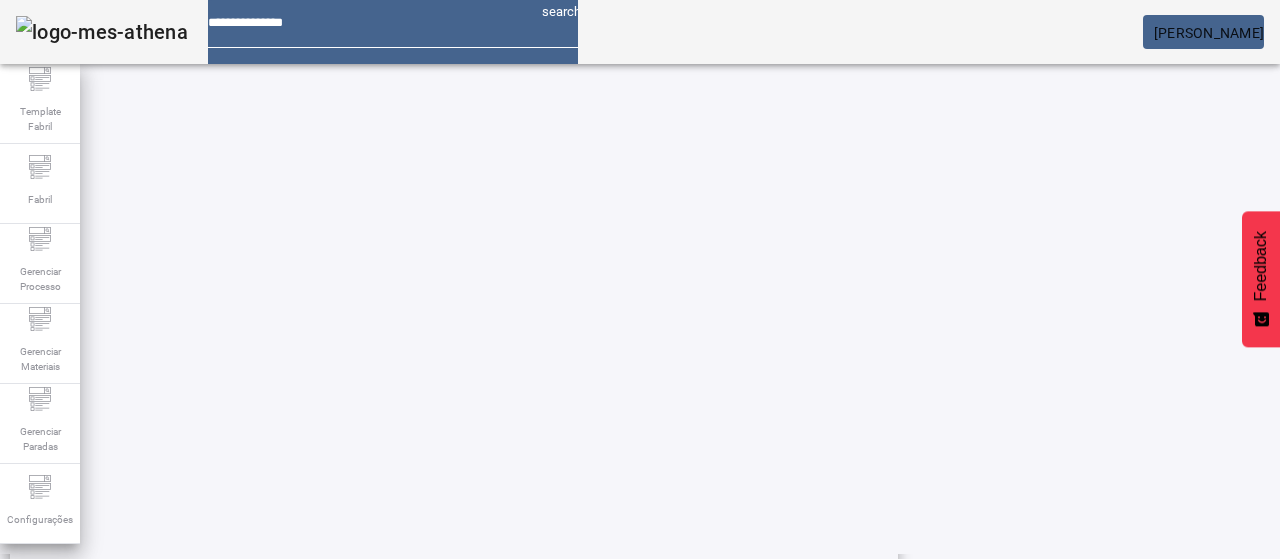 click on "2" 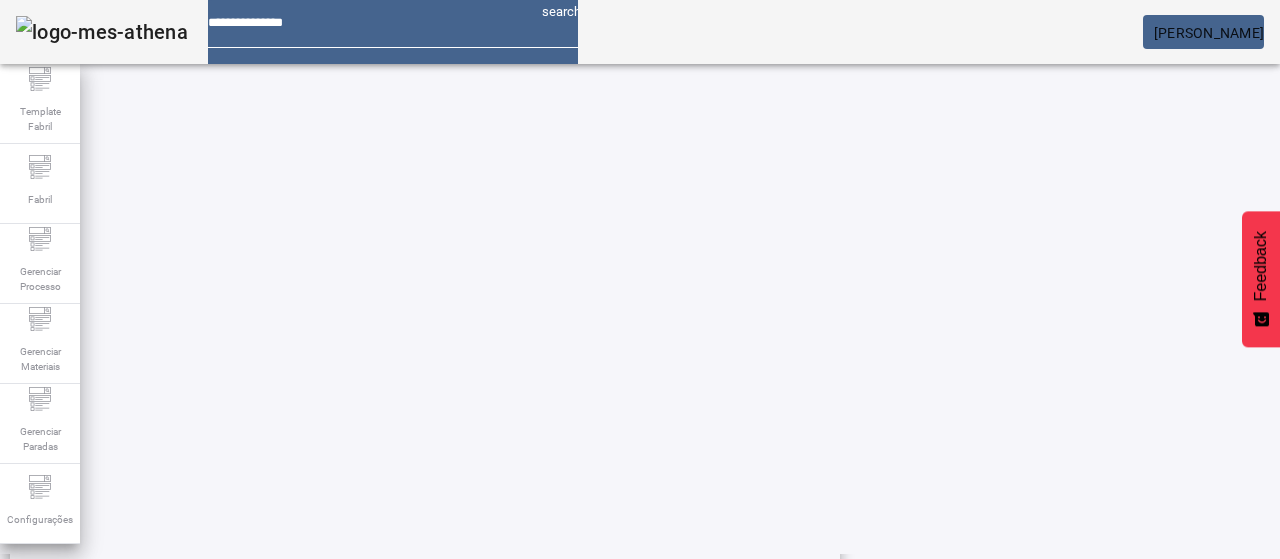 scroll, scrollTop: 423, scrollLeft: 0, axis: vertical 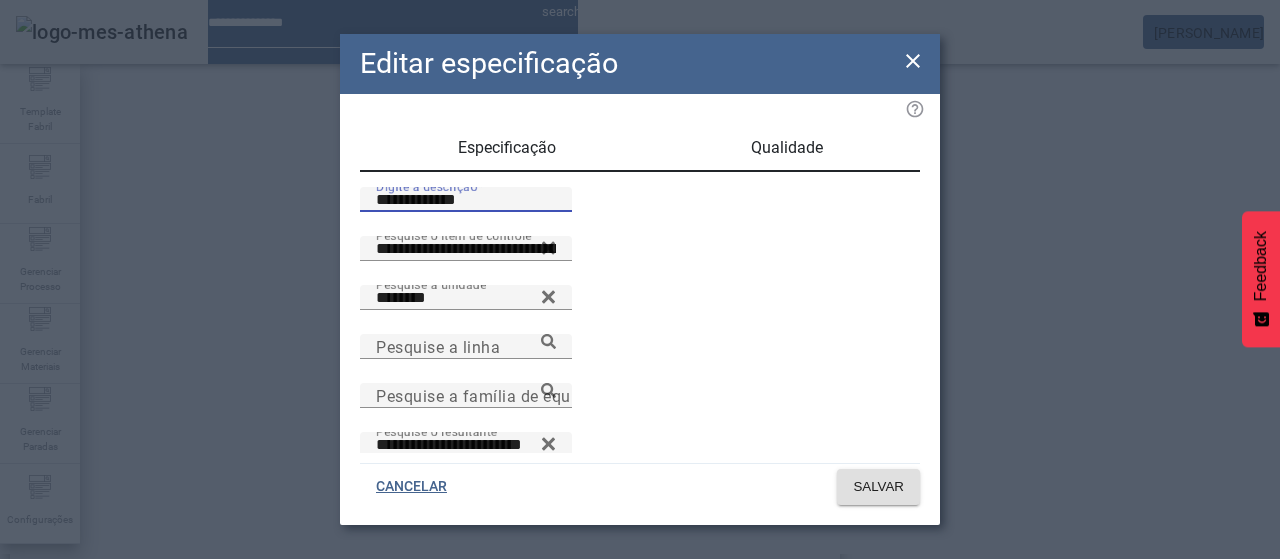 drag, startPoint x: 487, startPoint y: 227, endPoint x: 326, endPoint y: 203, distance: 162.77899 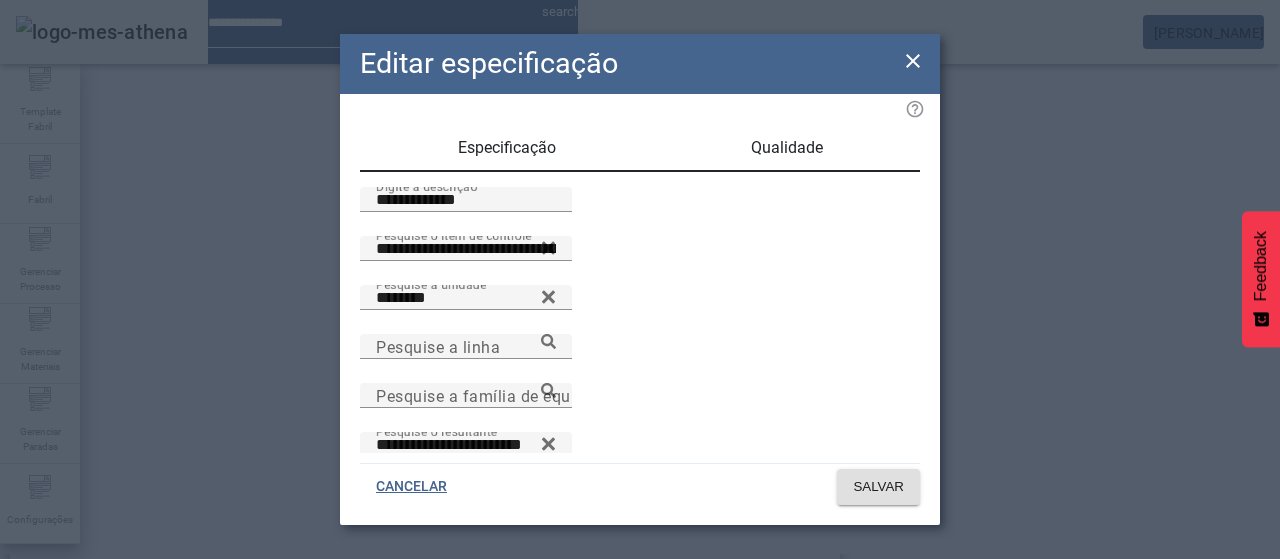click on "Especificação" at bounding box center [506, 148] 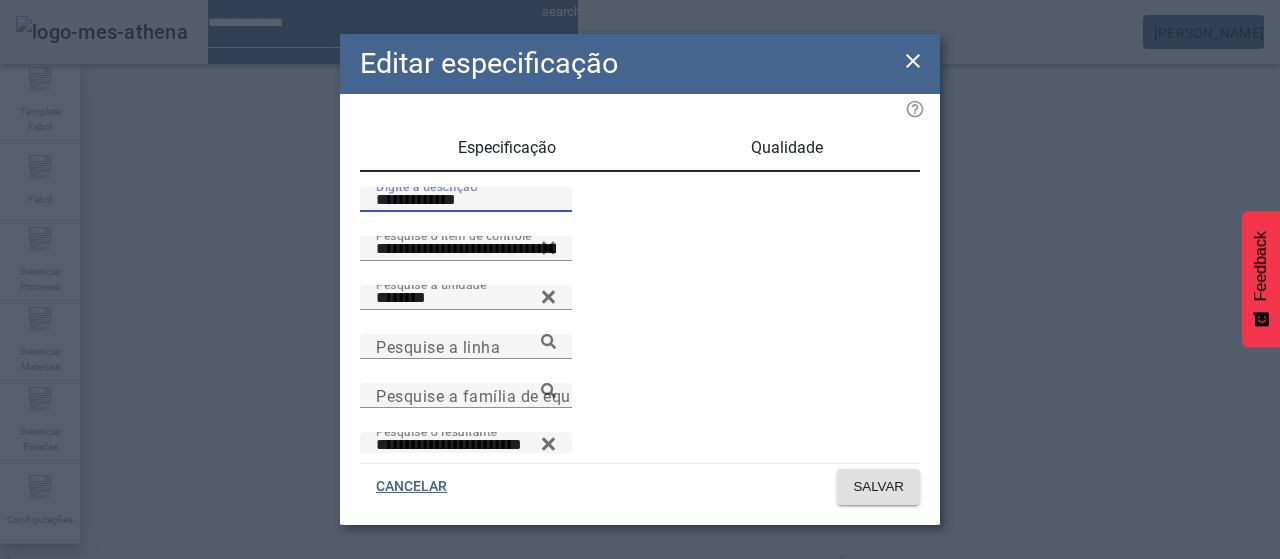 click on "**********" at bounding box center [466, 200] 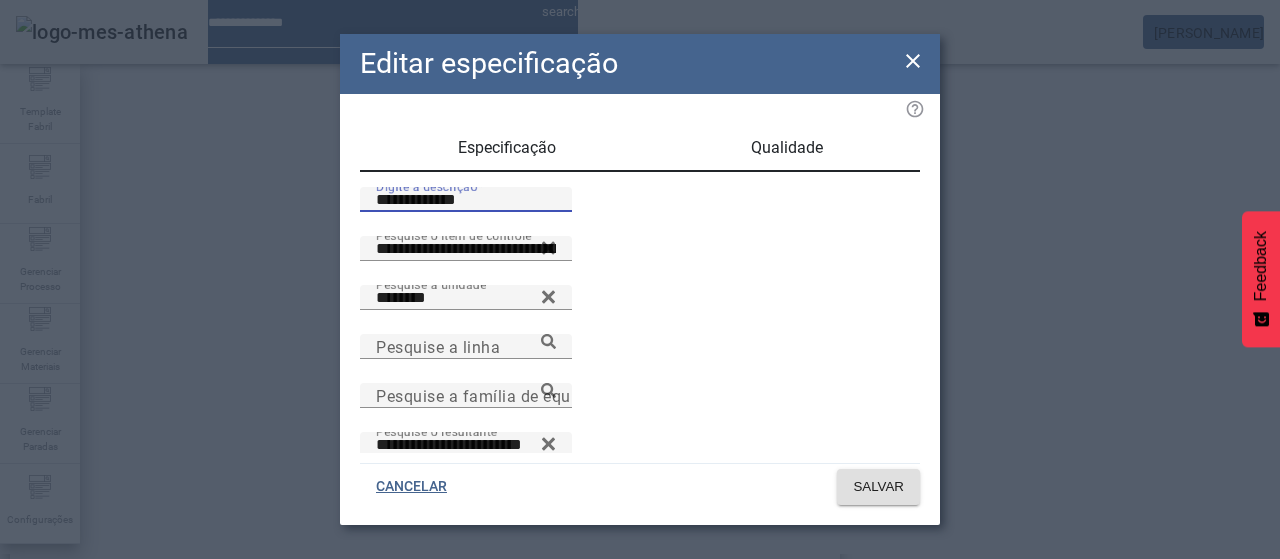 click on "**********" at bounding box center [466, 200] 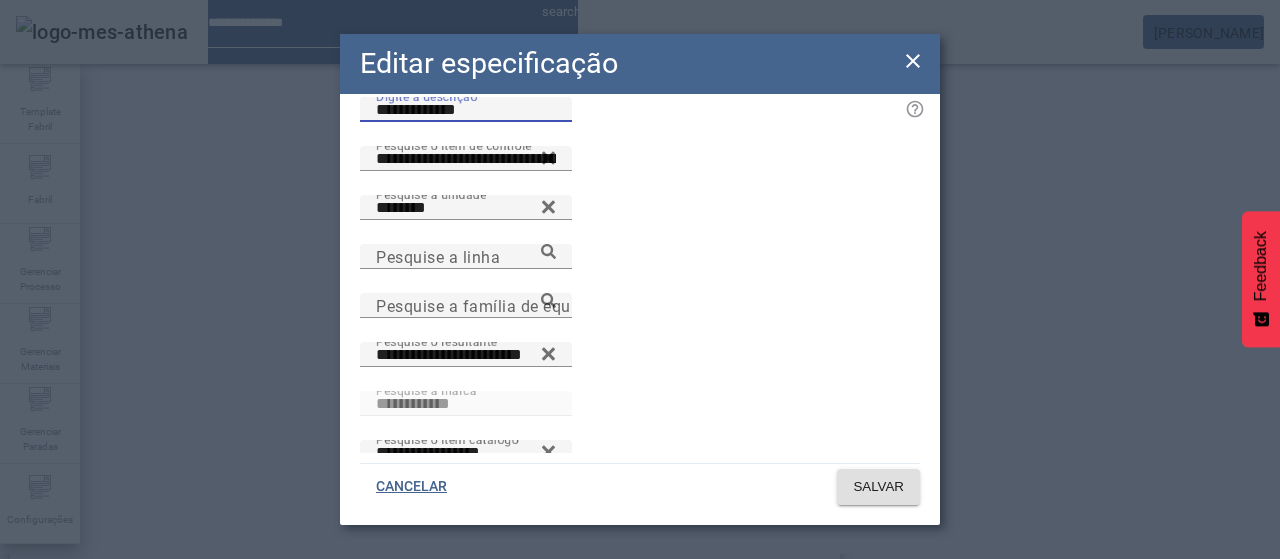 scroll, scrollTop: 200, scrollLeft: 0, axis: vertical 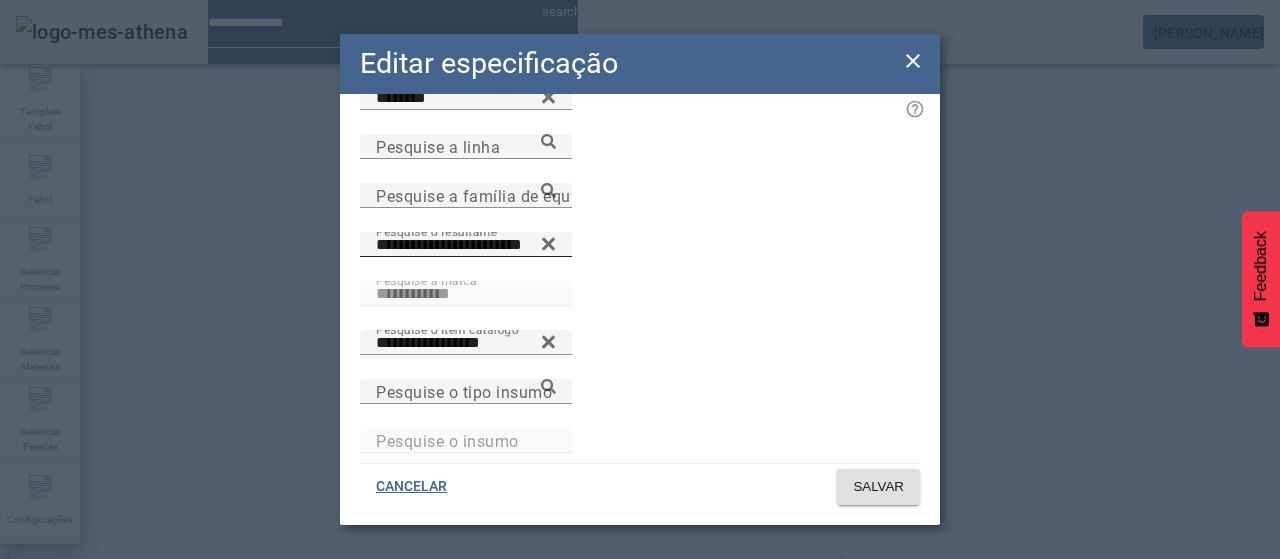 type on "**********" 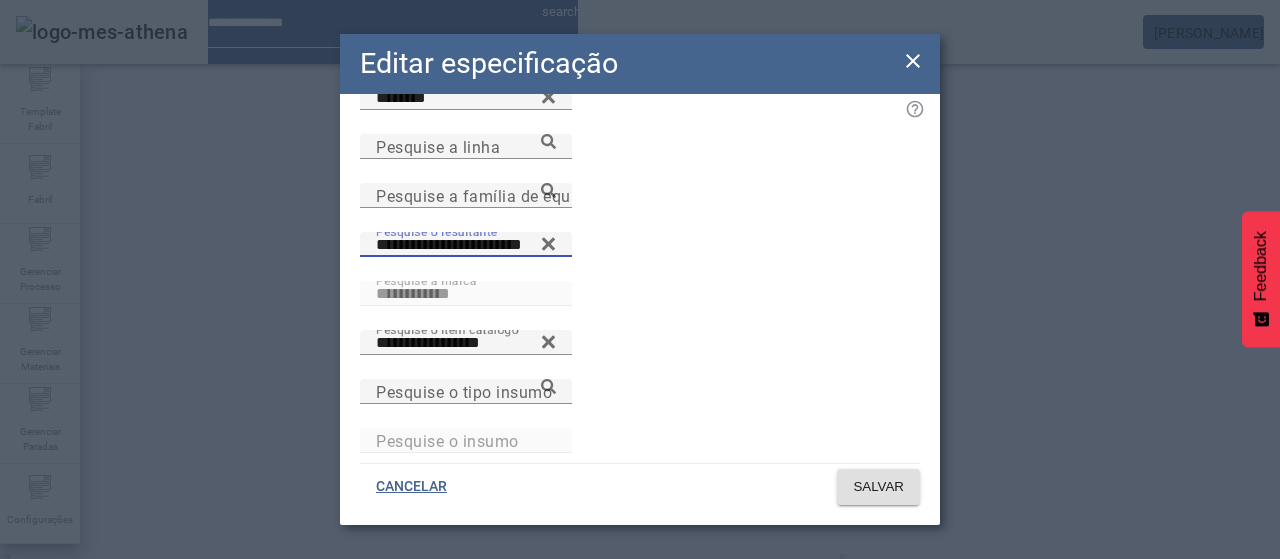 click on "**********" at bounding box center [466, 245] 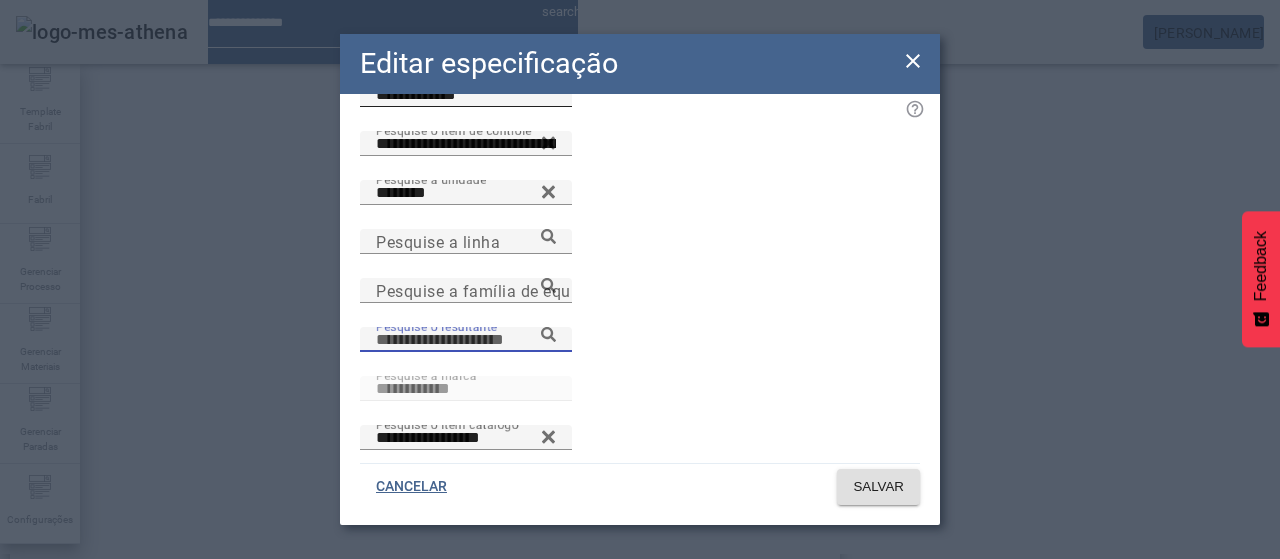 scroll, scrollTop: 0, scrollLeft: 0, axis: both 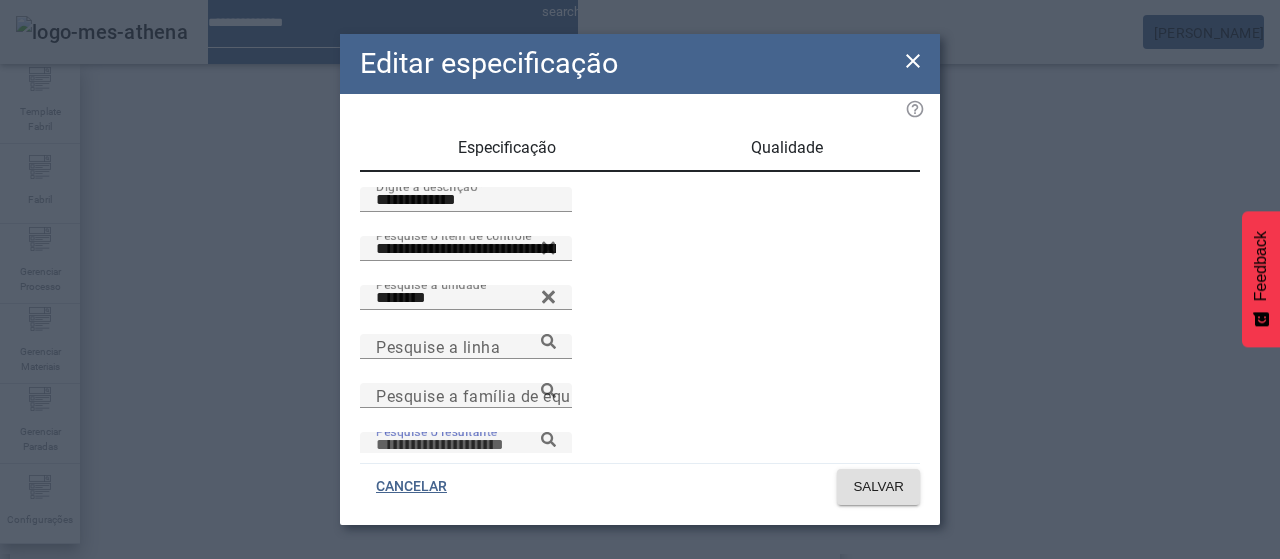type 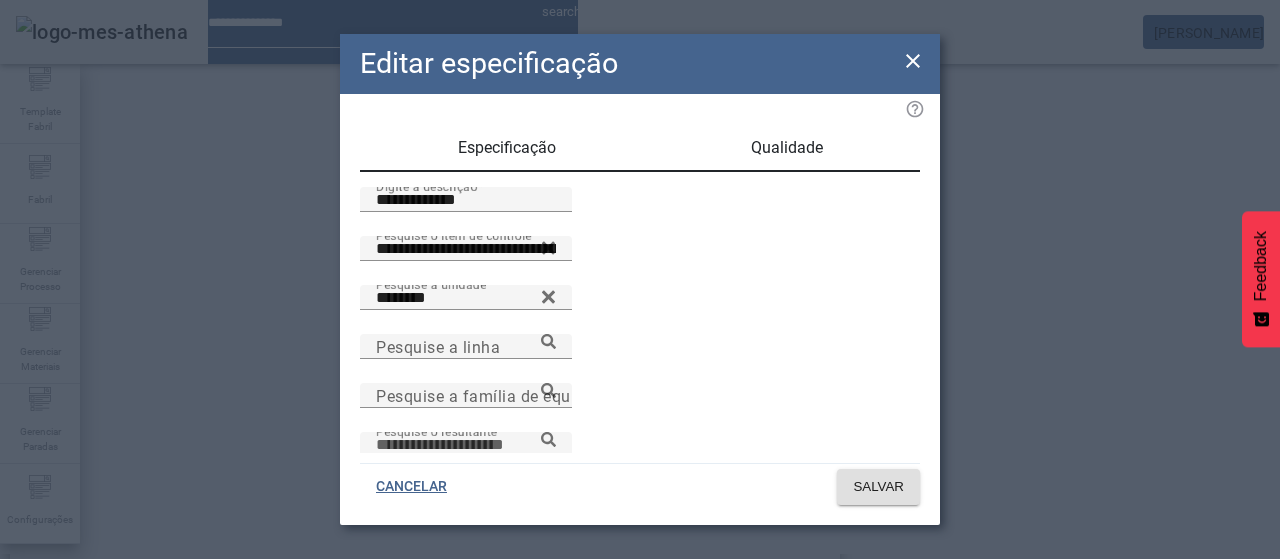 click on "Qualidade" at bounding box center [787, 148] 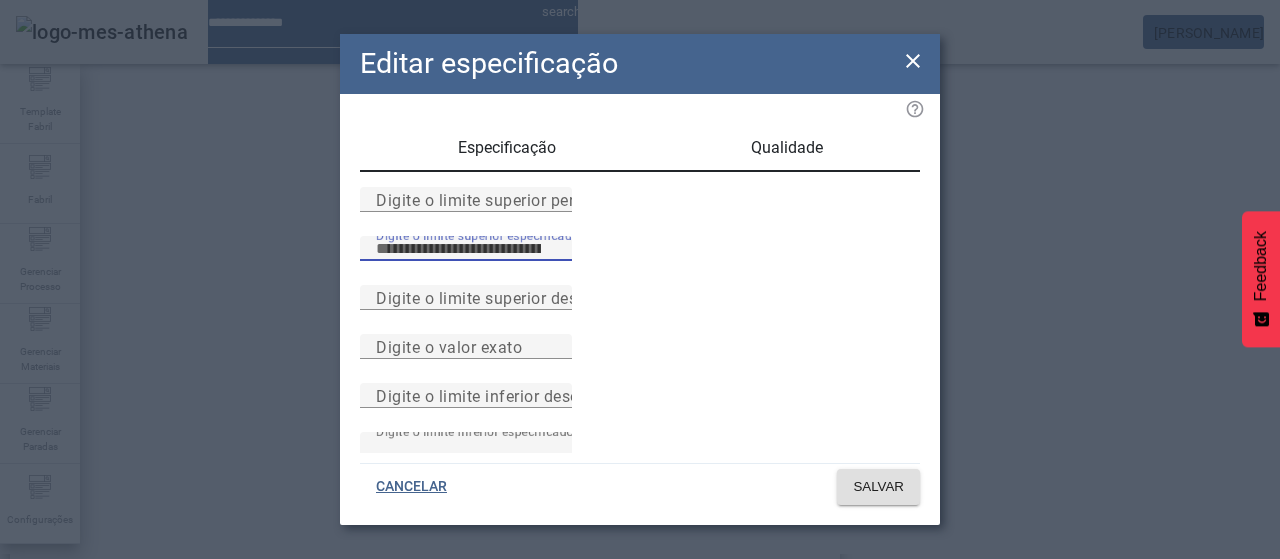 click on "****" at bounding box center (466, 249) 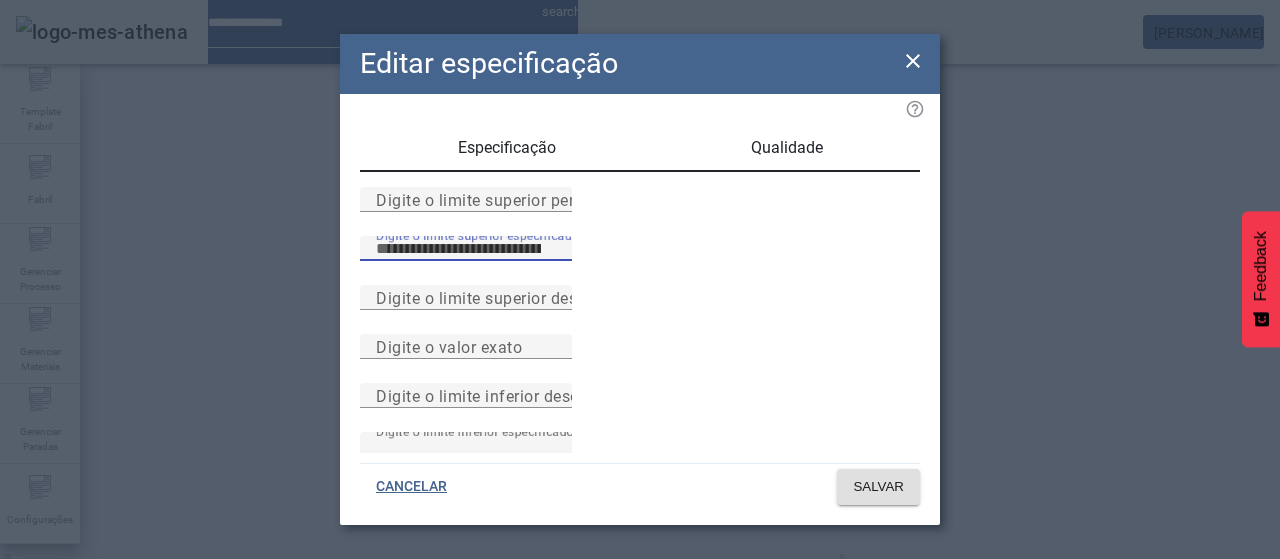 type on "****" 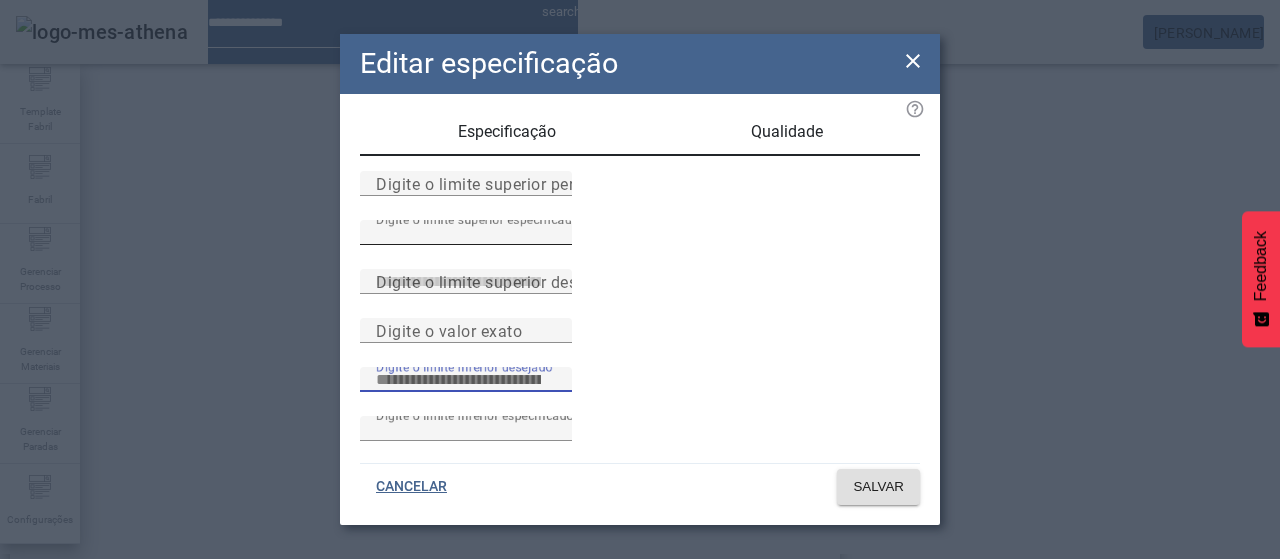 scroll, scrollTop: 261, scrollLeft: 0, axis: vertical 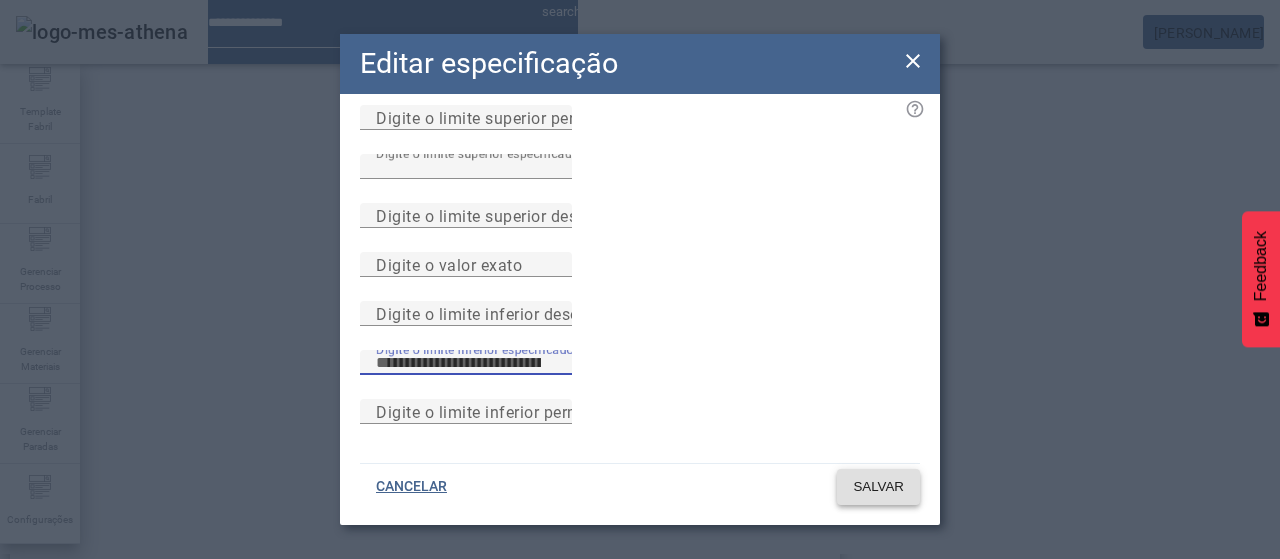 type on "****" 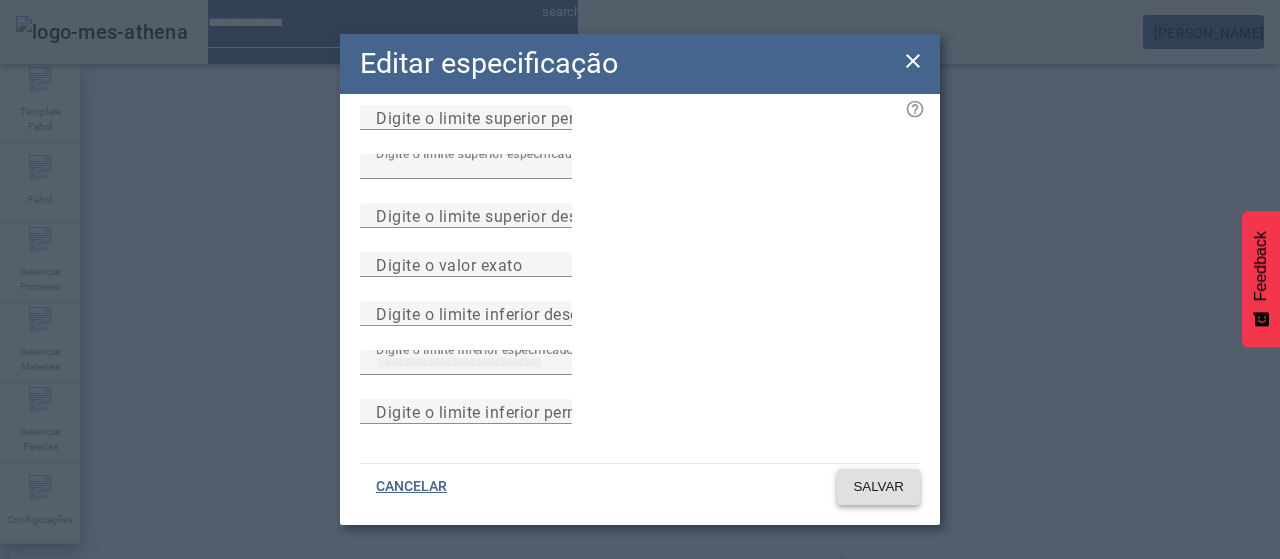 click on "SALVAR" 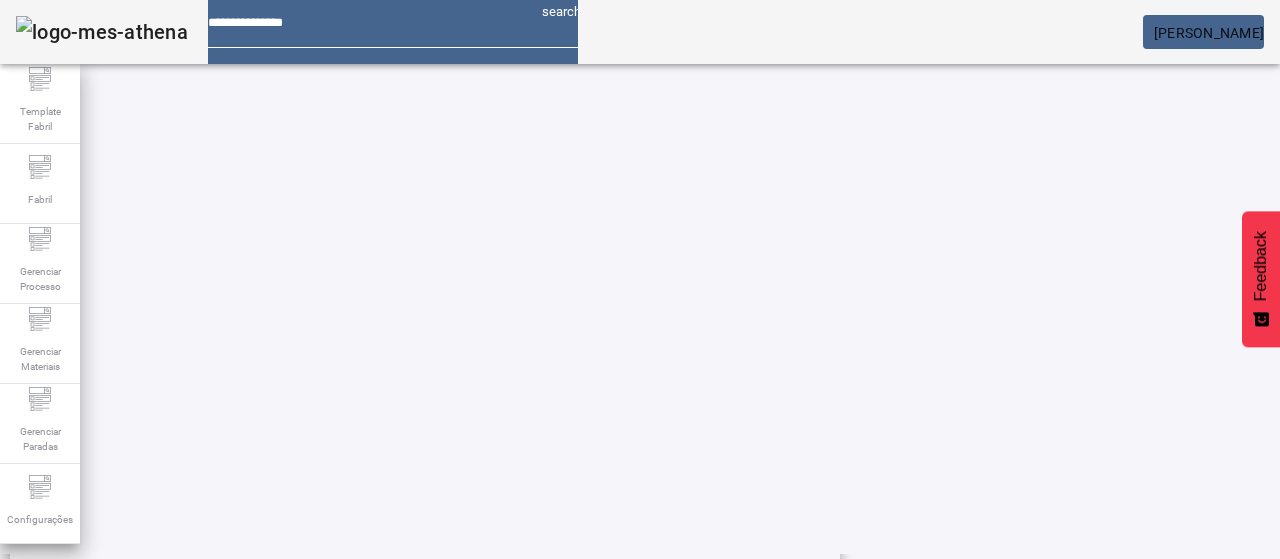 scroll, scrollTop: 623, scrollLeft: 0, axis: vertical 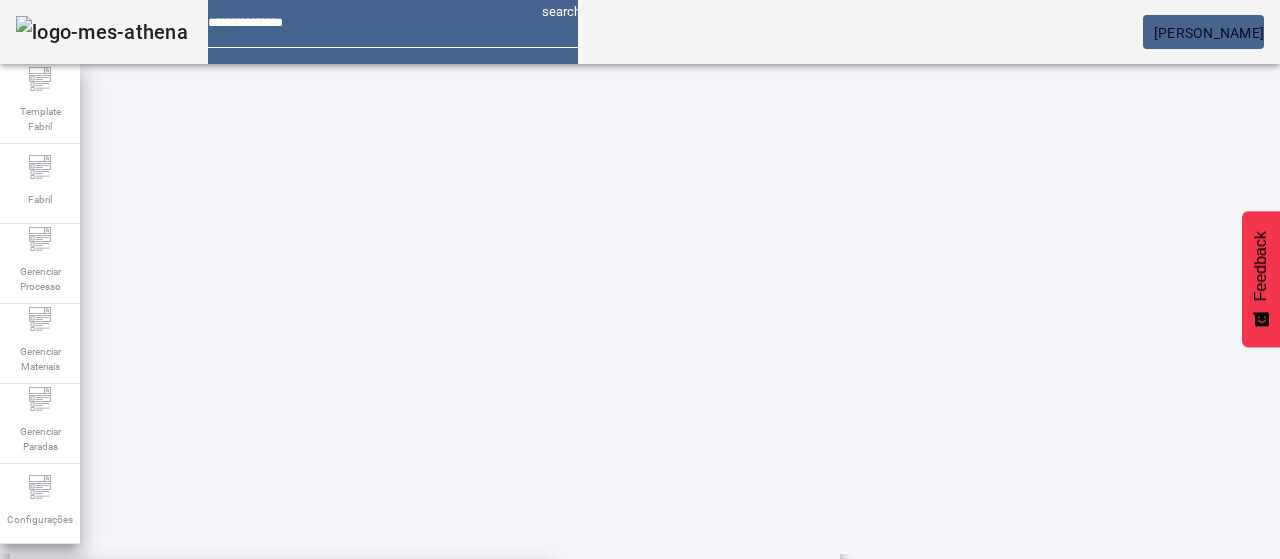click on "BRAHMA SUB ZERO-ABC" at bounding box center [109, 591] 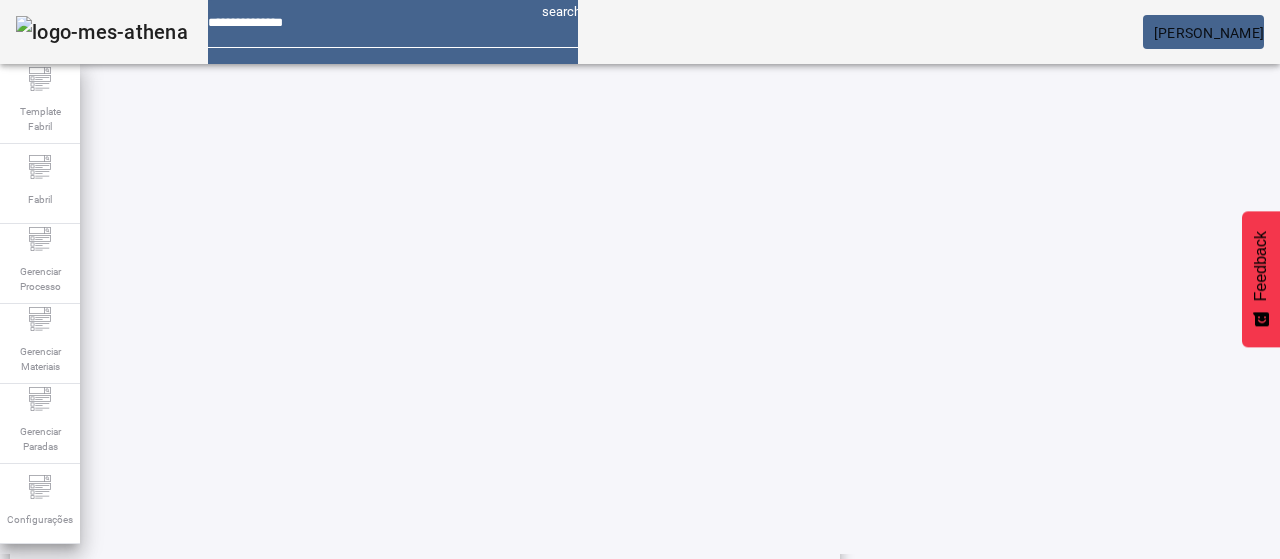 click 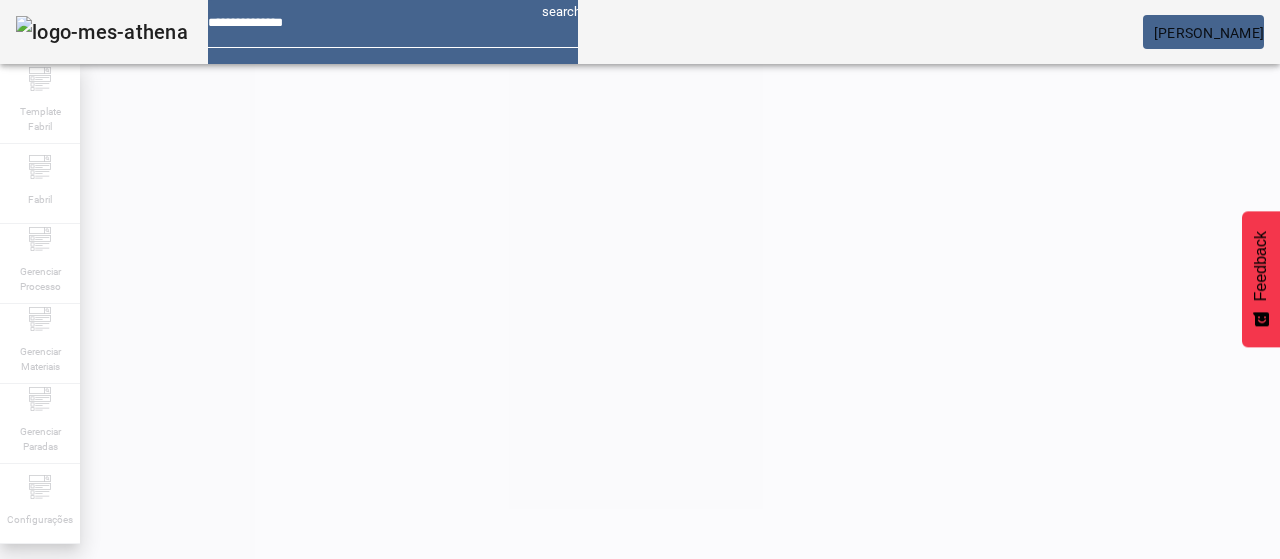 scroll, scrollTop: 190, scrollLeft: 0, axis: vertical 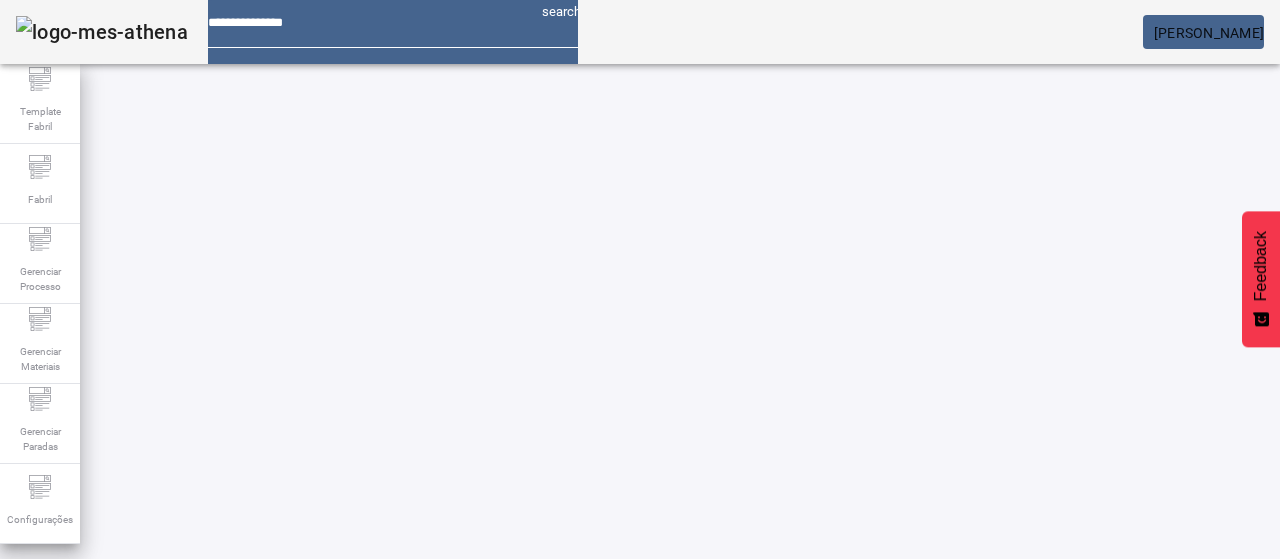 click 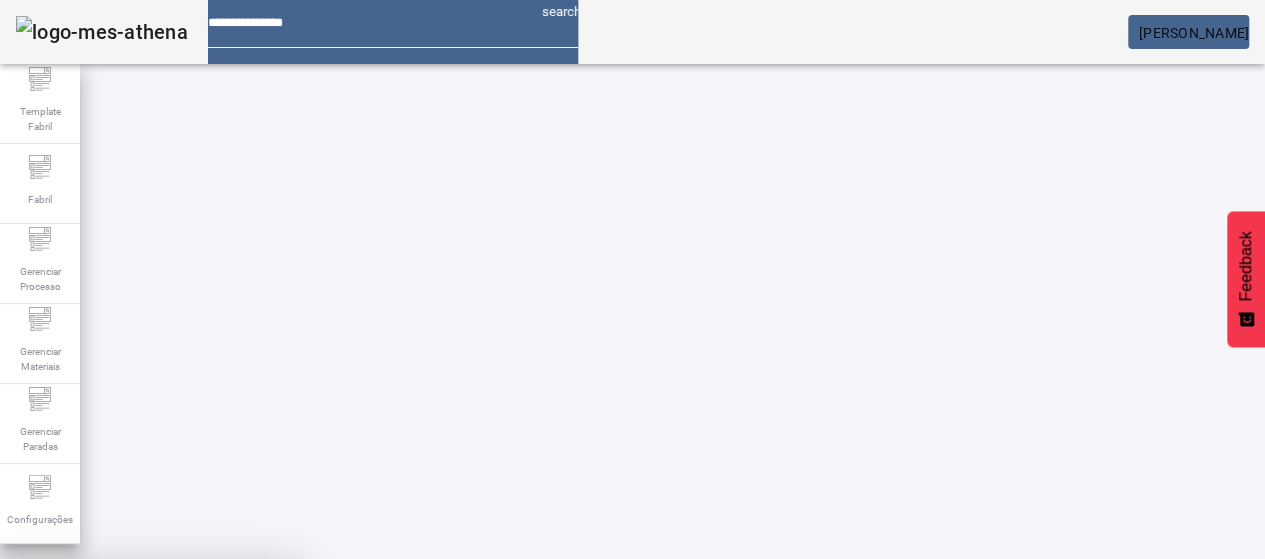 click on "SIM" at bounding box center (249, 707) 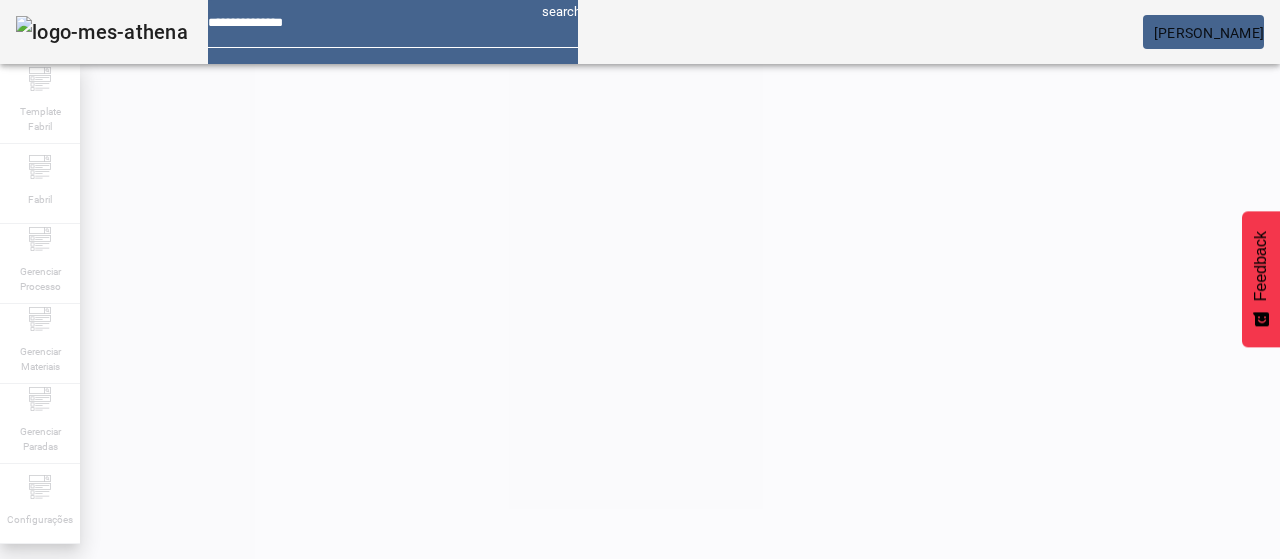 scroll, scrollTop: 140, scrollLeft: 0, axis: vertical 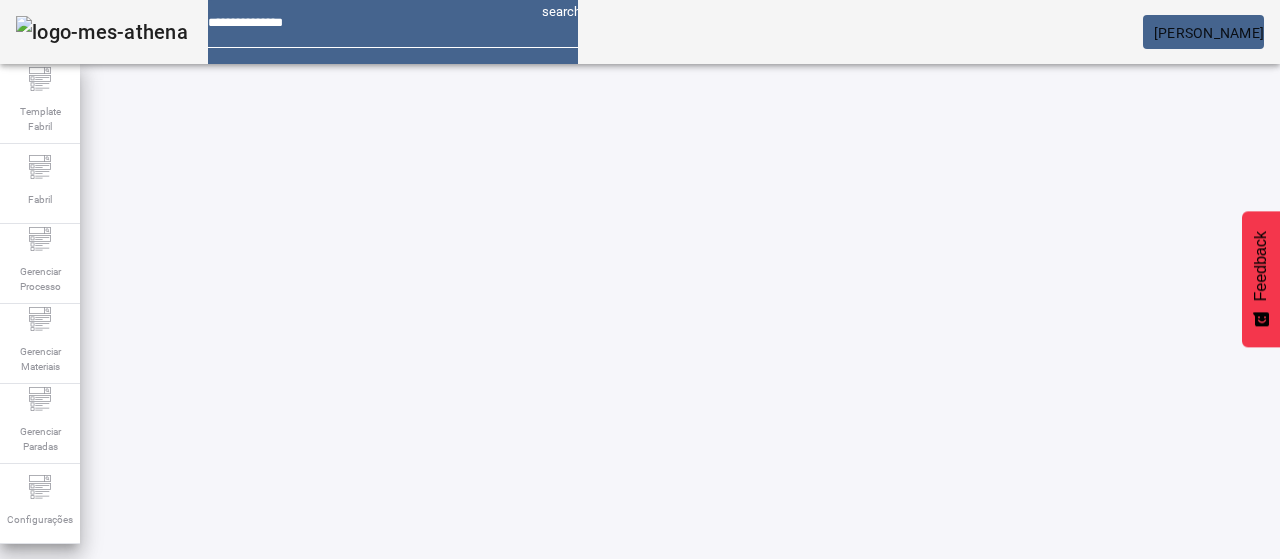 click 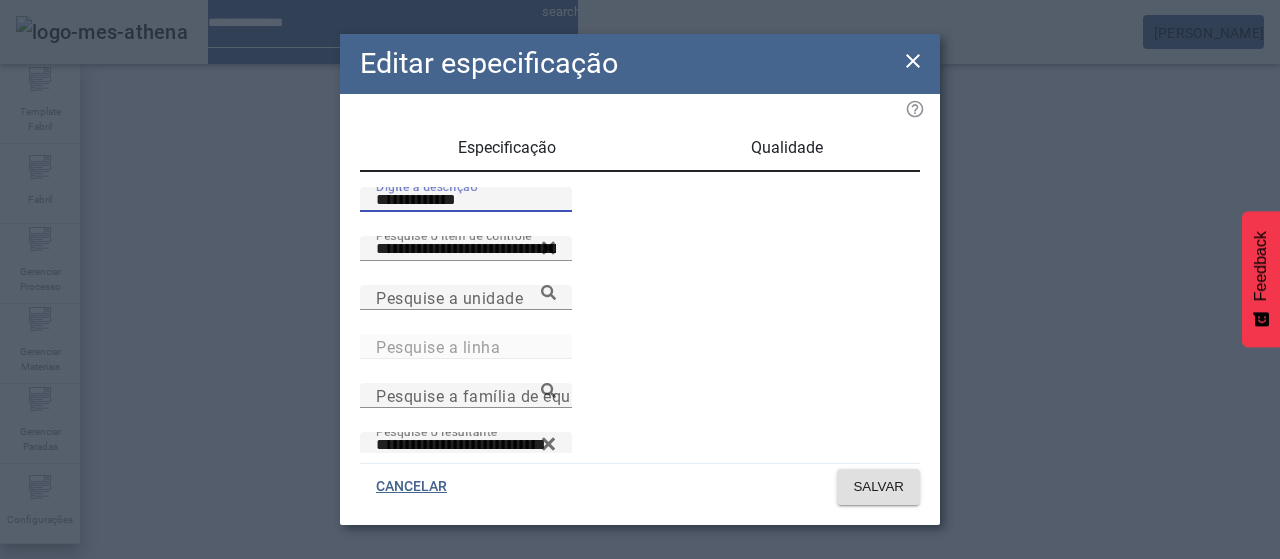 drag, startPoint x: 386, startPoint y: 223, endPoint x: 400, endPoint y: 223, distance: 14 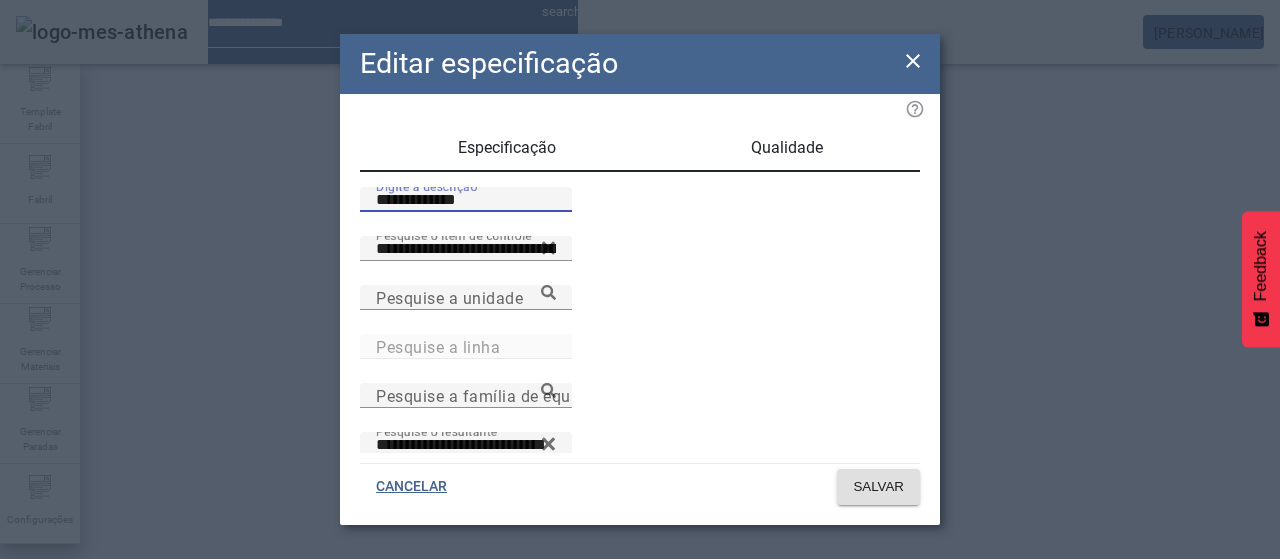 click on "**********" at bounding box center (466, 200) 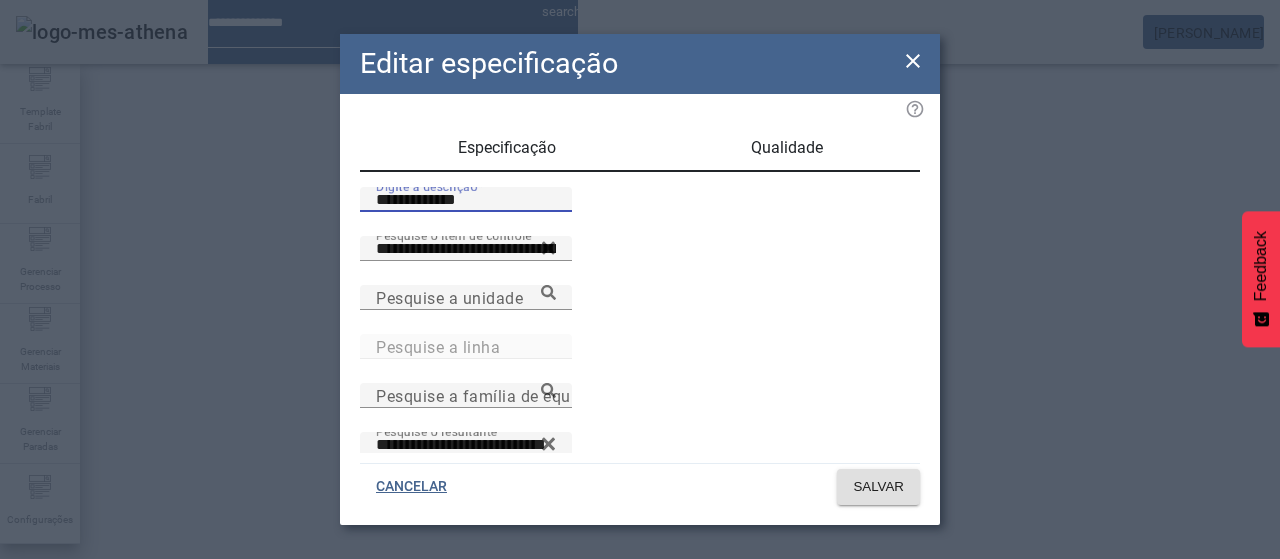 drag, startPoint x: 444, startPoint y: 219, endPoint x: 426, endPoint y: 216, distance: 18.248287 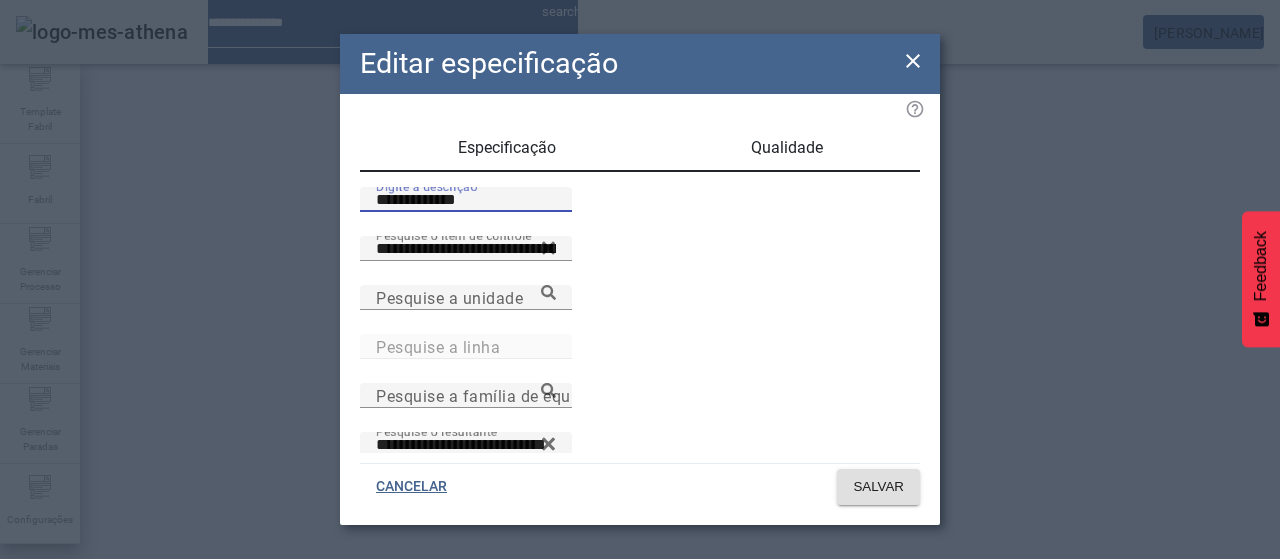 click on "**********" at bounding box center [466, 200] 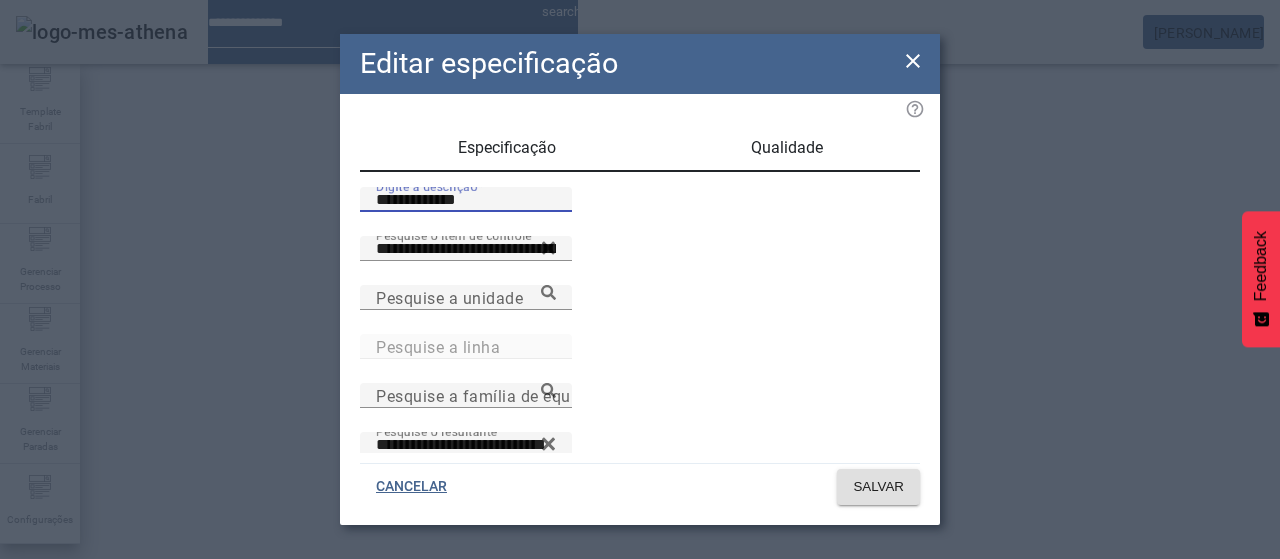 drag, startPoint x: 456, startPoint y: 223, endPoint x: 466, endPoint y: 225, distance: 10.198039 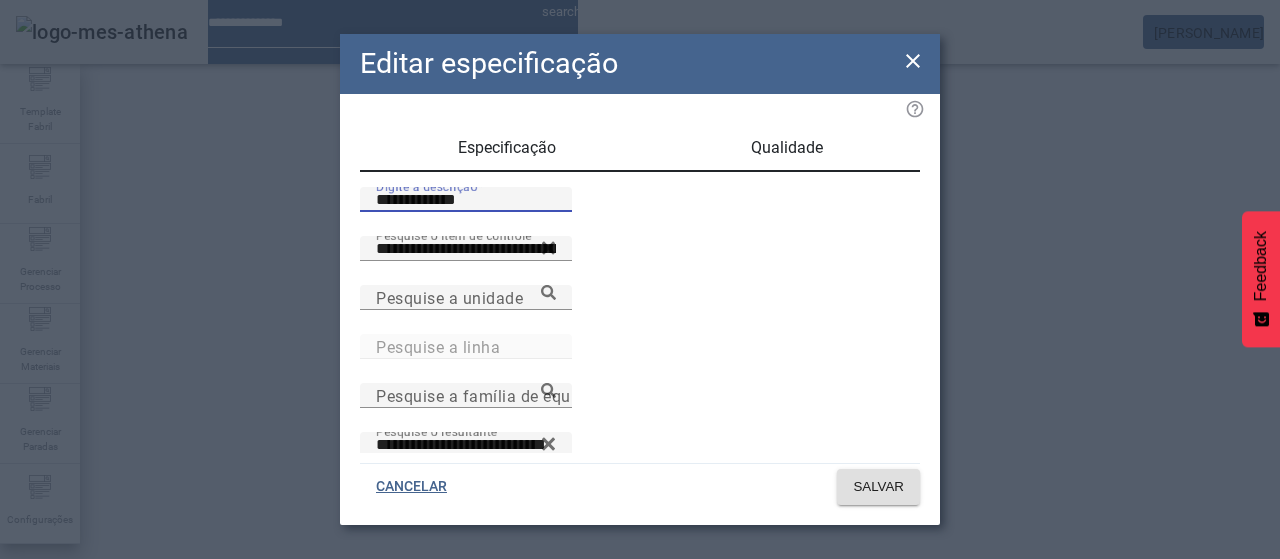 click on "**********" at bounding box center (466, 200) 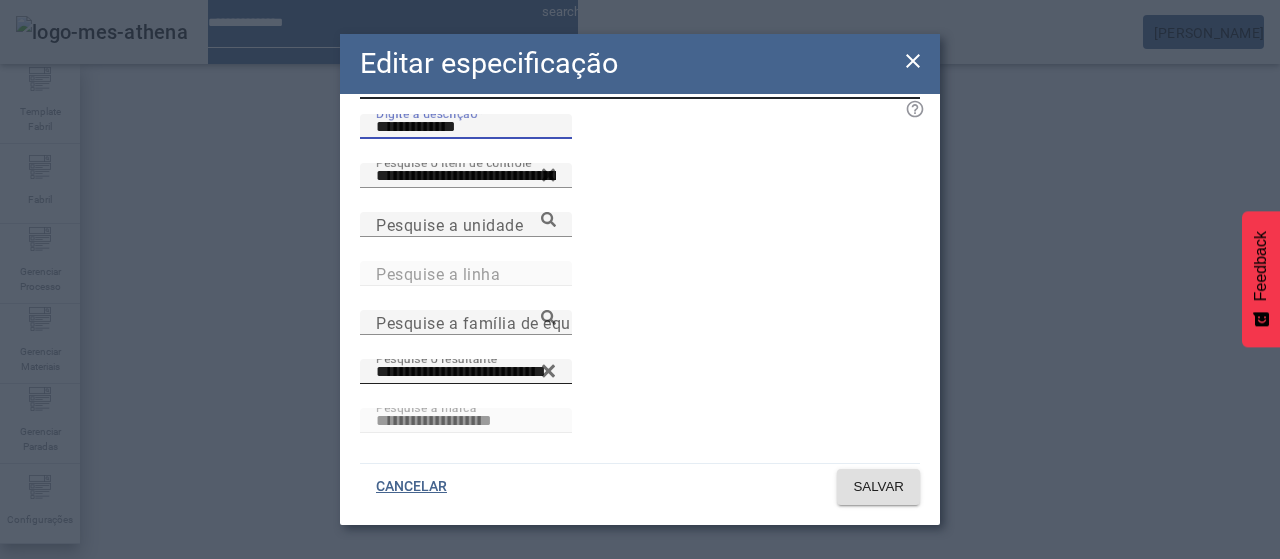 scroll, scrollTop: 100, scrollLeft: 0, axis: vertical 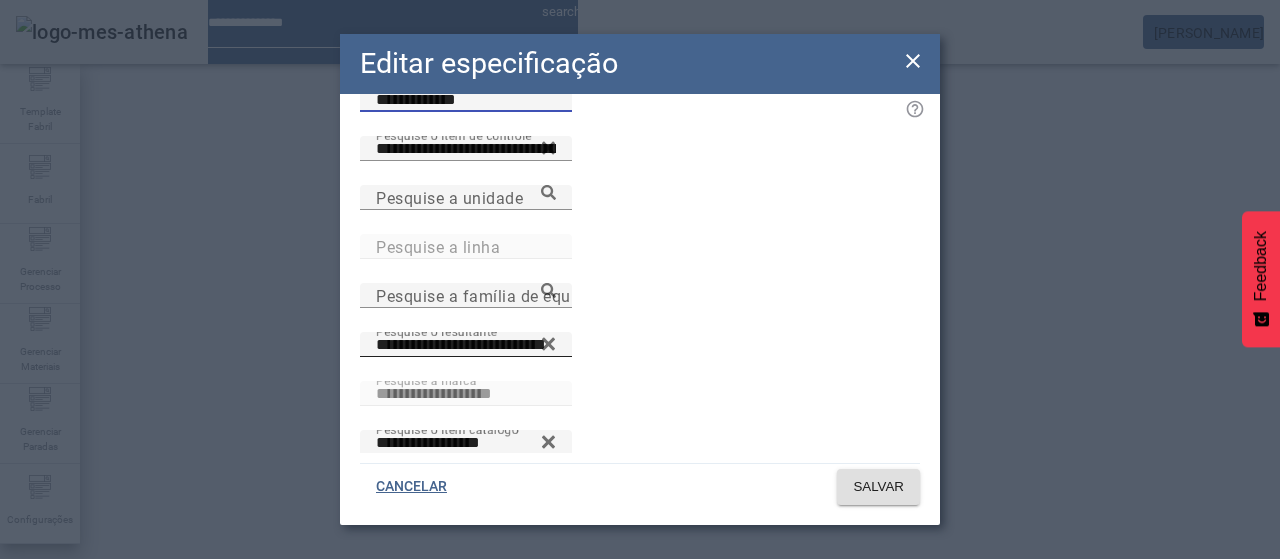 type on "**********" 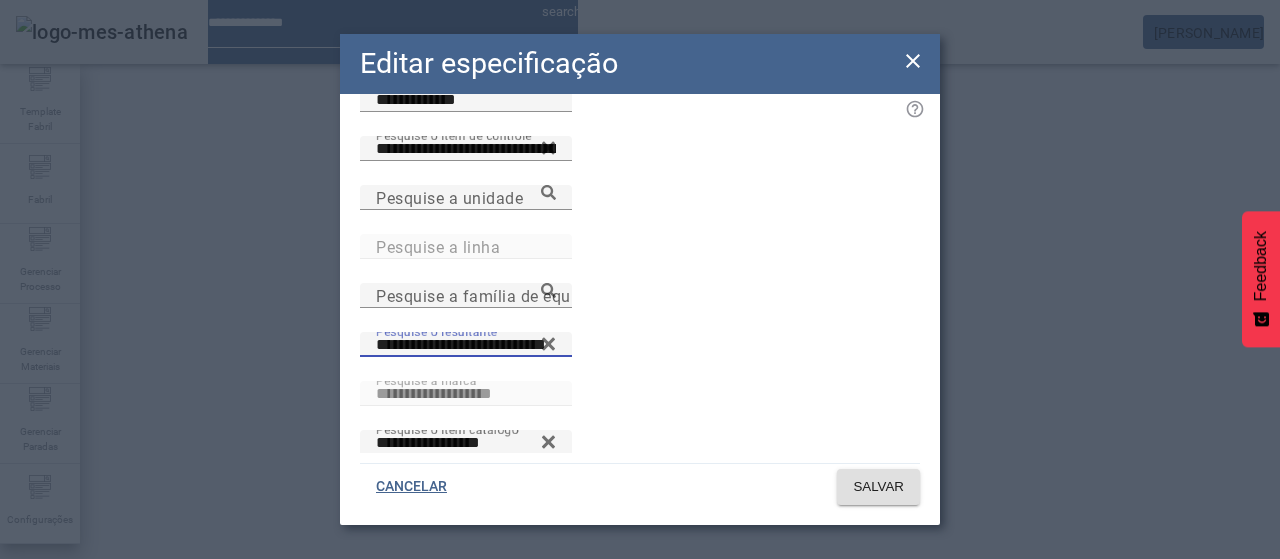 click on "**********" at bounding box center (466, 345) 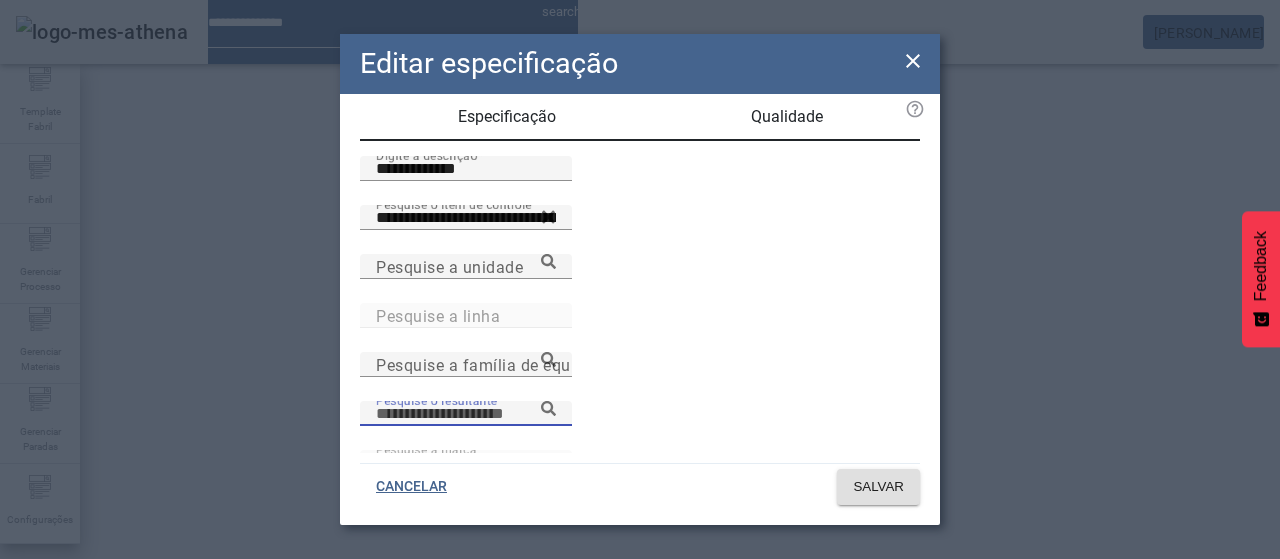 scroll, scrollTop: 0, scrollLeft: 0, axis: both 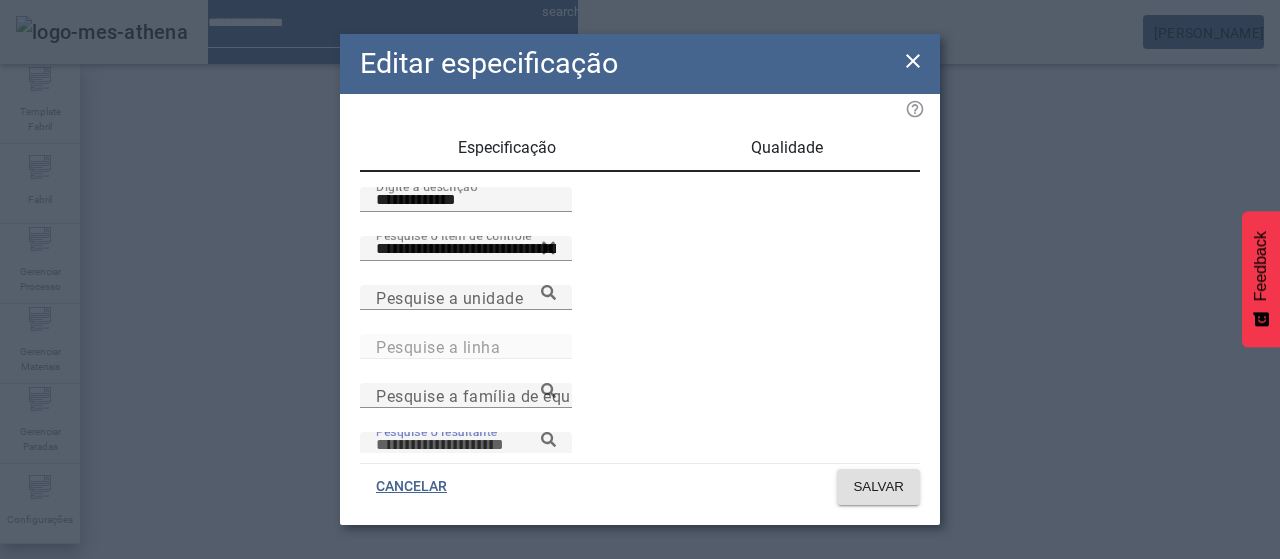 type 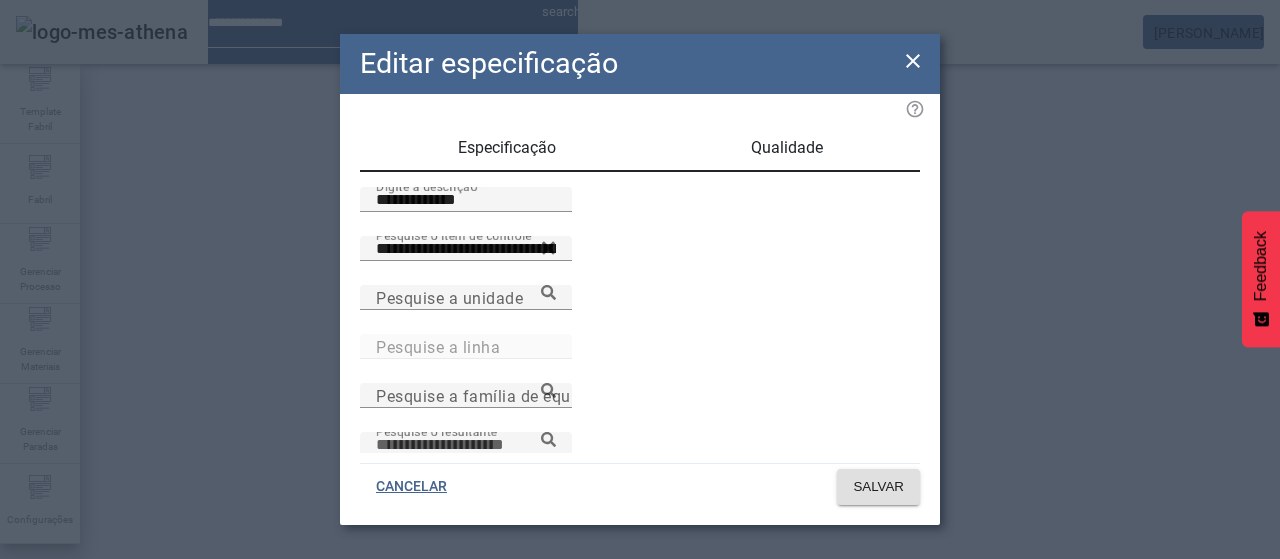 click on "Qualidade" at bounding box center [787, 148] 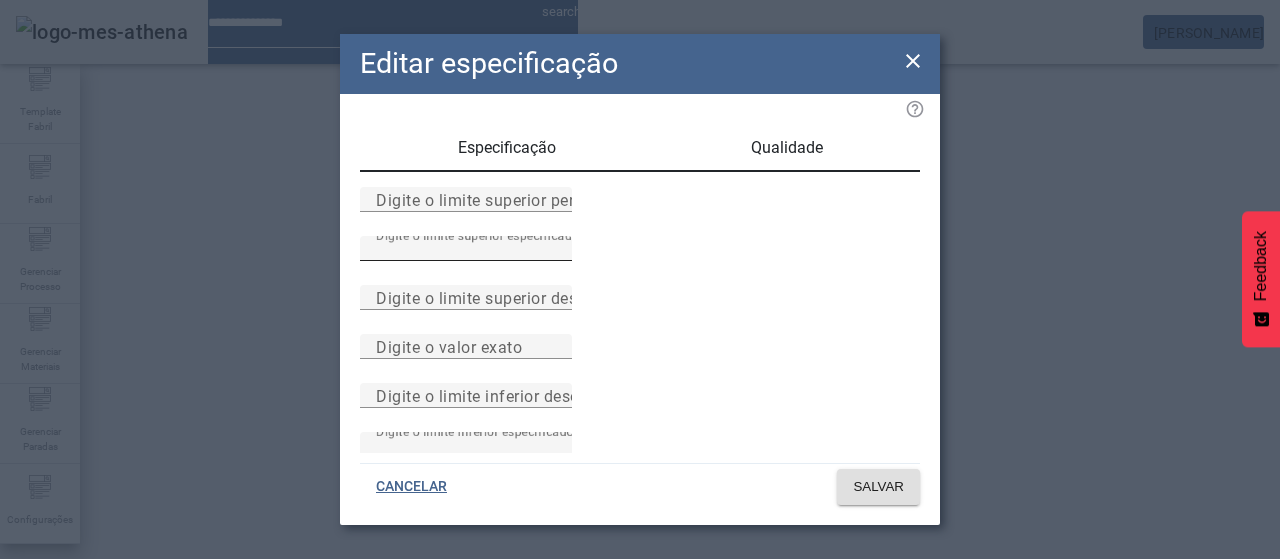 click on "****" at bounding box center [466, 249] 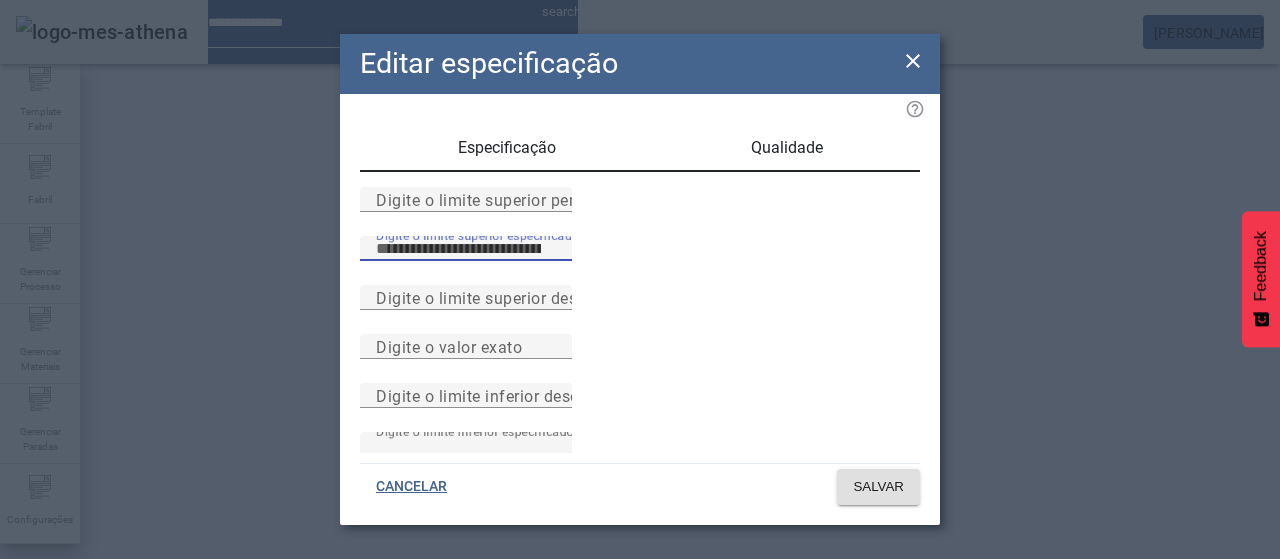 type on "****" 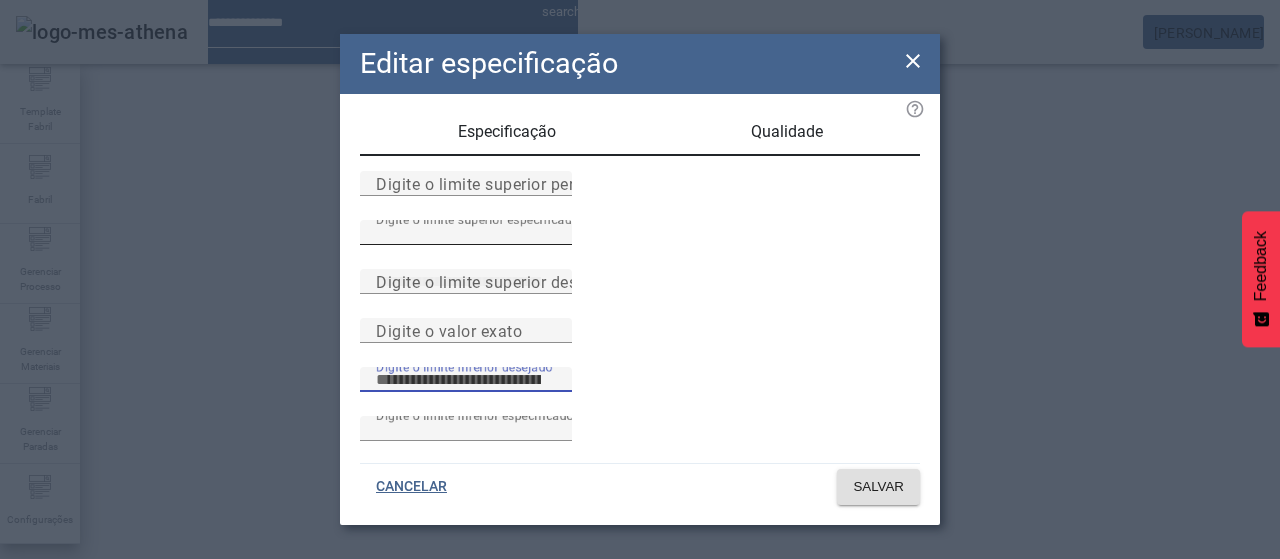 scroll, scrollTop: 261, scrollLeft: 0, axis: vertical 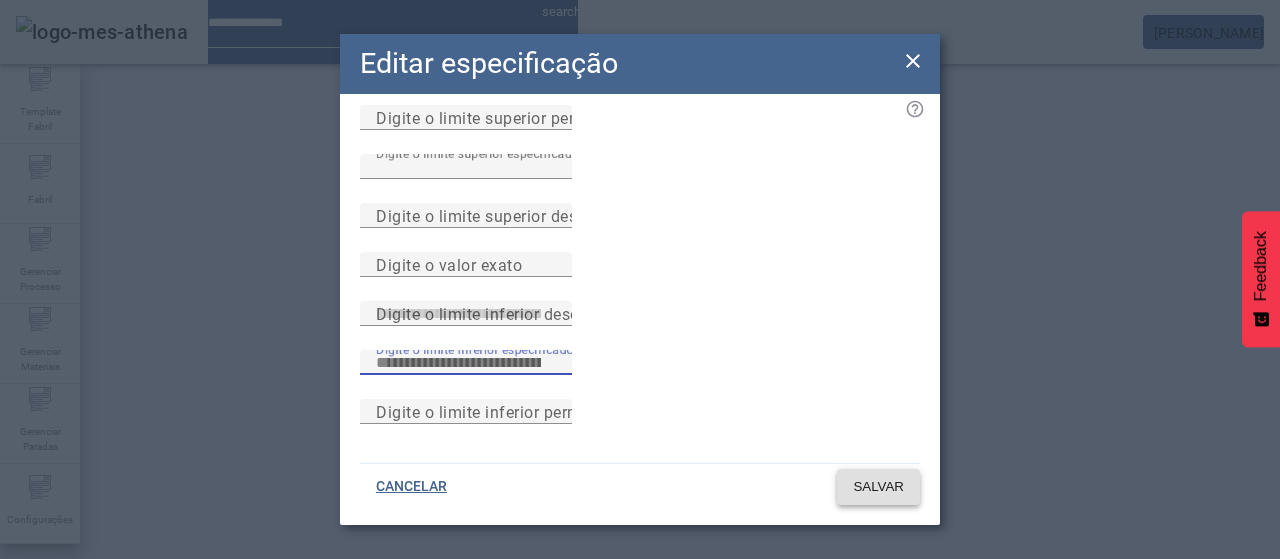 type on "****" 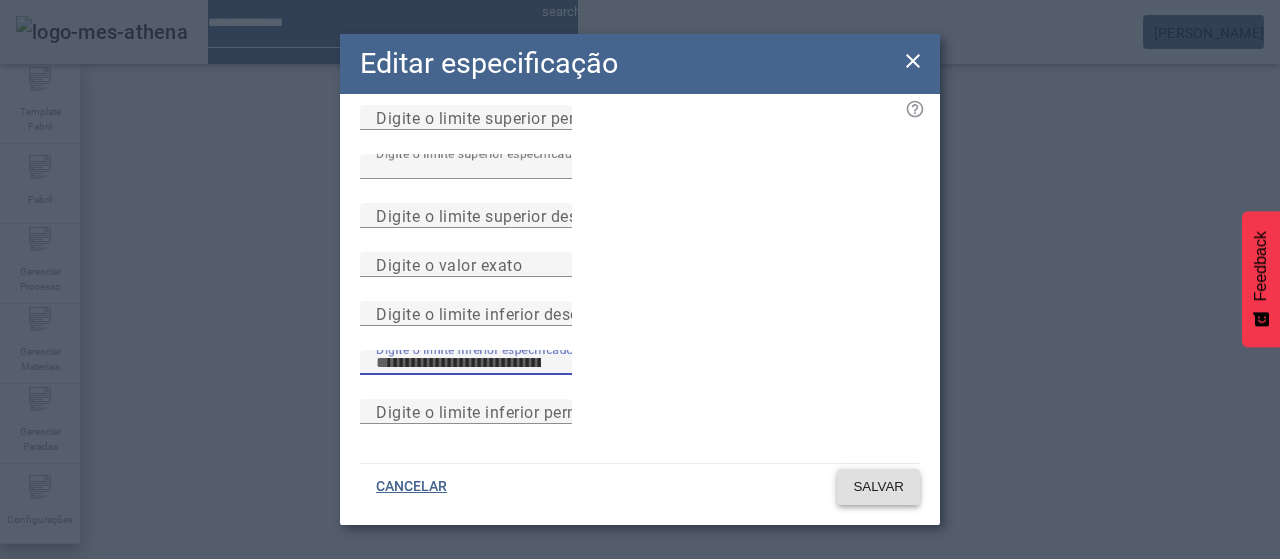 click on "SALVAR" 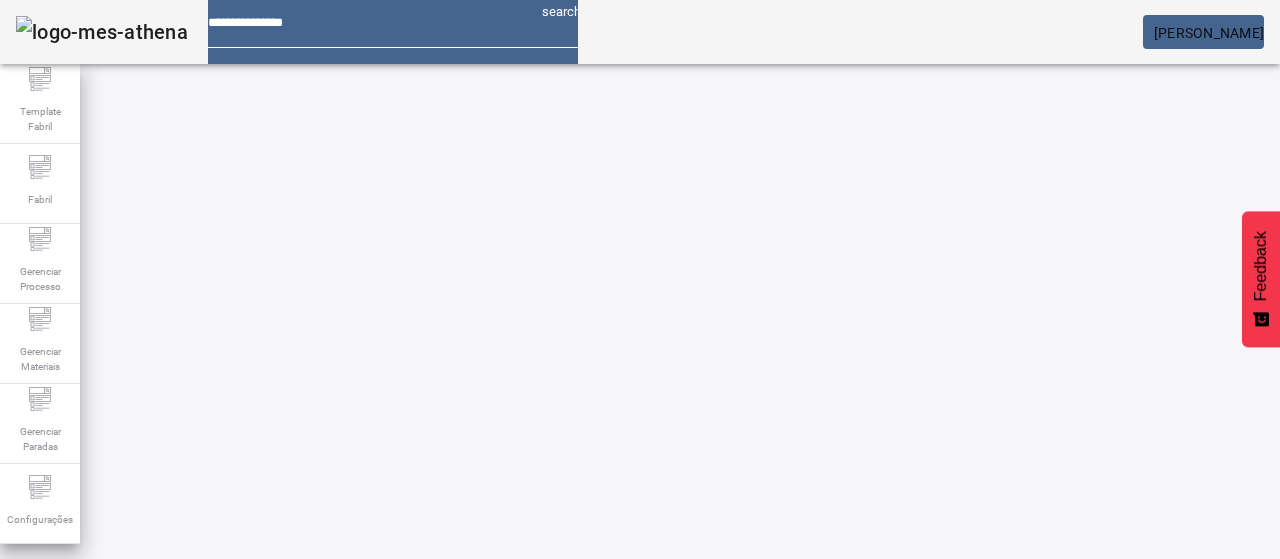 scroll, scrollTop: 0, scrollLeft: 0, axis: both 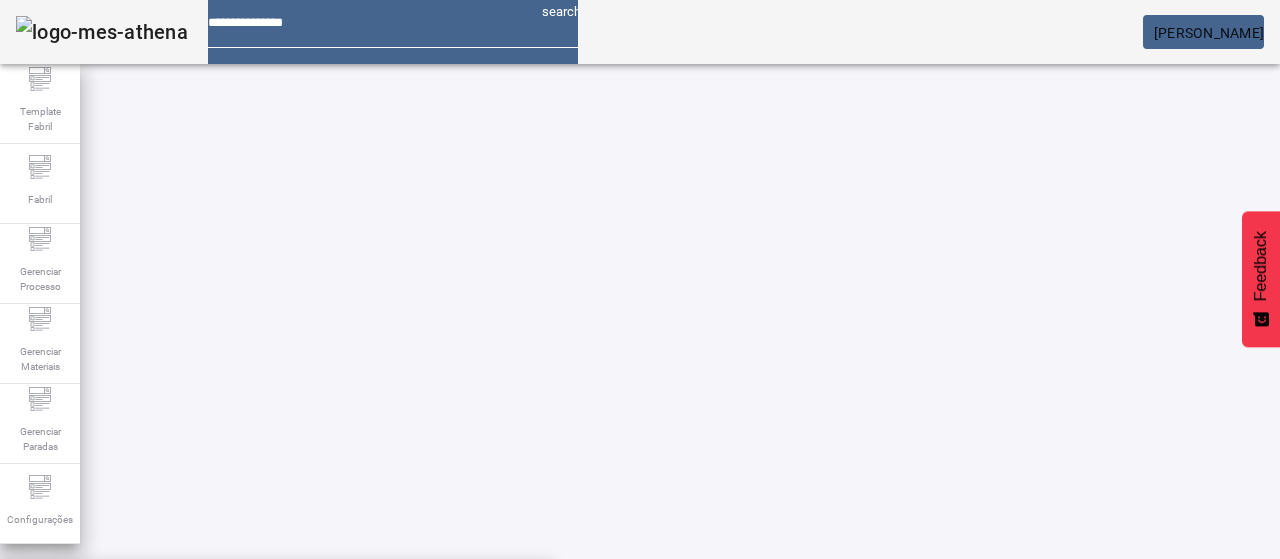 paste on "**********" 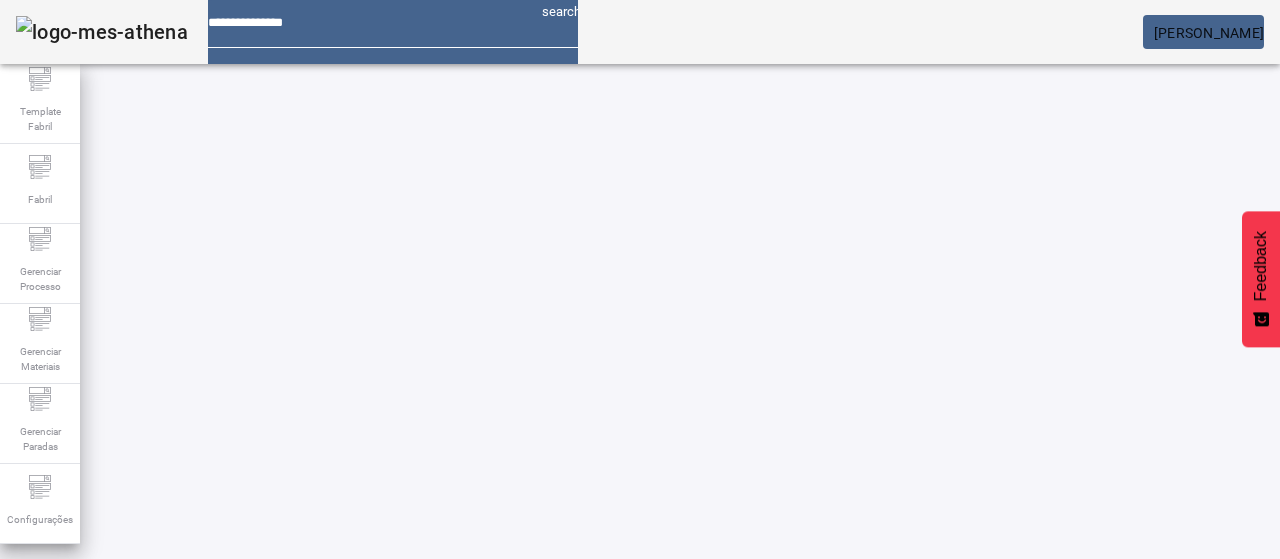 drag, startPoint x: 649, startPoint y: 373, endPoint x: 712, endPoint y: 385, distance: 64.132675 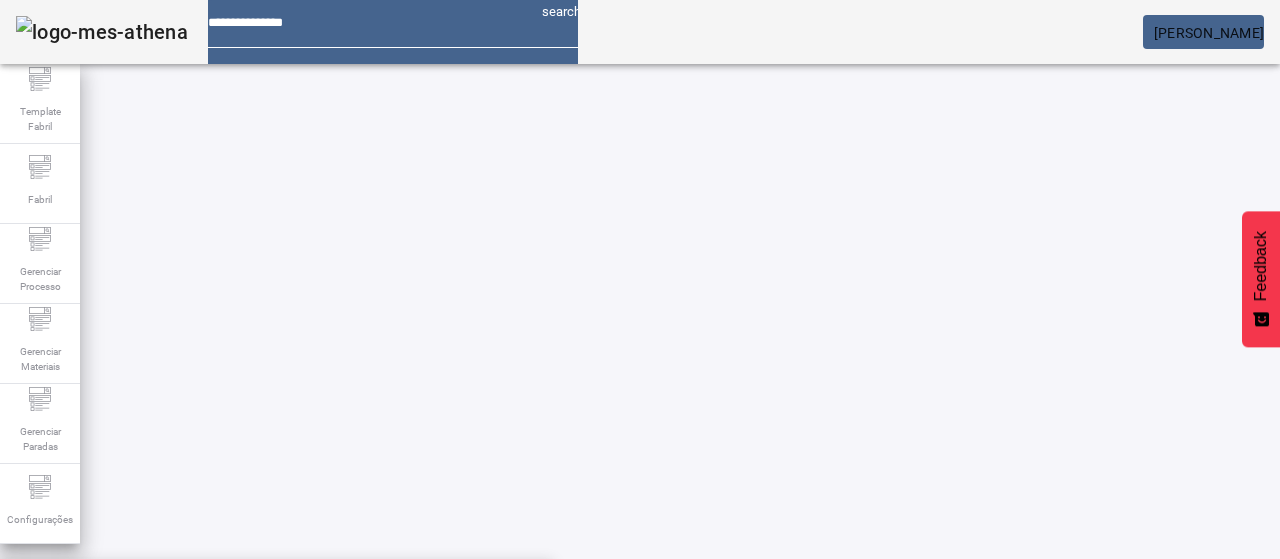 click on "FILTRAR" 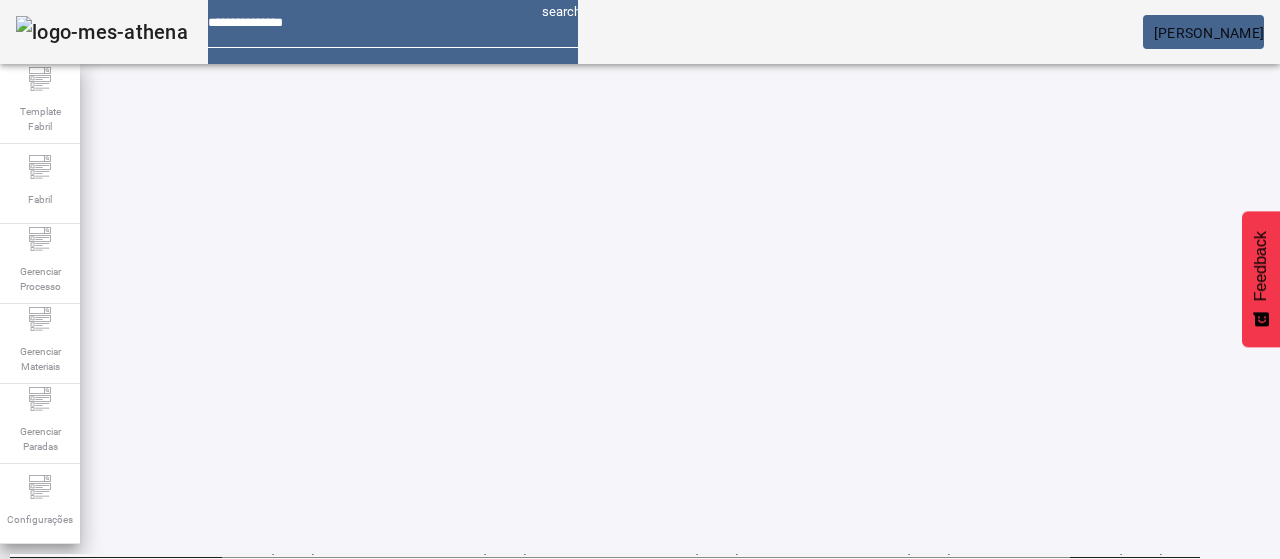 scroll, scrollTop: 0, scrollLeft: 0, axis: both 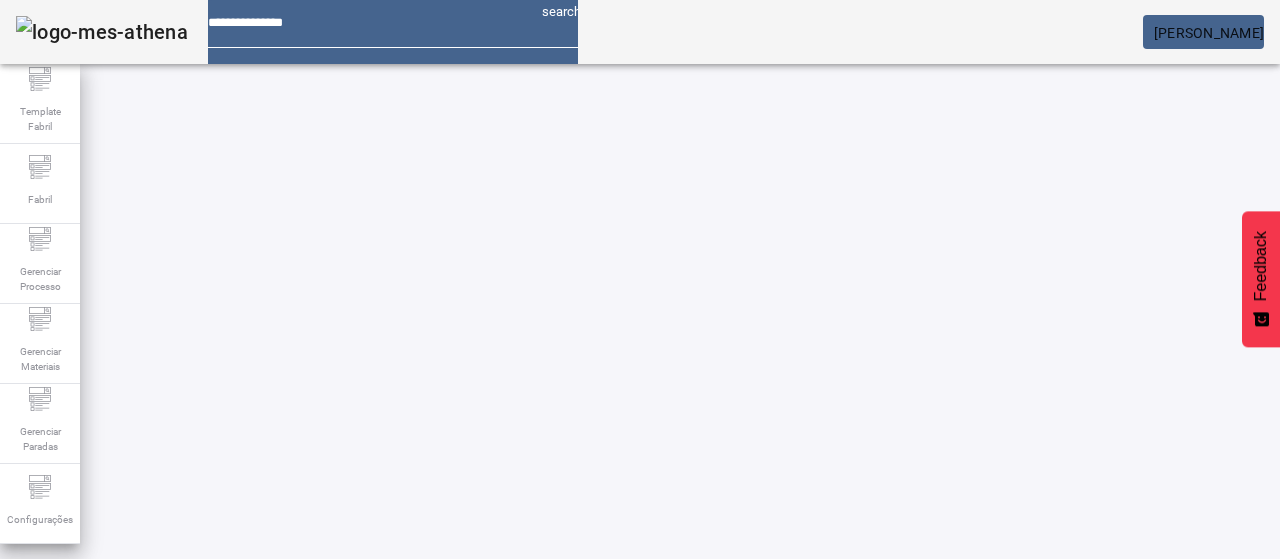 click on "Pesquise por unidade" at bounding box center [752, 601] 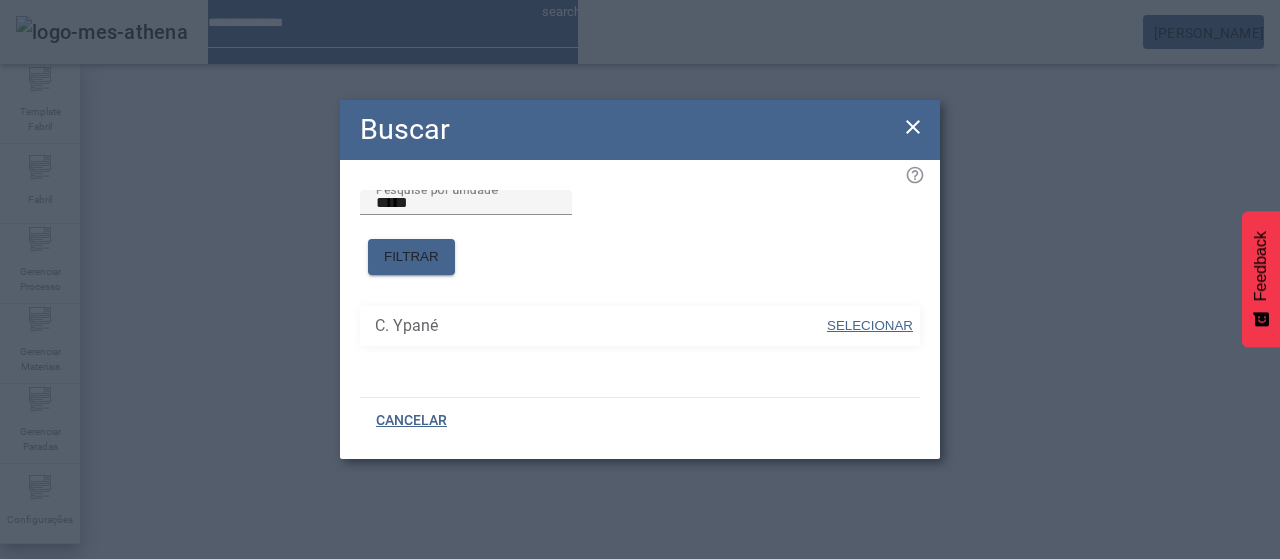 click on "SELECIONAR" at bounding box center (870, 325) 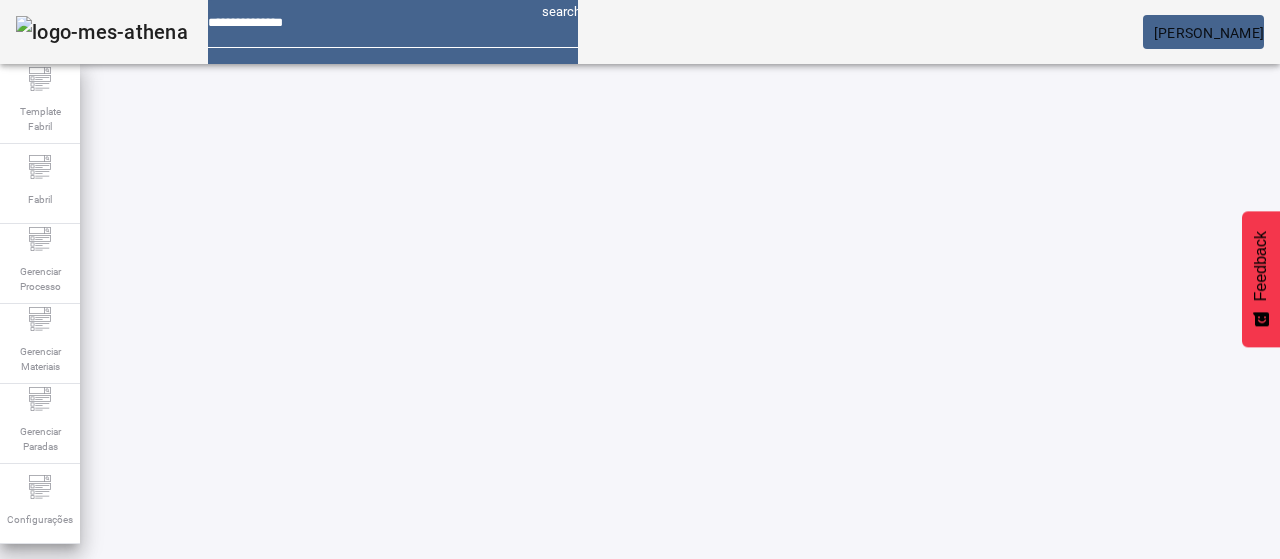 click 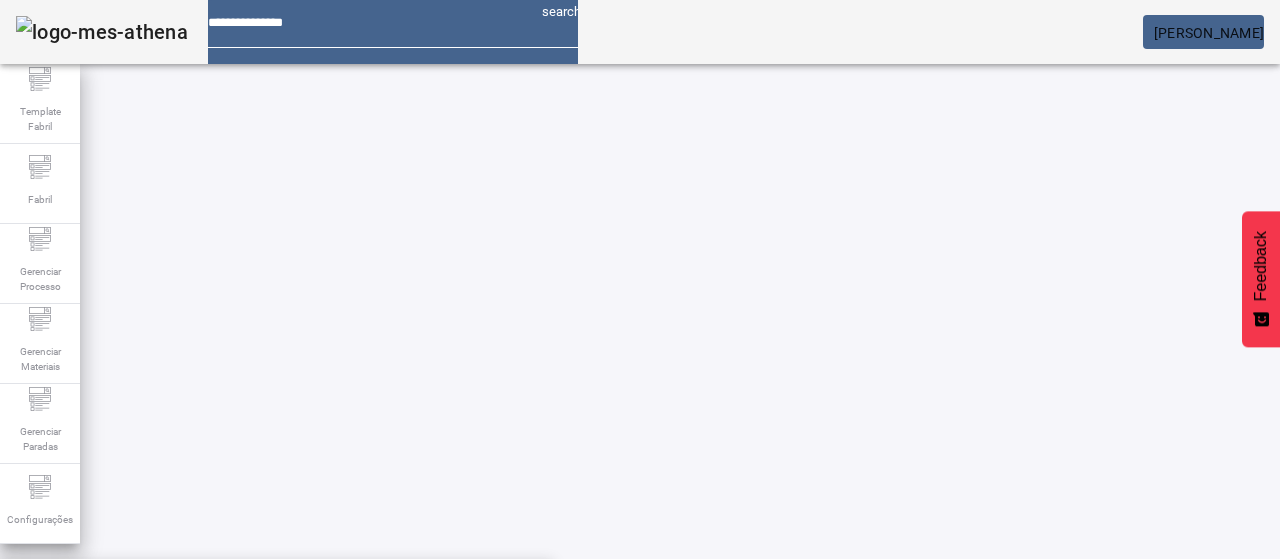 click on "FILTRAR" 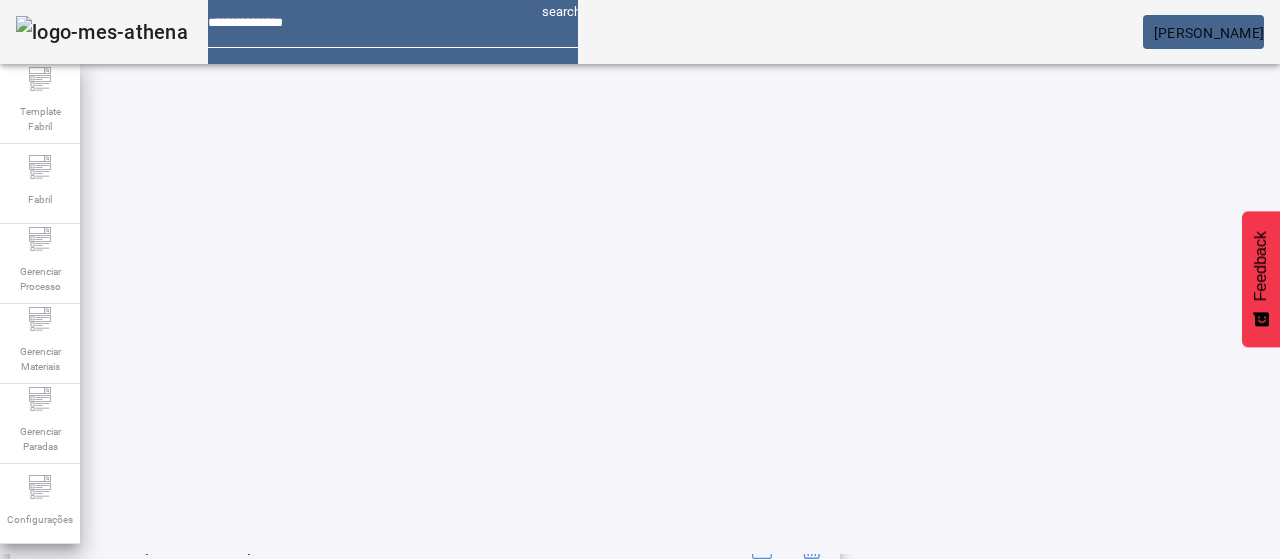 scroll, scrollTop: 423, scrollLeft: 0, axis: vertical 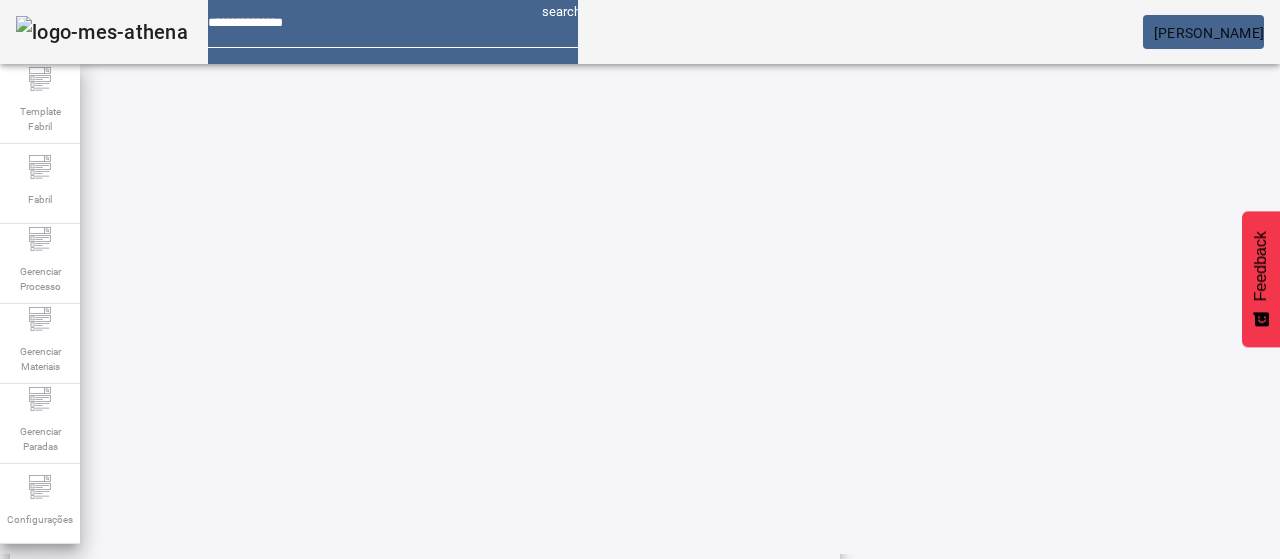 drag, startPoint x: 831, startPoint y: 177, endPoint x: 648, endPoint y: 173, distance: 183.04372 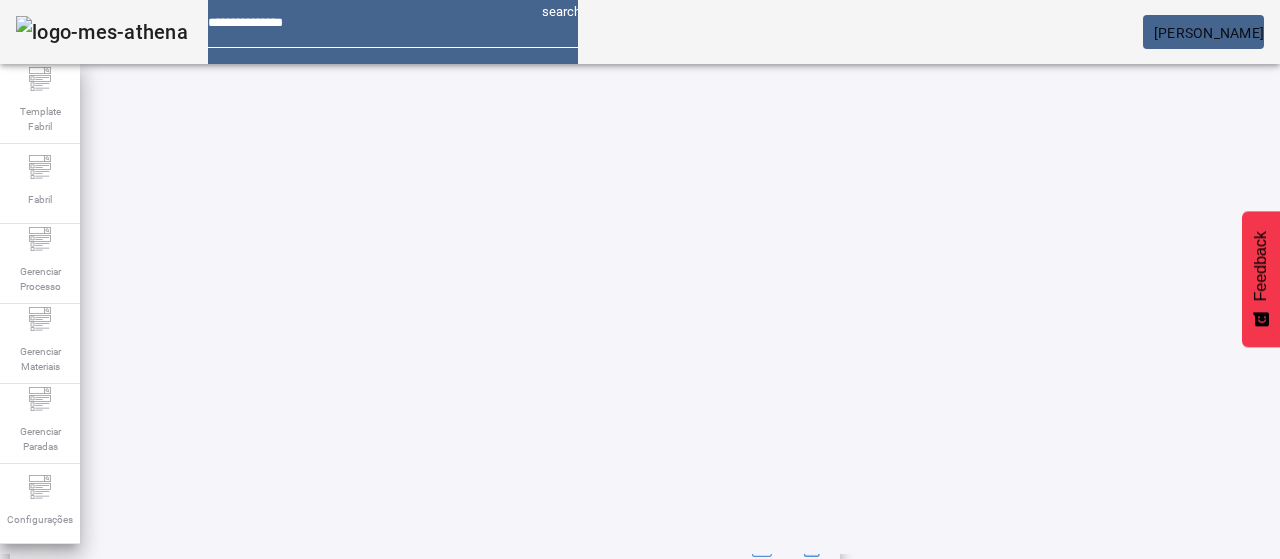 scroll, scrollTop: 323, scrollLeft: 0, axis: vertical 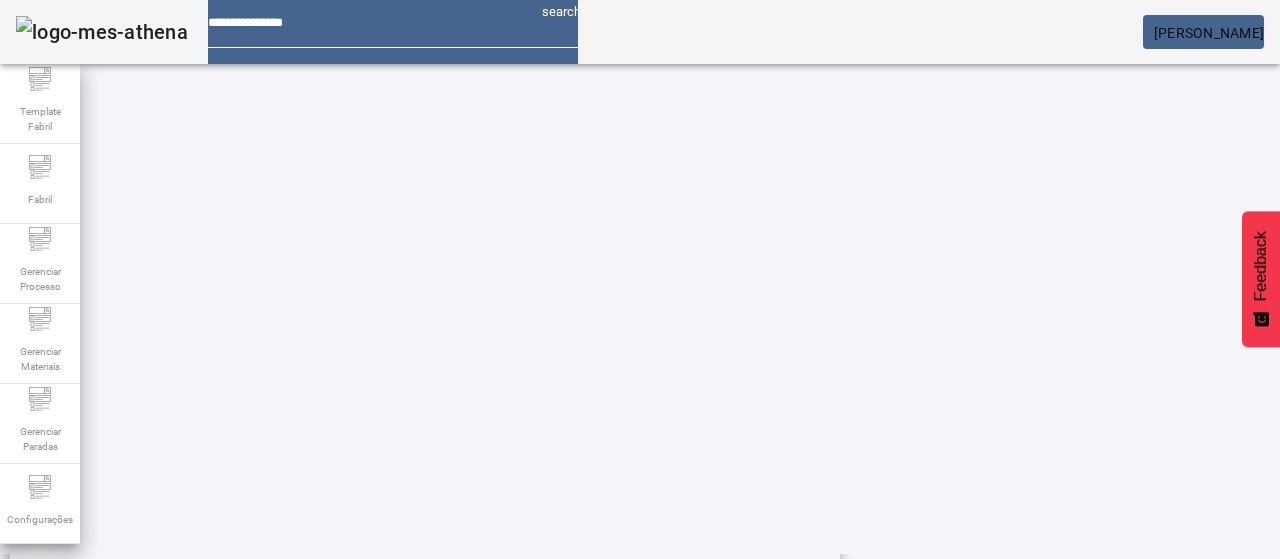 click on "ESPECIFICAÇÃO" 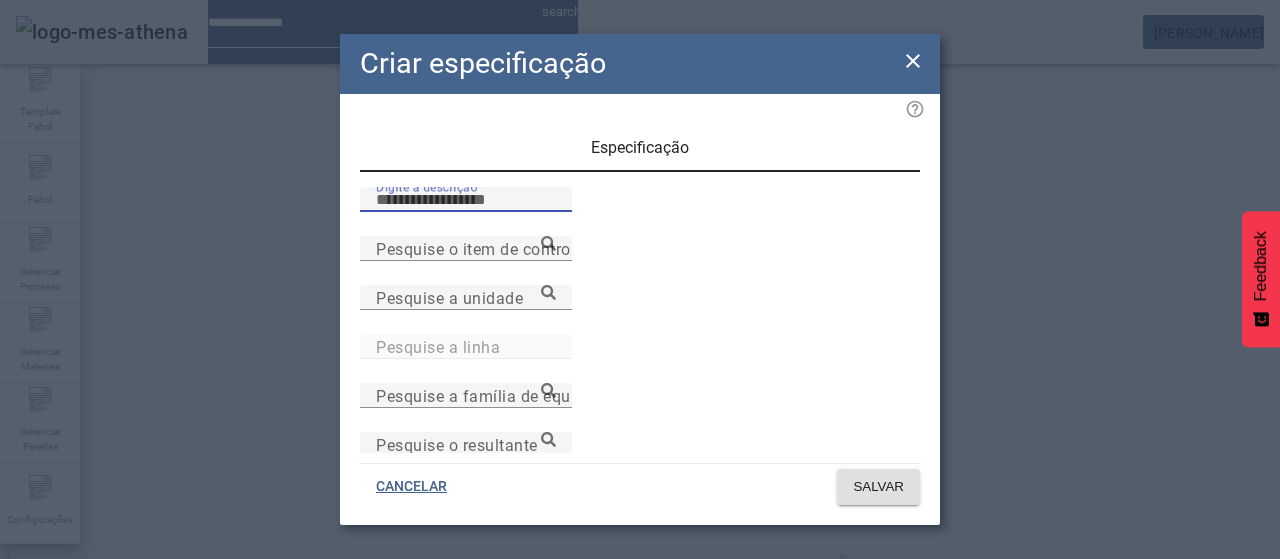 click on "Digite a descrição" at bounding box center (466, 200) 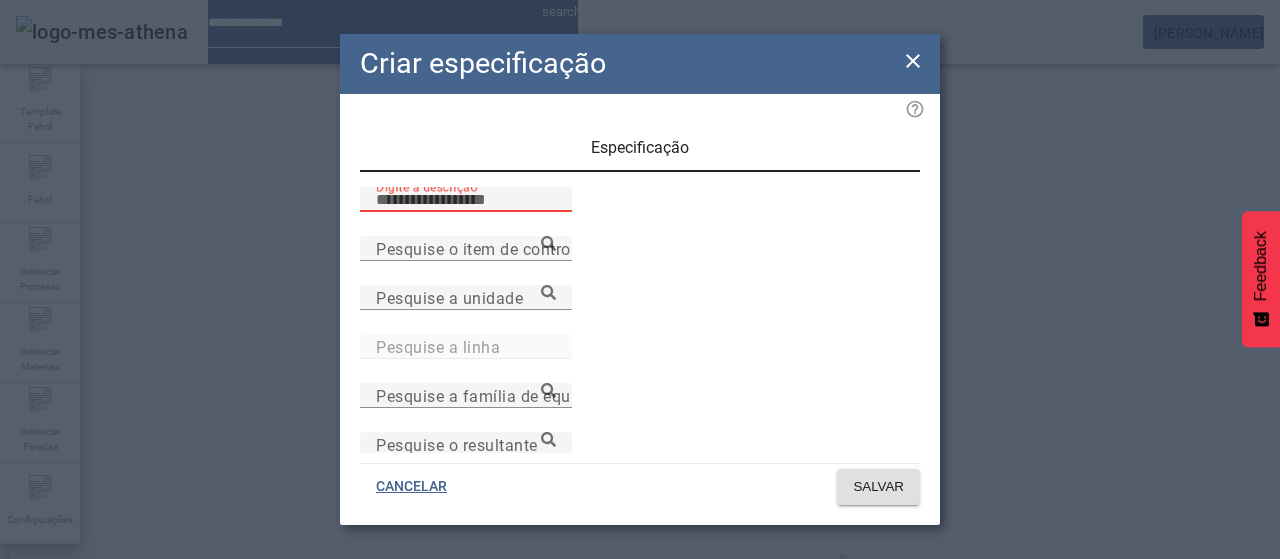 click on "Digite a descrição" at bounding box center [466, 200] 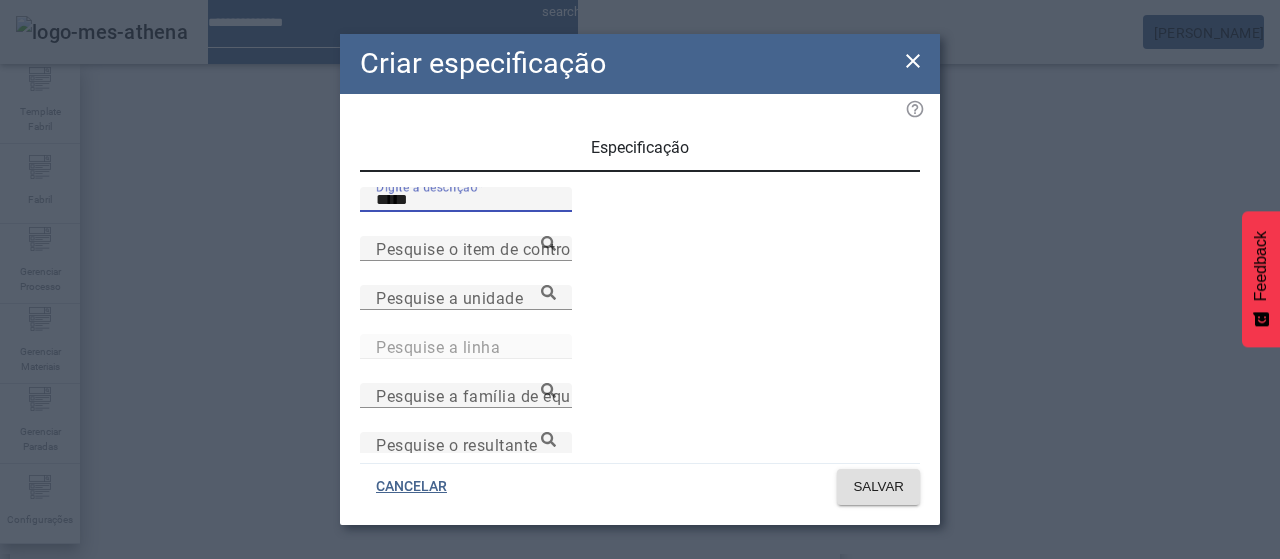 type on "*****" 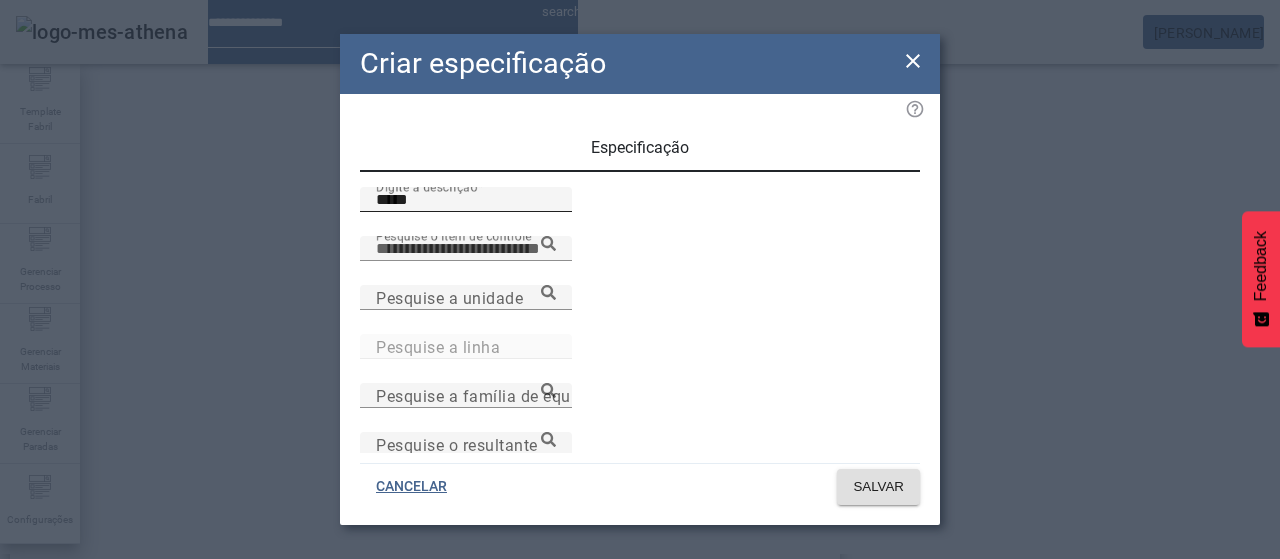 paste on "**********" 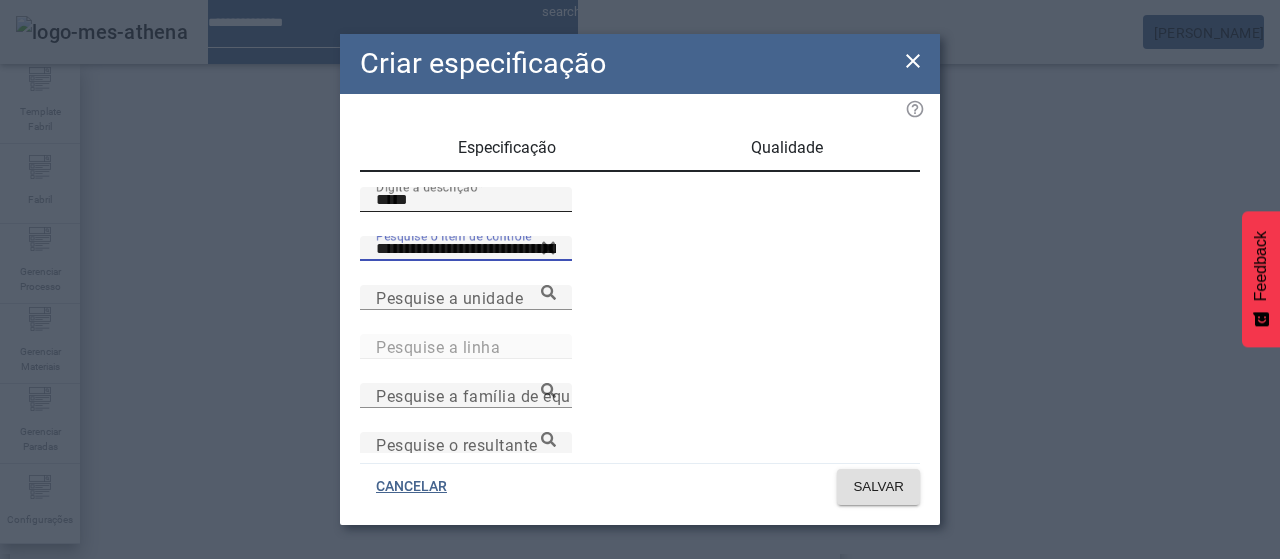 type on "**********" 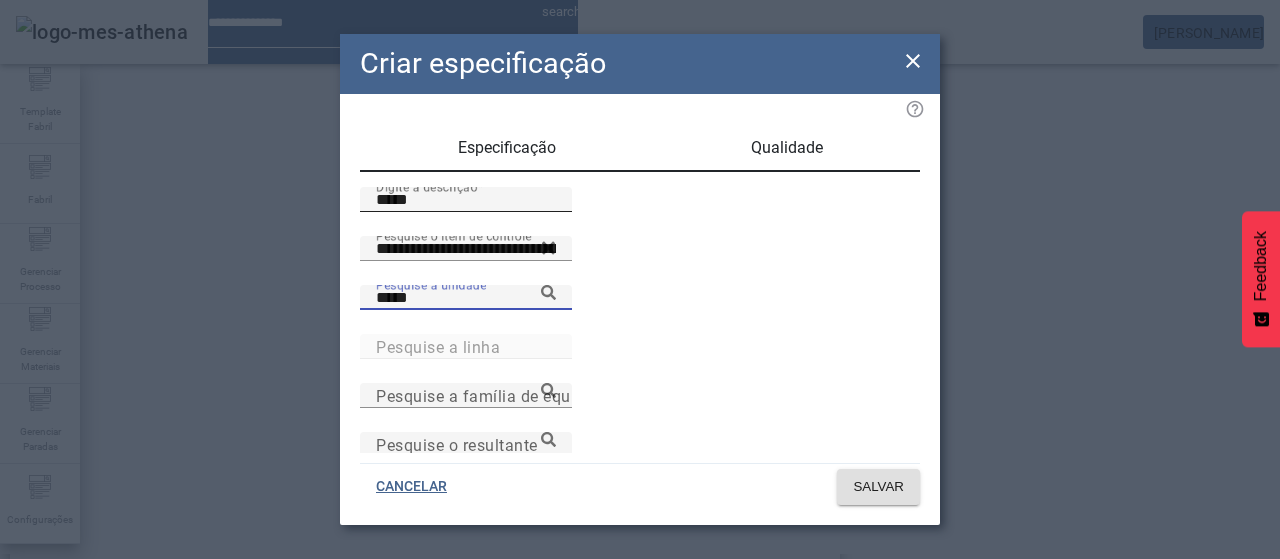 type on "*****" 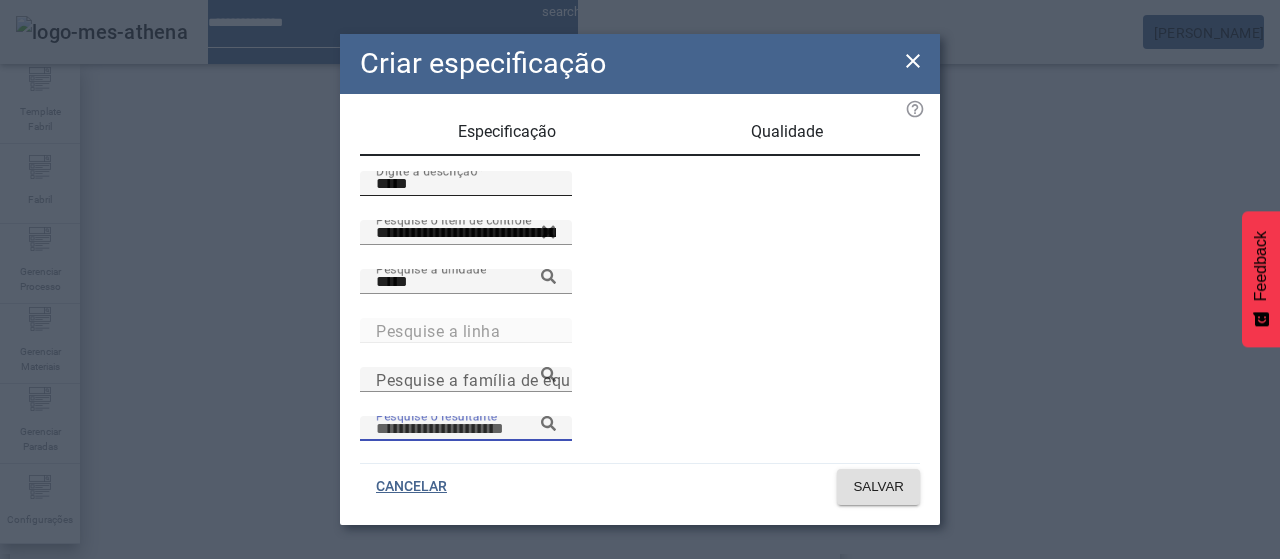 scroll, scrollTop: 206, scrollLeft: 0, axis: vertical 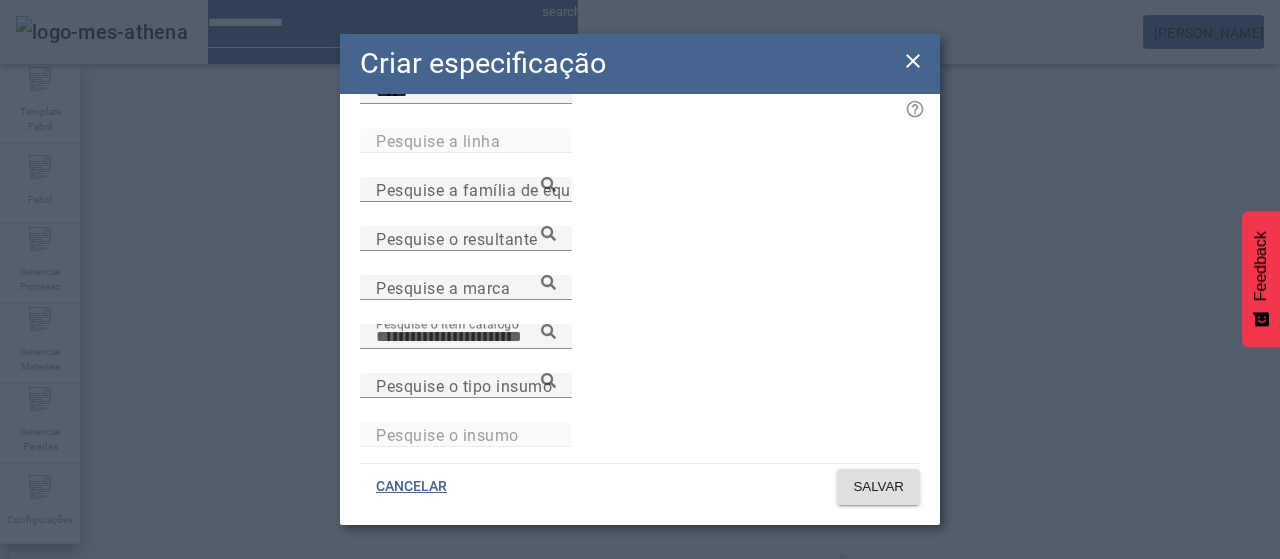 paste on "**********" 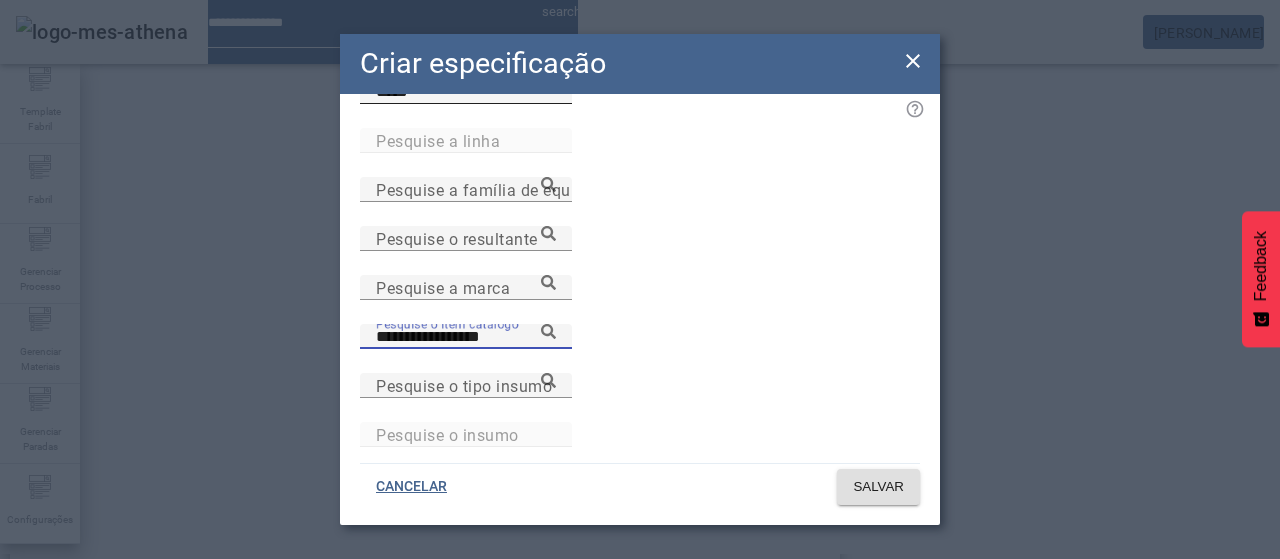 type on "**********" 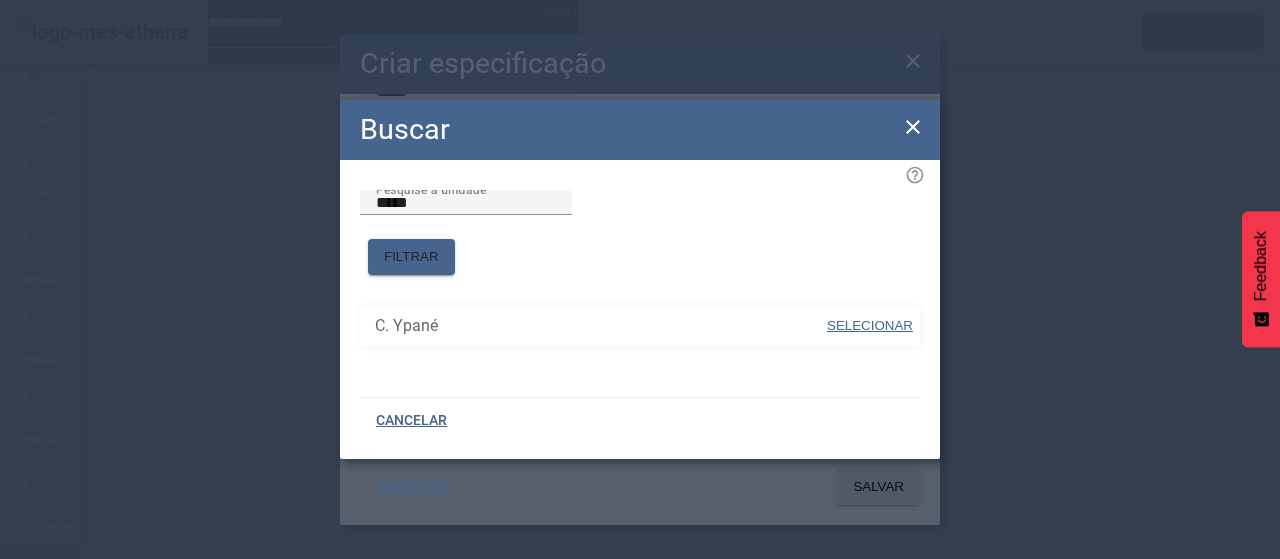 click on "SELECIONAR" at bounding box center [870, 325] 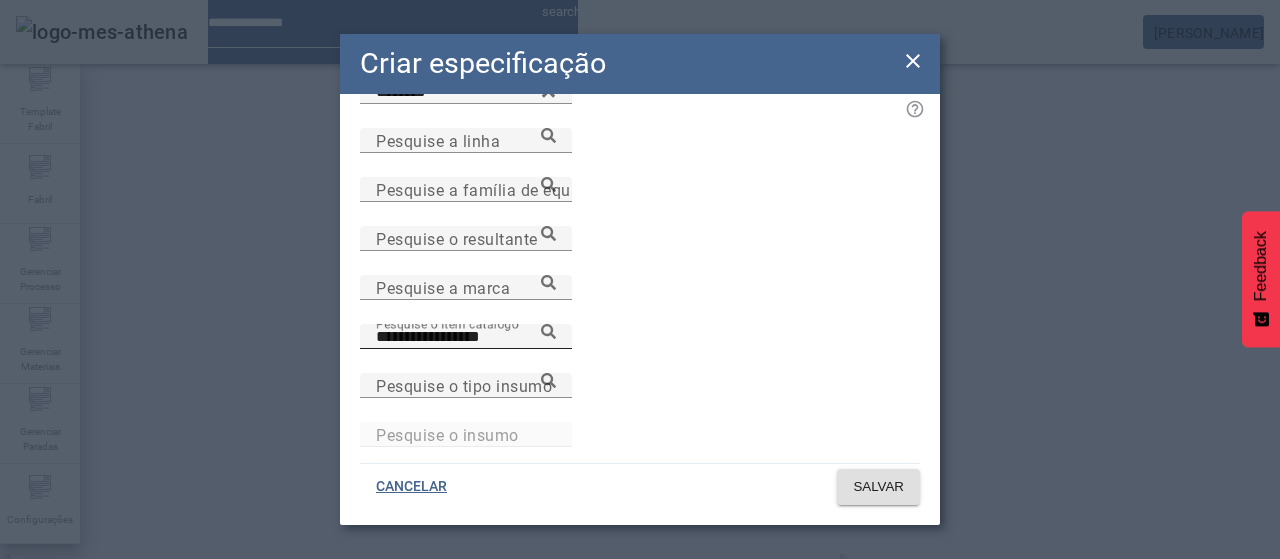 click 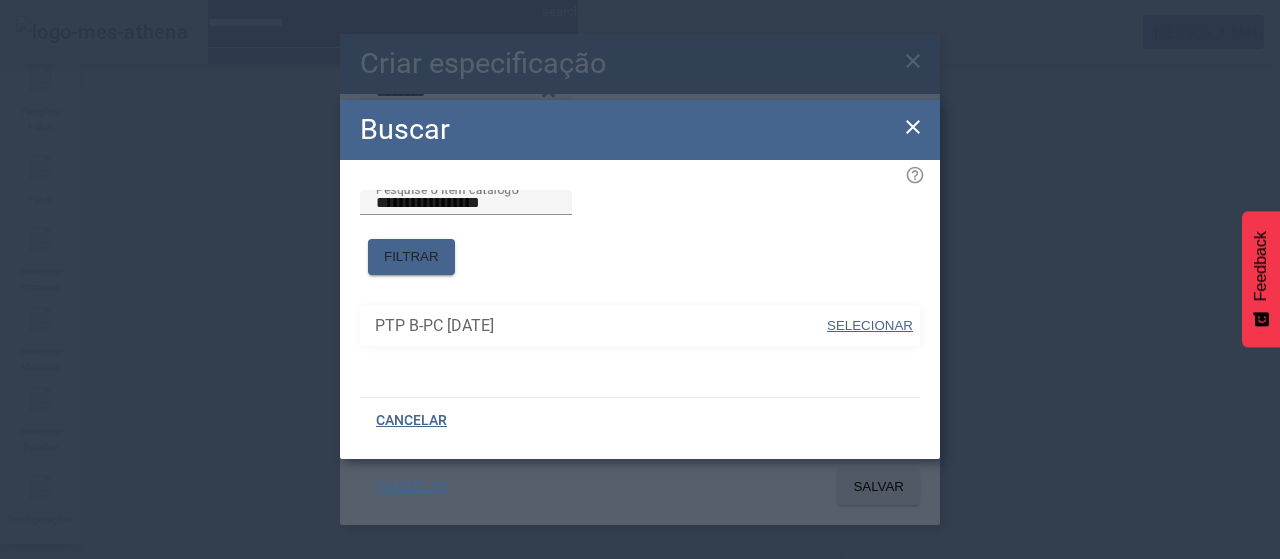 click on "SELECIONAR" at bounding box center [870, 325] 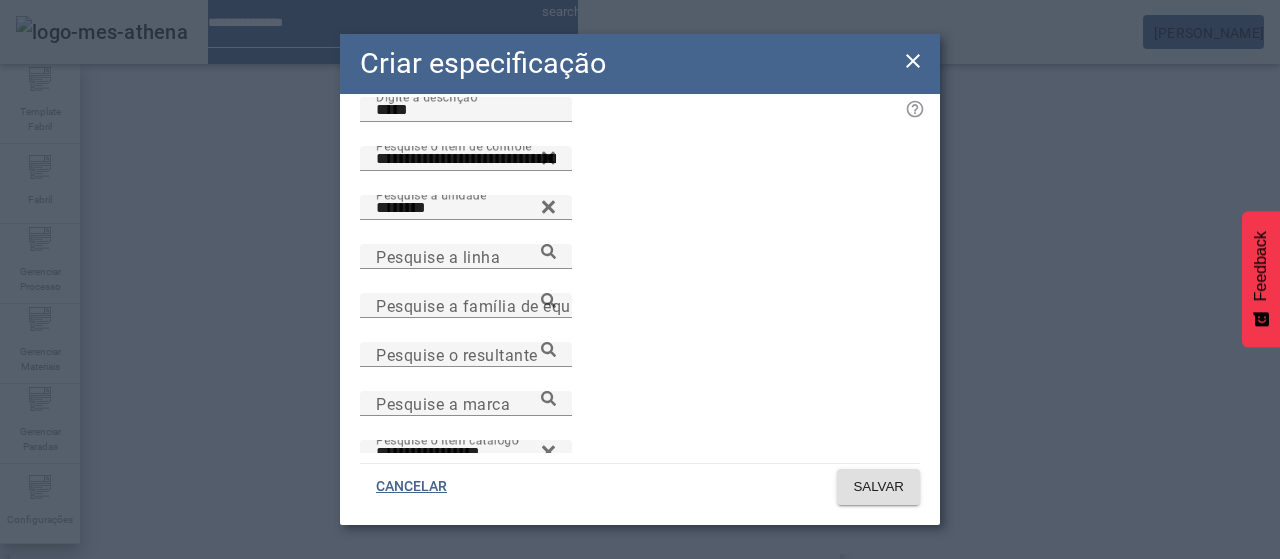 scroll, scrollTop: 0, scrollLeft: 0, axis: both 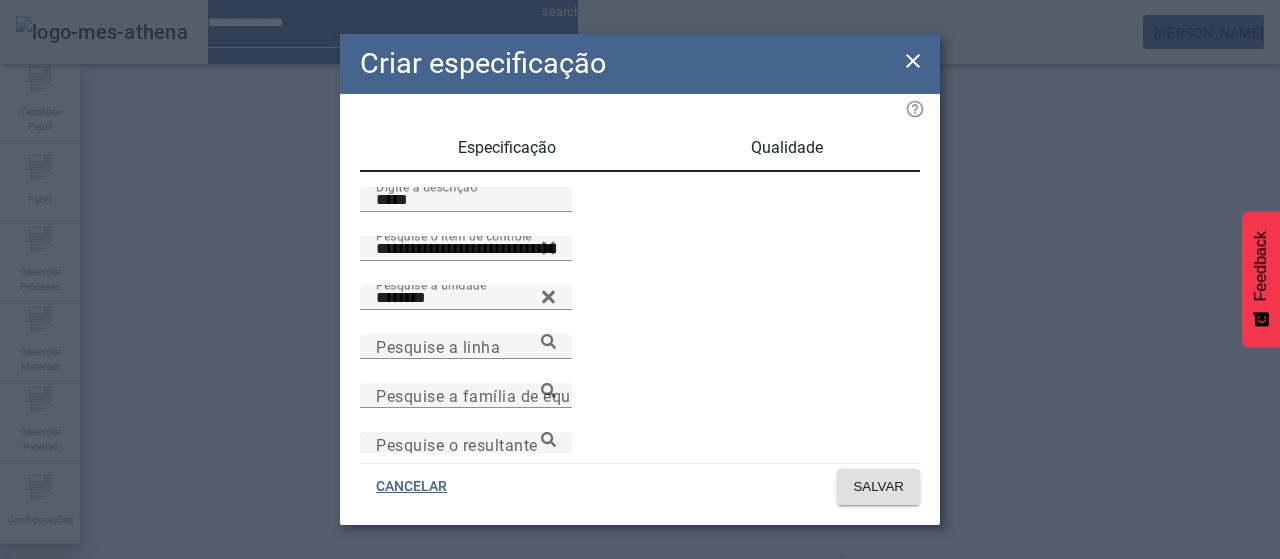 click on "Qualidade" at bounding box center (787, 148) 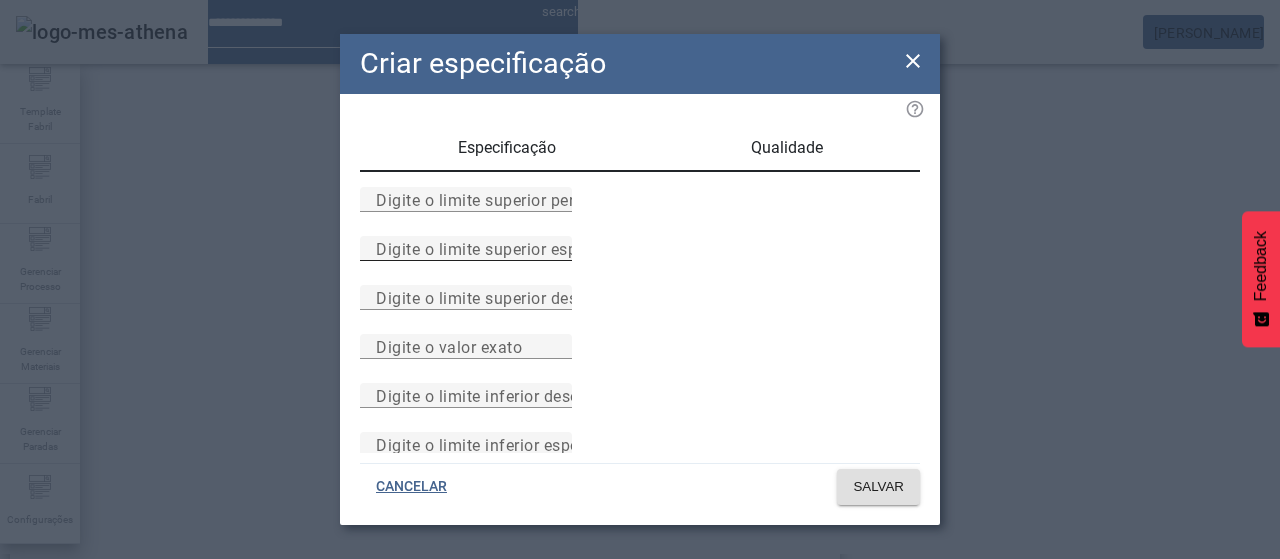 click on "Digite o limite superior especificado" at bounding box center [511, 248] 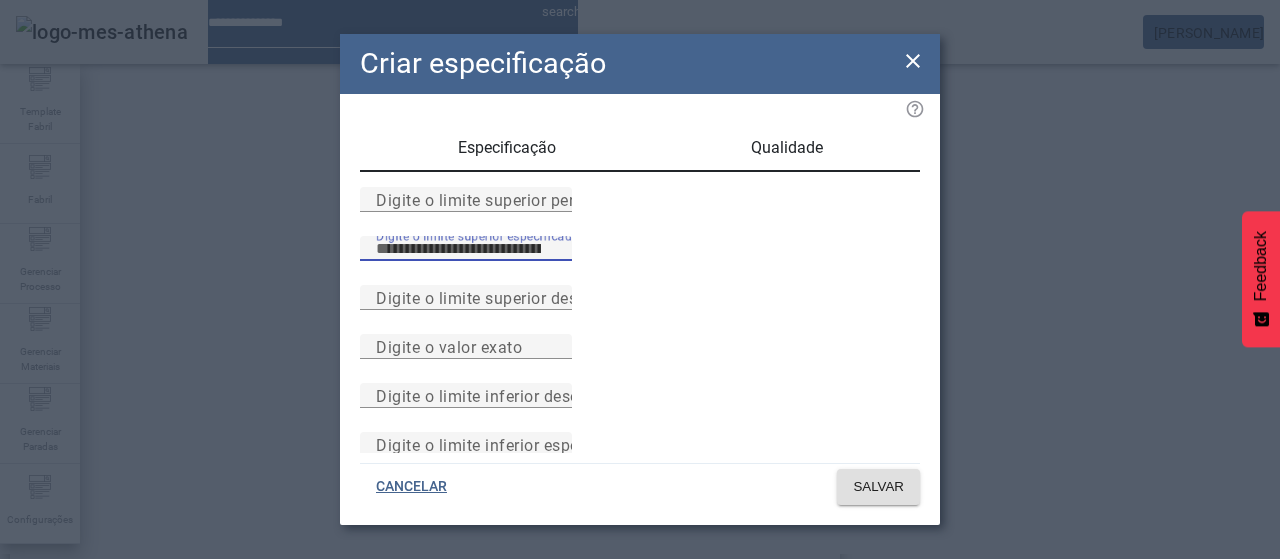 type on "**" 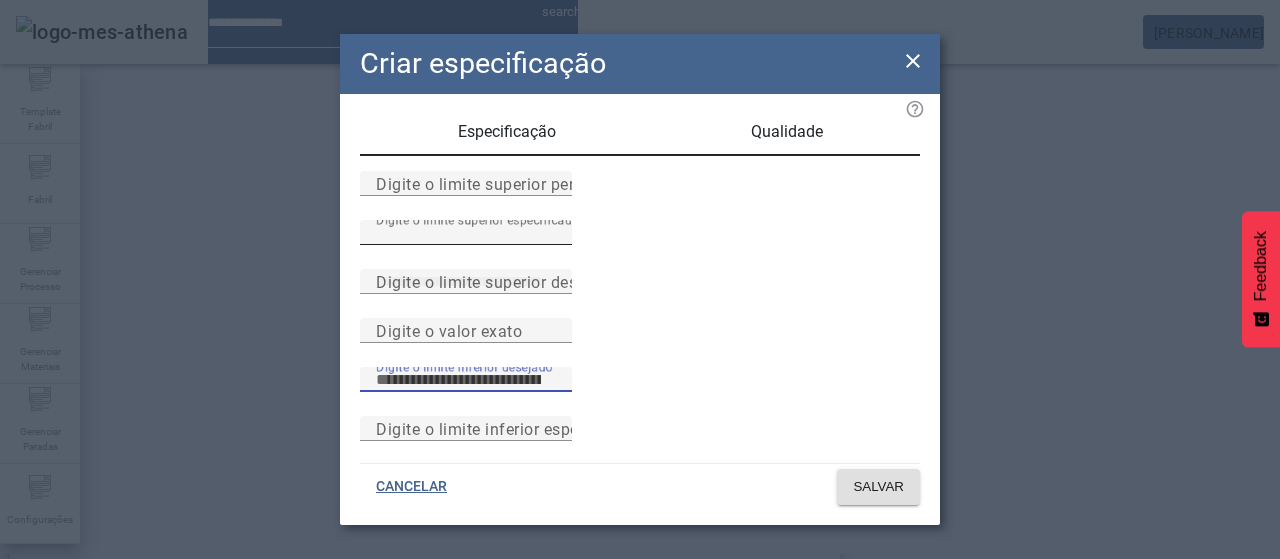 scroll, scrollTop: 261, scrollLeft: 0, axis: vertical 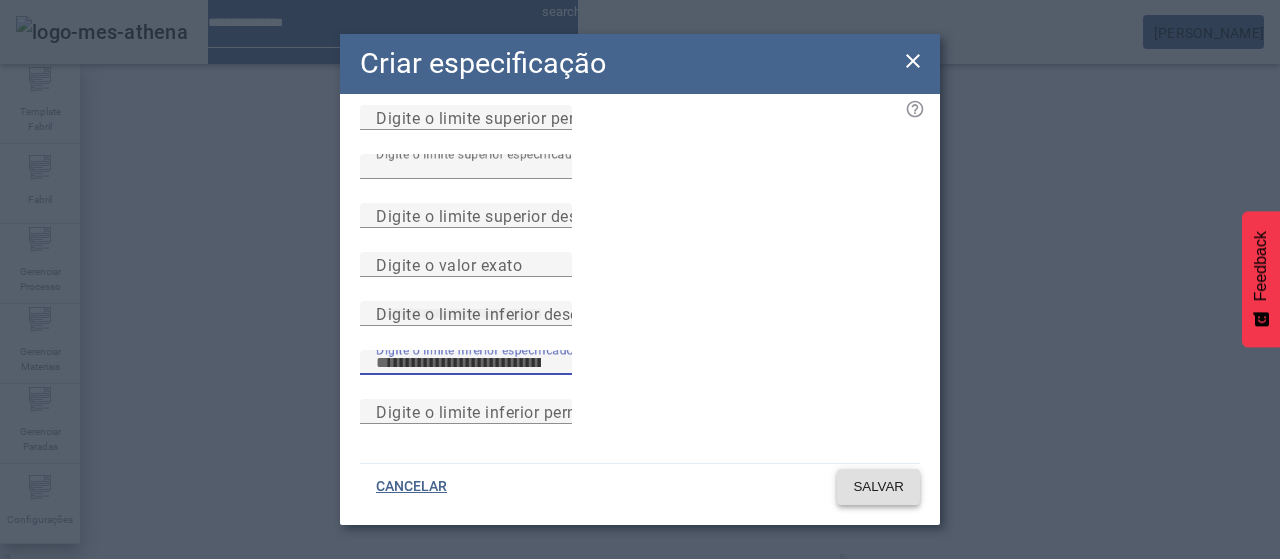 type on "*" 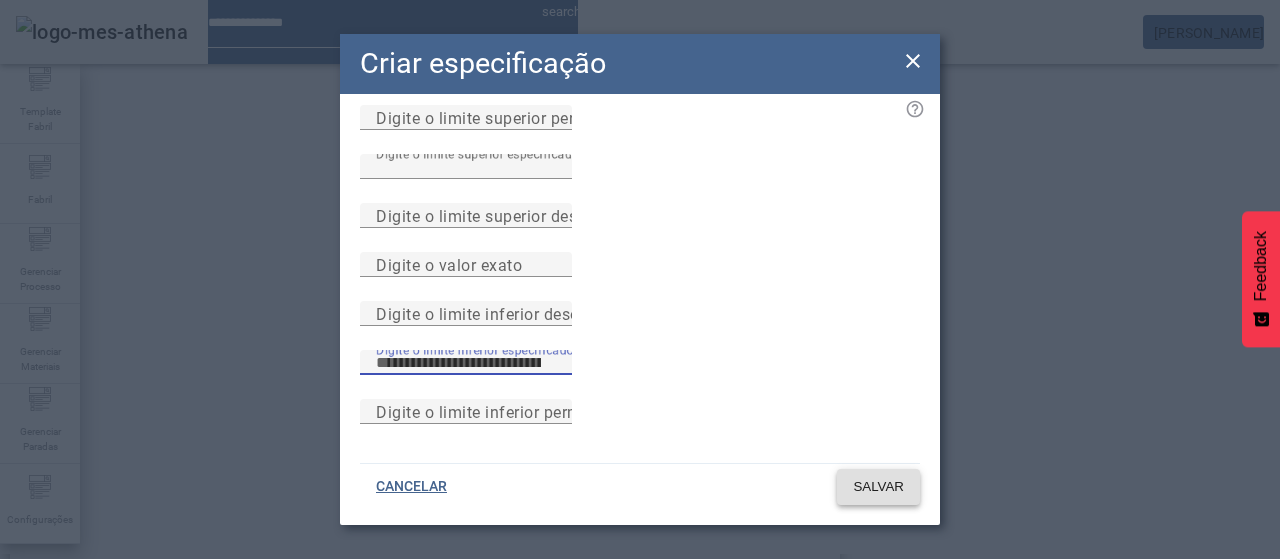 click 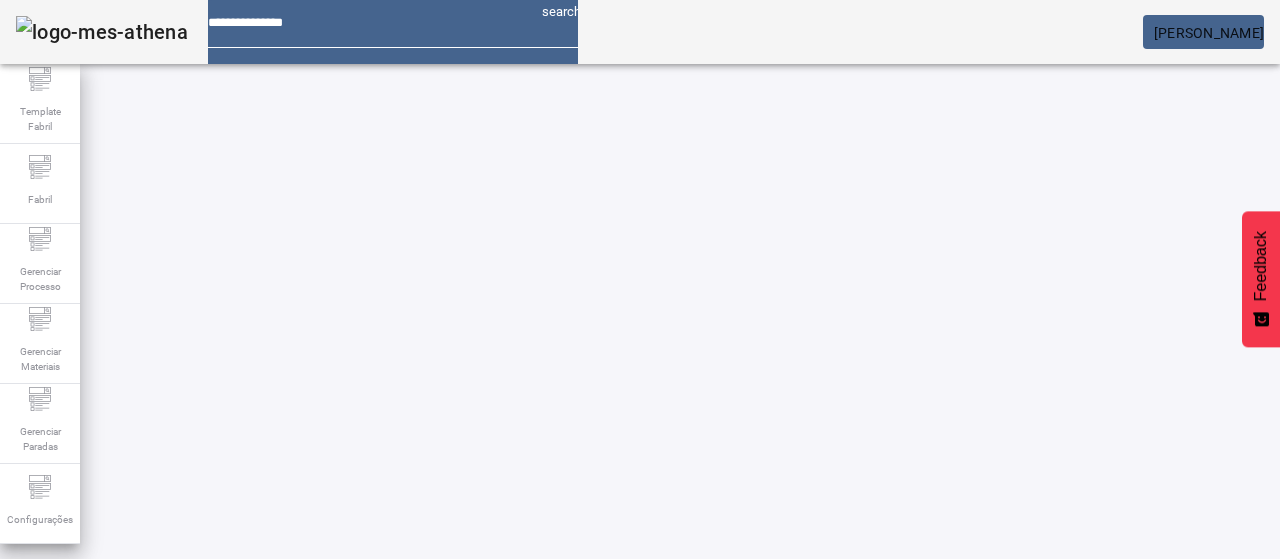 scroll, scrollTop: 0, scrollLeft: 0, axis: both 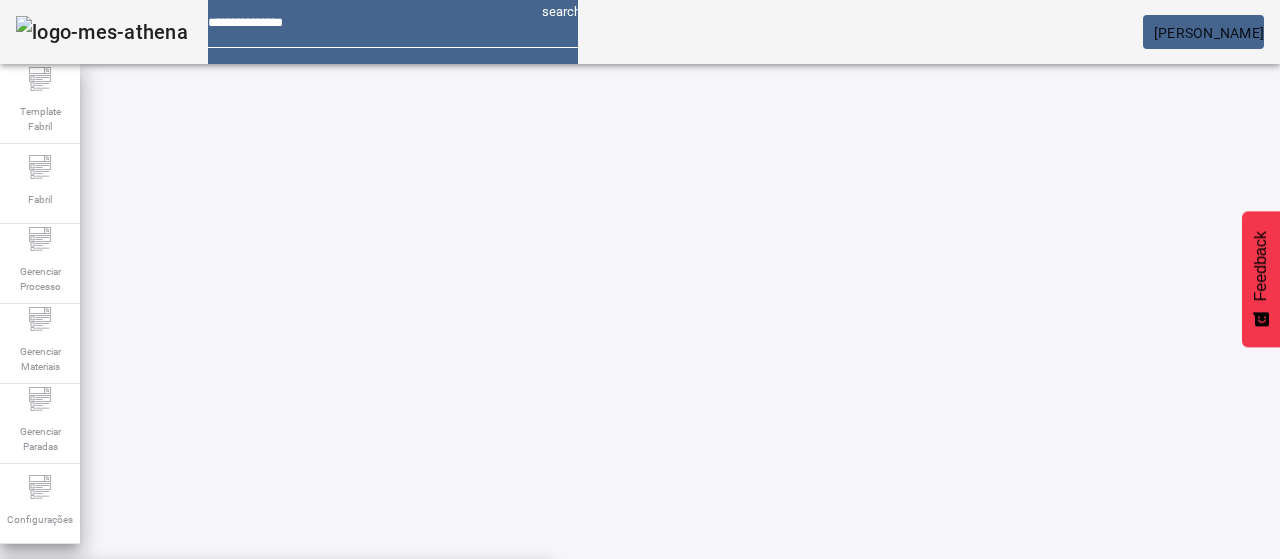 click 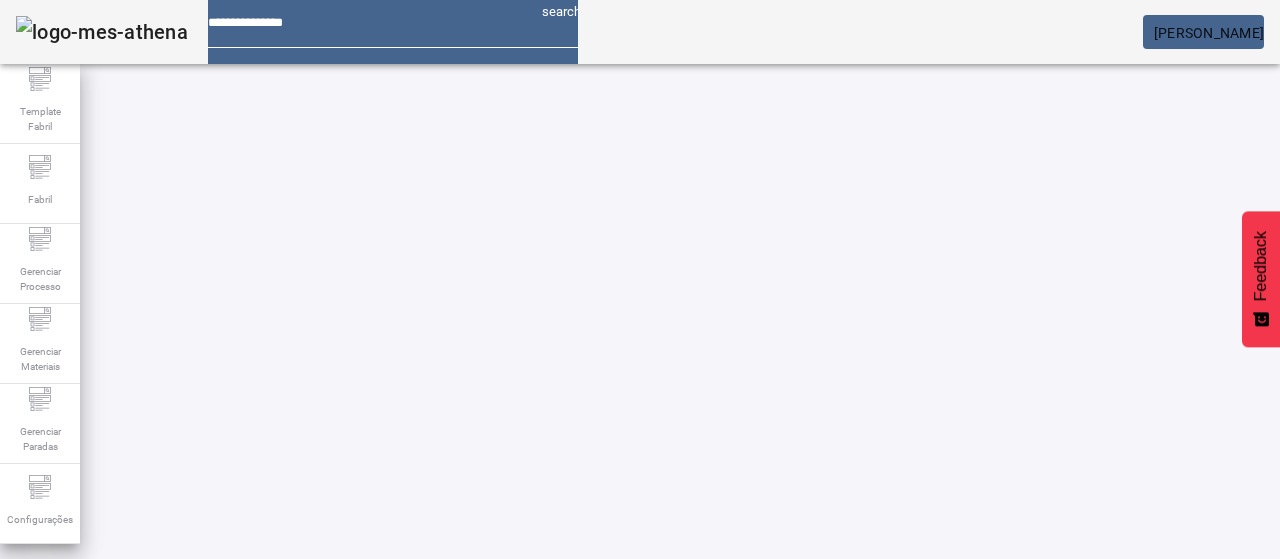 click 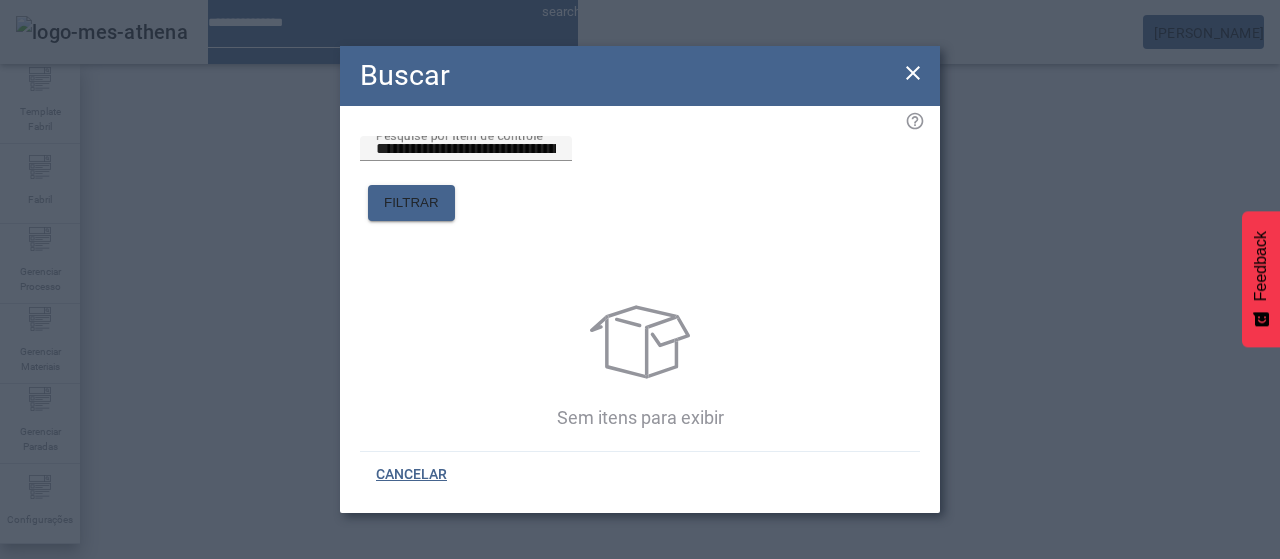click 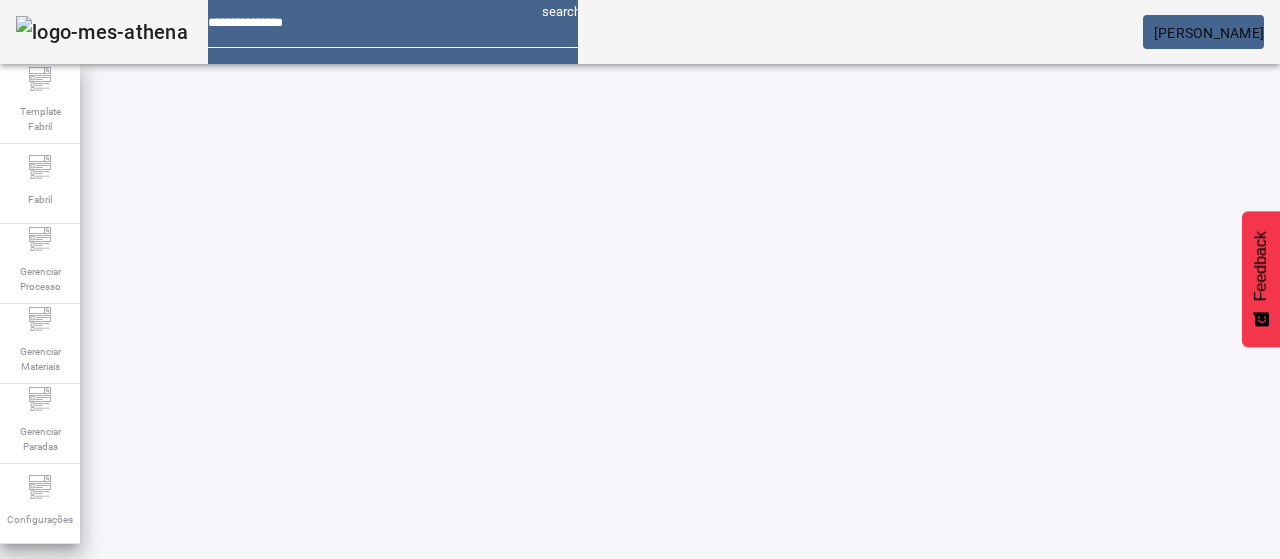 click on "**********" at bounding box center (116, 601) 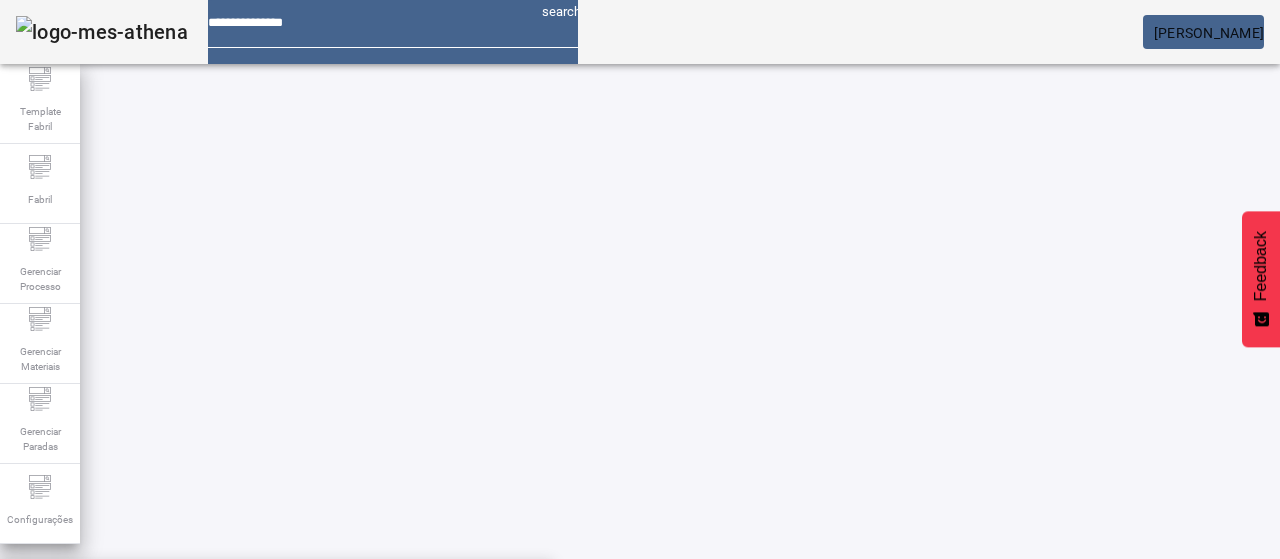 type on "**********" 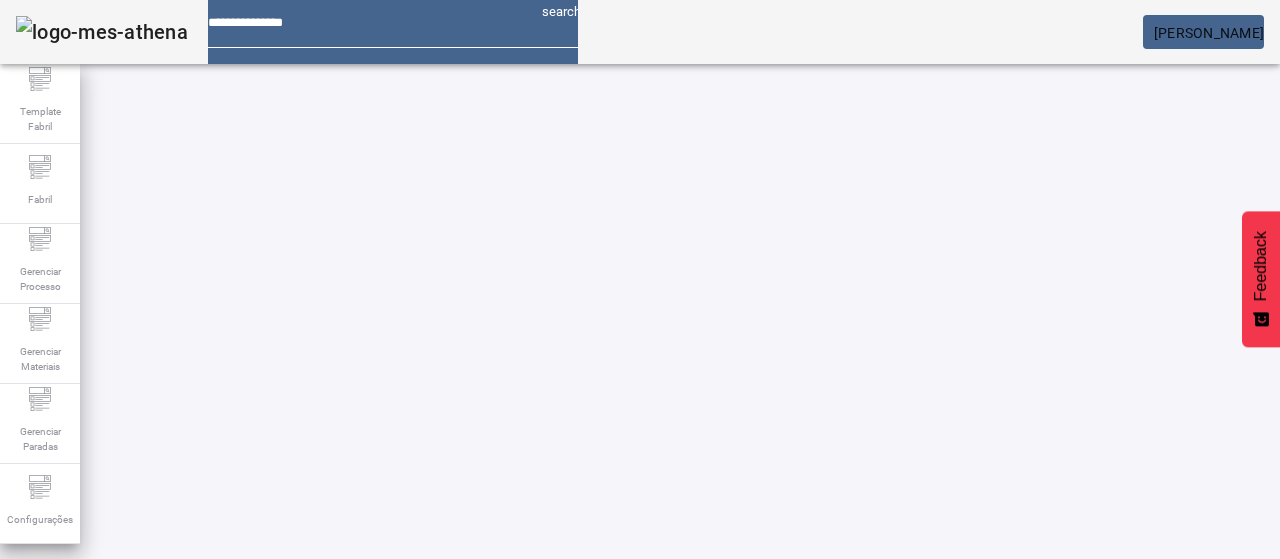 click on "FILTRAR" 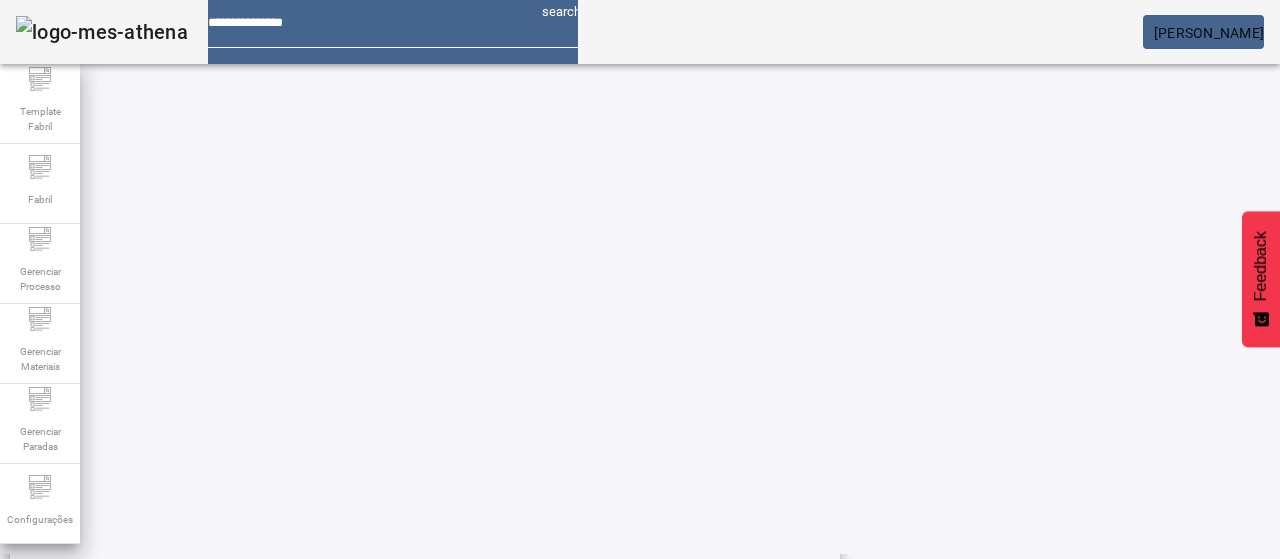 scroll, scrollTop: 23, scrollLeft: 0, axis: vertical 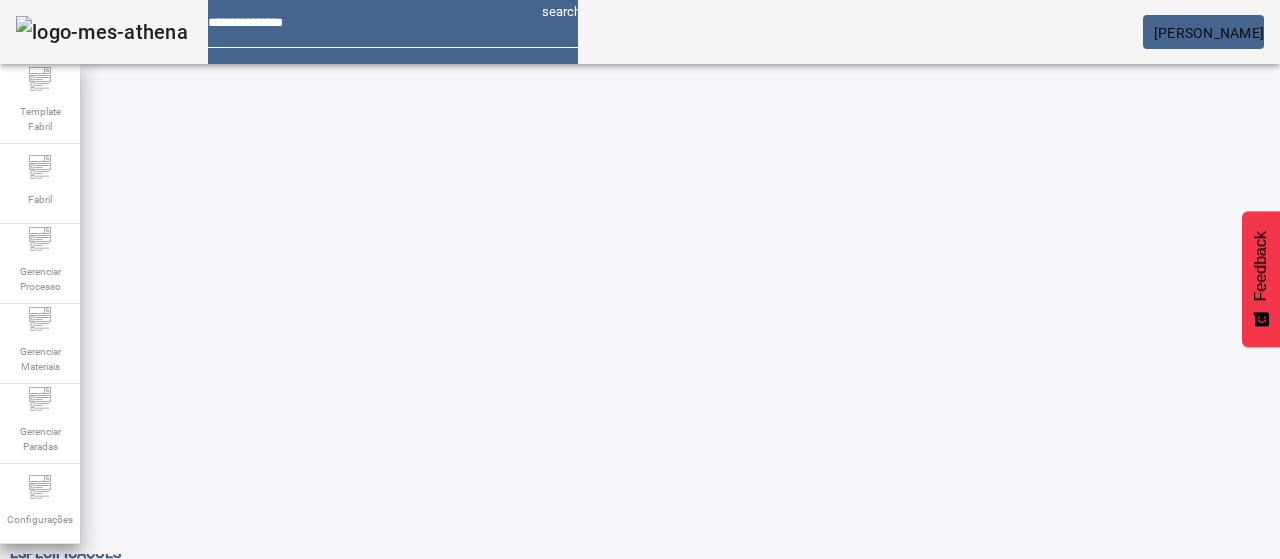 click on "Pesquise por unidade" at bounding box center [752, 578] 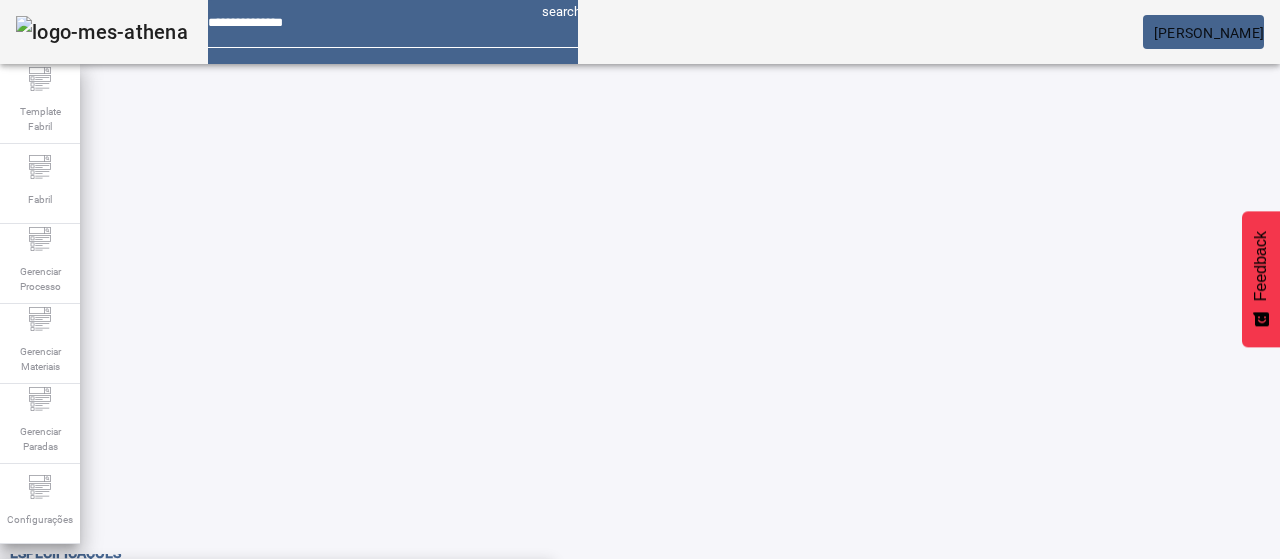 click on "C. Ypané" at bounding box center (276, 591) 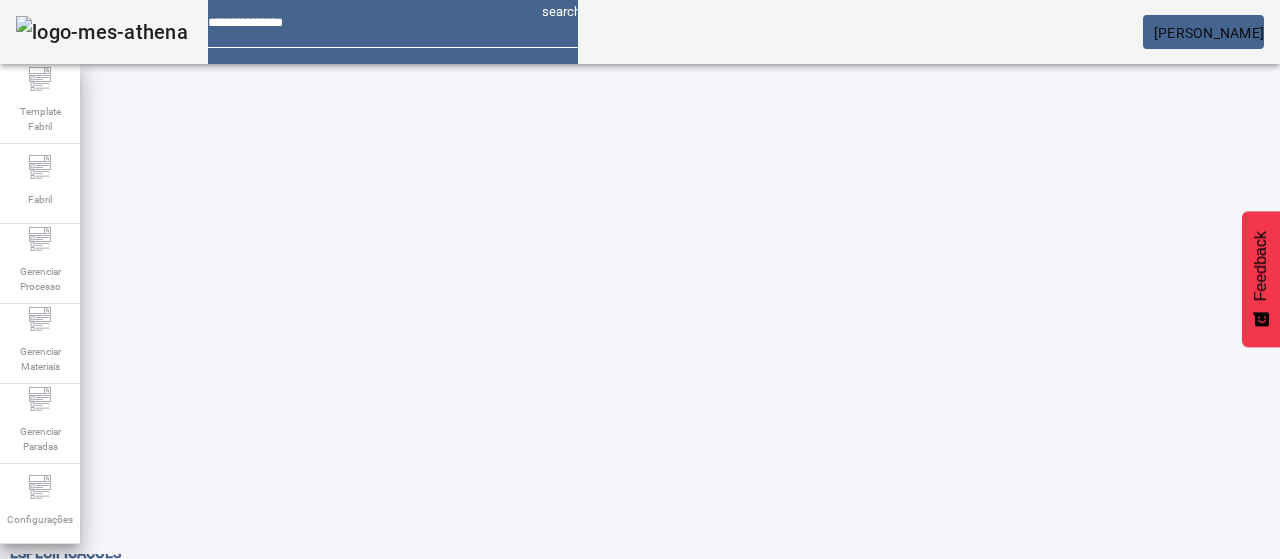 click on "FILTRAR" 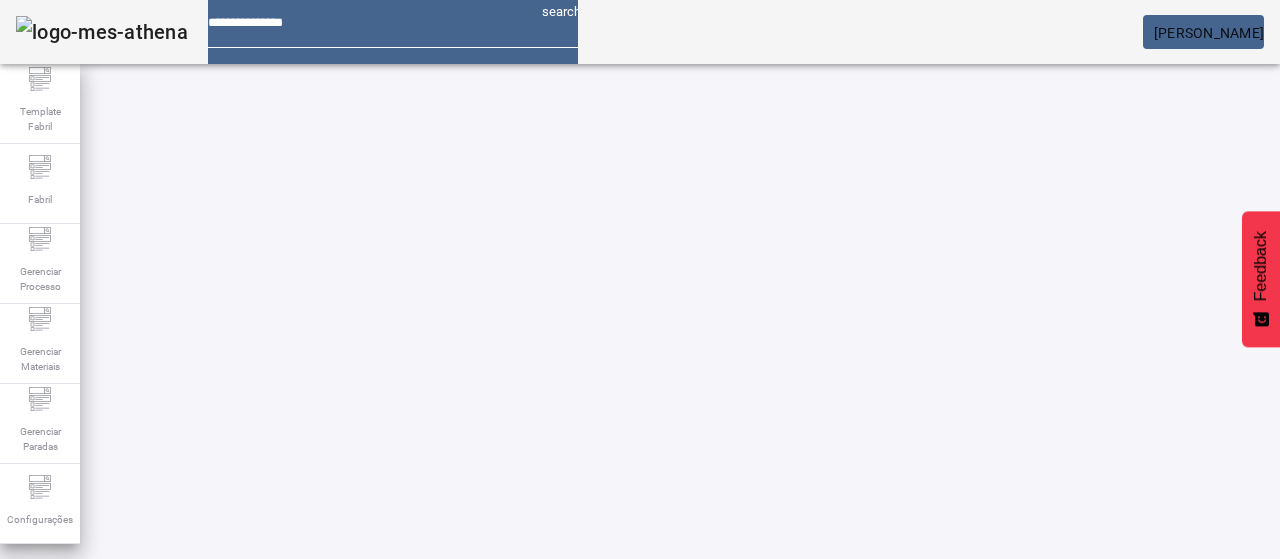 scroll, scrollTop: 140, scrollLeft: 0, axis: vertical 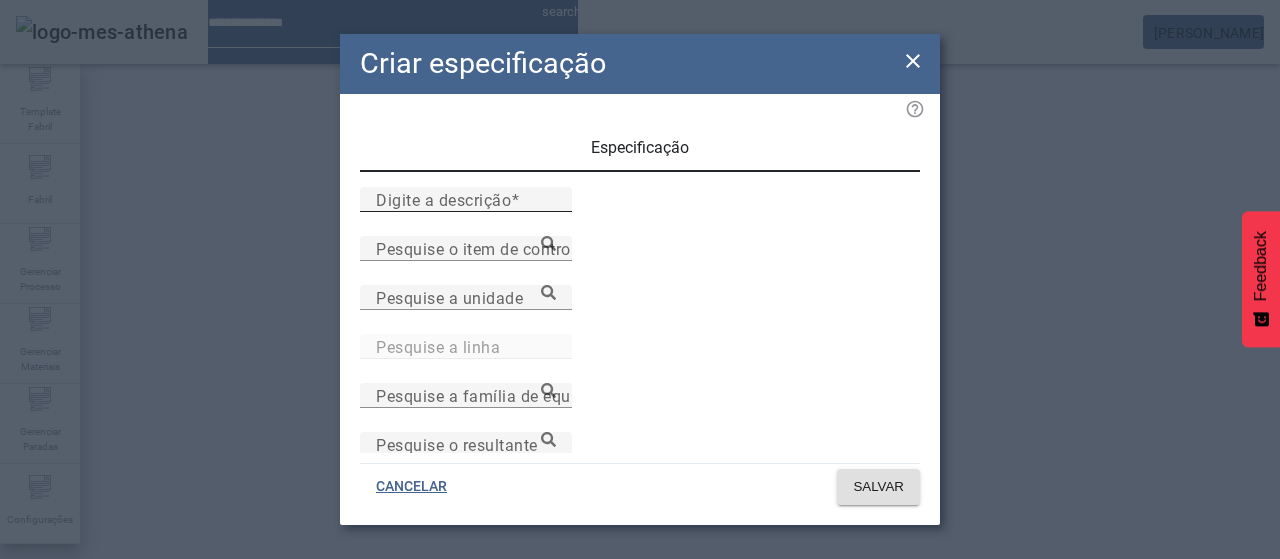click on "Digite a descrição" at bounding box center [443, 199] 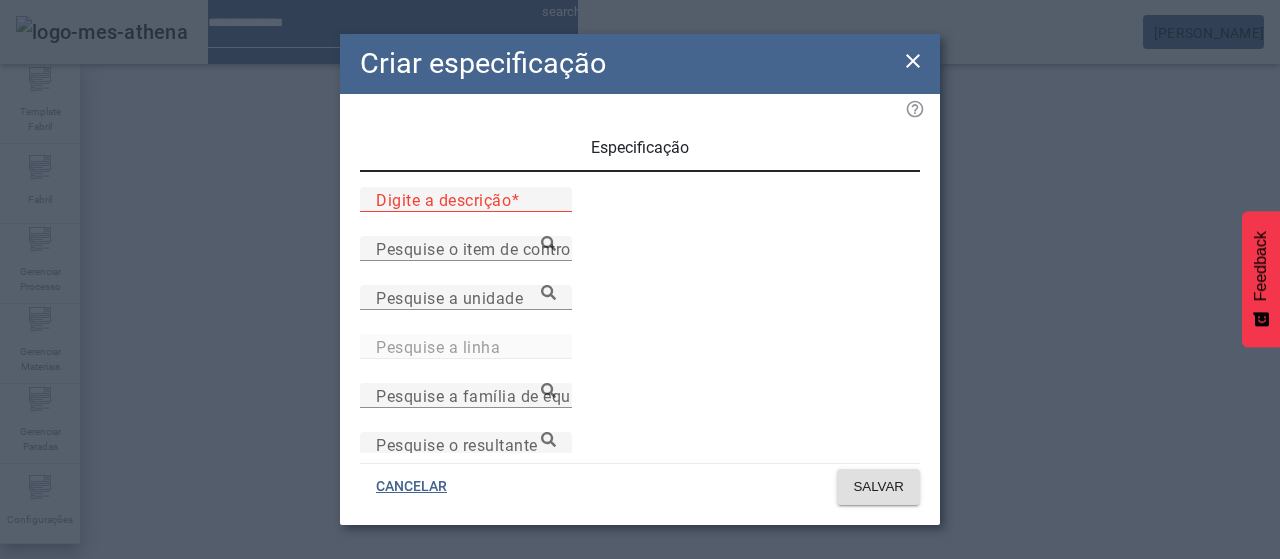 click on "Digite a descrição" at bounding box center (466, 200) 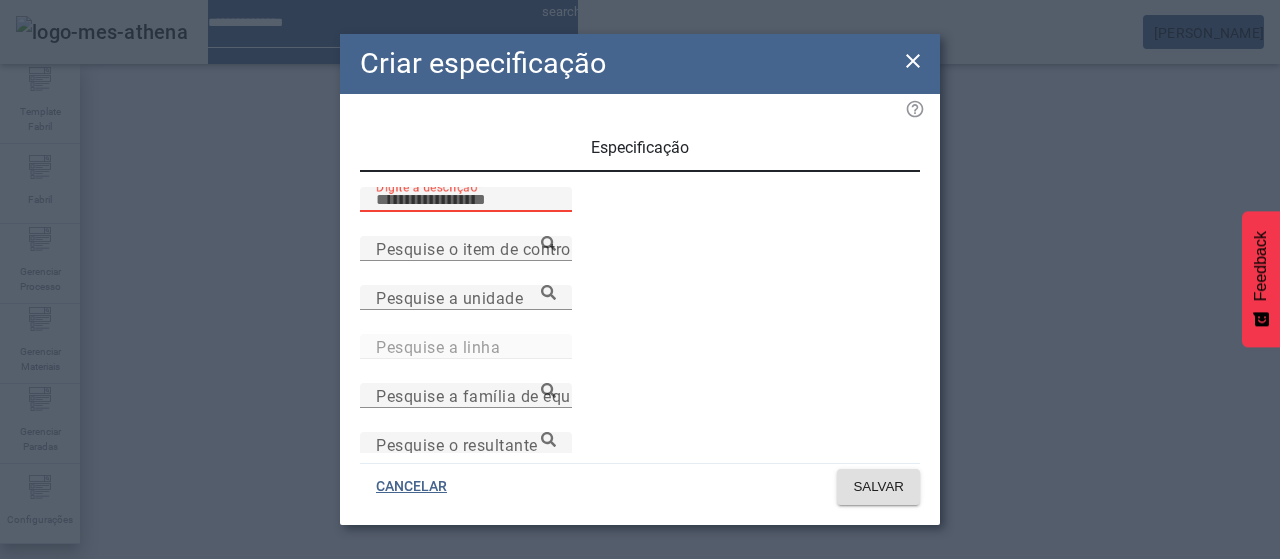 paste on "****" 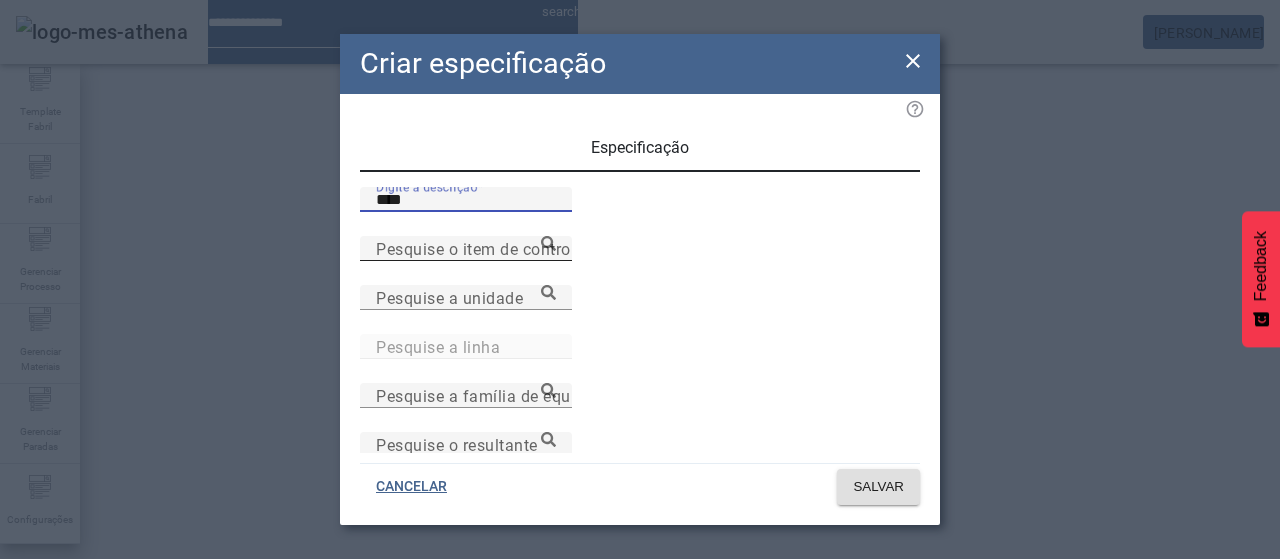 click on "Pesquise o item de controle" at bounding box center [466, 249] 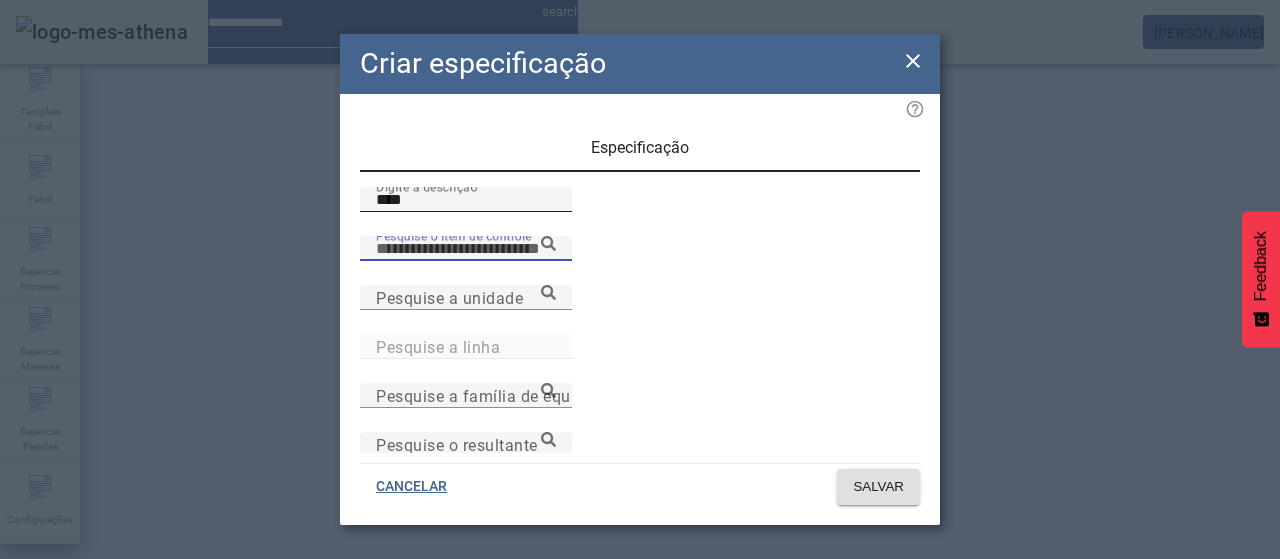 click on "****" at bounding box center [466, 200] 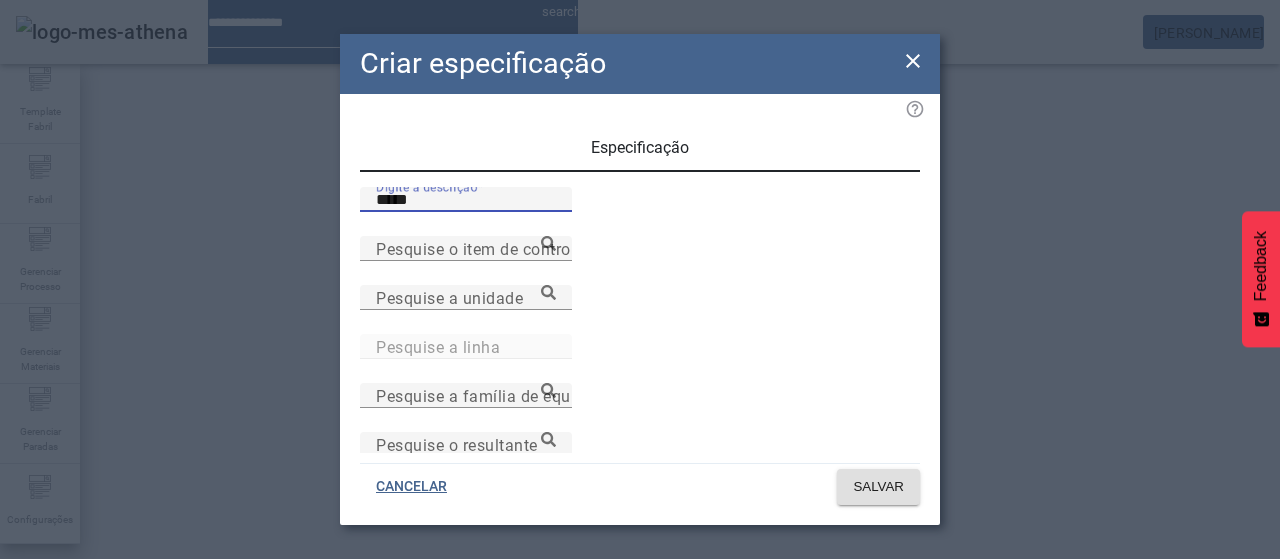 click on "*****" at bounding box center [466, 200] 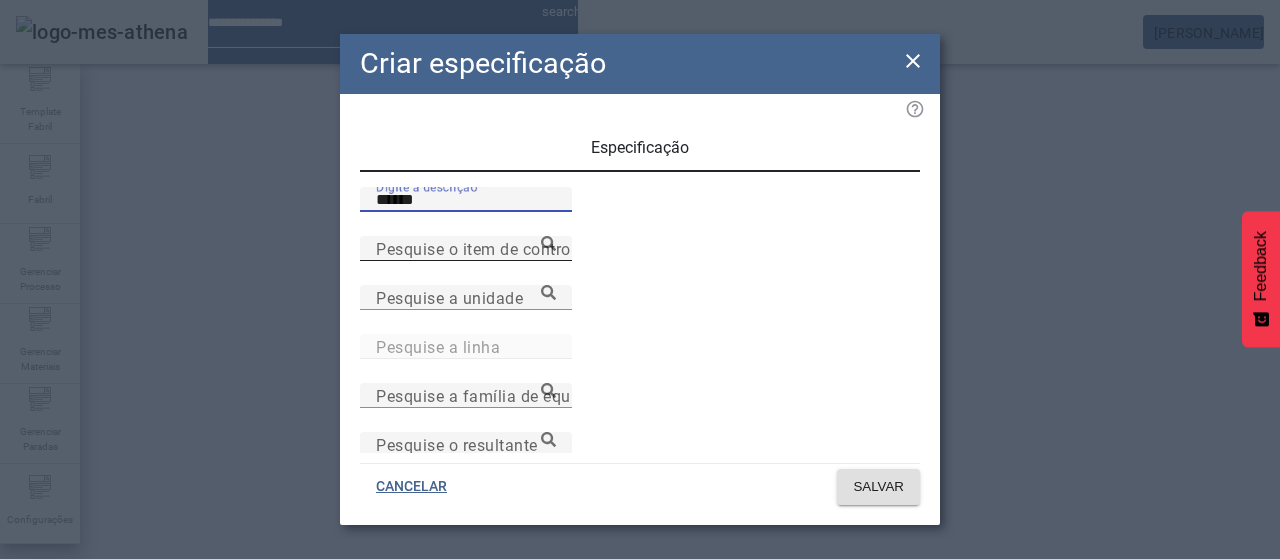 type on "******" 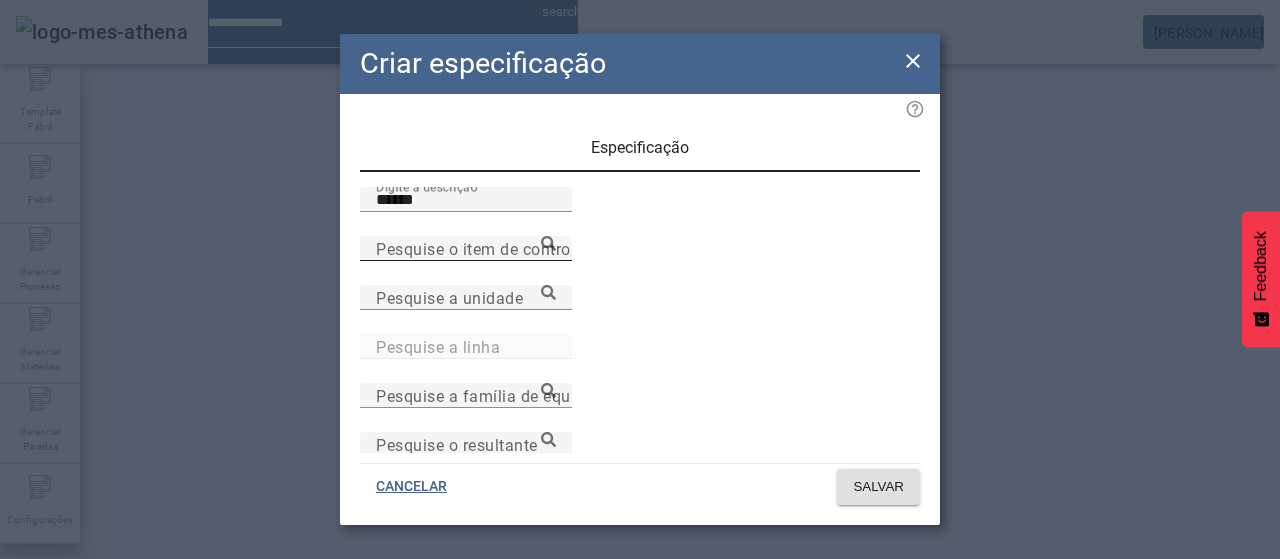 click on "Pesquise o item de controle" at bounding box center (480, 248) 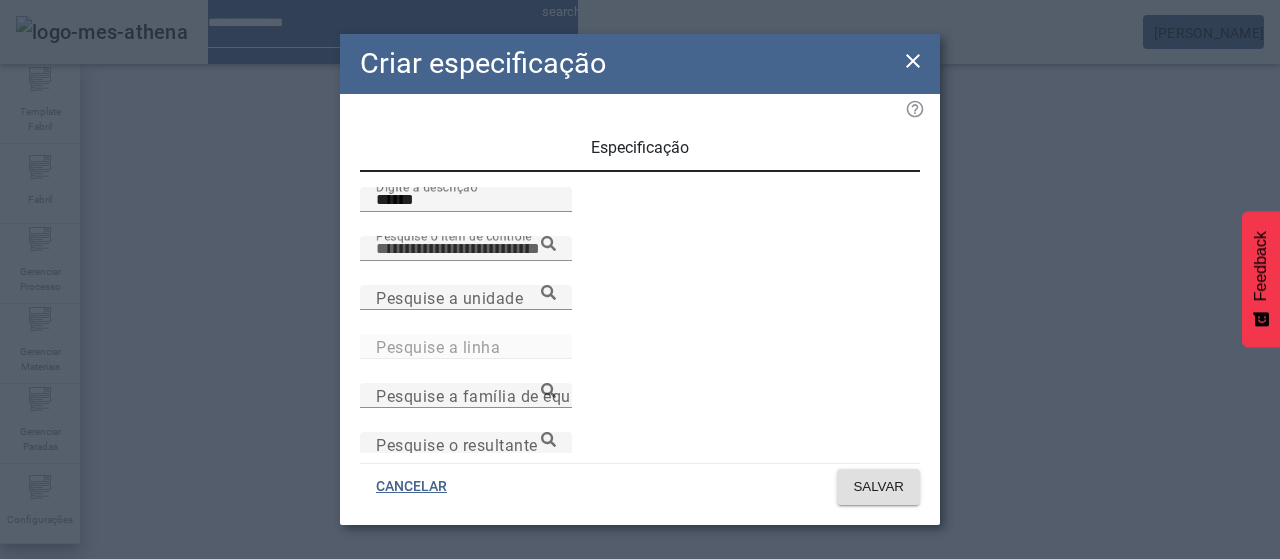 paste on "**********" 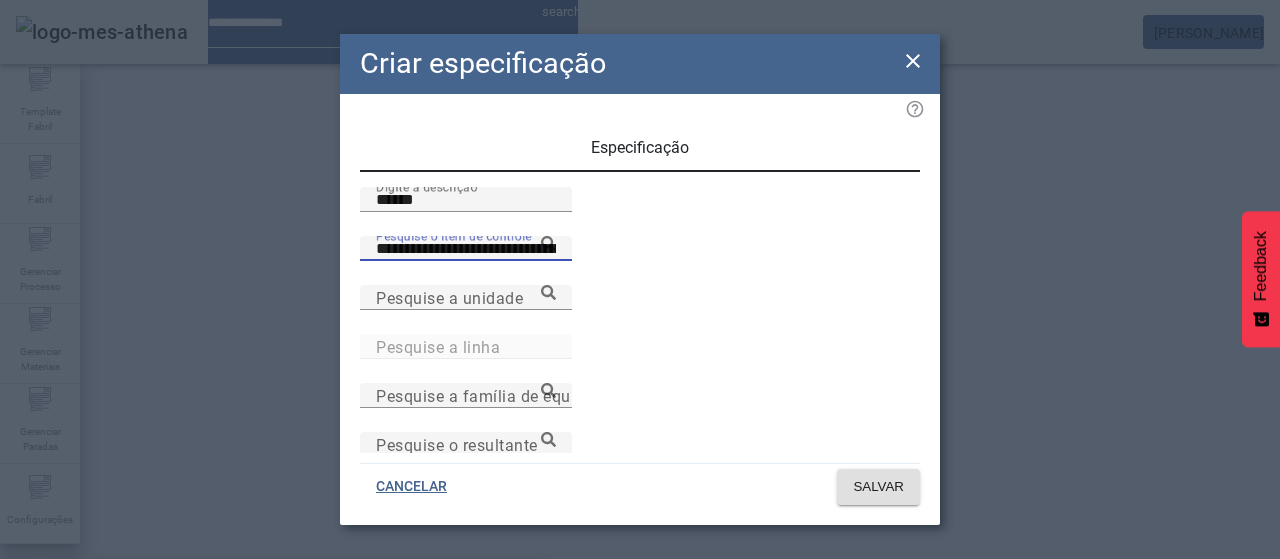 type on "**********" 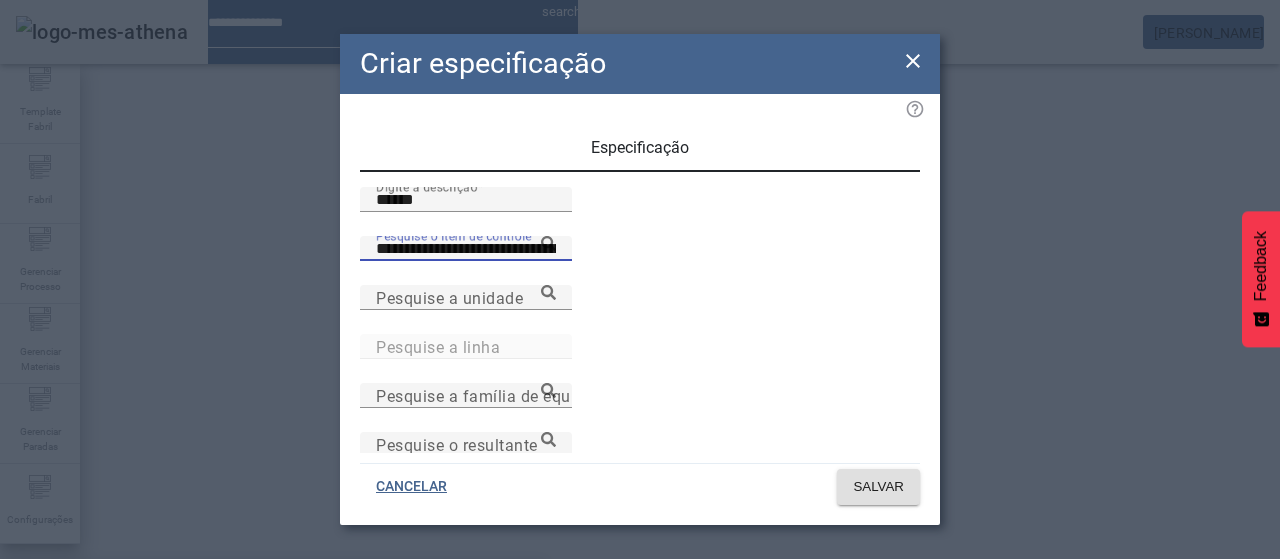 click on "Temperatura do repouso final do adjunto" at bounding box center [170, 591] 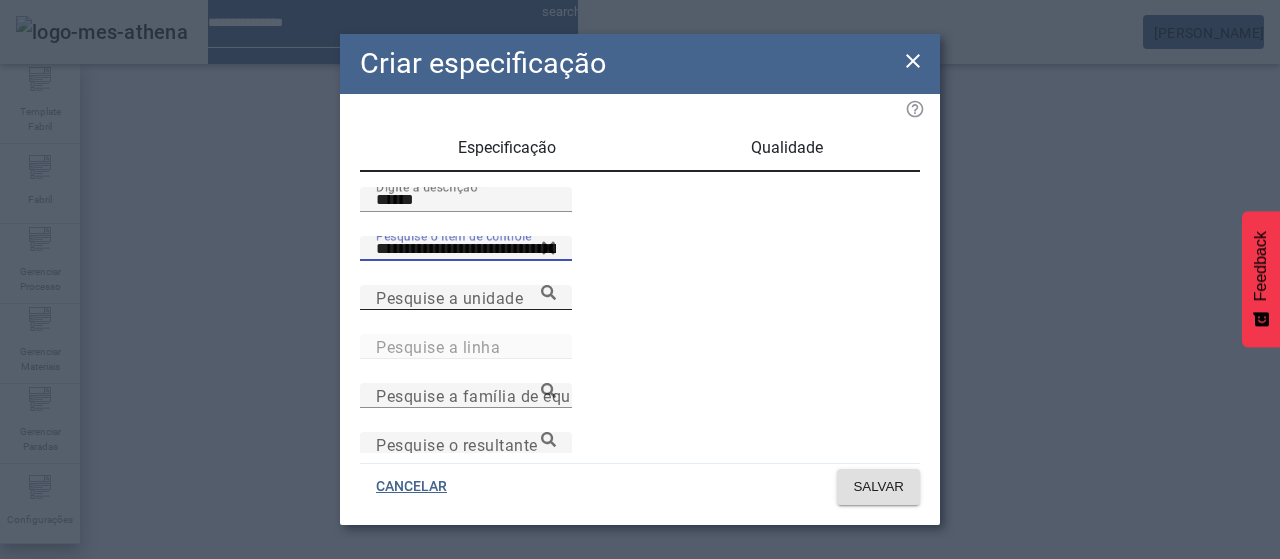 click on "Pesquise a unidade" at bounding box center [466, 297] 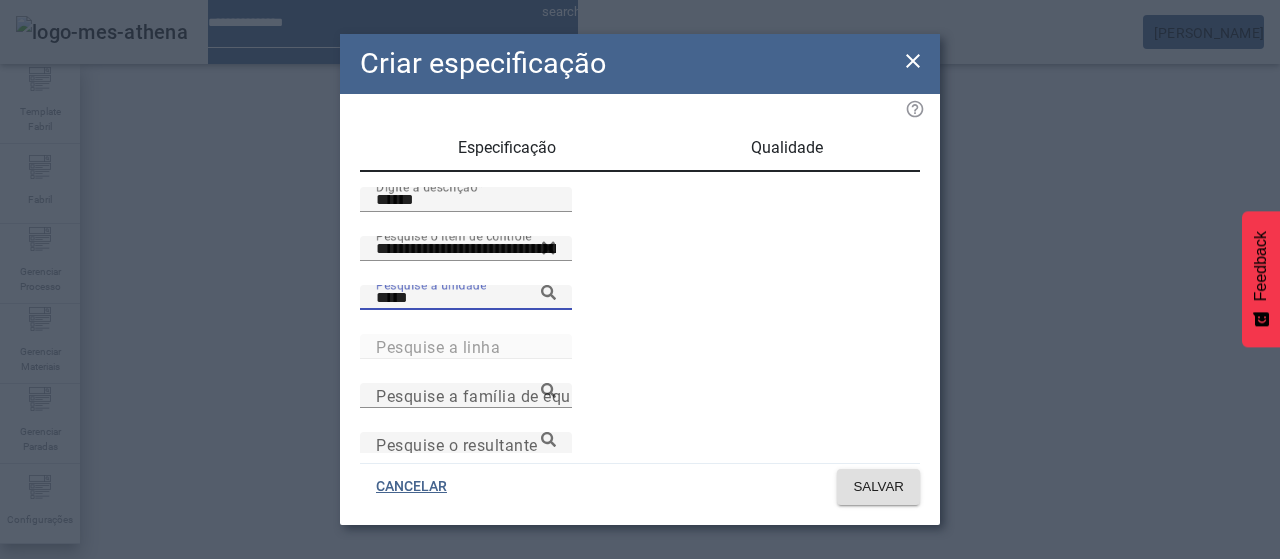 type on "*****" 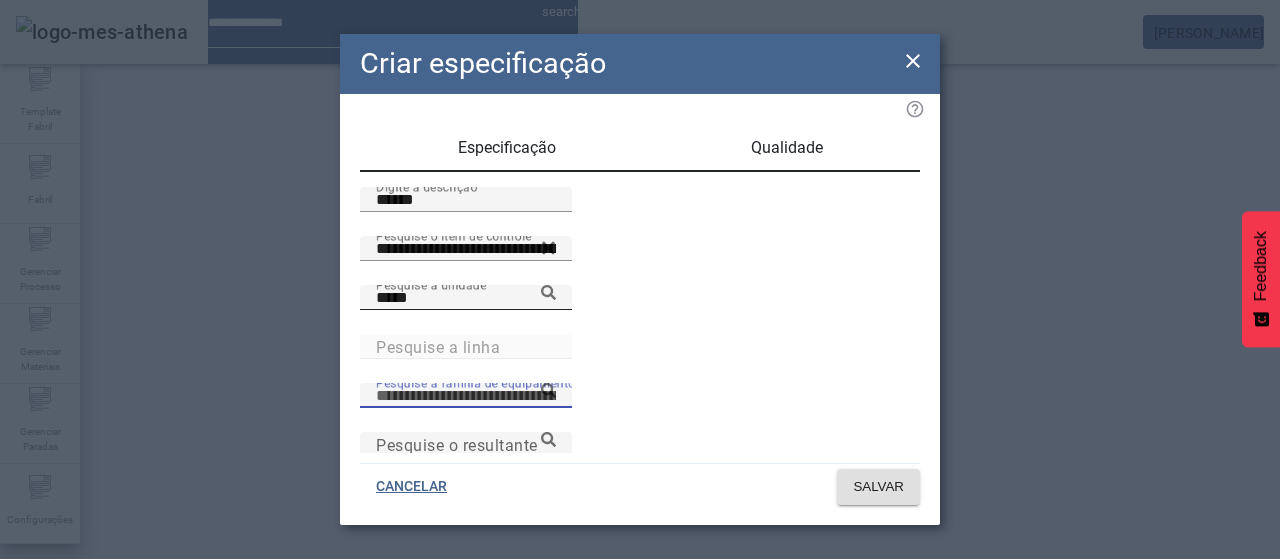 scroll, scrollTop: 16, scrollLeft: 0, axis: vertical 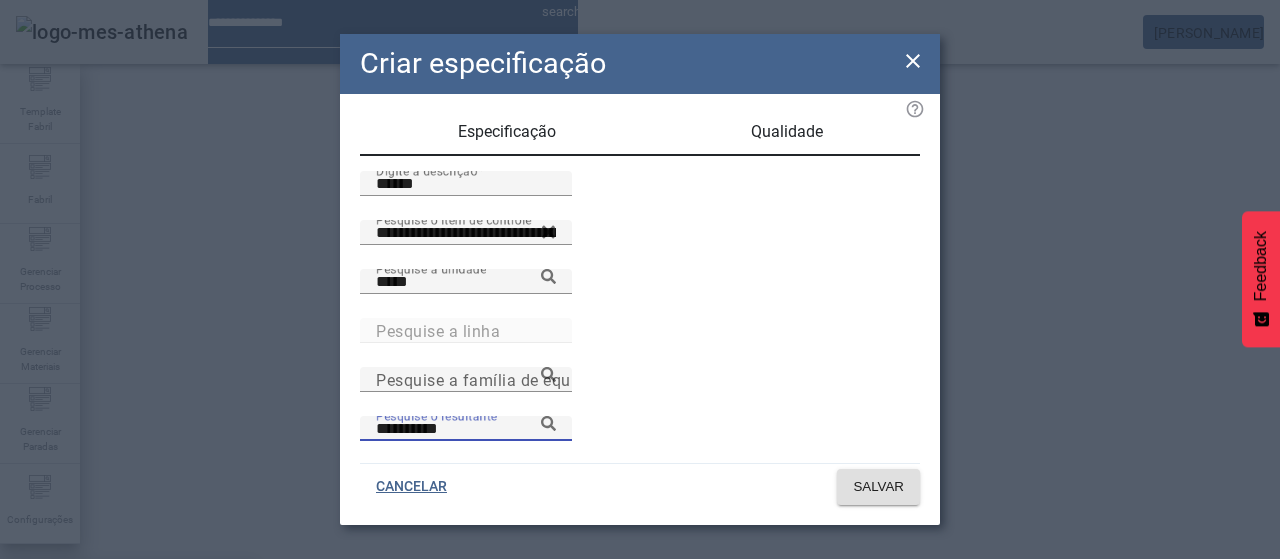 click on "**********" at bounding box center (466, 429) 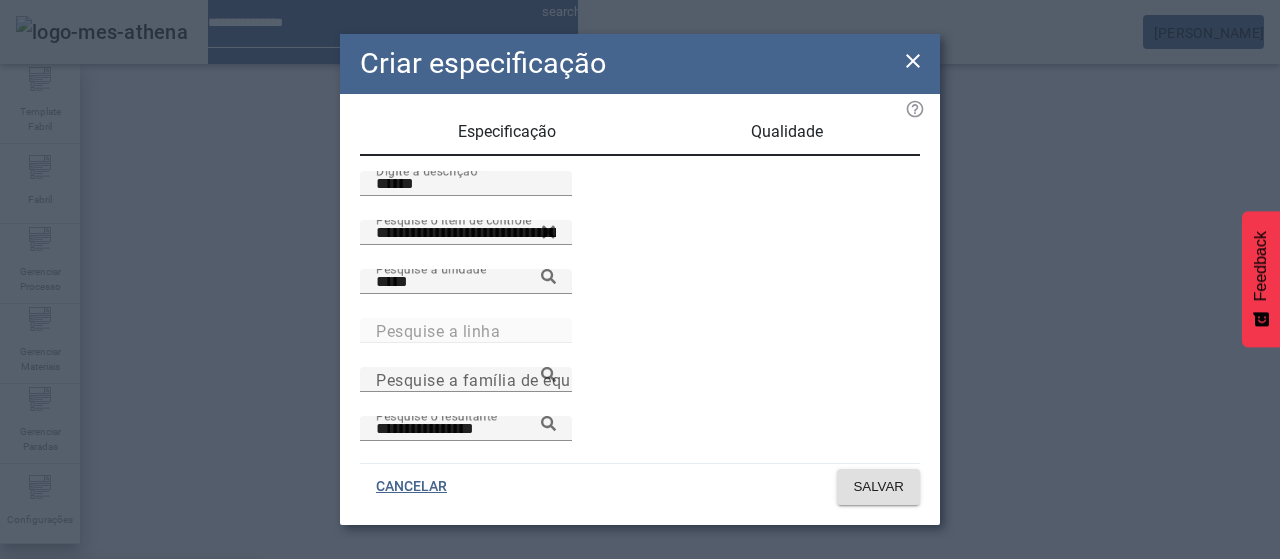 click on "Mosto Brahma Chopp 18" at bounding box center (110, 591) 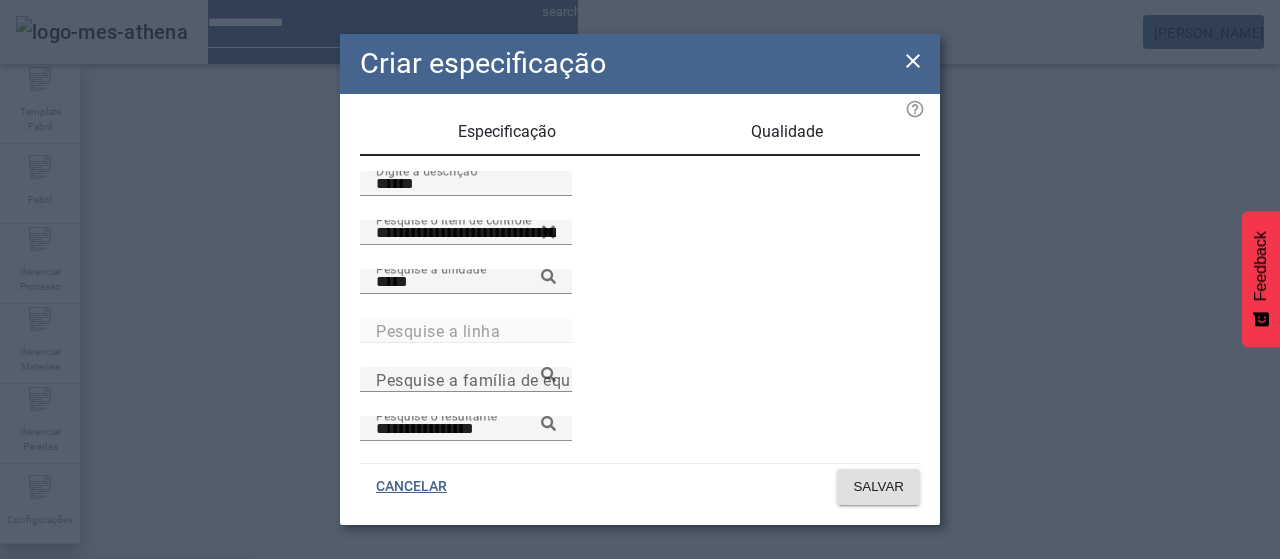 type on "**********" 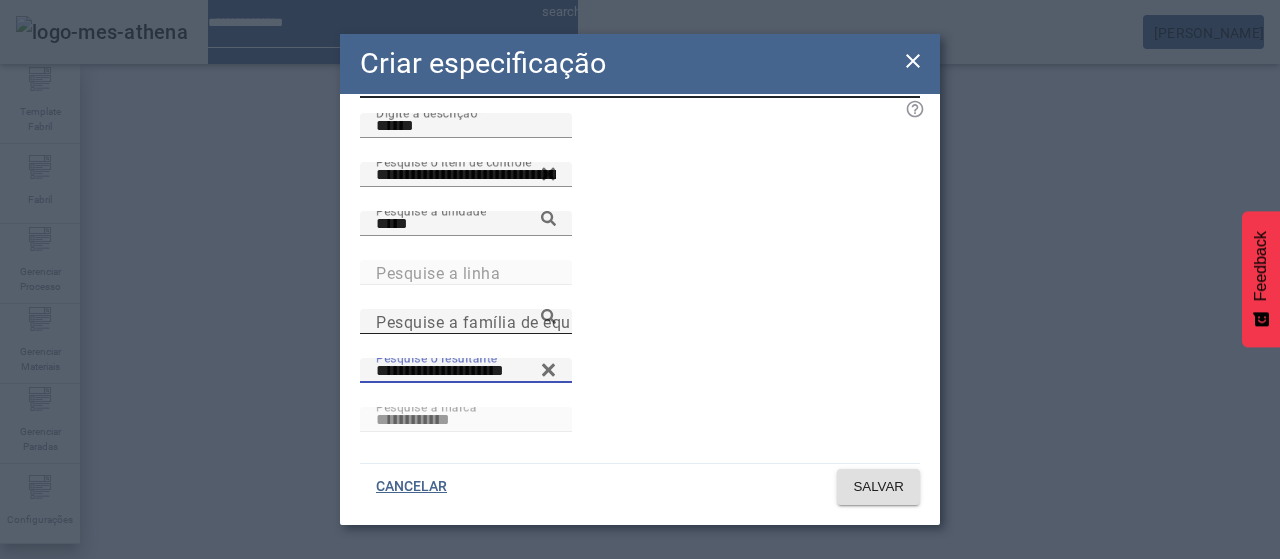 scroll, scrollTop: 116, scrollLeft: 0, axis: vertical 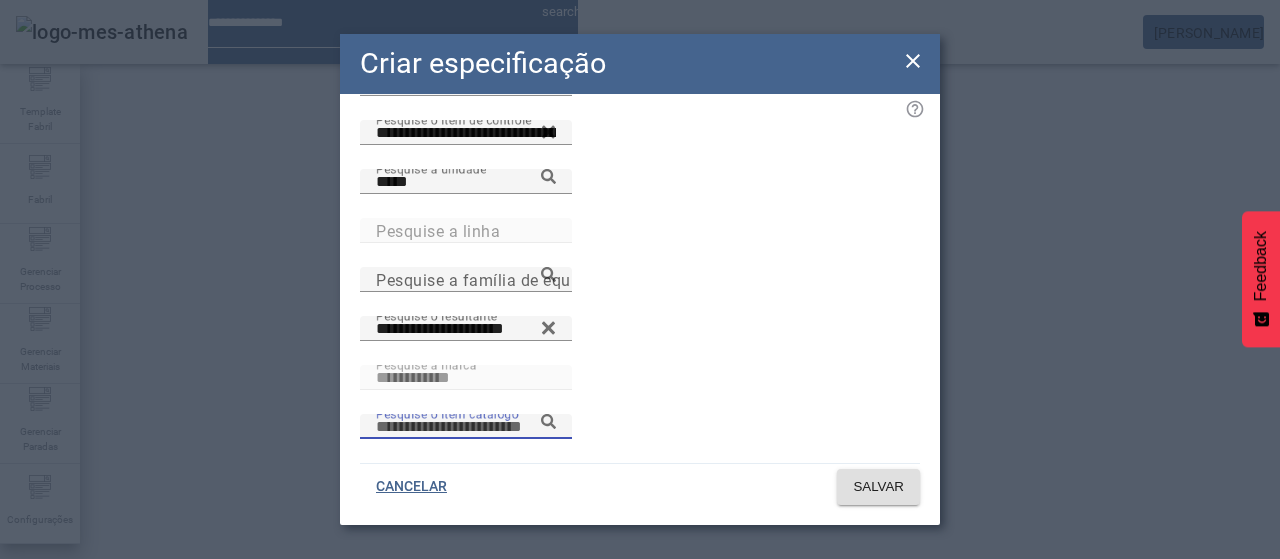 click on "Pesquise o item catálogo" at bounding box center (466, 427) 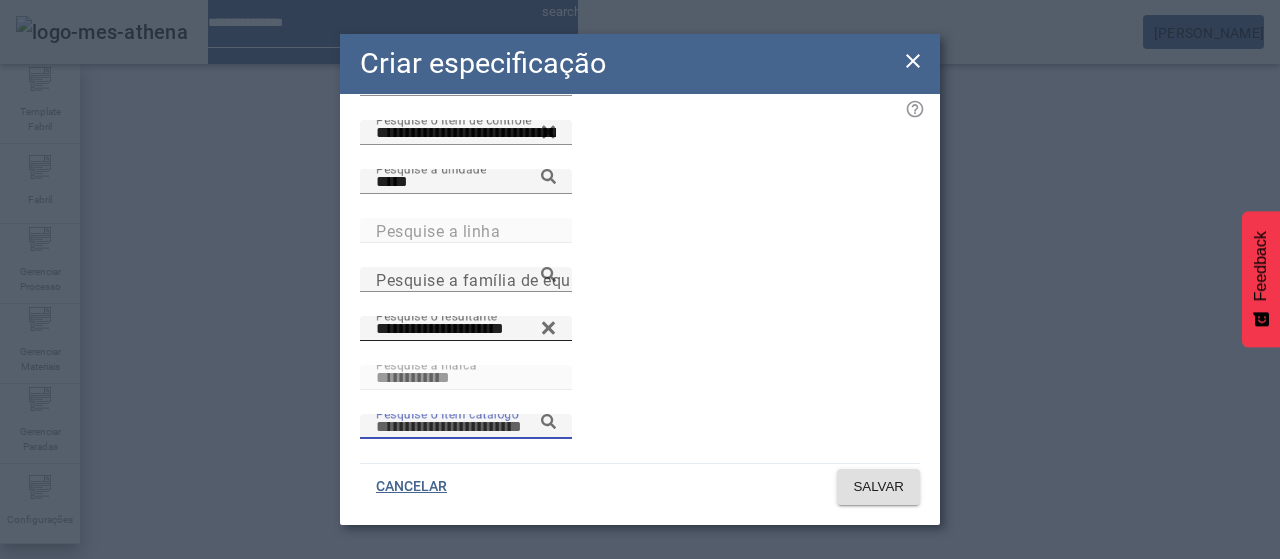 paste on "**********" 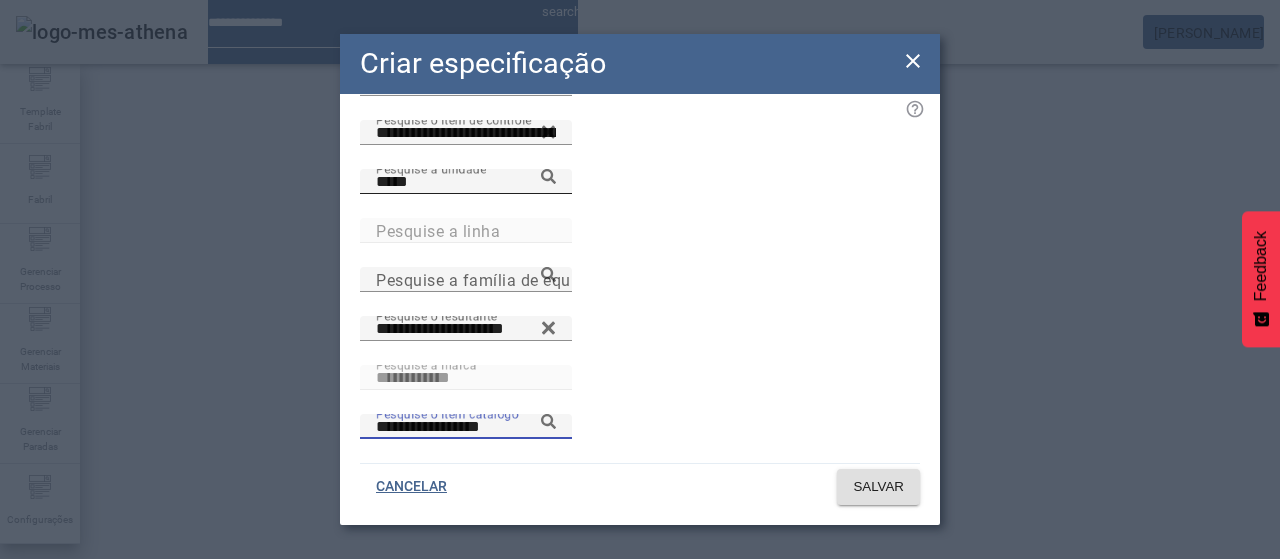 type on "**********" 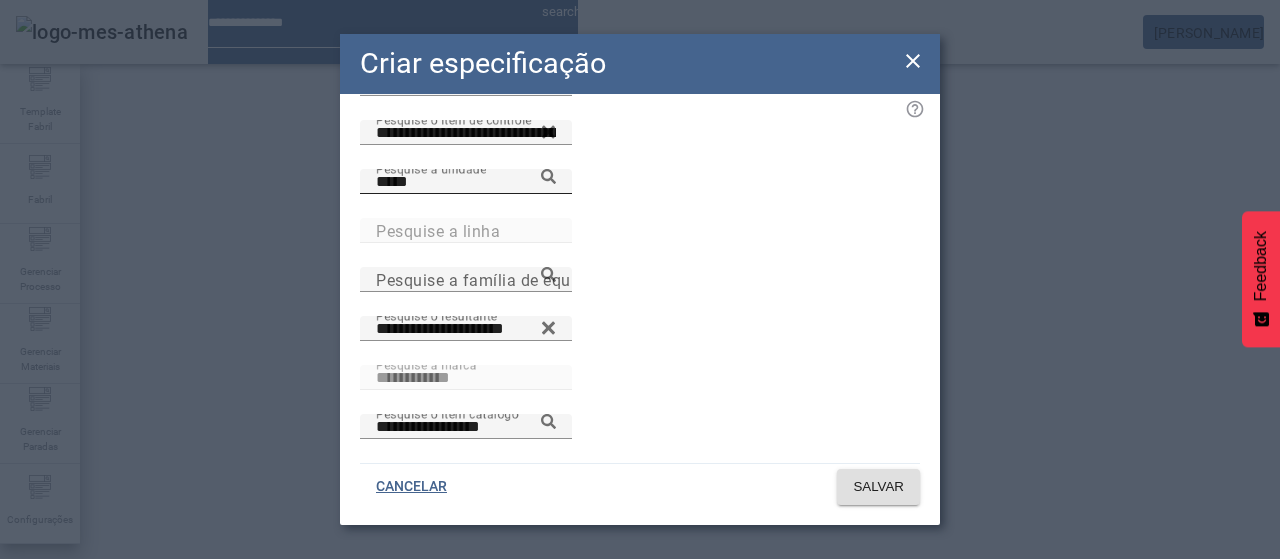 click 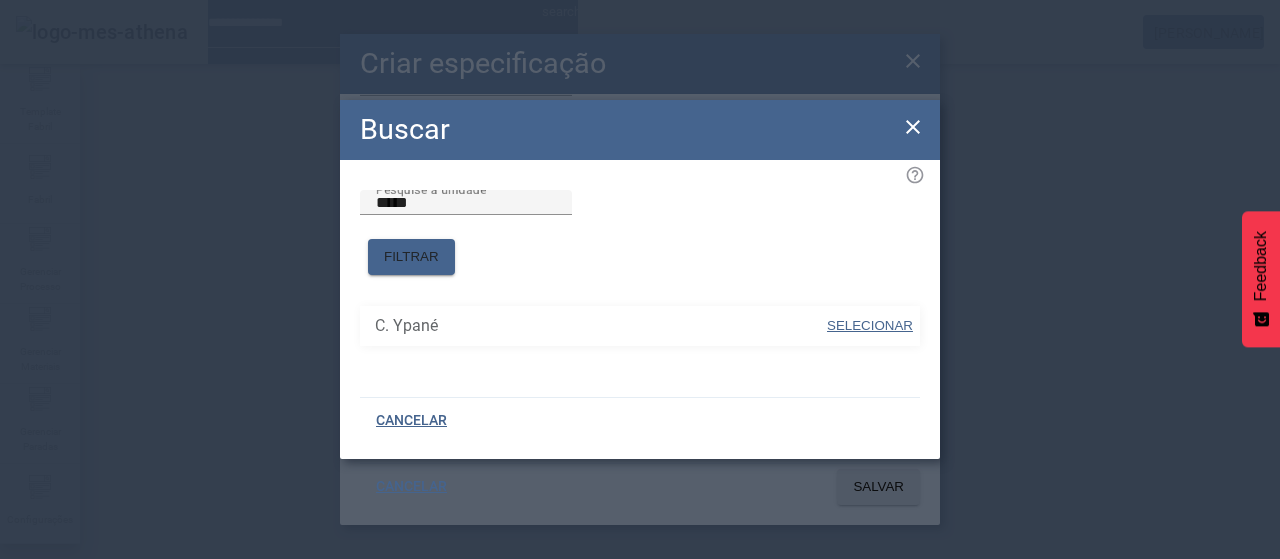 click on "SELECIONAR" at bounding box center [870, 325] 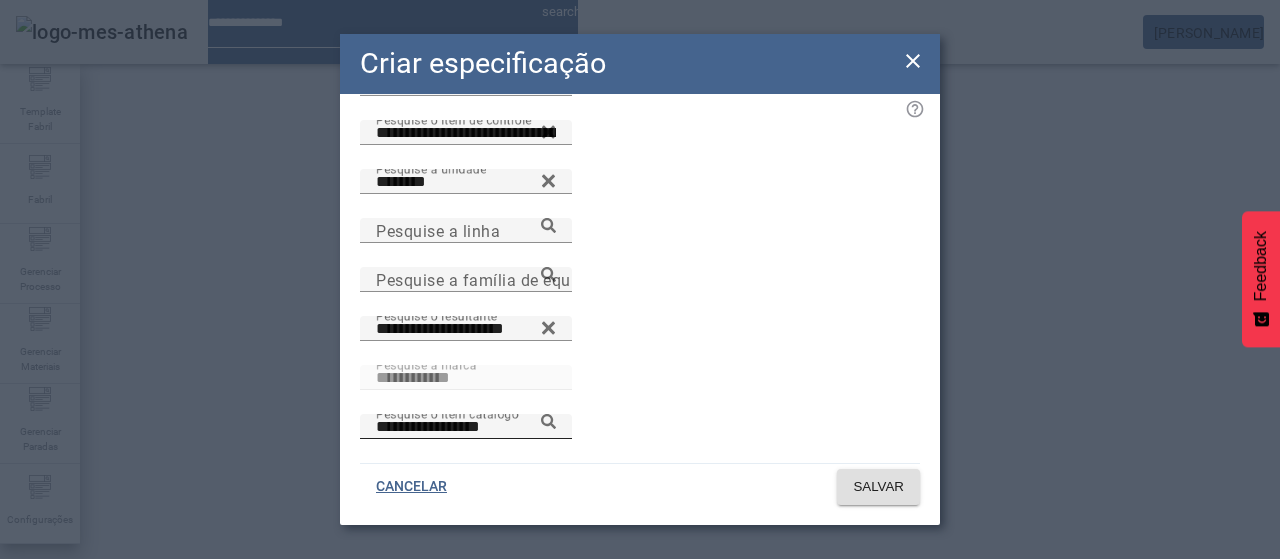 click 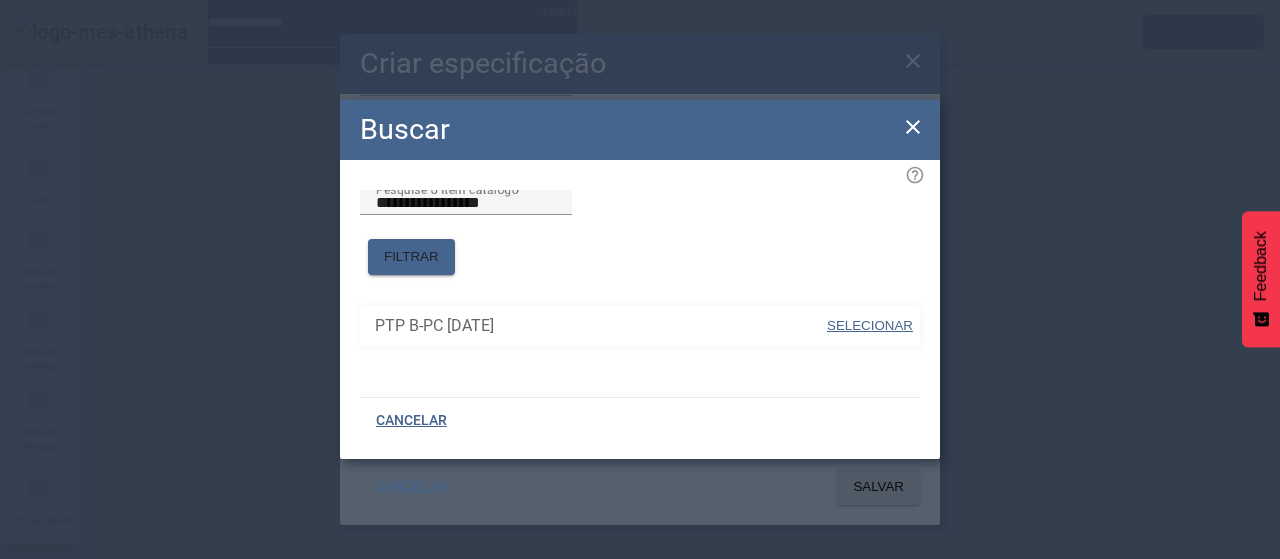 click at bounding box center (870, 326) 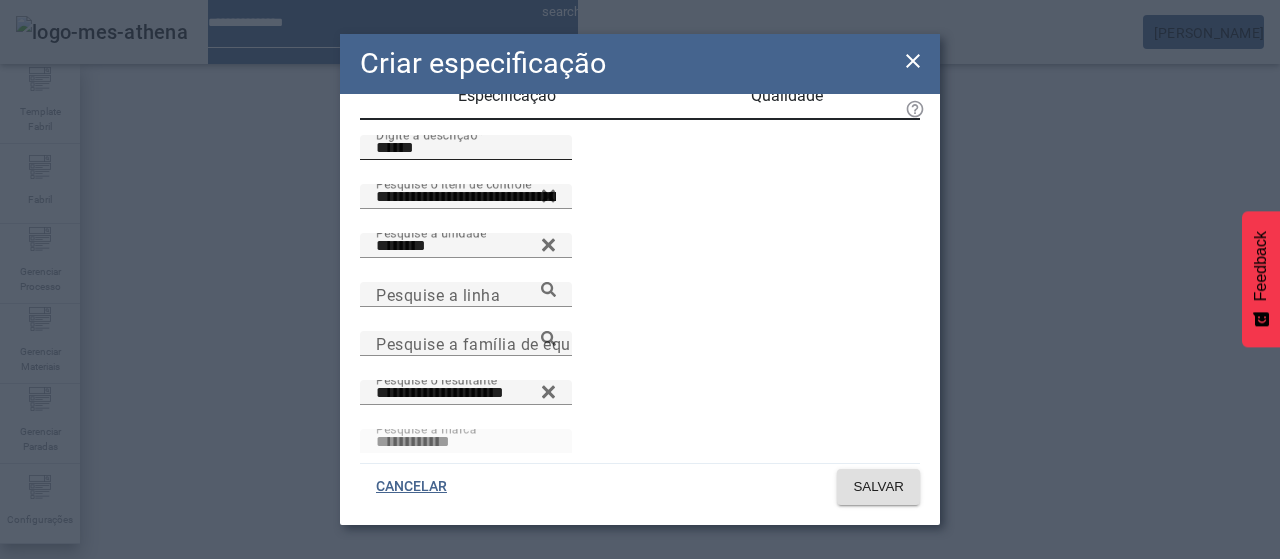 scroll, scrollTop: 0, scrollLeft: 0, axis: both 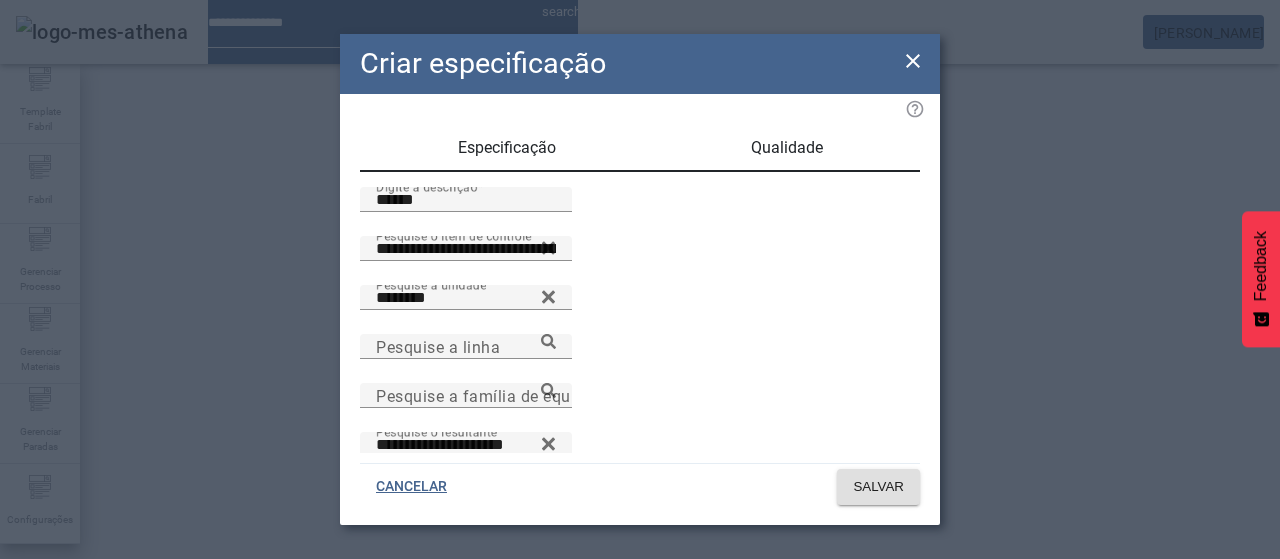 click on "Qualidade" at bounding box center [787, 148] 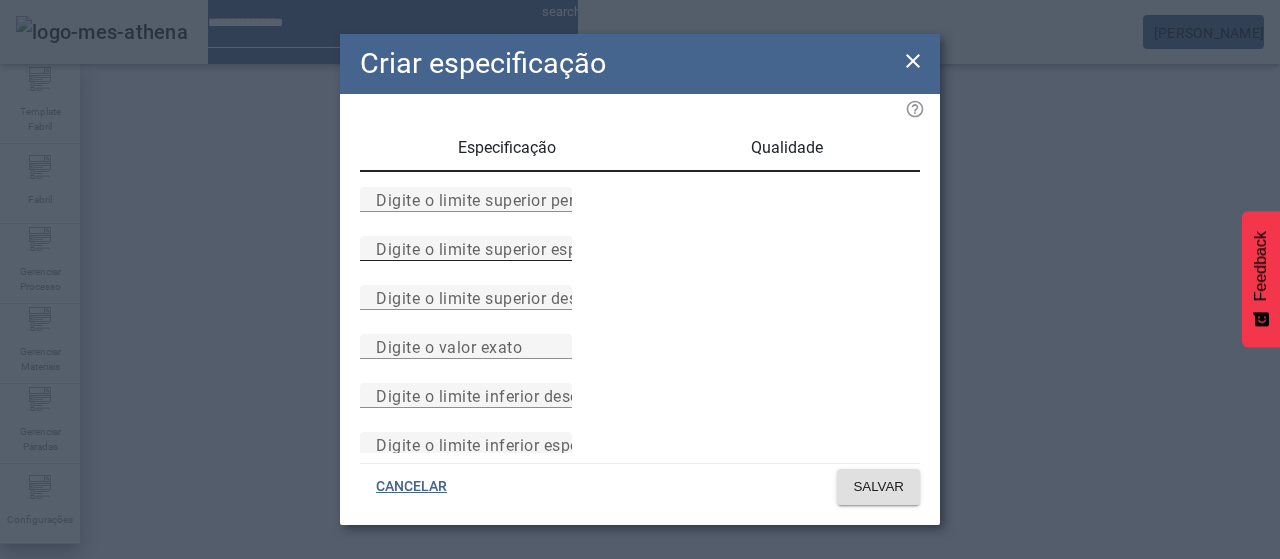 click on "Digite o limite superior especificado" at bounding box center [511, 248] 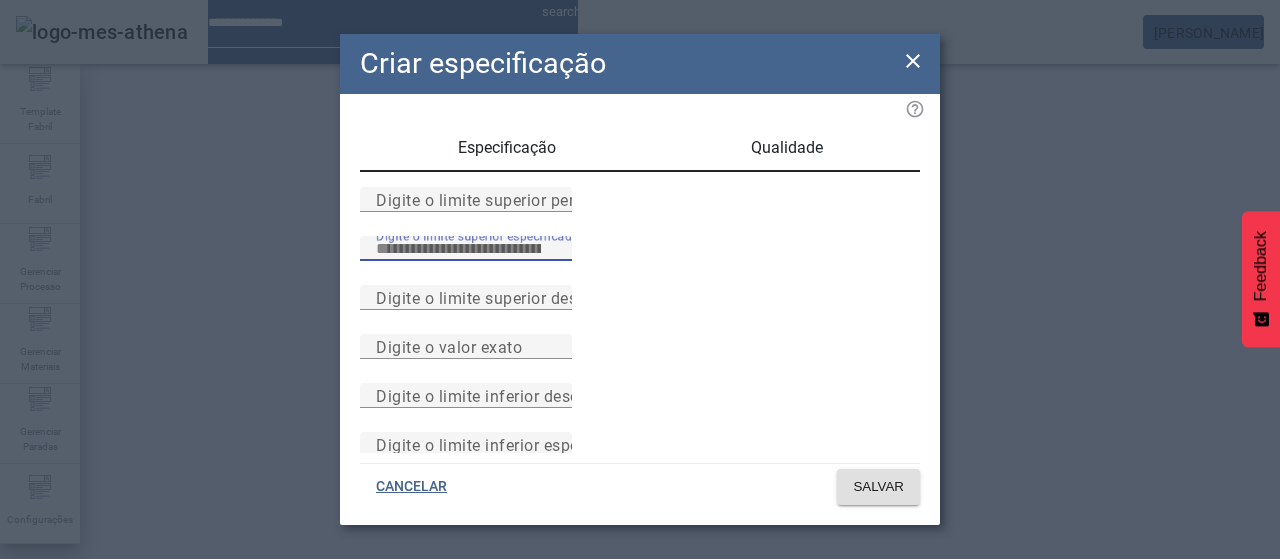 type on "**" 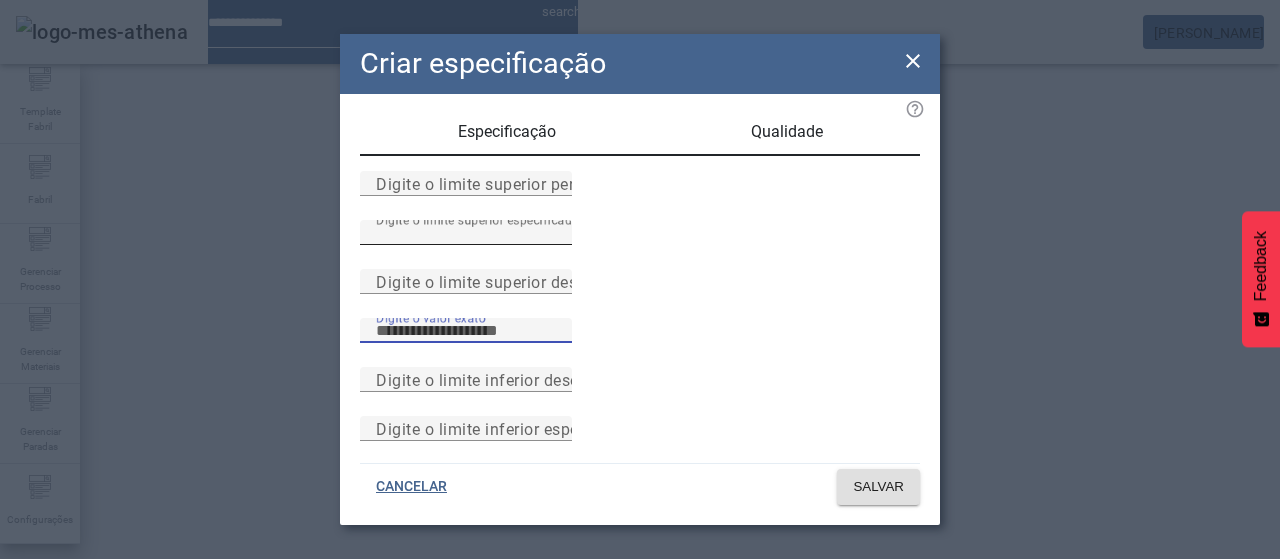 scroll, scrollTop: 261, scrollLeft: 0, axis: vertical 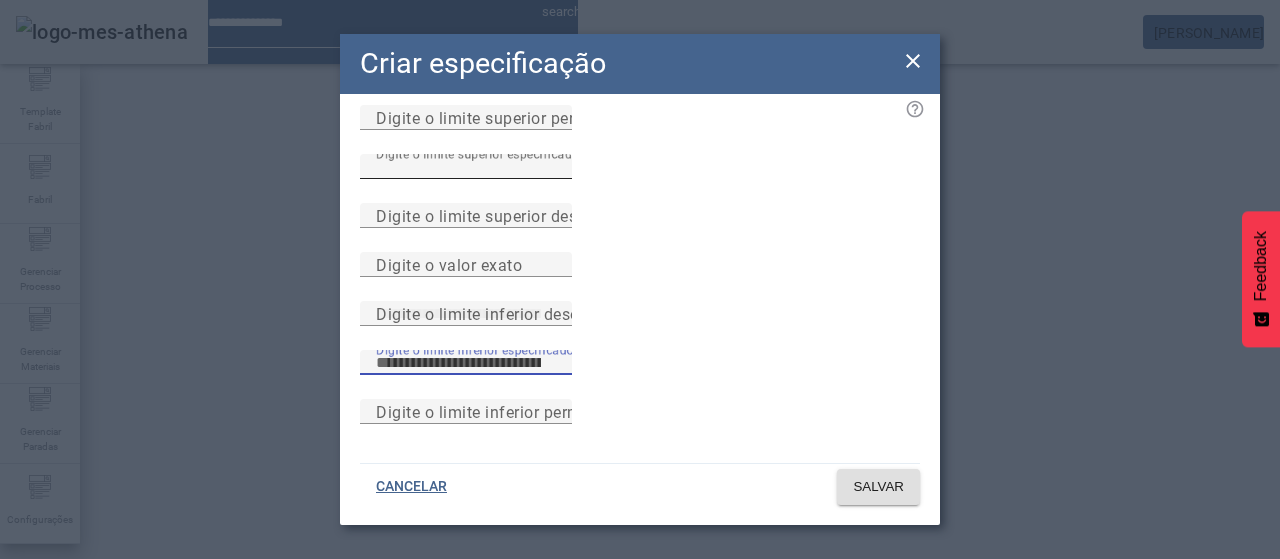 type on "**" 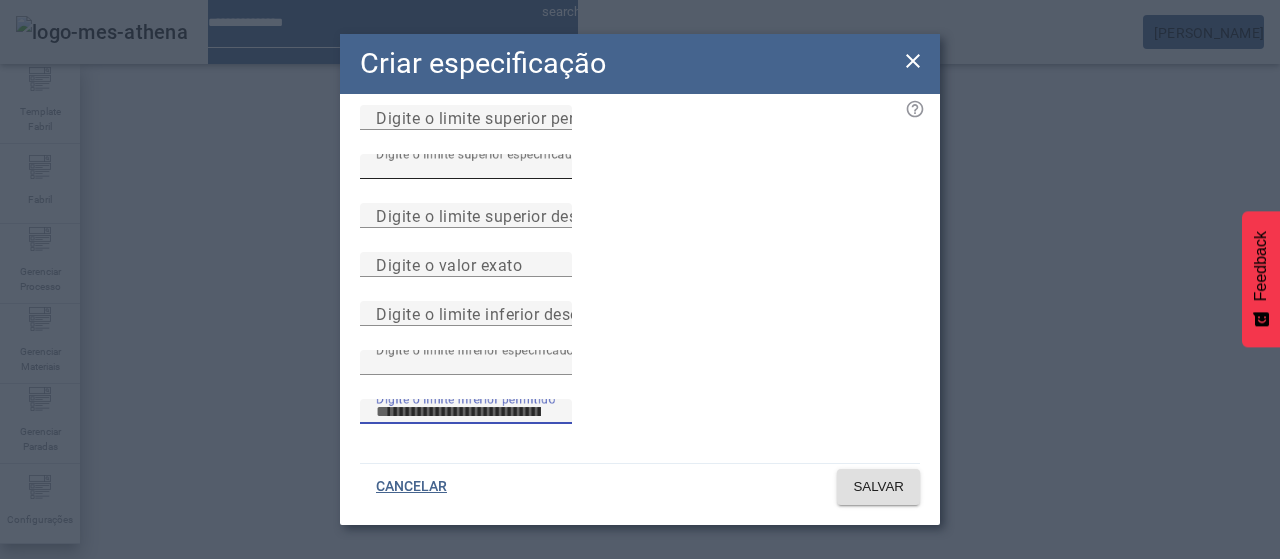 type 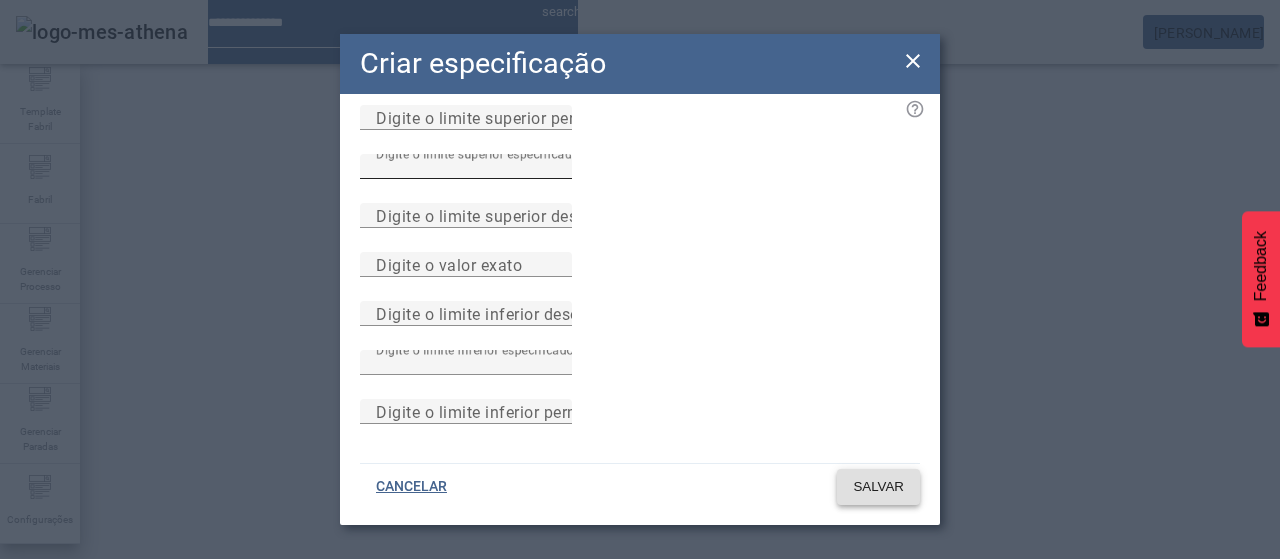 type 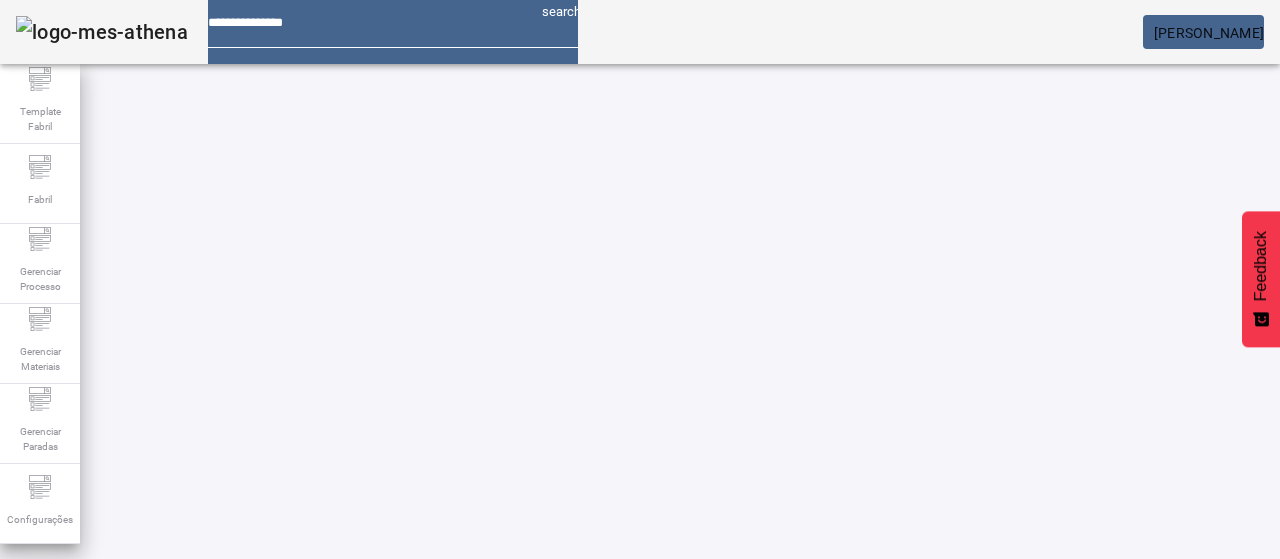 scroll, scrollTop: 190, scrollLeft: 0, axis: vertical 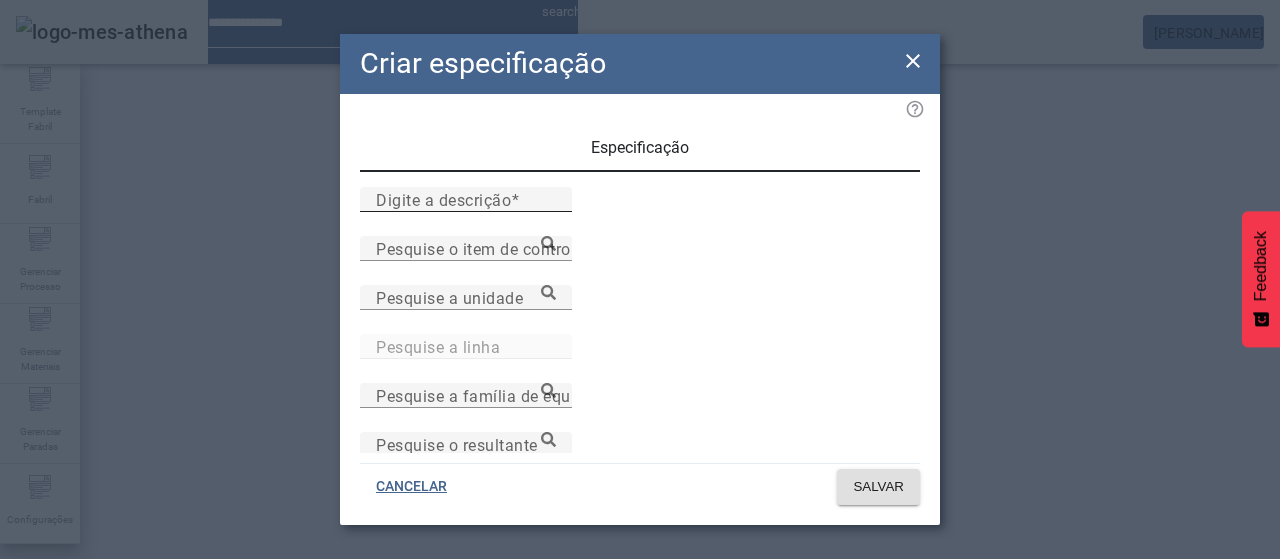 drag, startPoint x: 548, startPoint y: 209, endPoint x: 549, endPoint y: 223, distance: 14.035668 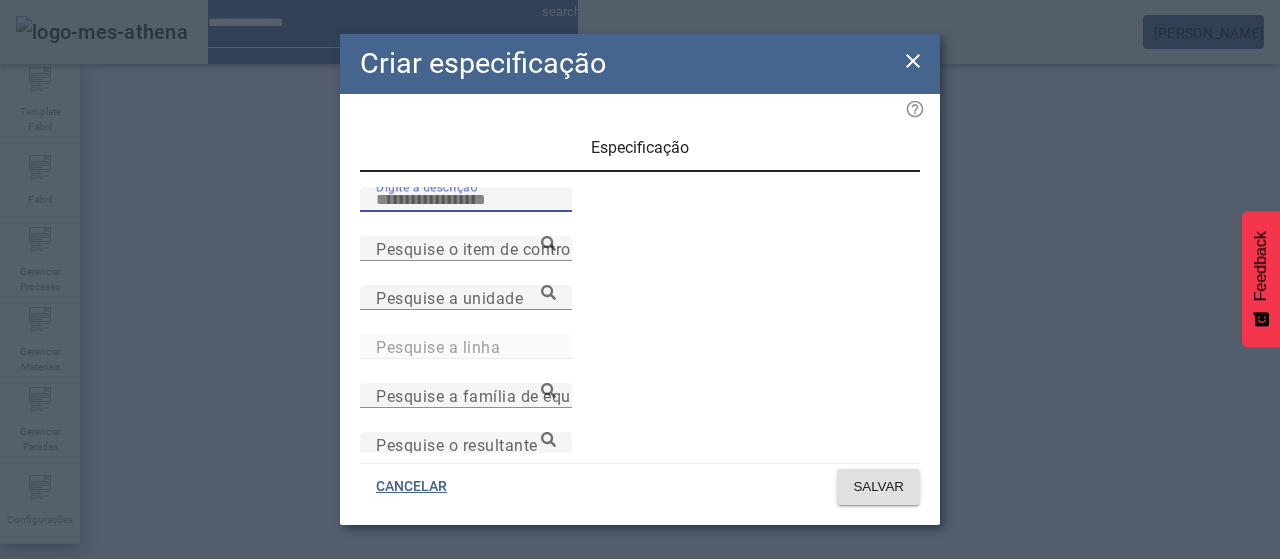 paste on "*****" 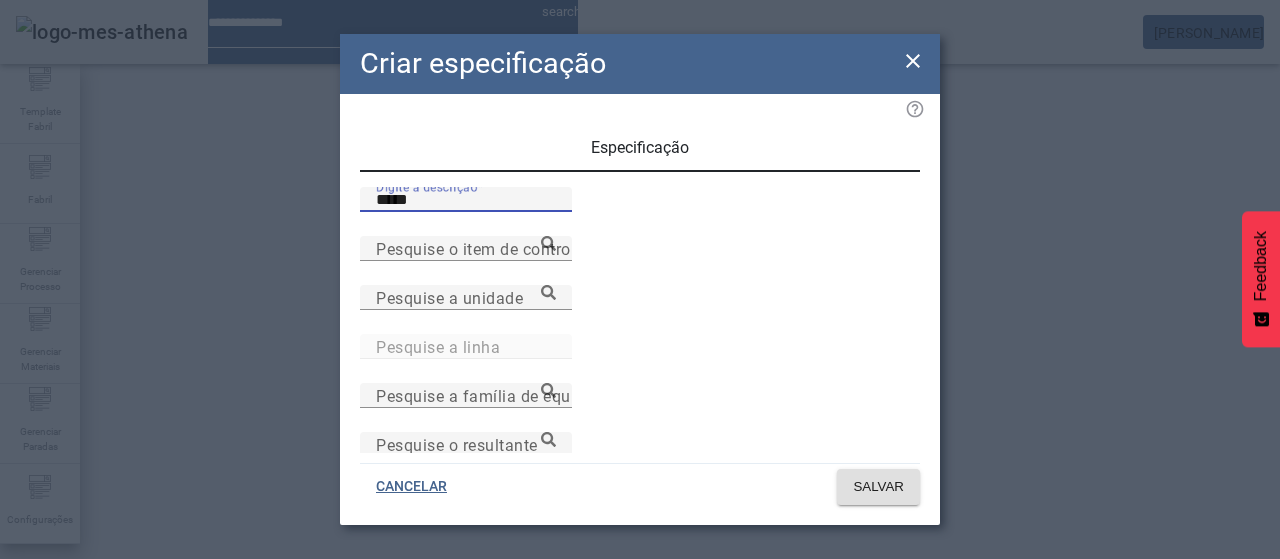 click on "*****" at bounding box center [466, 200] 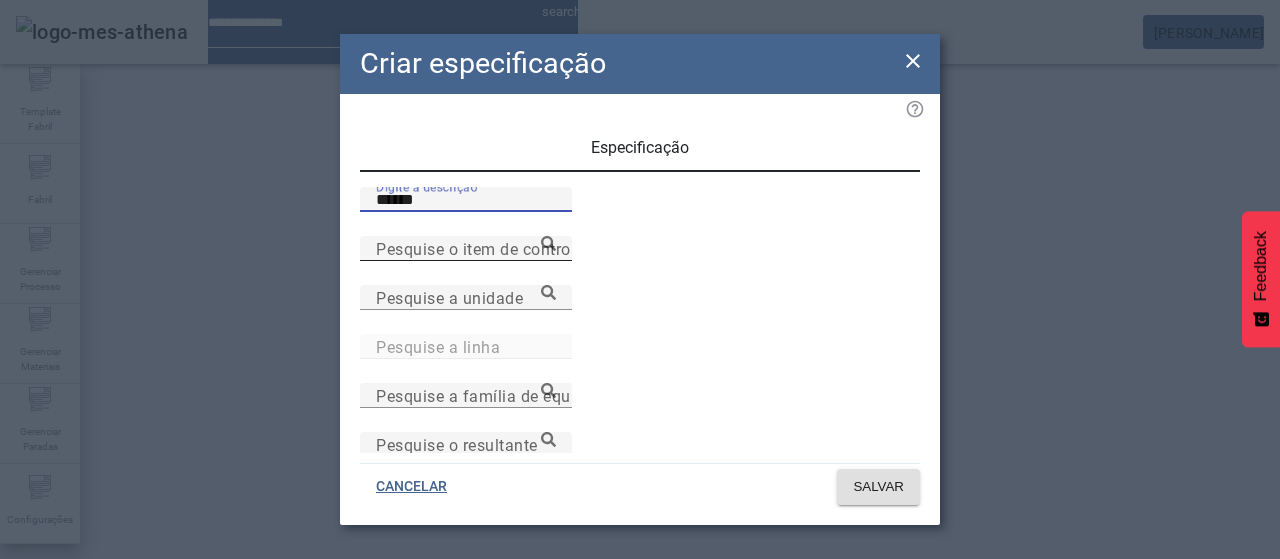 type on "******" 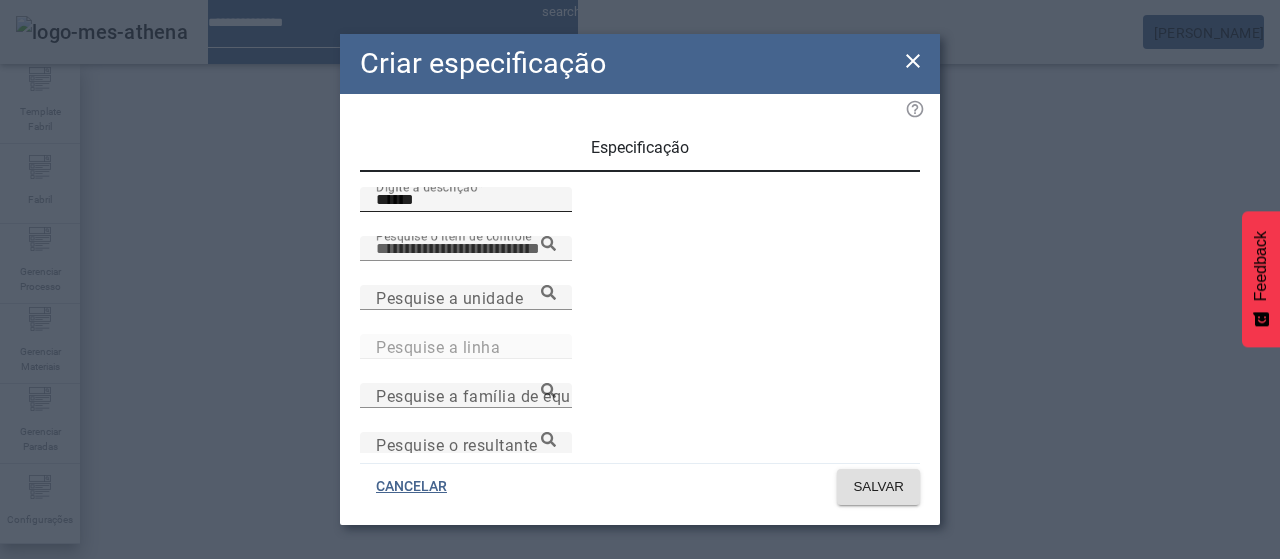 paste on "**********" 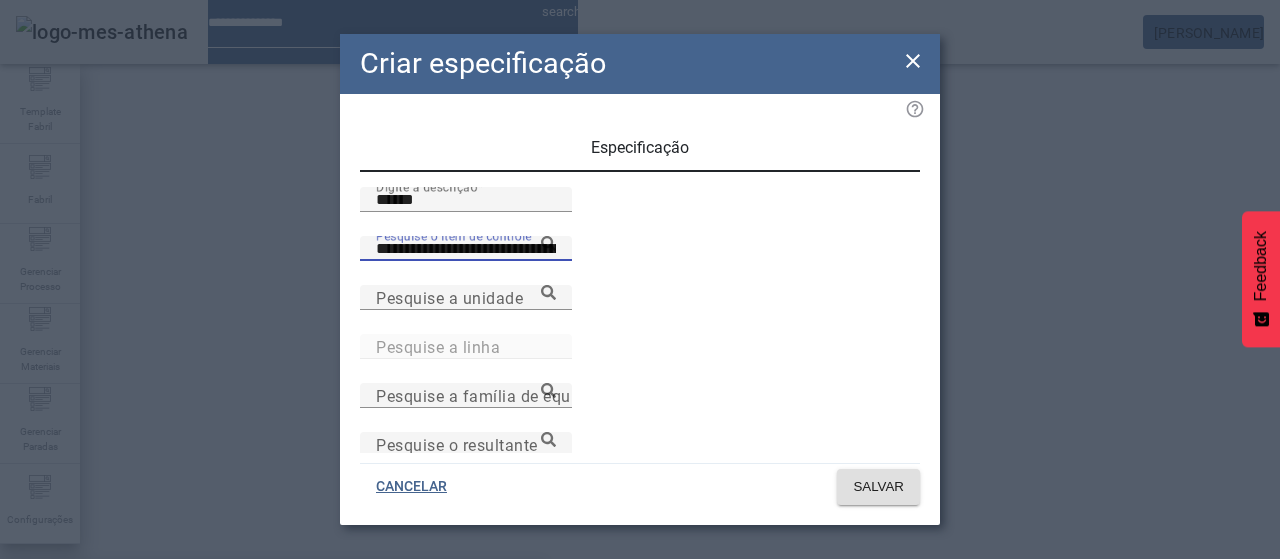 type on "**********" 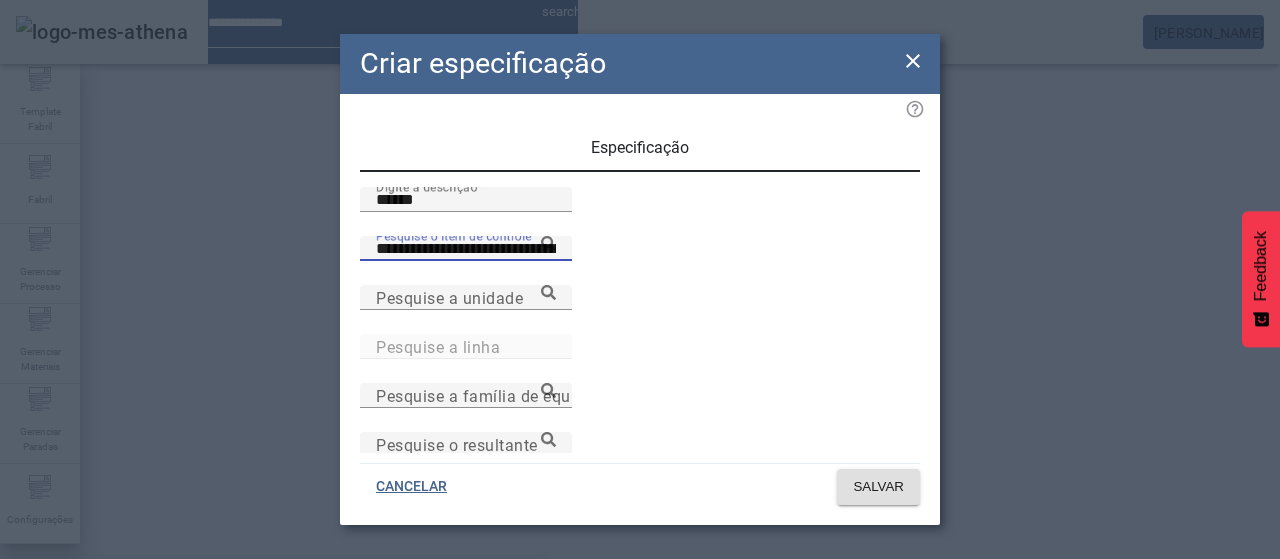 click on "Temperatura do repouso final do adjunto" at bounding box center [170, 591] 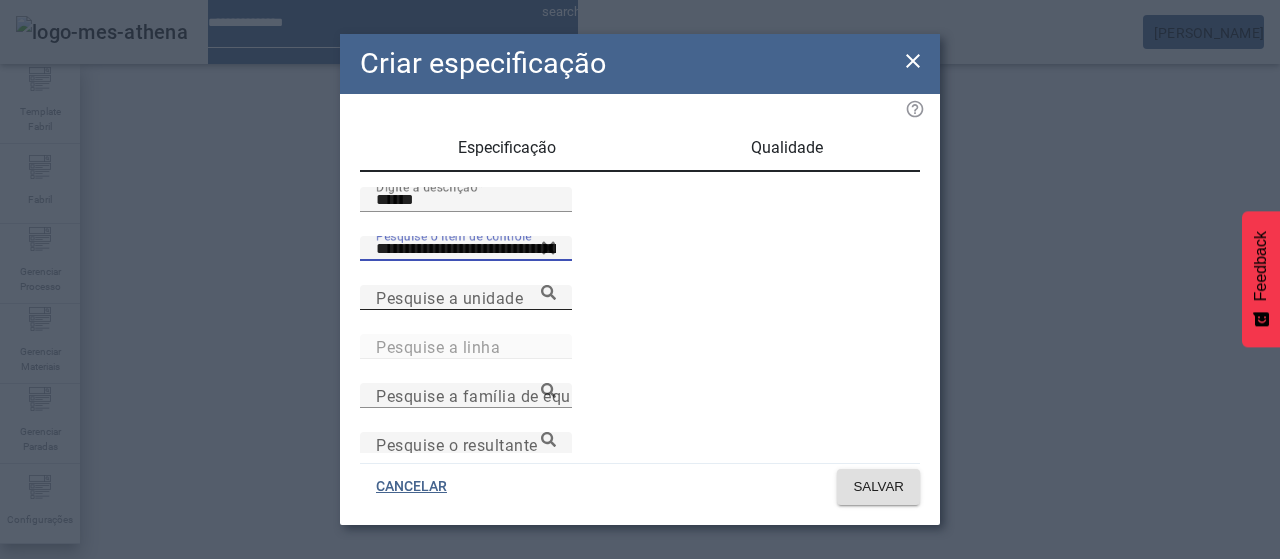 click on "Pesquise a unidade" at bounding box center (466, 298) 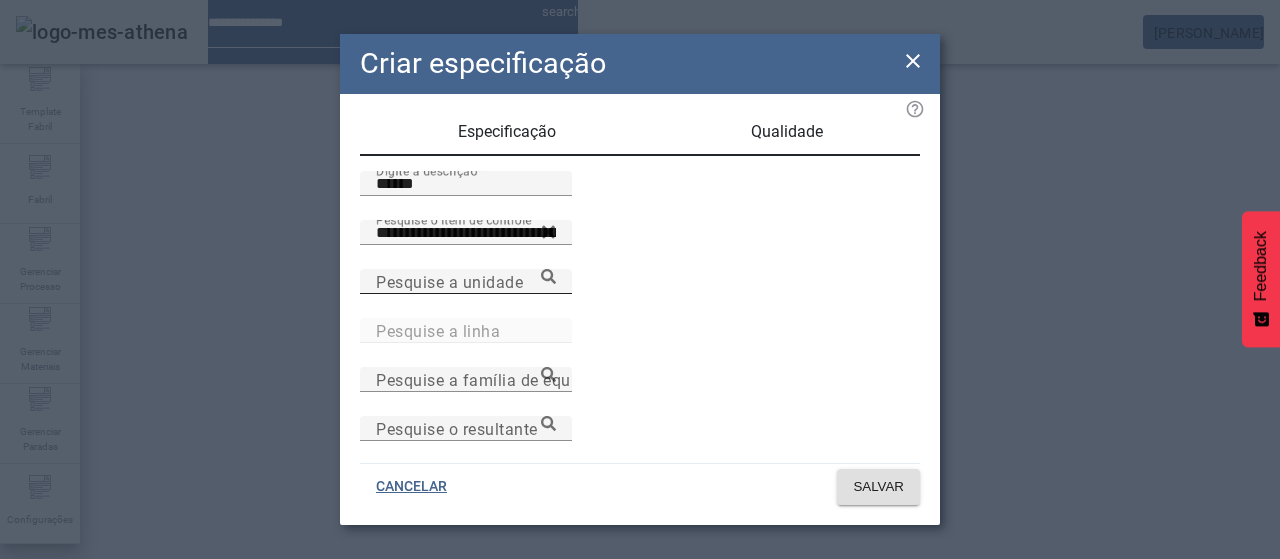scroll, scrollTop: 206, scrollLeft: 0, axis: vertical 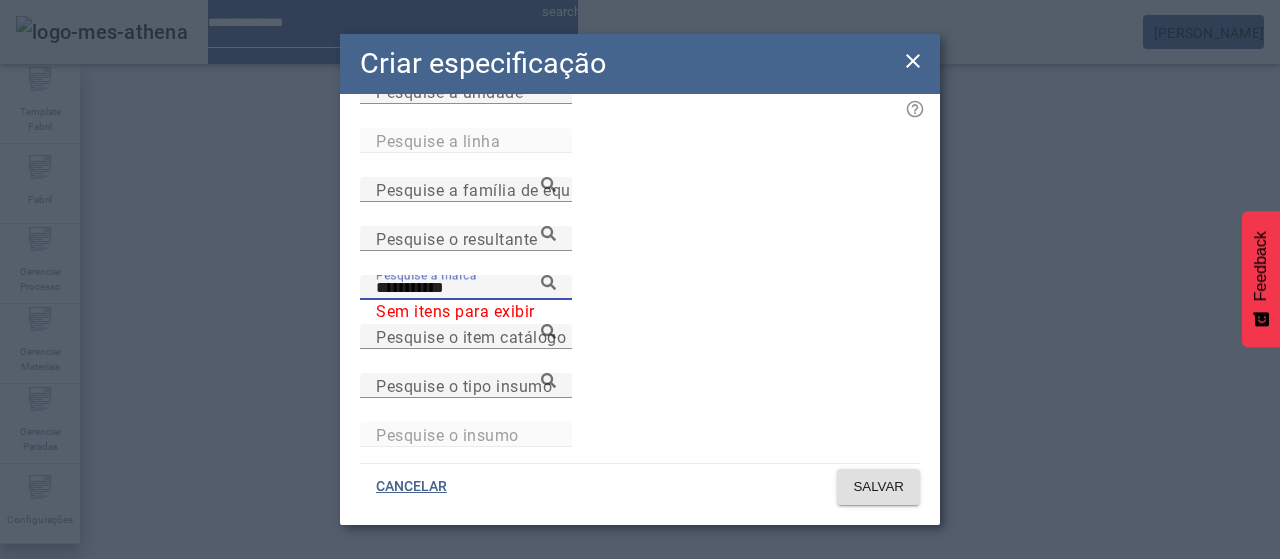 click on "**********" at bounding box center [466, 288] 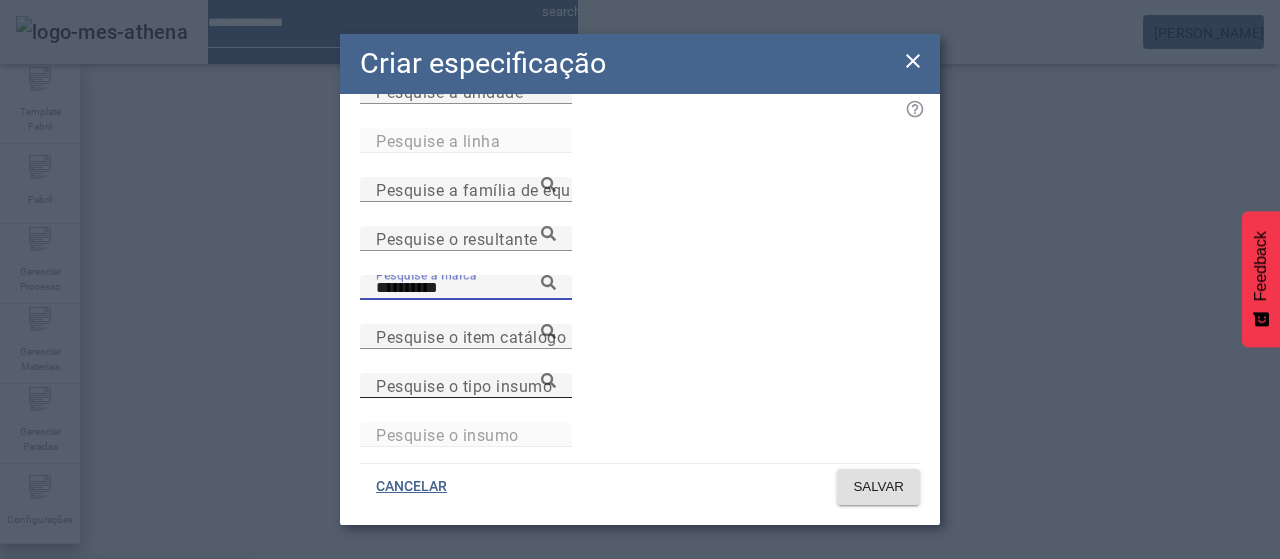 drag, startPoint x: 460, startPoint y: 387, endPoint x: 482, endPoint y: 378, distance: 23.769728 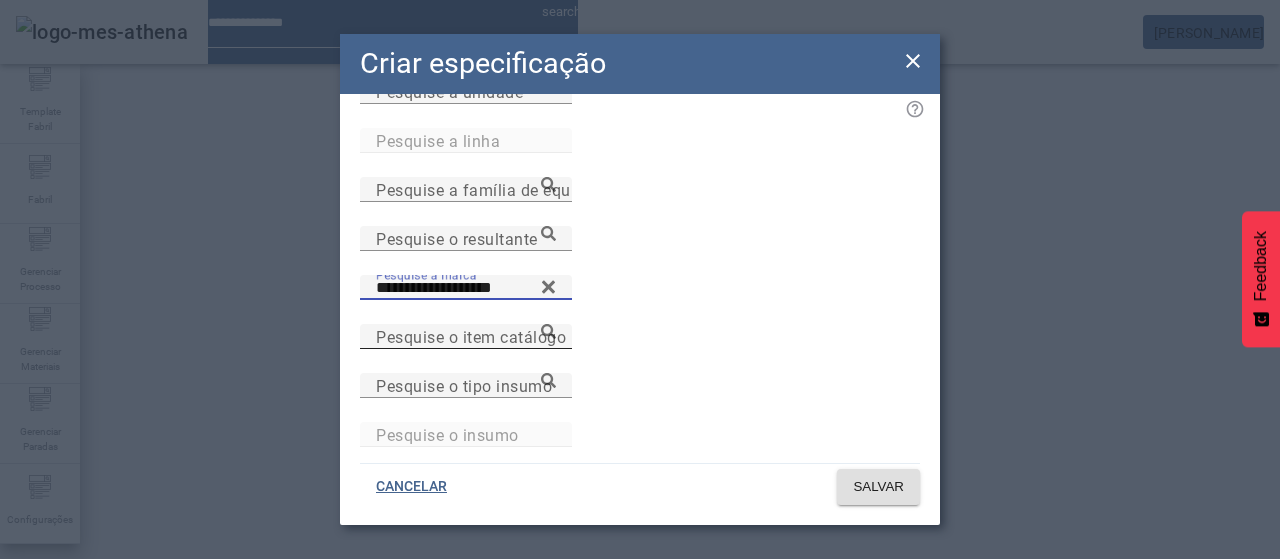 click on "Pesquise o item catálogo" at bounding box center (471, 336) 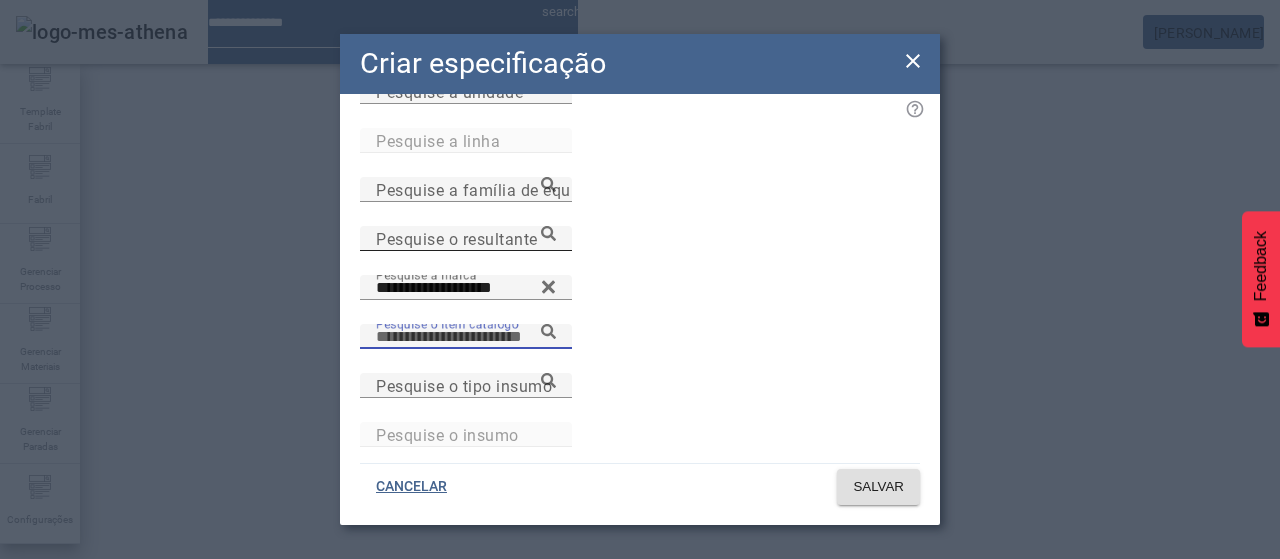 paste on "**********" 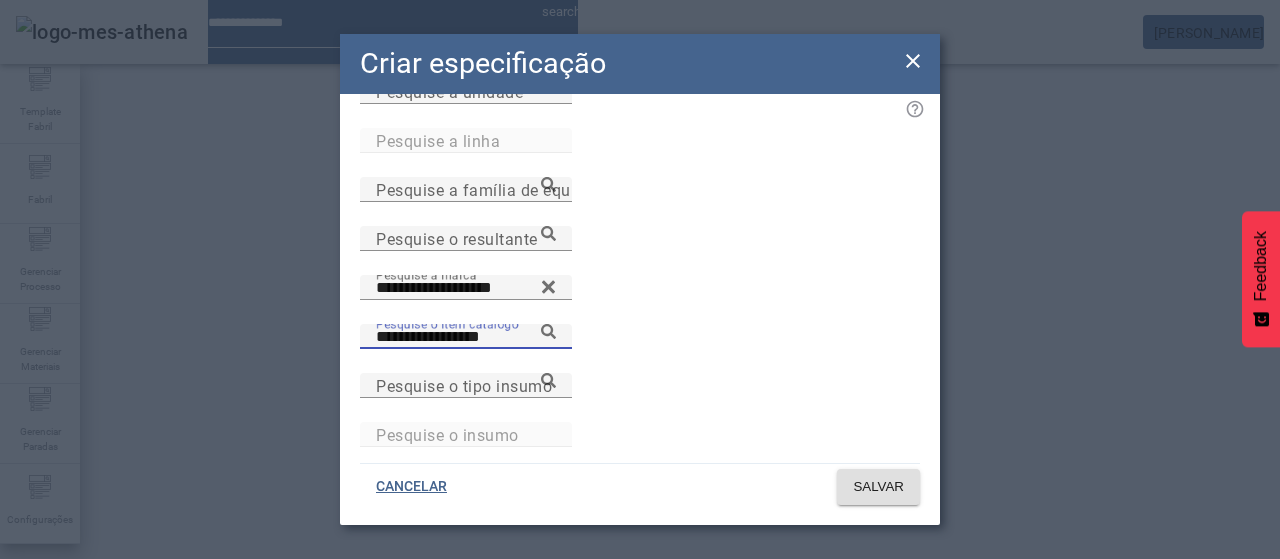 click 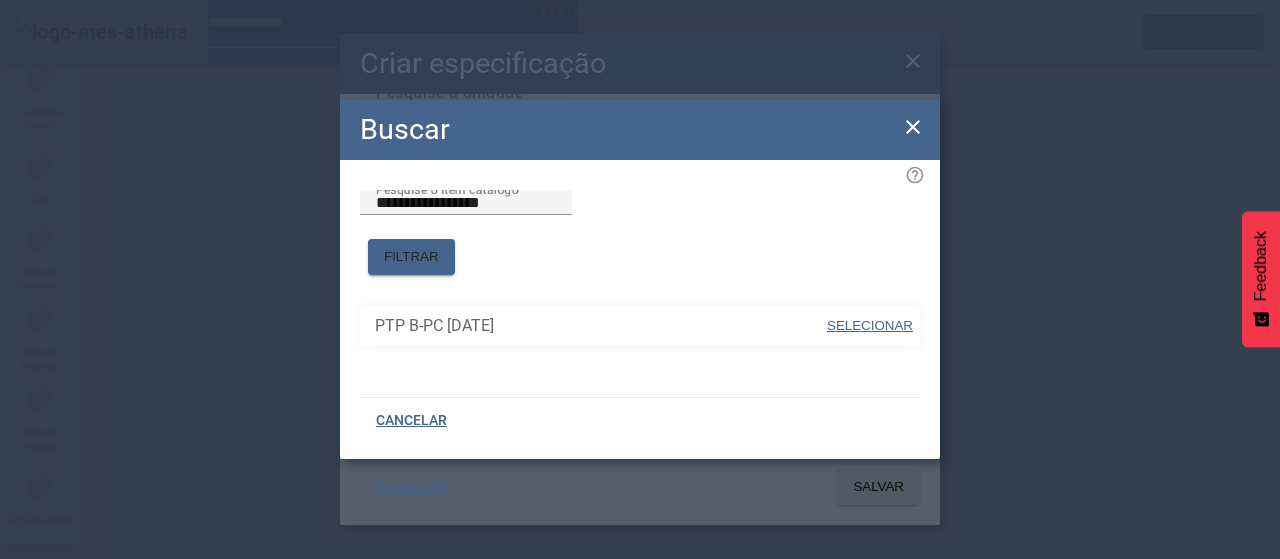 drag, startPoint x: 896, startPoint y: 322, endPoint x: 823, endPoint y: 309, distance: 74.1485 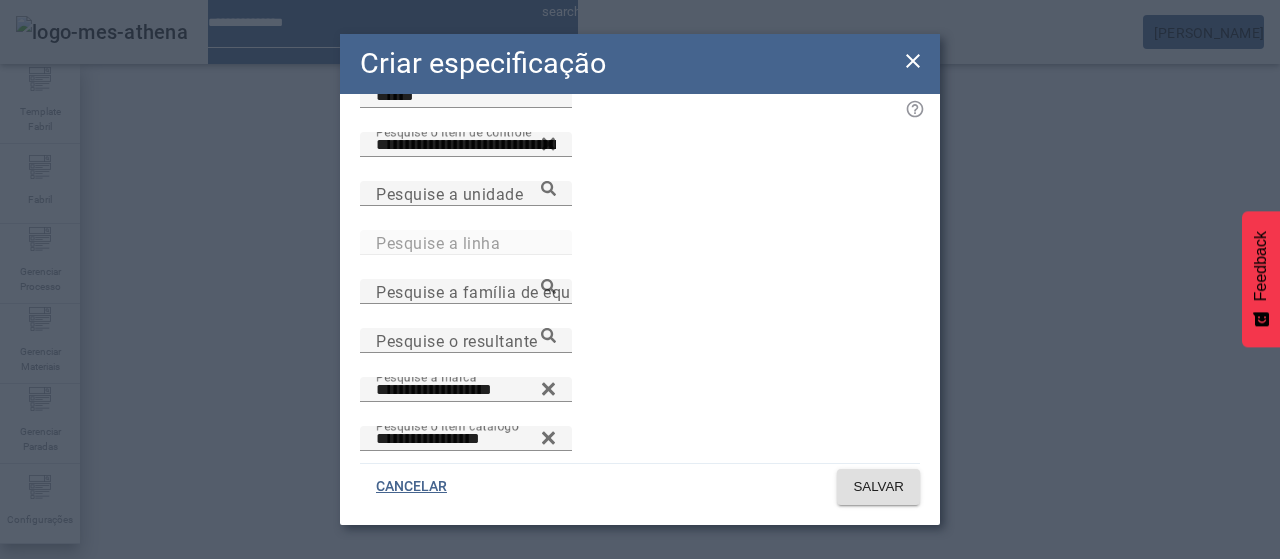 scroll, scrollTop: 6, scrollLeft: 0, axis: vertical 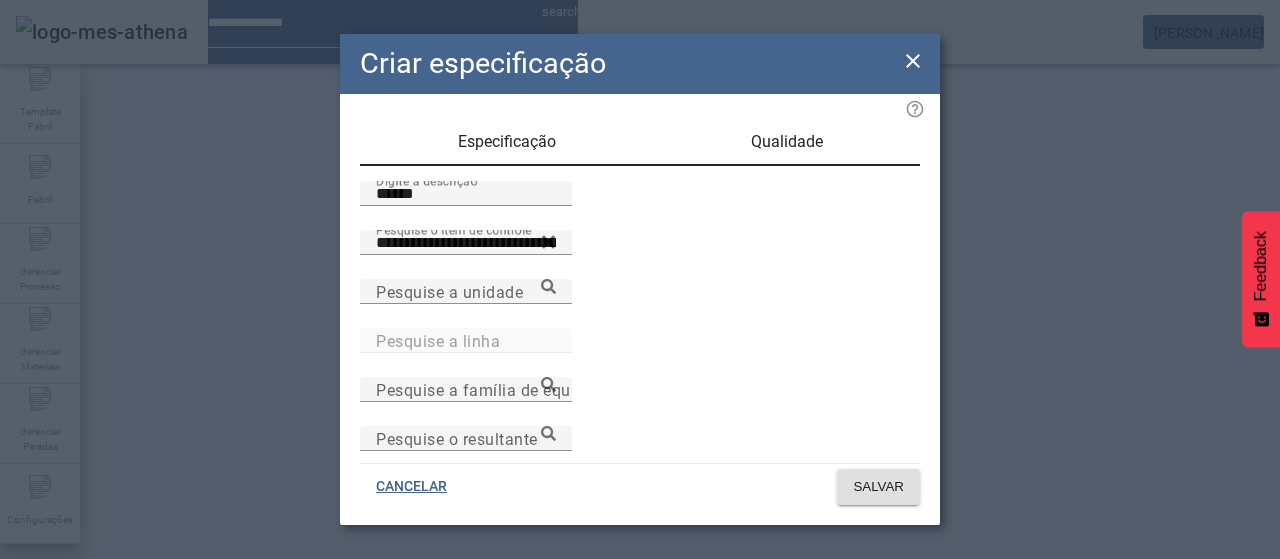 click on "Qualidade" at bounding box center (787, 142) 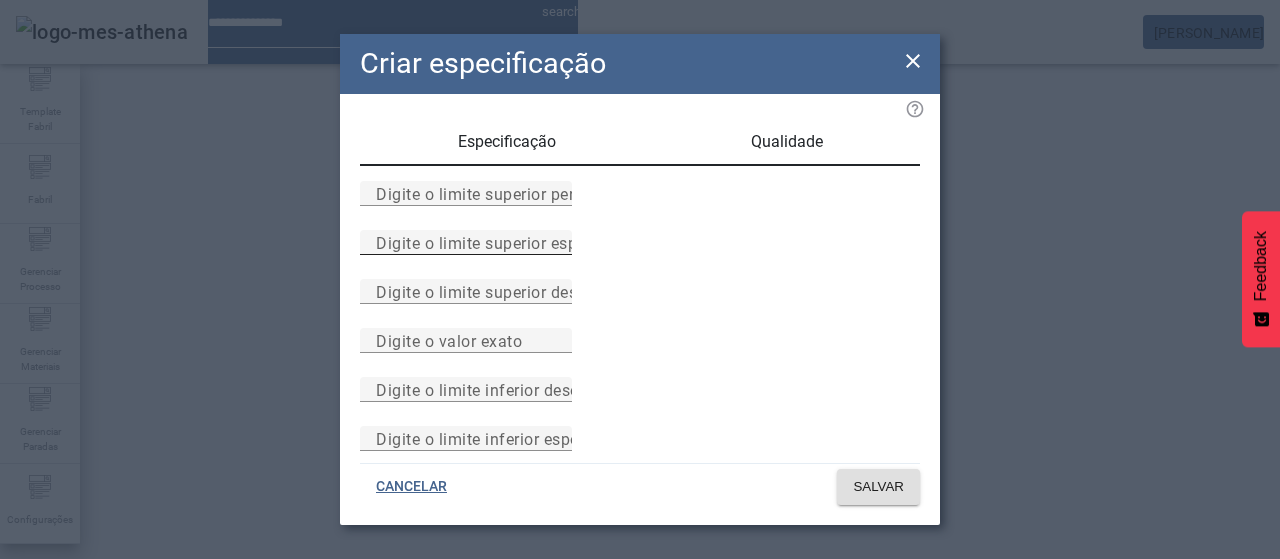 click on "Digite o limite superior especificado" at bounding box center [466, 243] 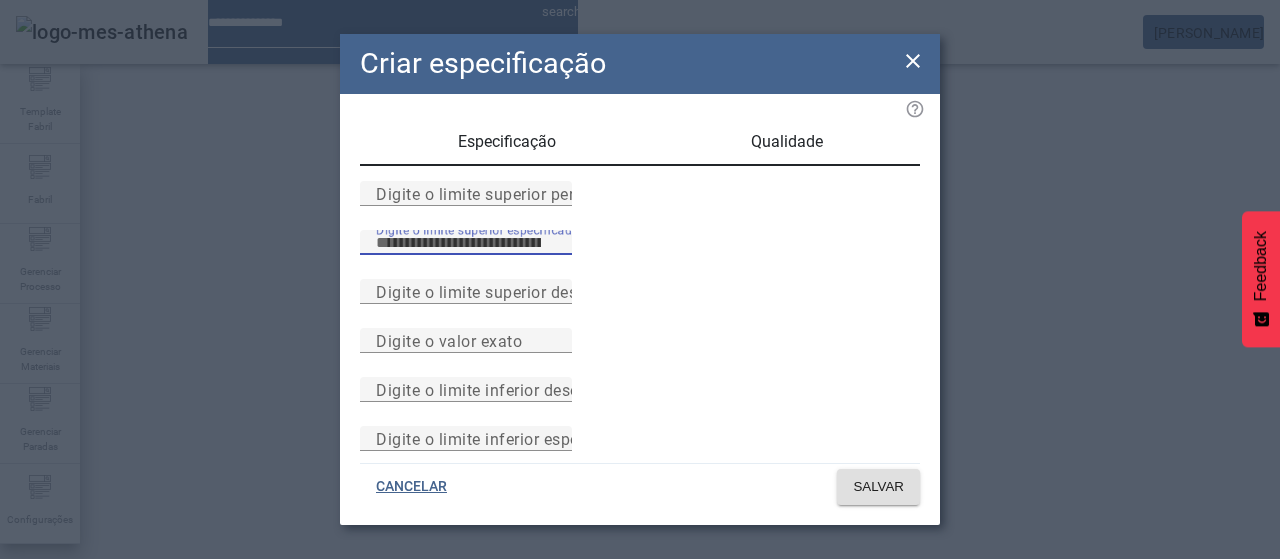 type on "**" 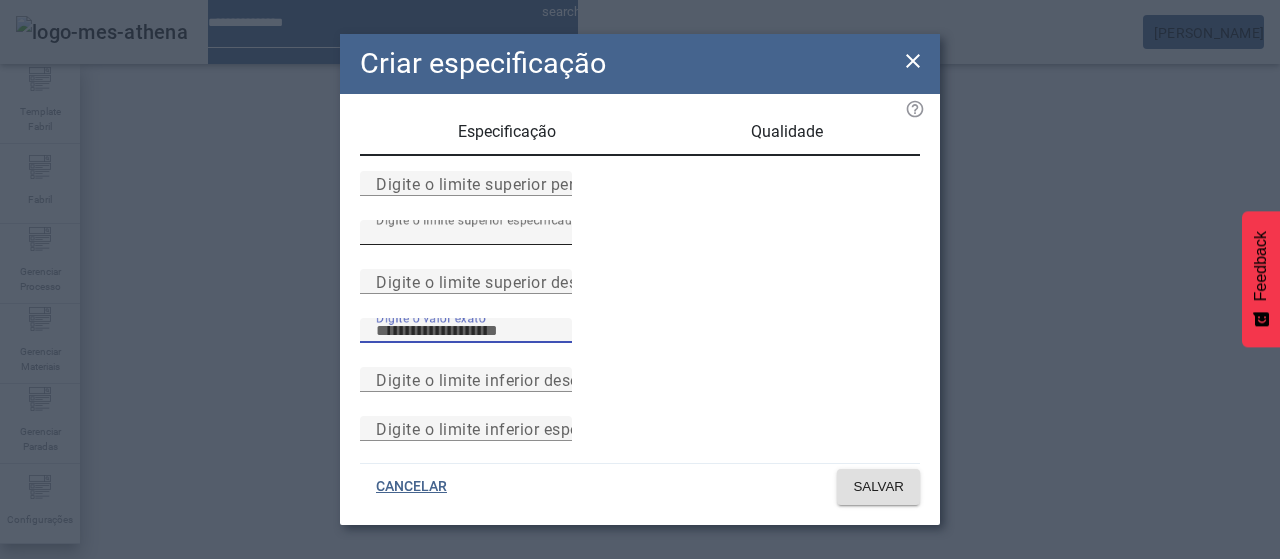 scroll, scrollTop: 261, scrollLeft: 0, axis: vertical 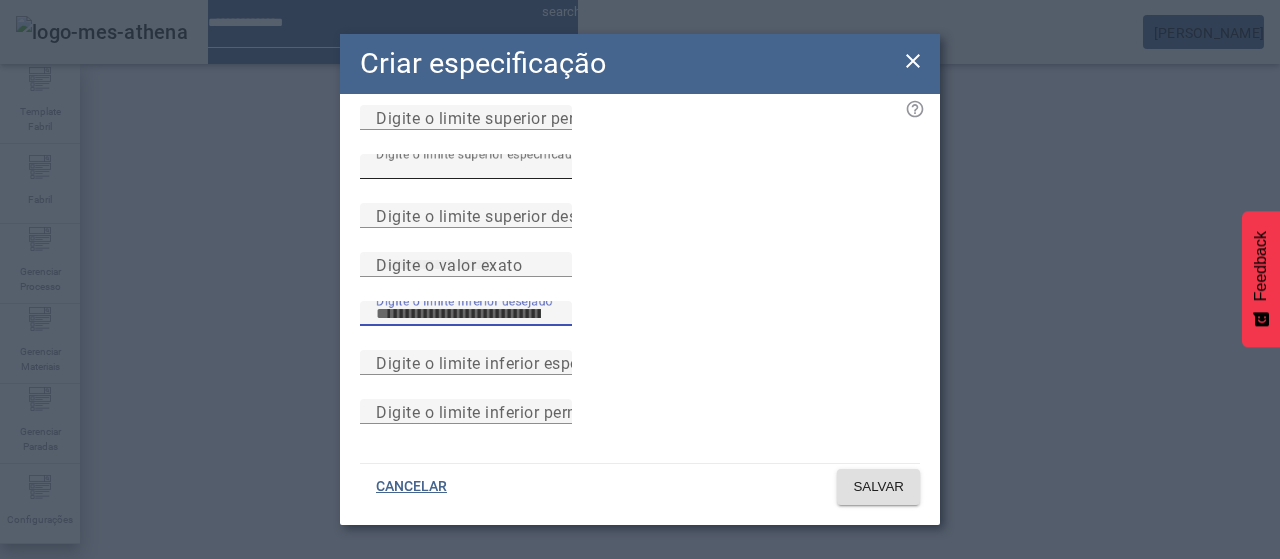 type on "*" 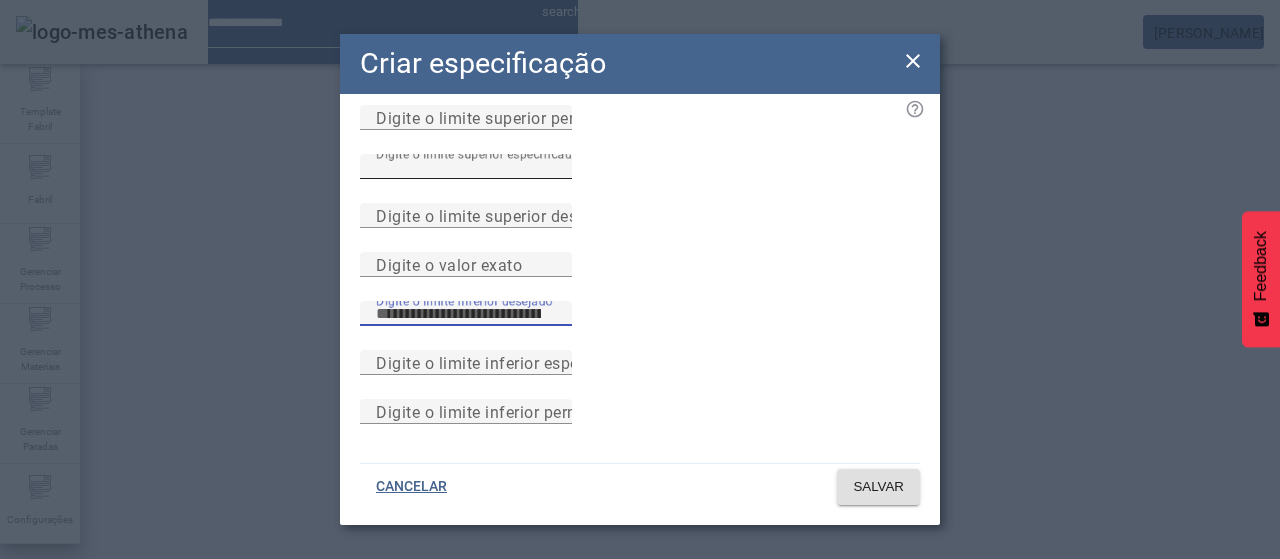 type 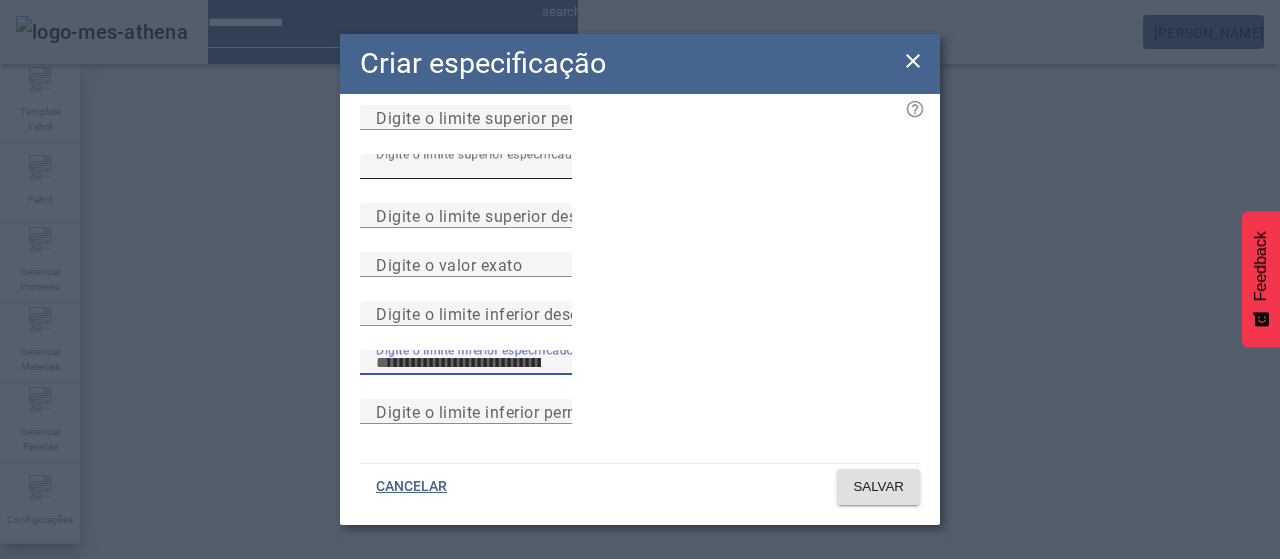 type on "**" 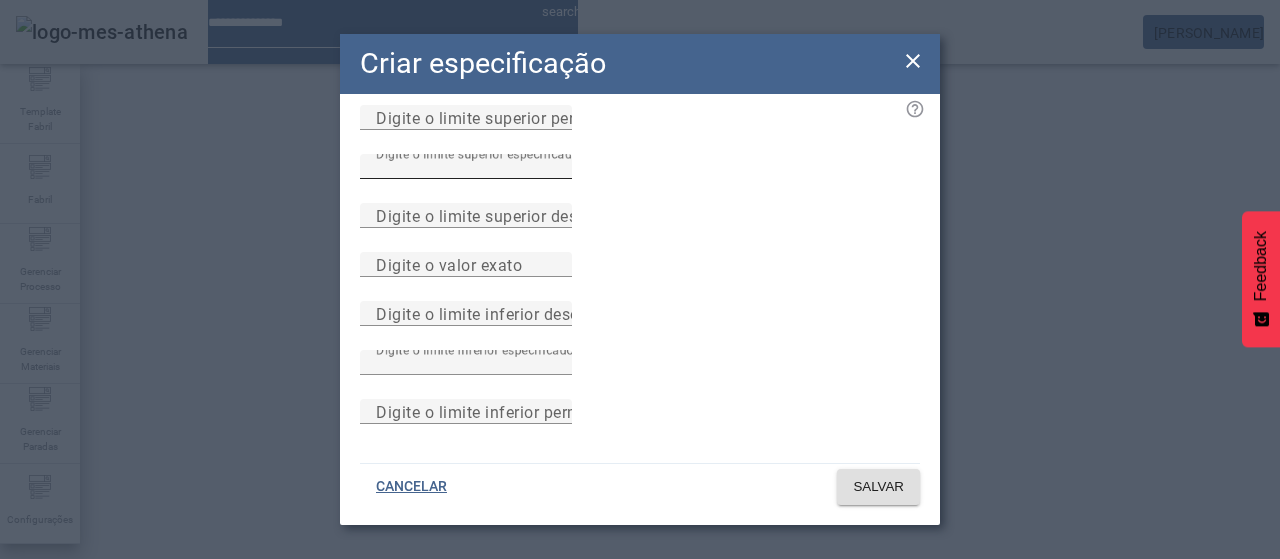 type 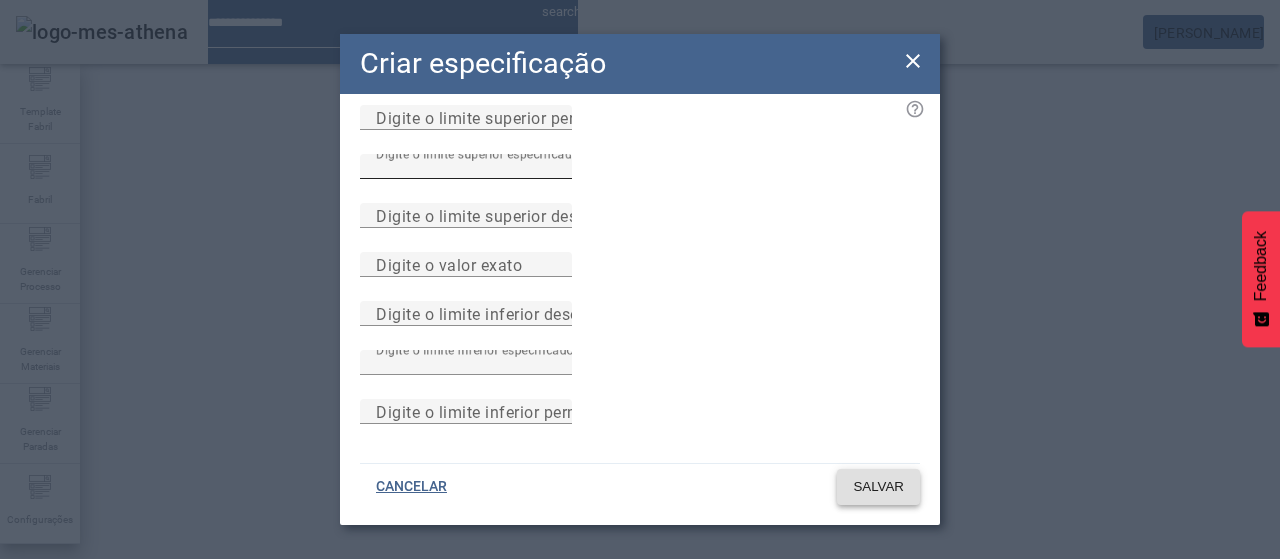 type 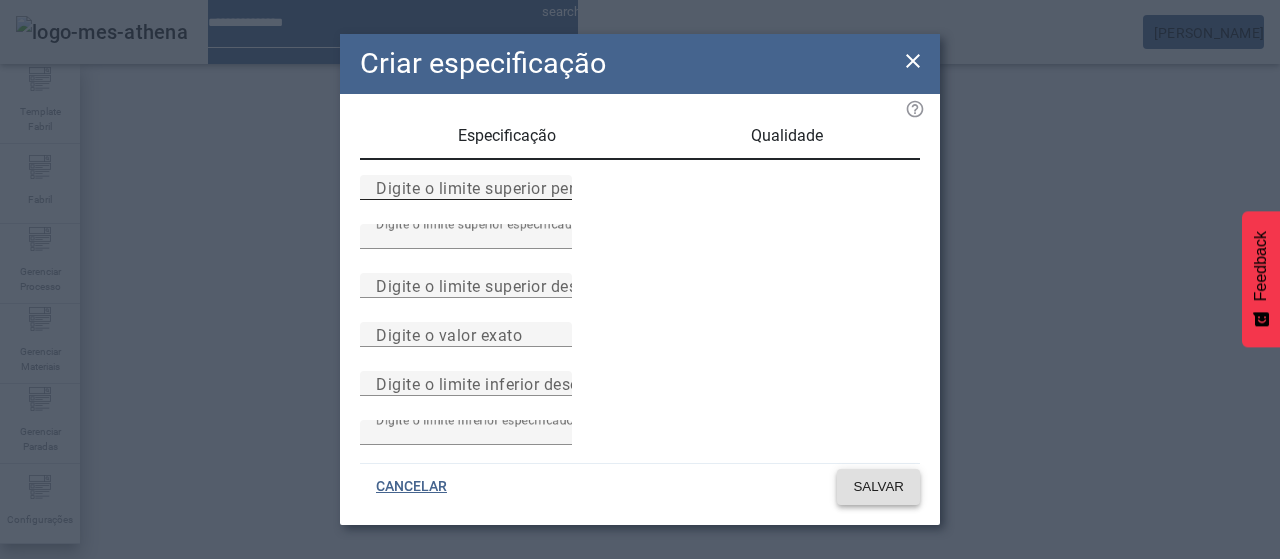 scroll, scrollTop: 0, scrollLeft: 0, axis: both 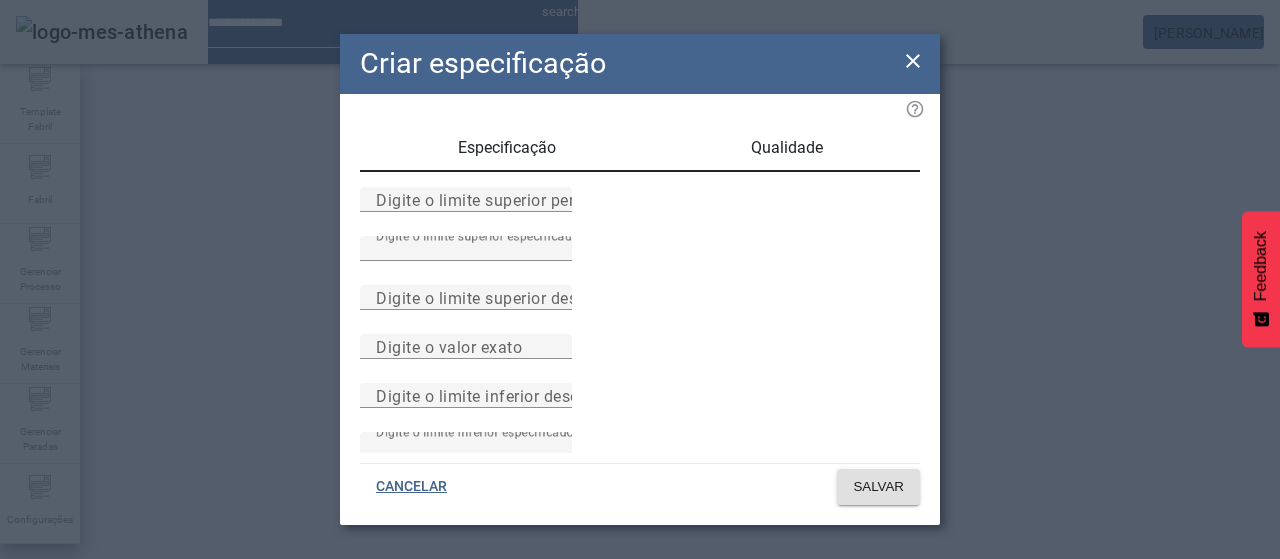 click on "Especificação" at bounding box center (507, 148) 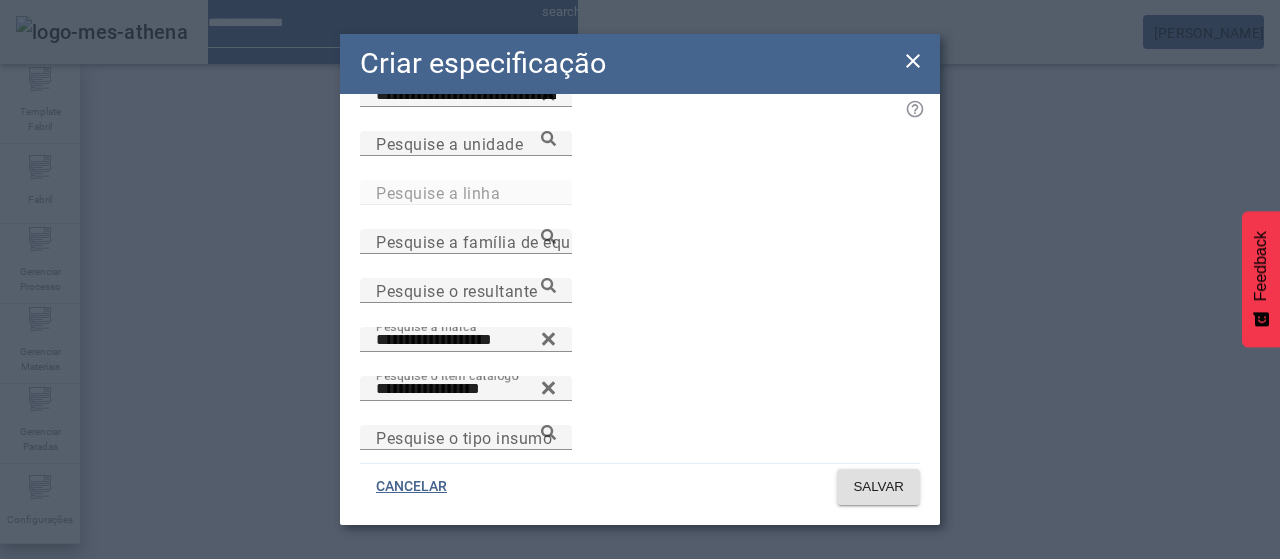 scroll, scrollTop: 200, scrollLeft: 0, axis: vertical 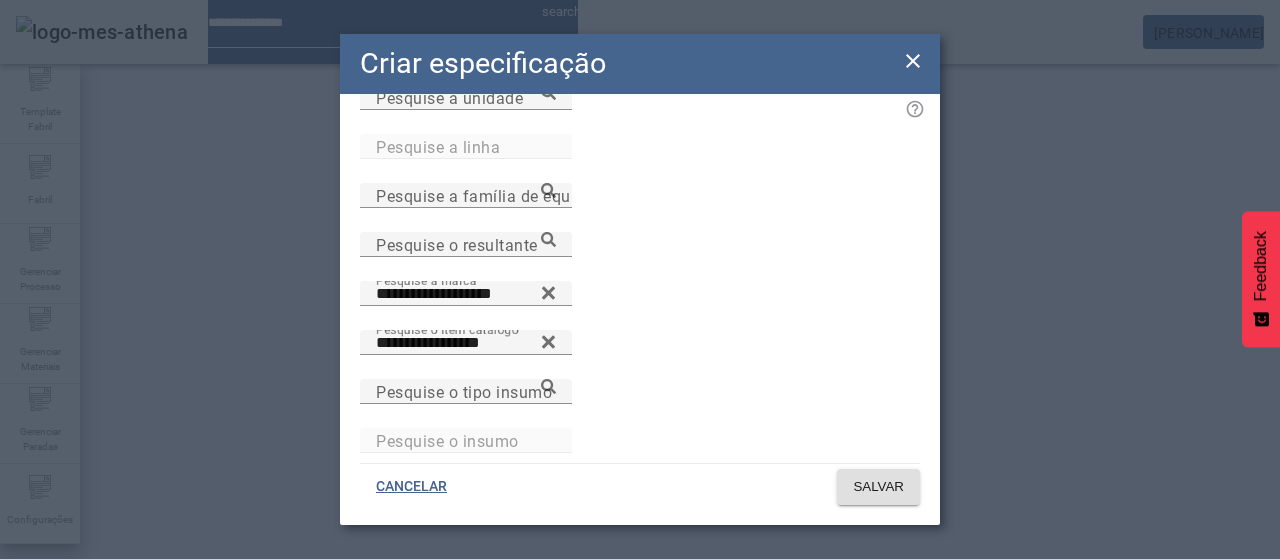 click 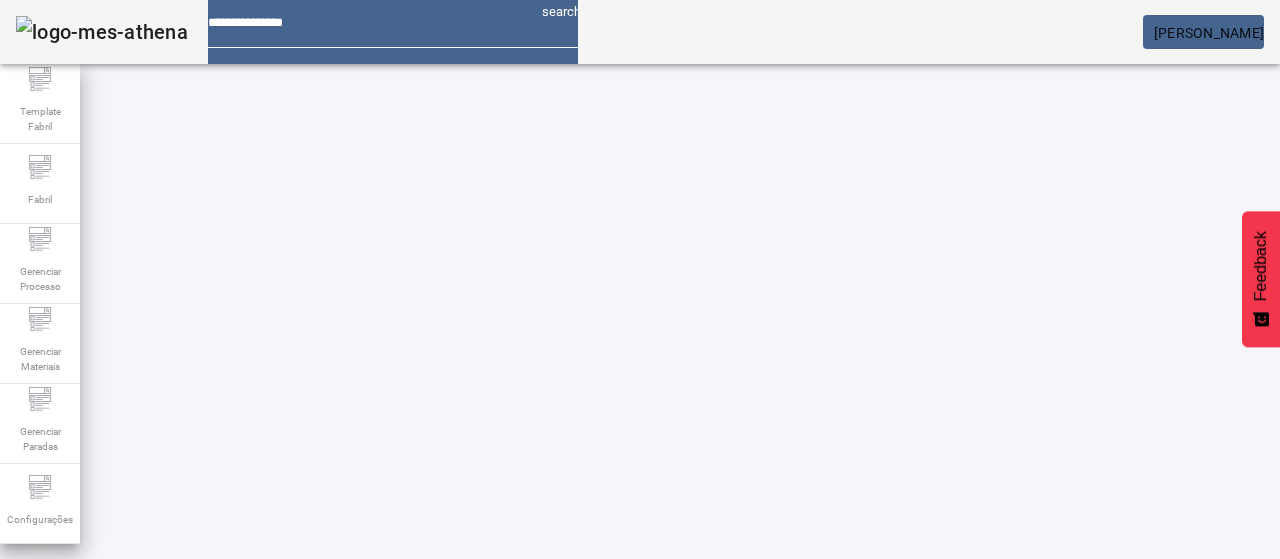 scroll, scrollTop: 0, scrollLeft: 0, axis: both 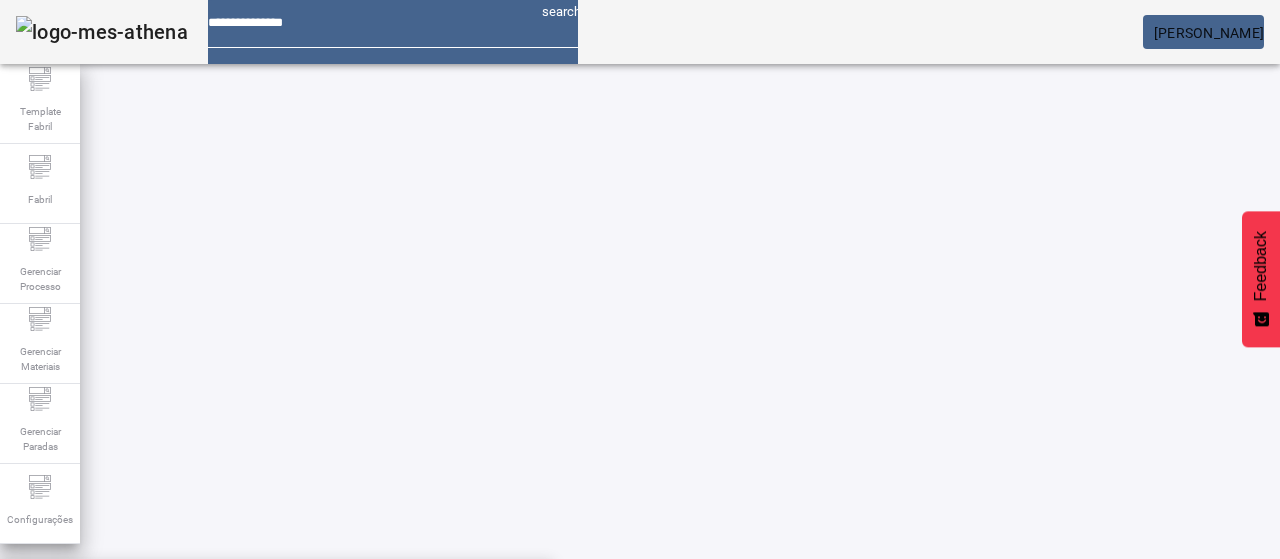 click on "BRAHMA SUB ZERO-ABC" at bounding box center (276, 591) 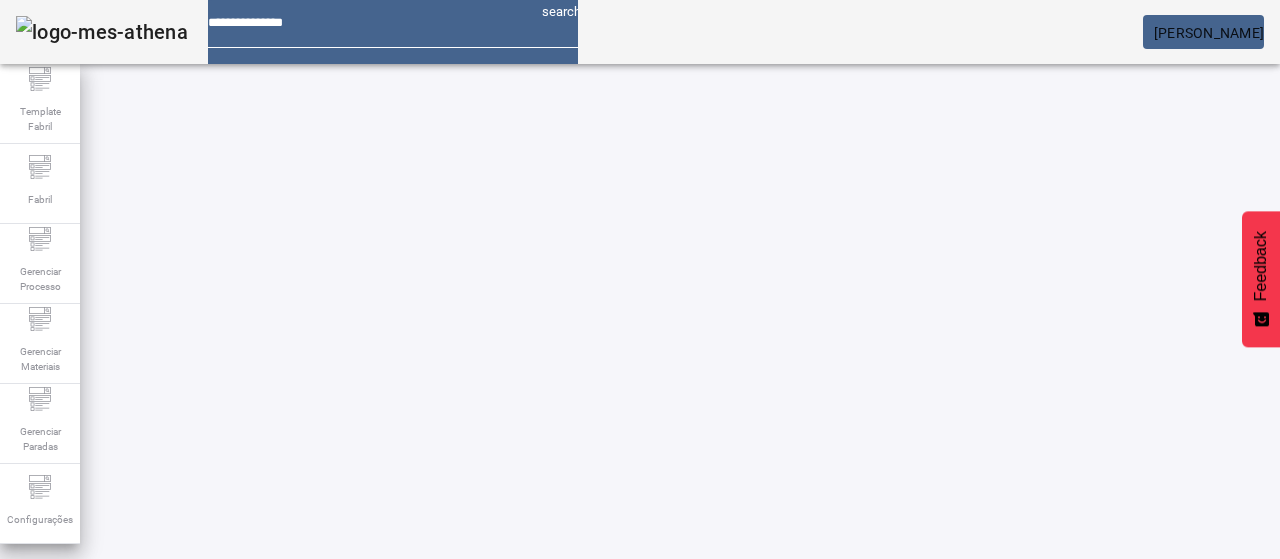 click on "********" at bounding box center [752, 601] 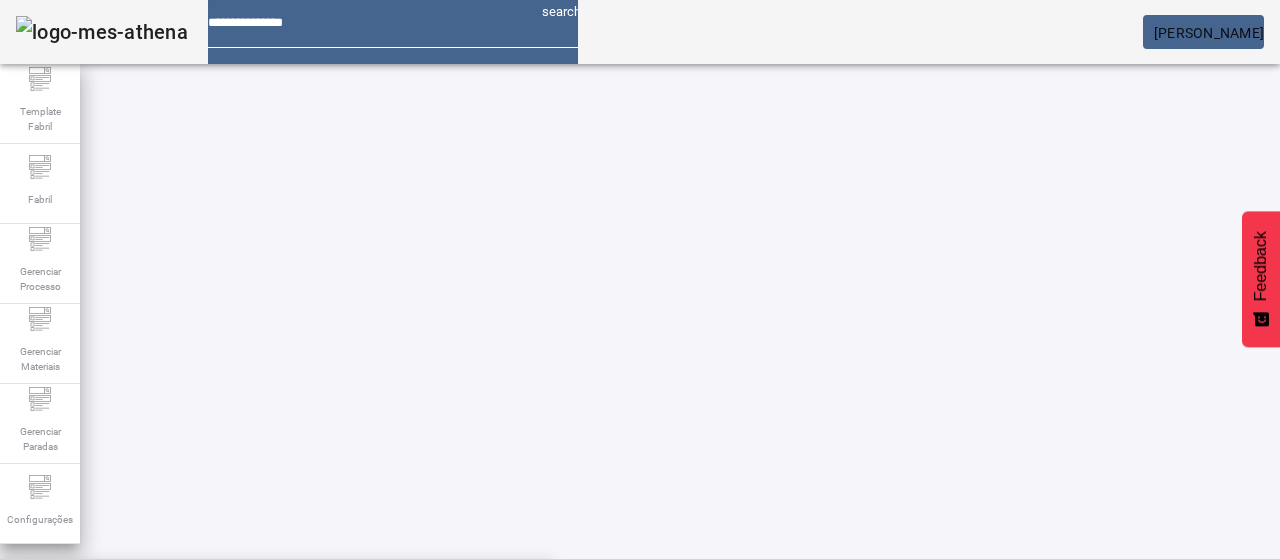 click 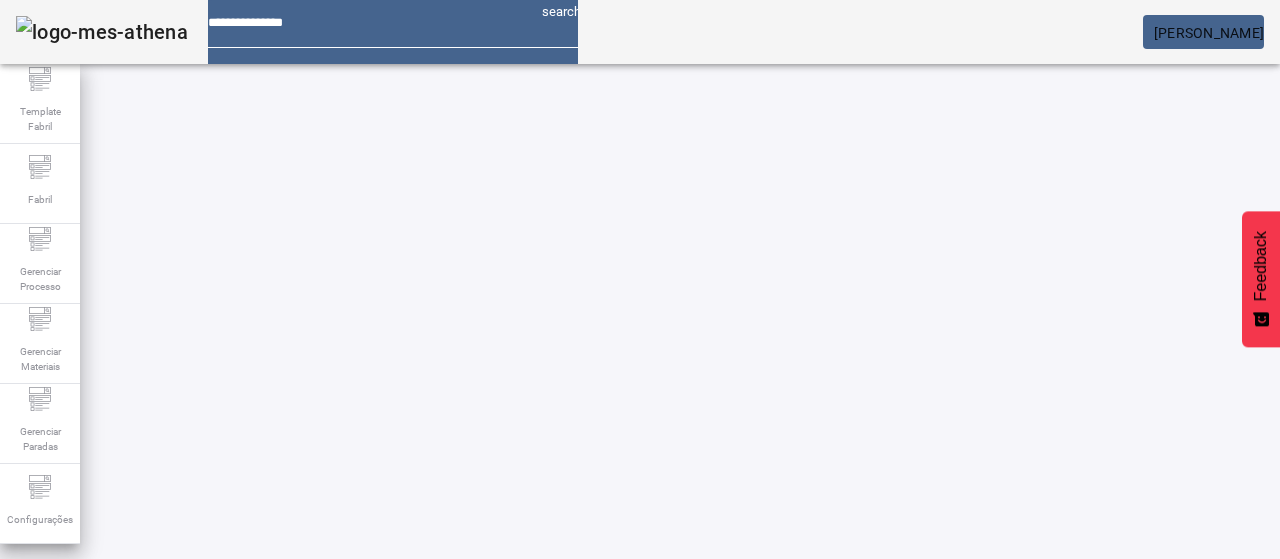 scroll, scrollTop: 140, scrollLeft: 0, axis: vertical 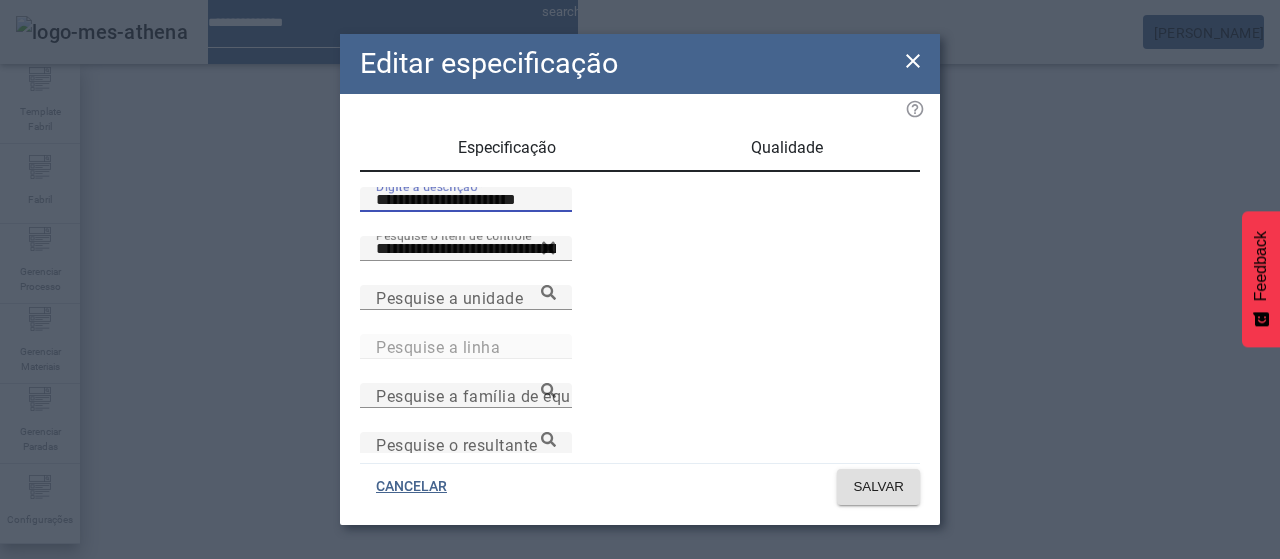 click on "**********" at bounding box center (466, 200) 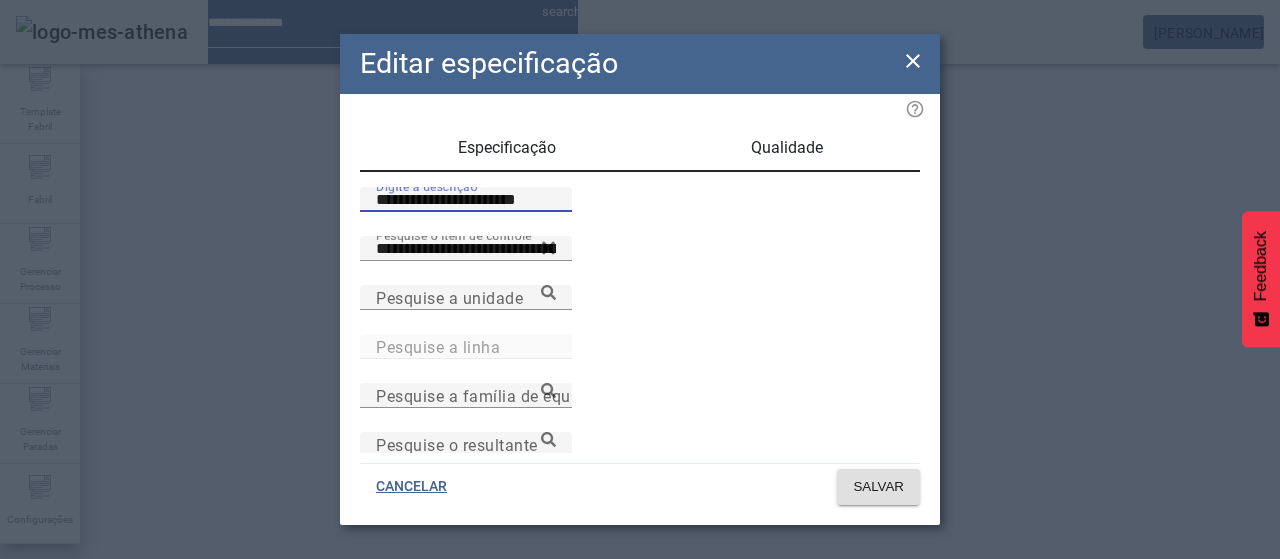 click on "**********" at bounding box center (466, 199) 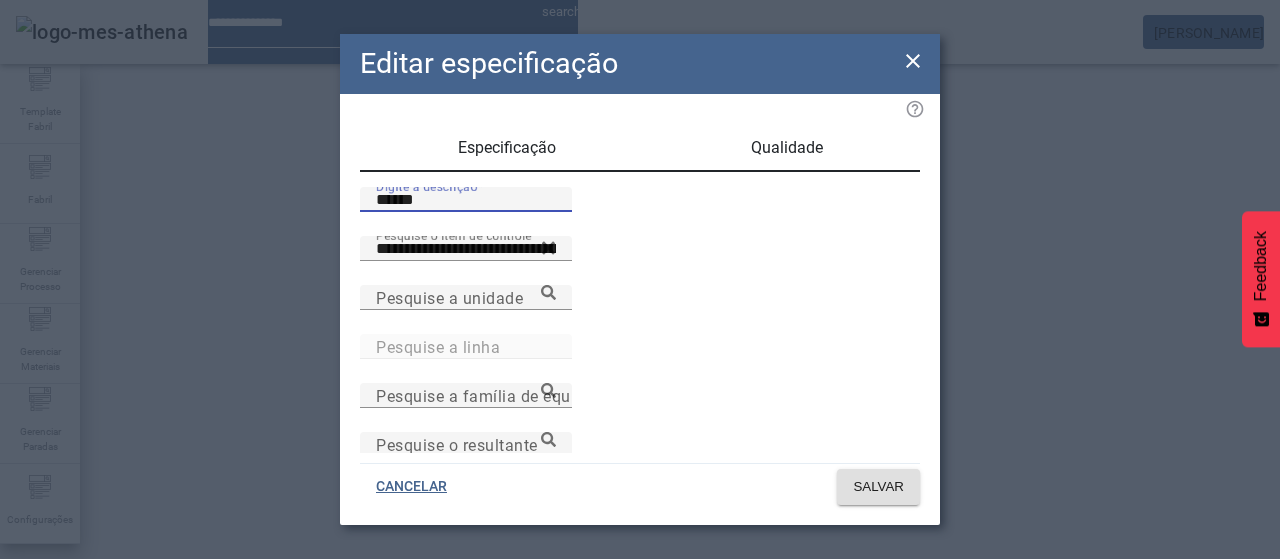 type on "******" 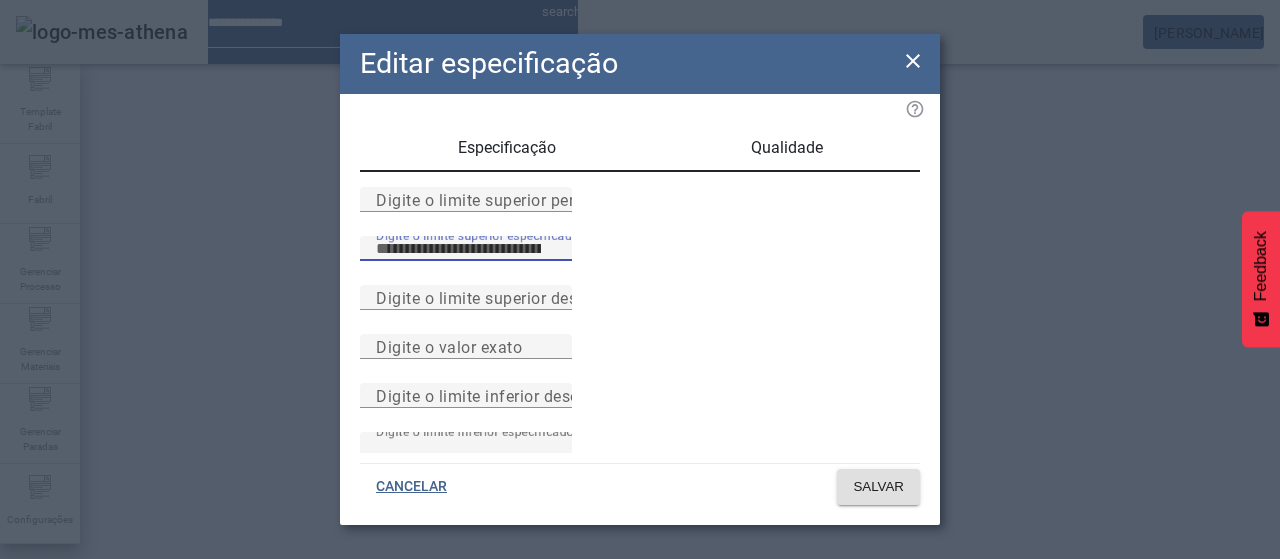 click on "**" at bounding box center [466, 249] 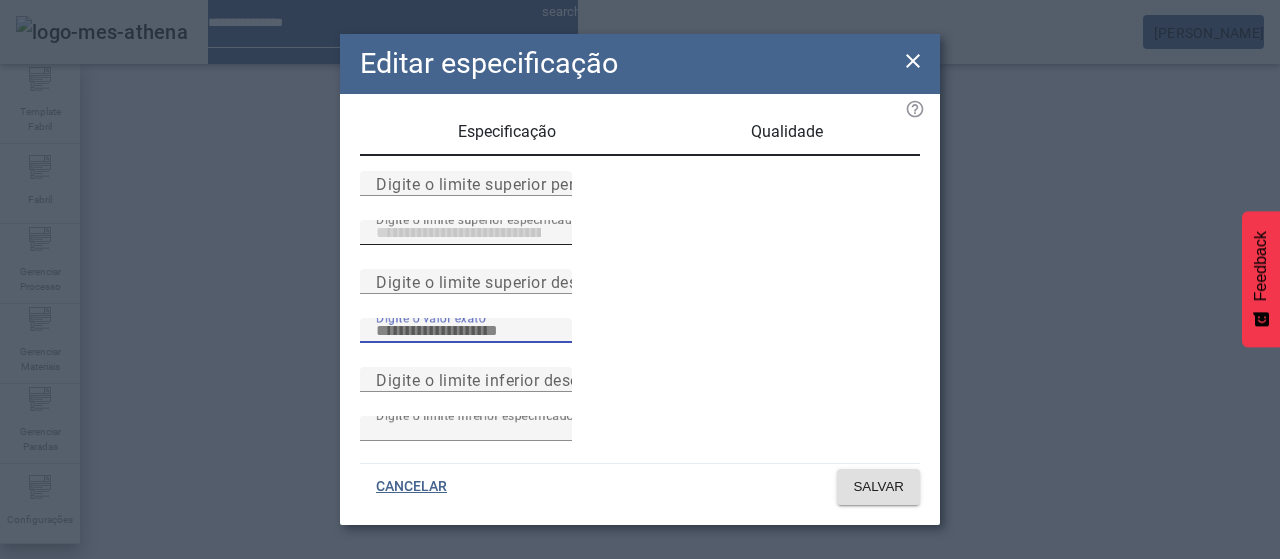 scroll, scrollTop: 261, scrollLeft: 0, axis: vertical 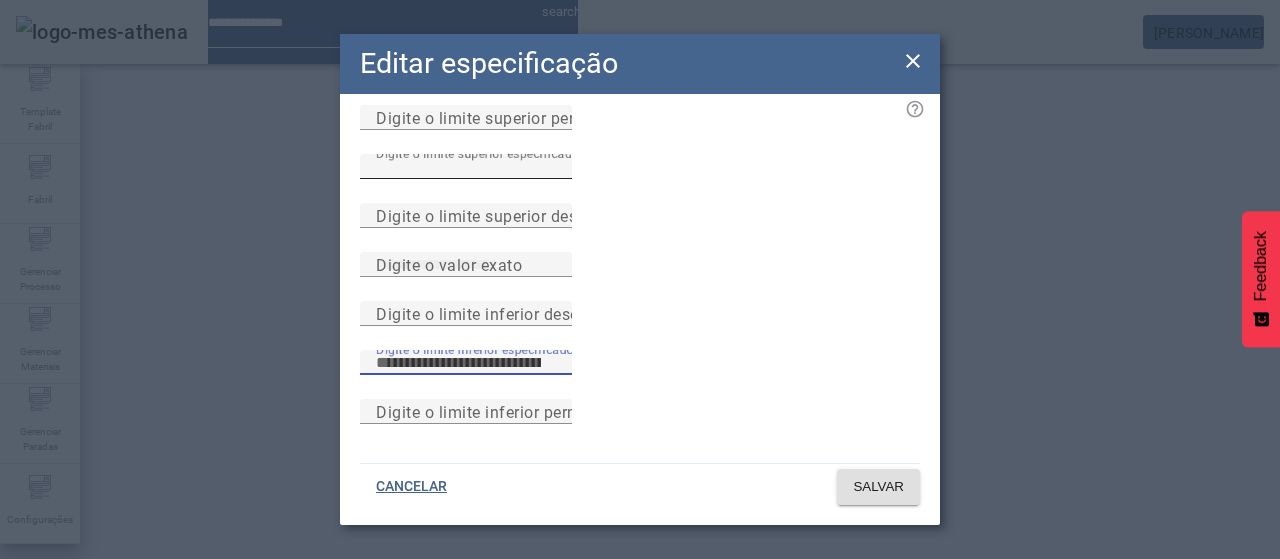 type on "**" 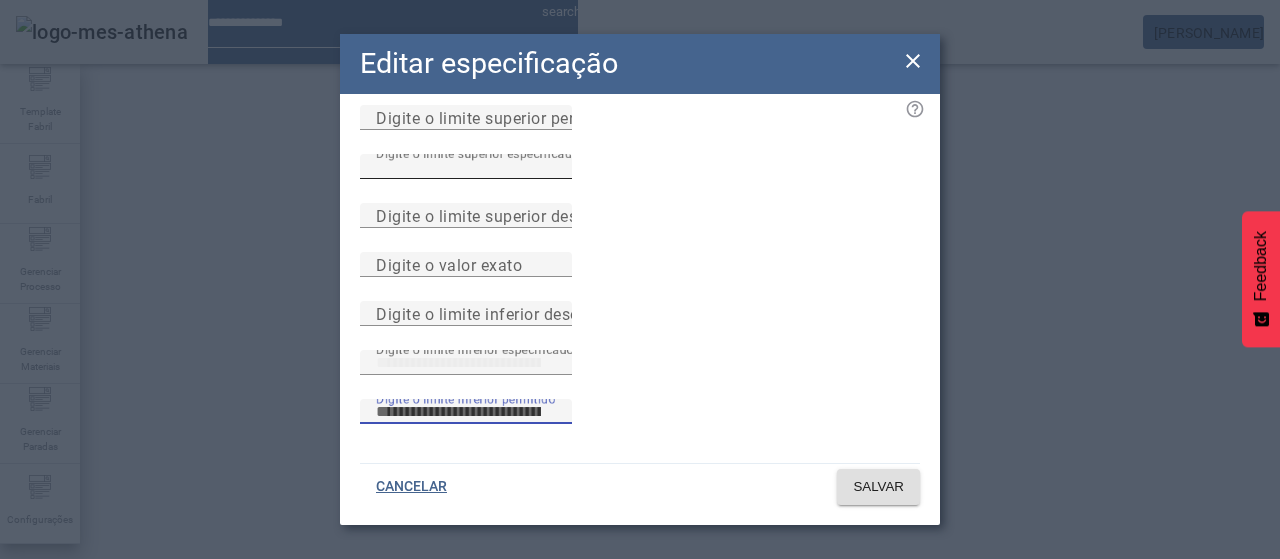 type 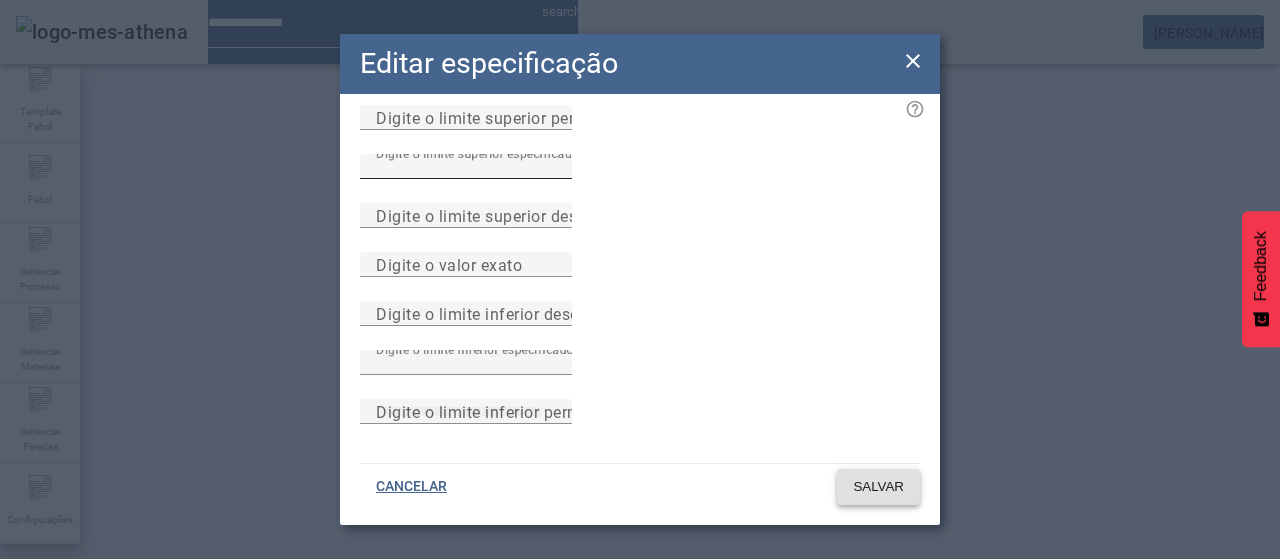 type 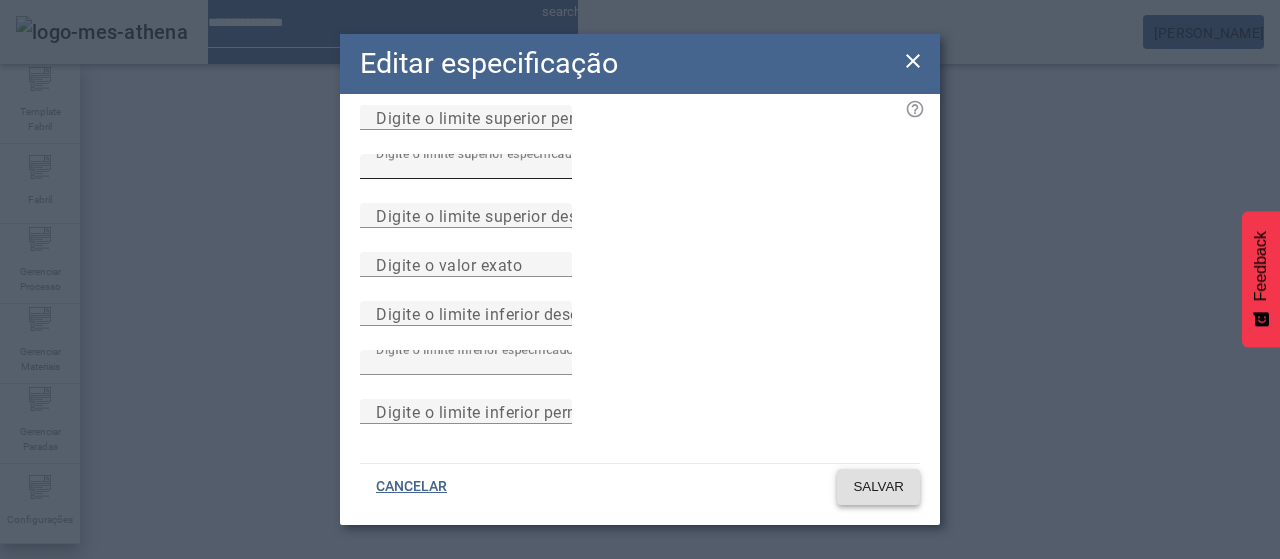 click on "SALVAR" 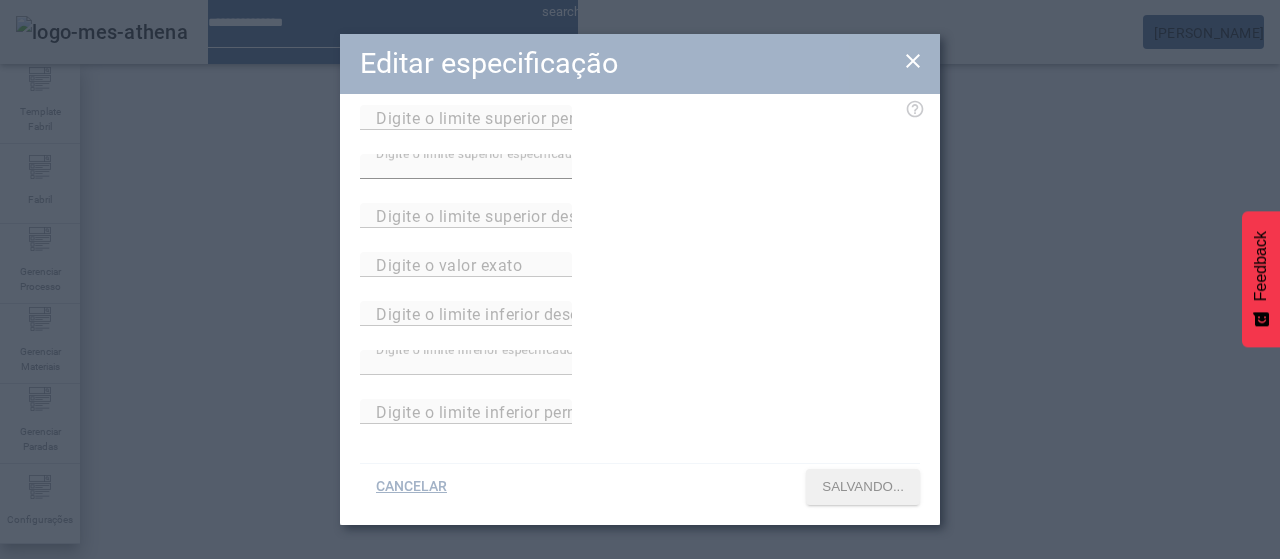 scroll, scrollTop: 140, scrollLeft: 0, axis: vertical 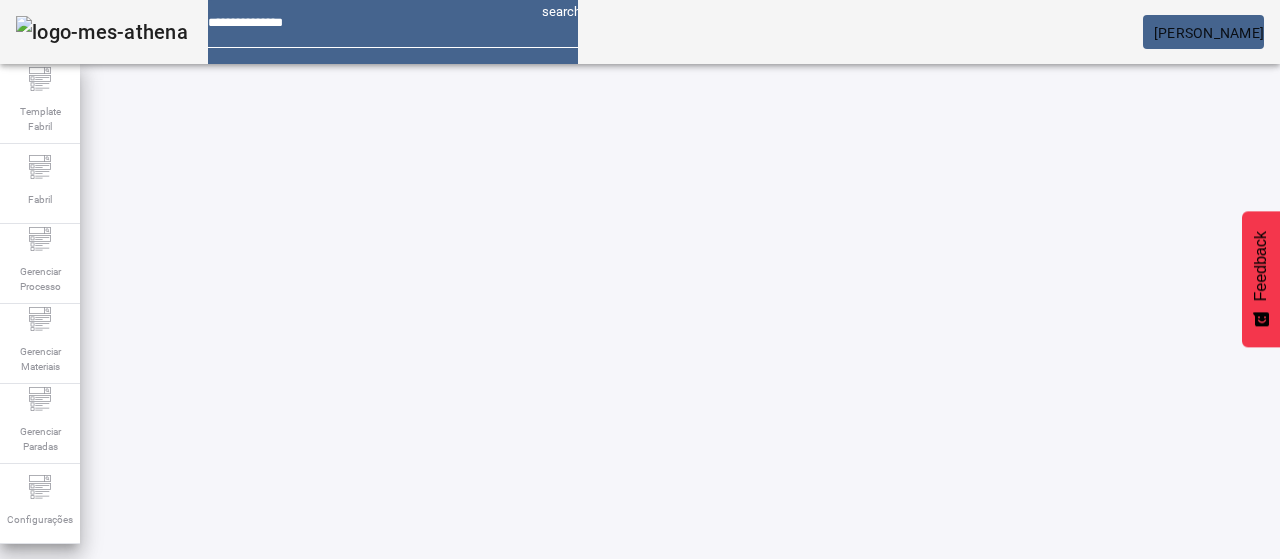 click 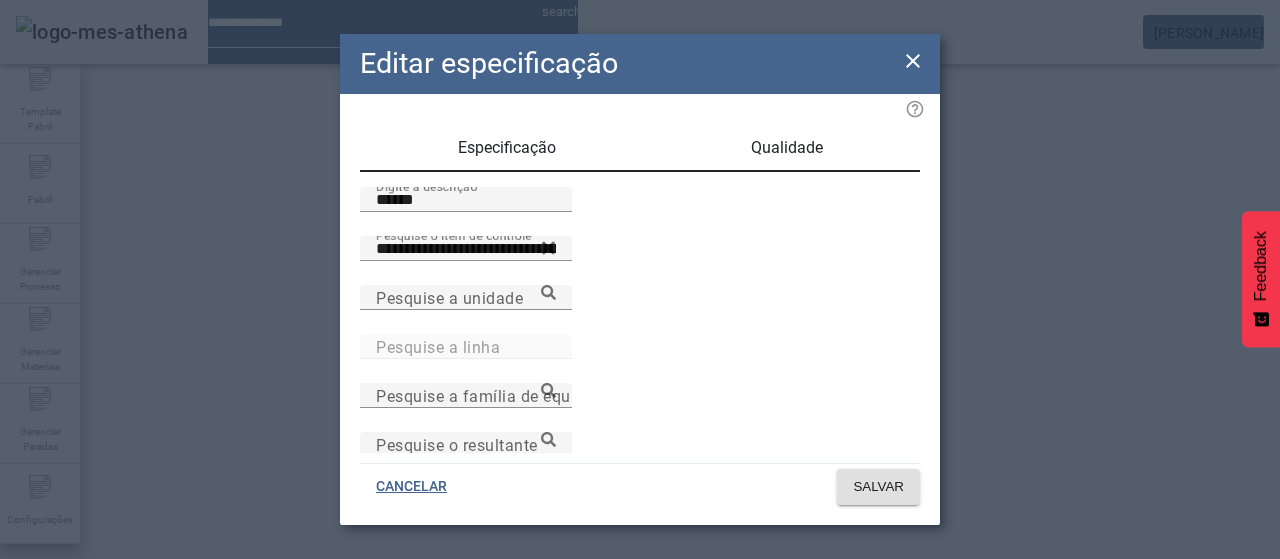 click on "Qualidade" at bounding box center [787, 148] 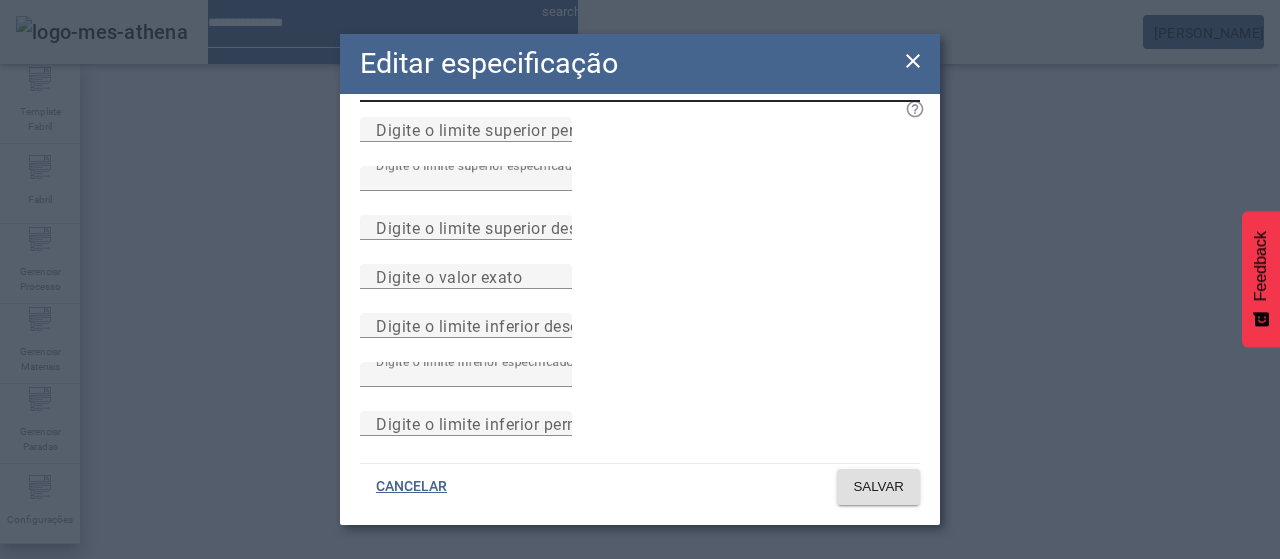 scroll, scrollTop: 0, scrollLeft: 0, axis: both 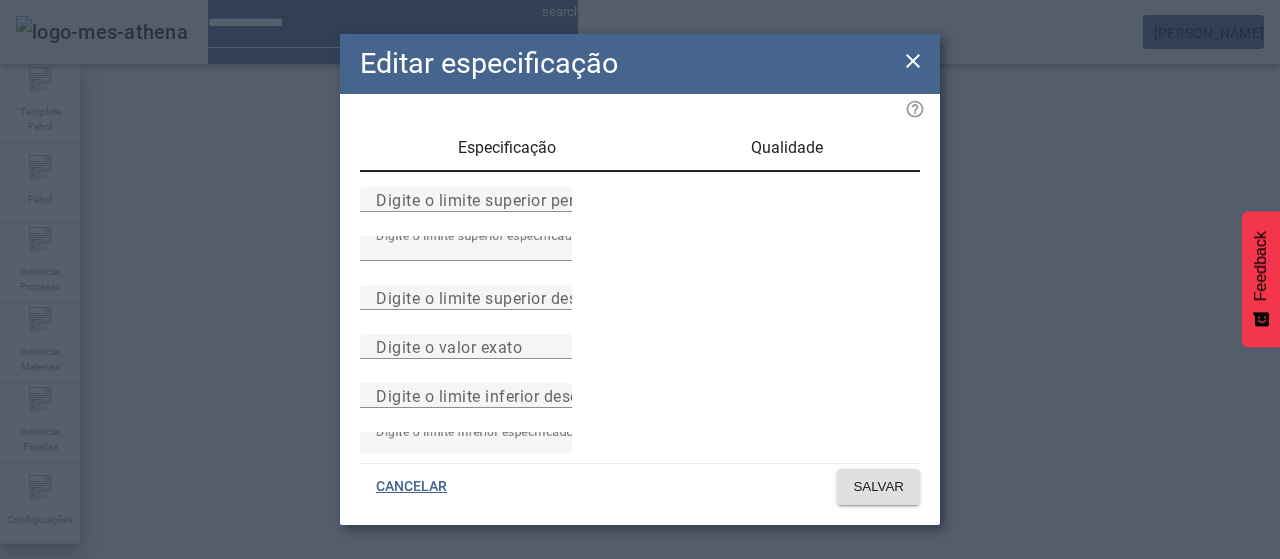 click 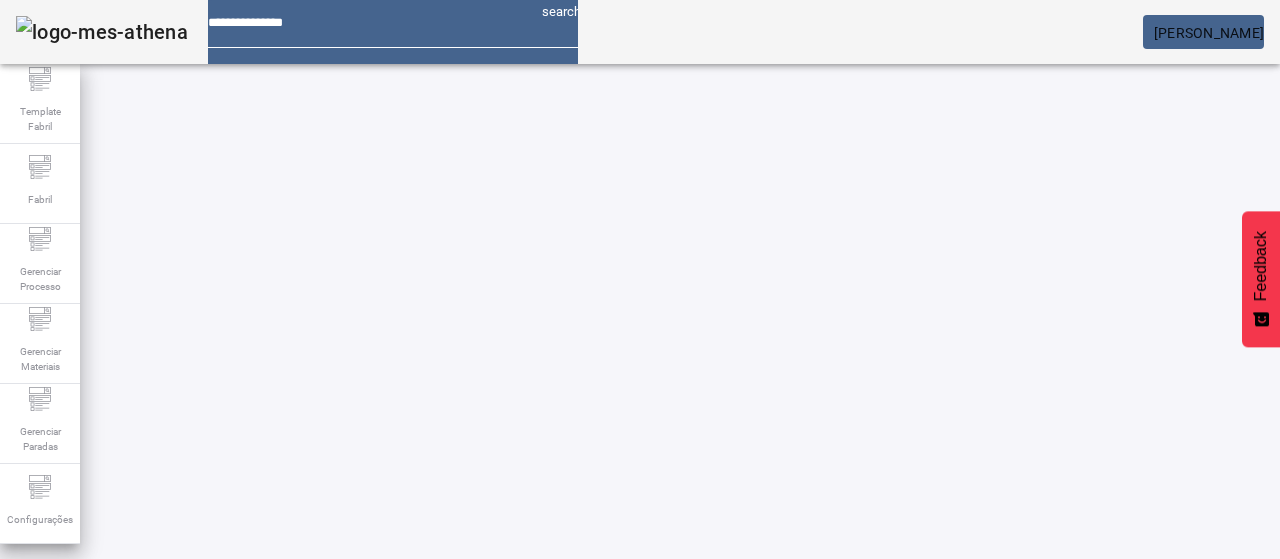 click 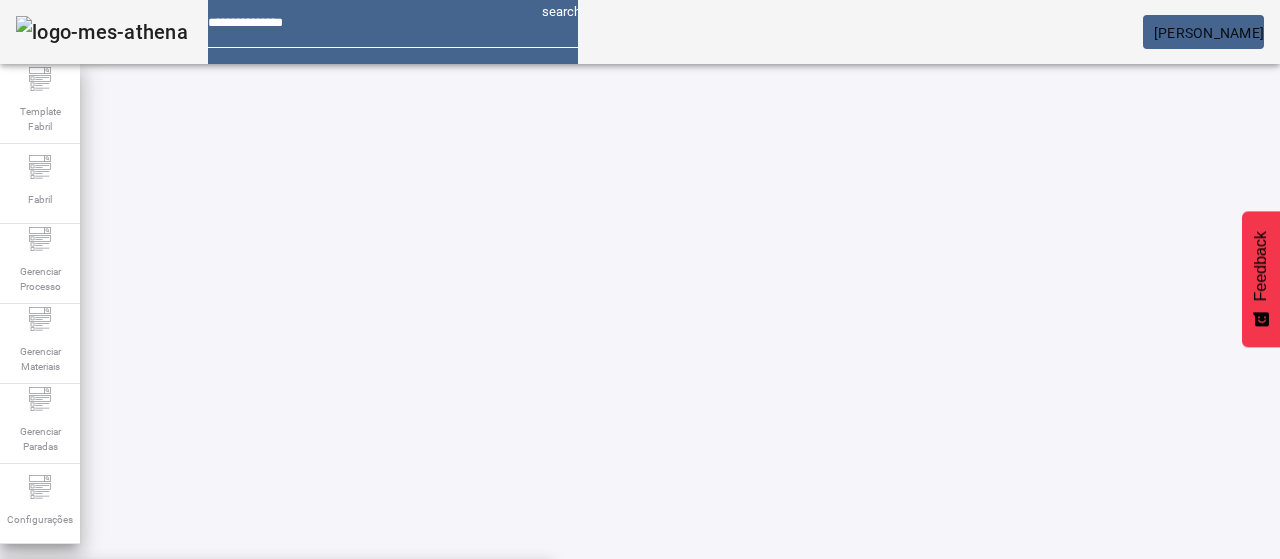 click 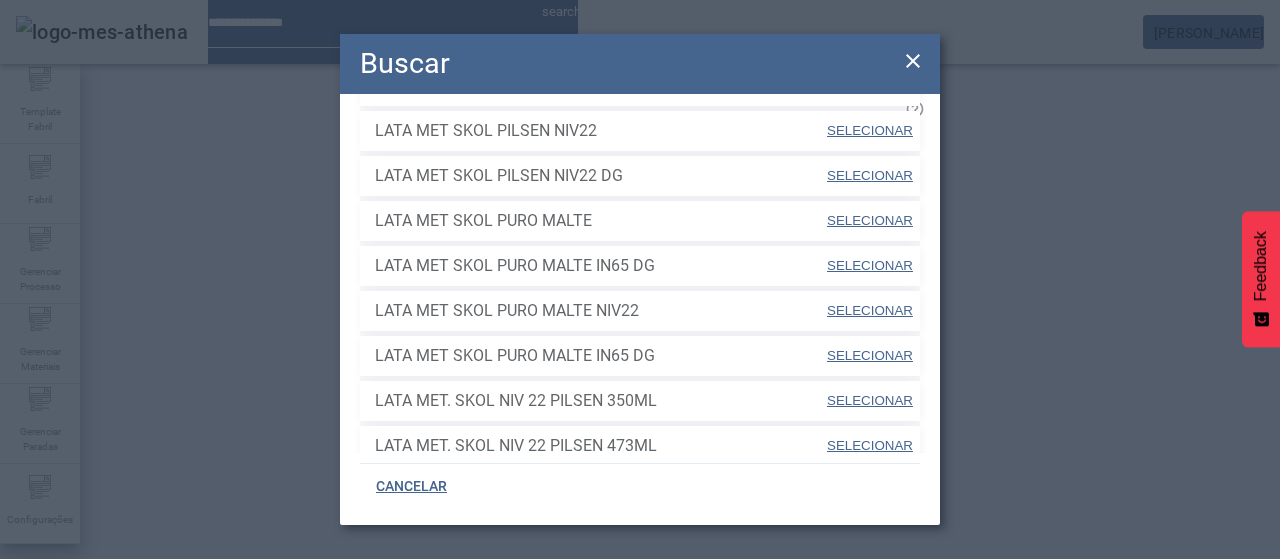 scroll, scrollTop: 770, scrollLeft: 0, axis: vertical 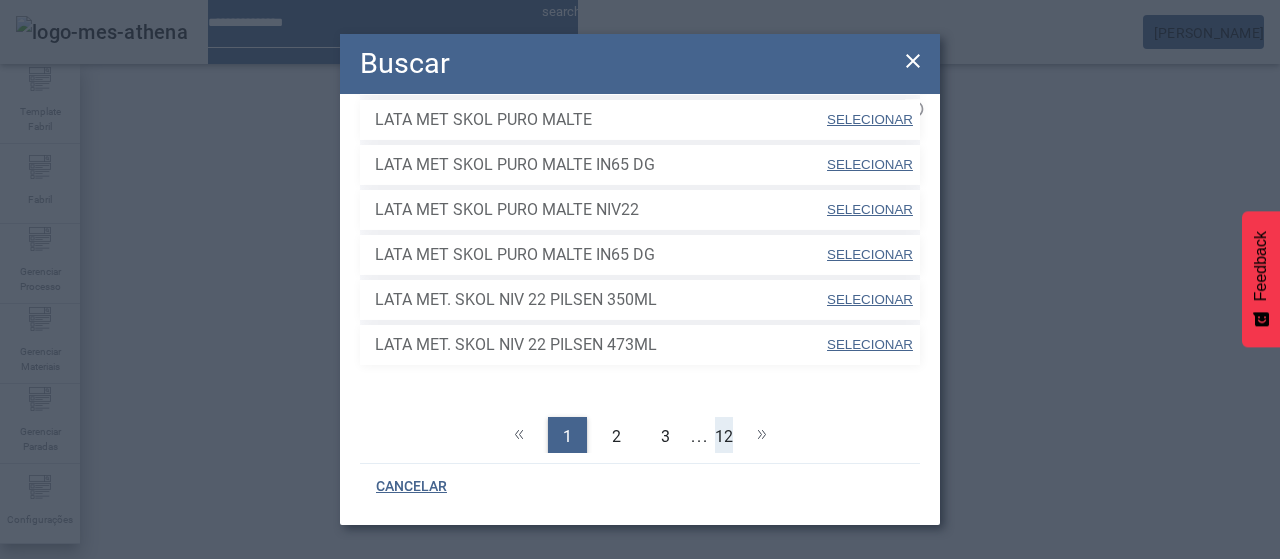 click on "12" 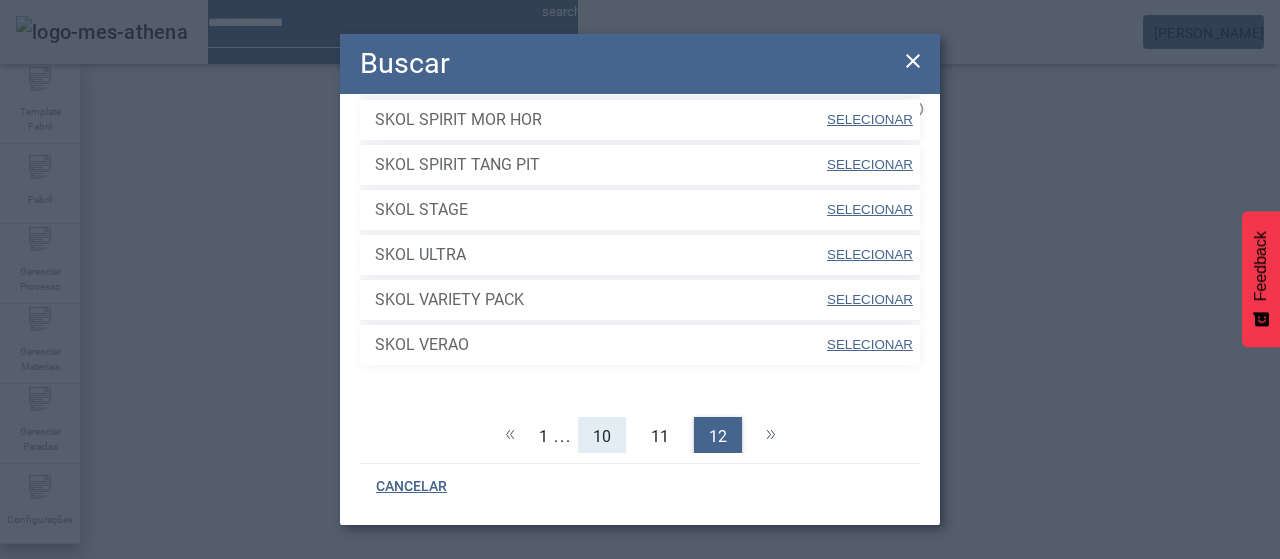 click on "10" 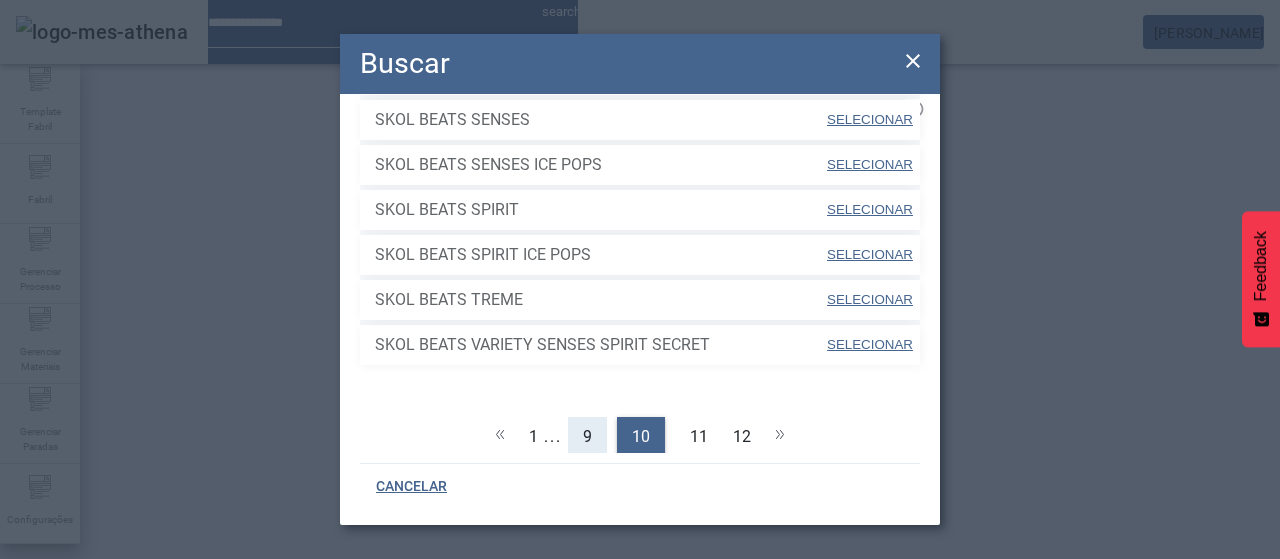 click on "9" 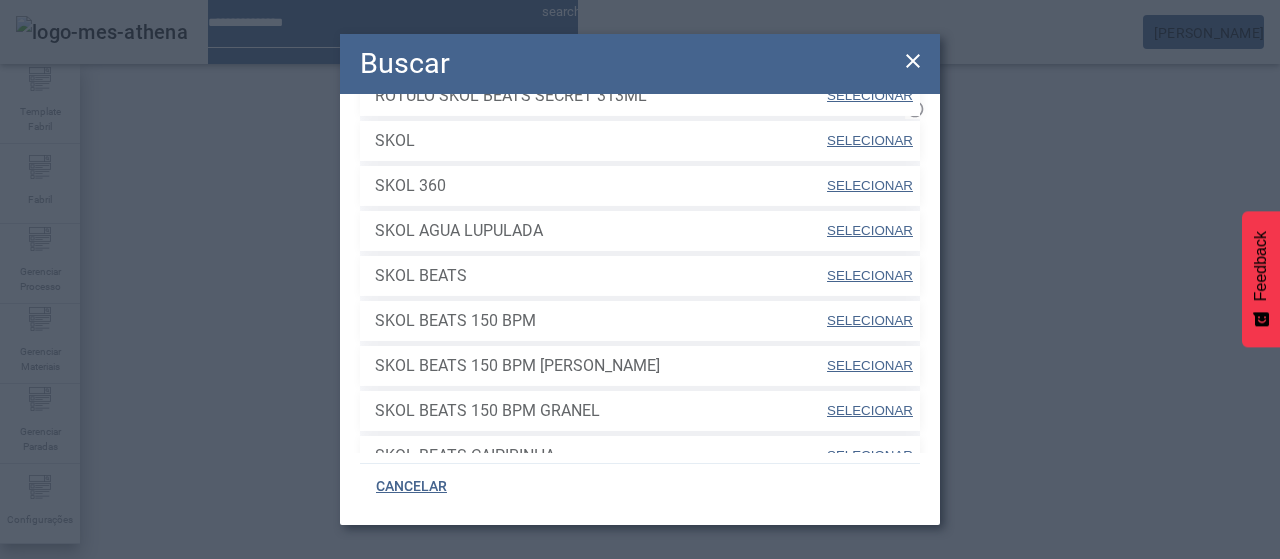 scroll, scrollTop: 570, scrollLeft: 0, axis: vertical 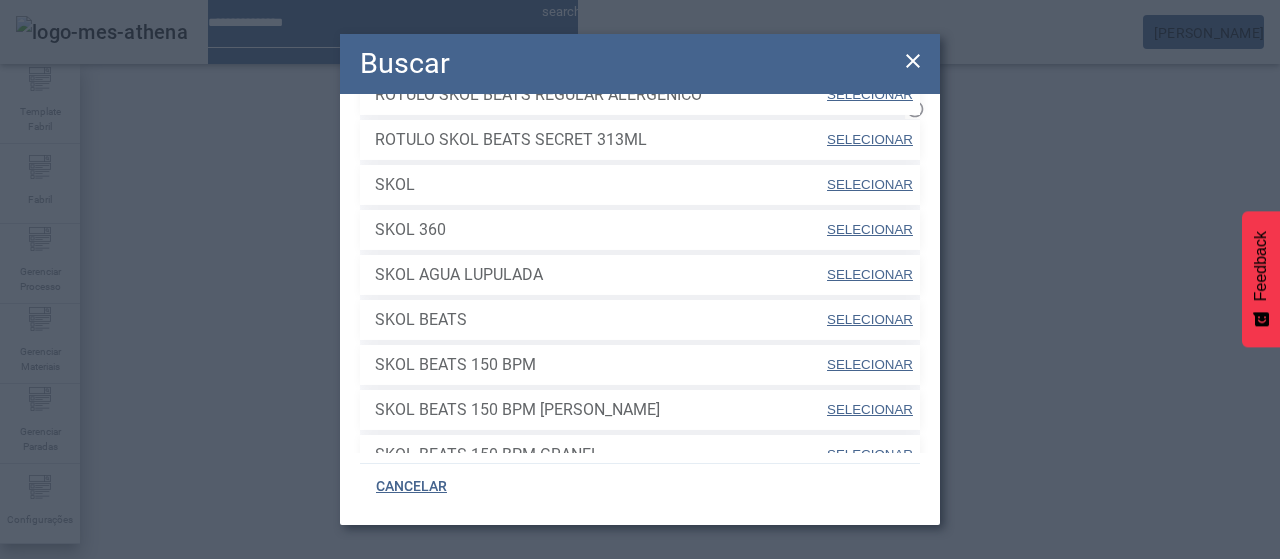 click on "SELECIONAR" at bounding box center (870, 184) 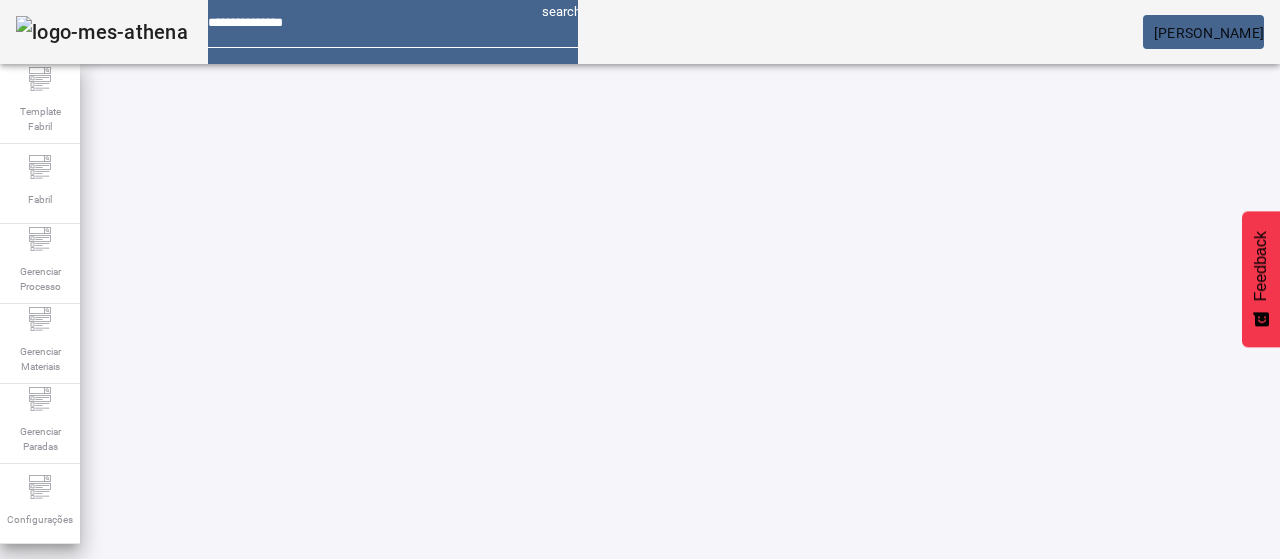 click on "FILTRAR" 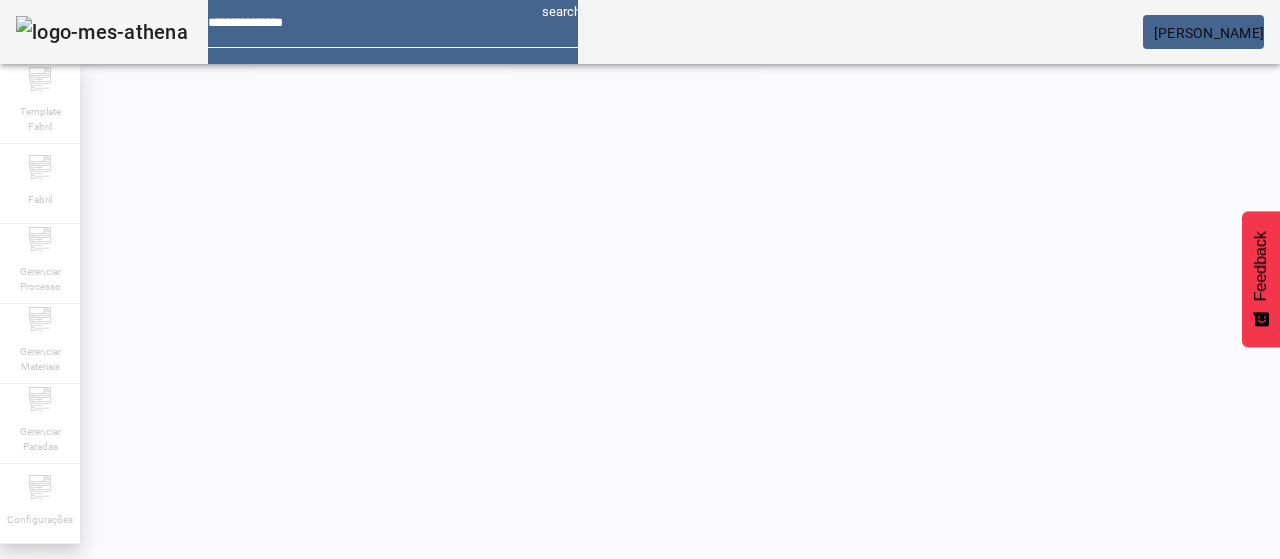 scroll, scrollTop: 158, scrollLeft: 0, axis: vertical 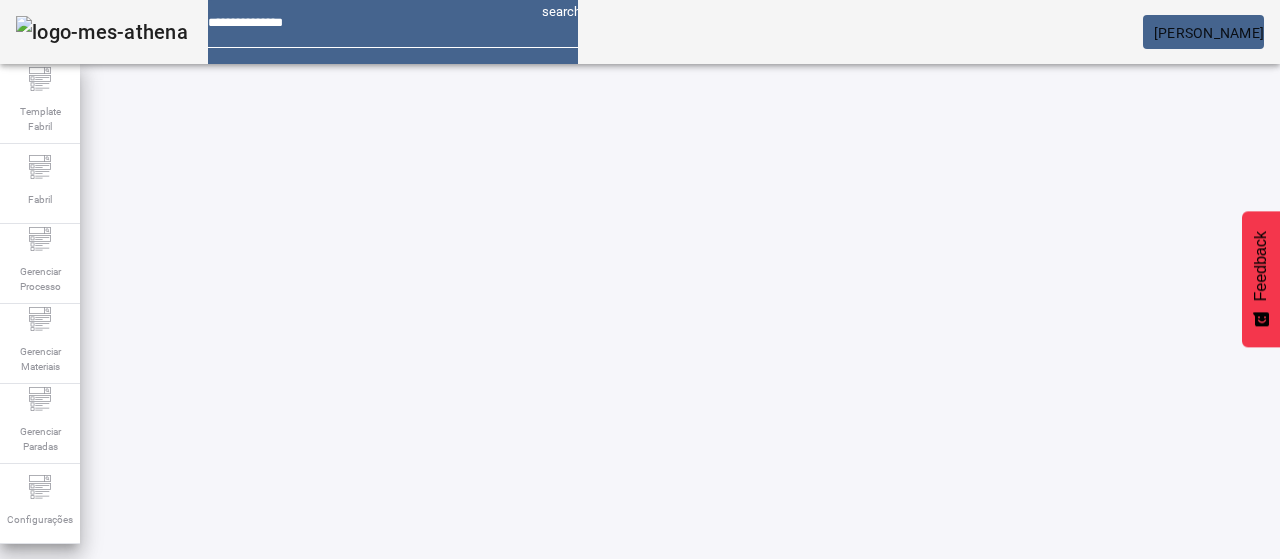click 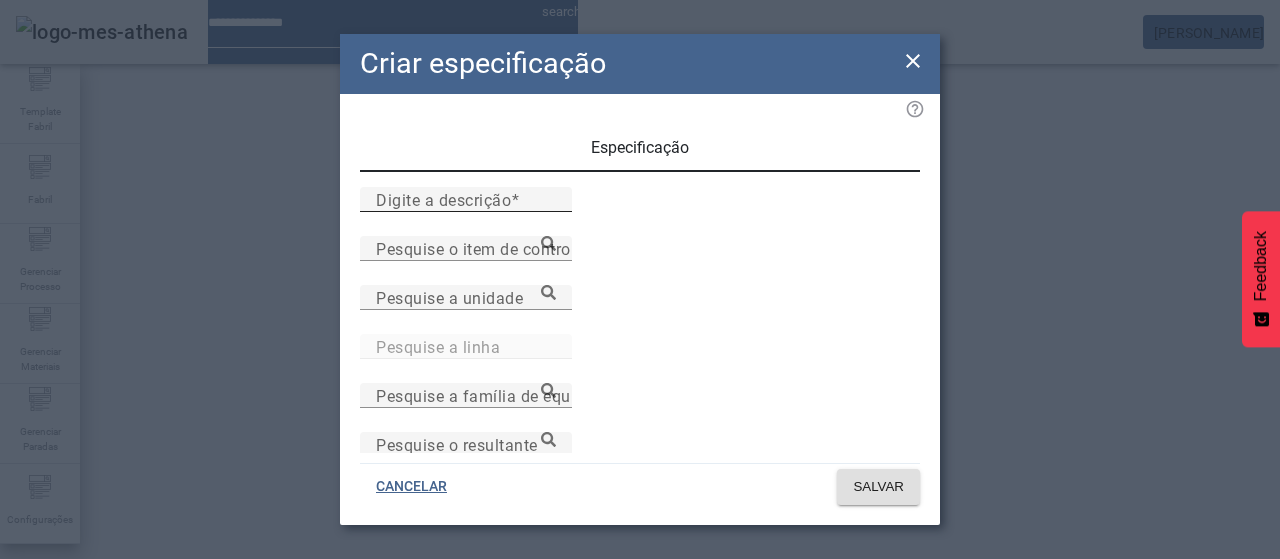 click on "Digite a descrição" at bounding box center [443, 199] 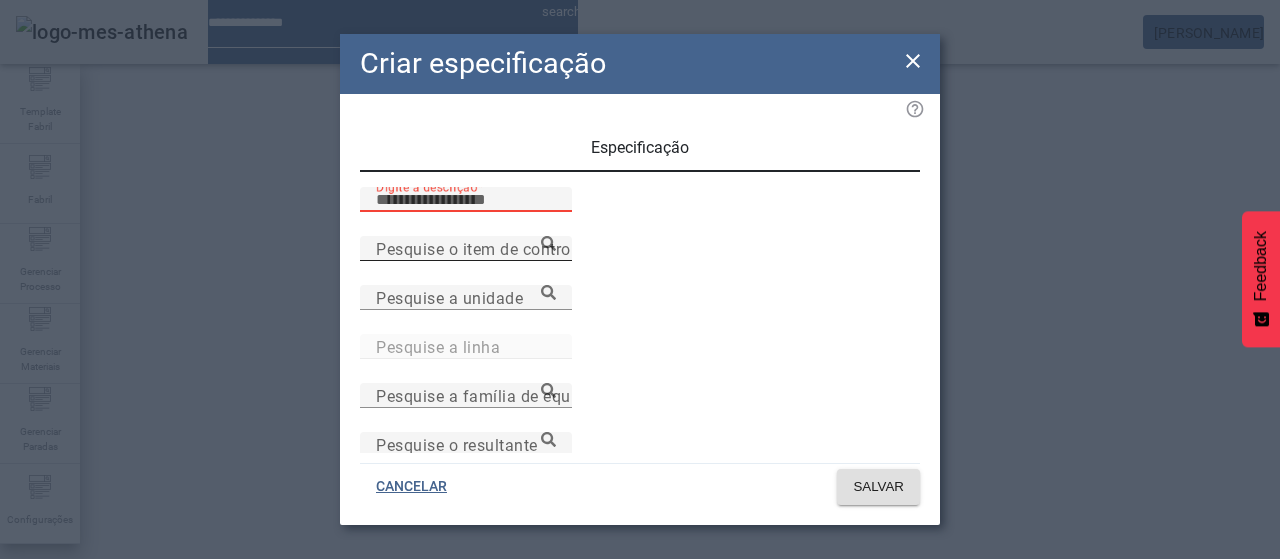 paste on "****" 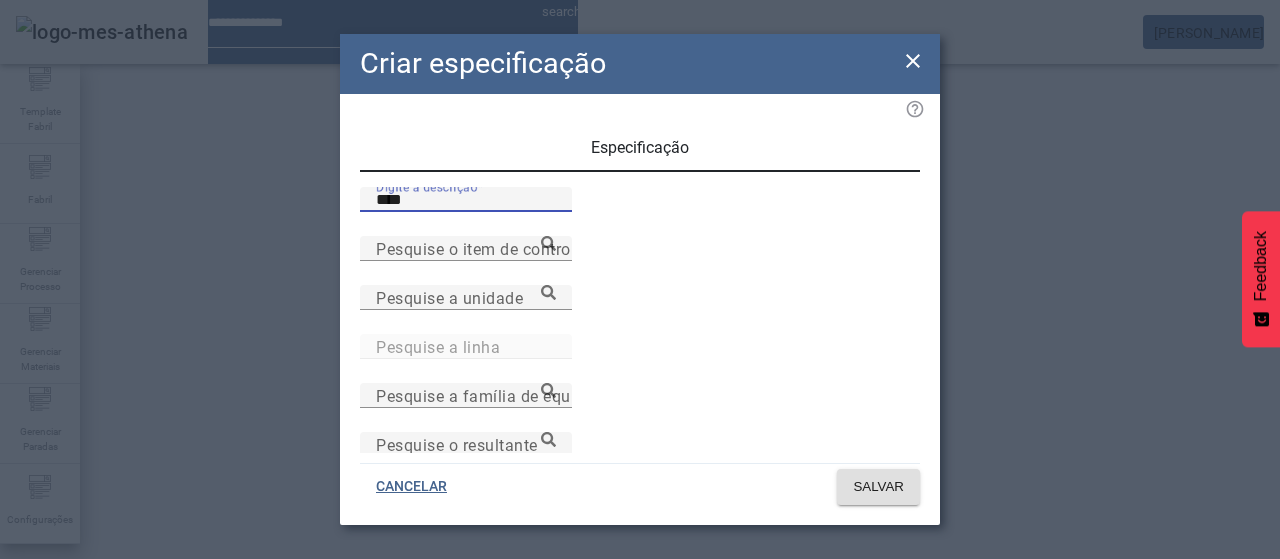 click on "****" at bounding box center [466, 200] 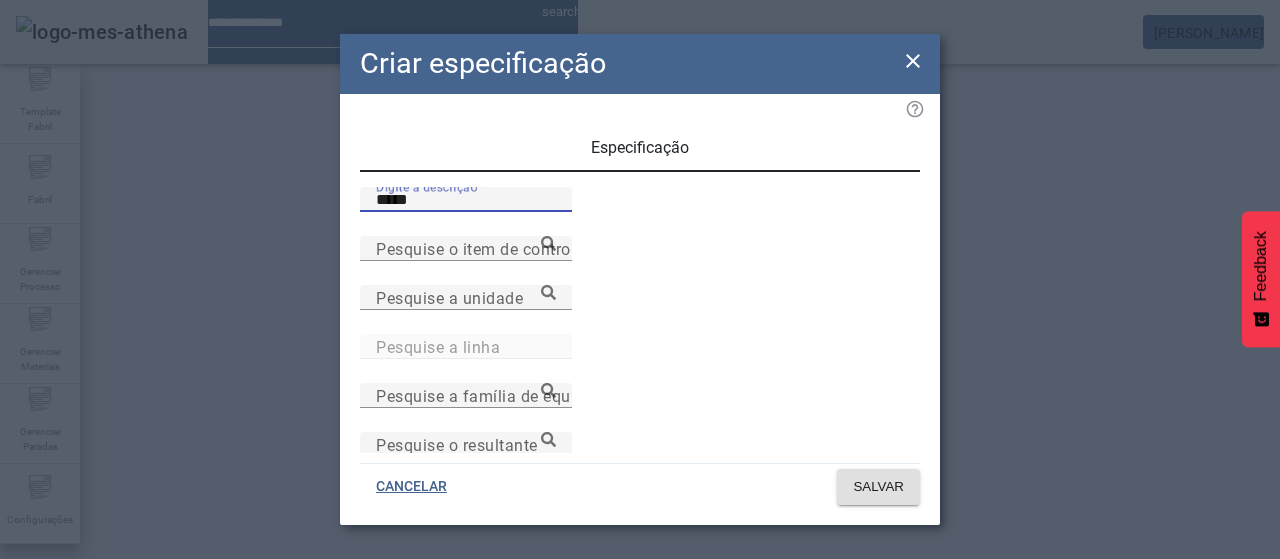 click on "*****" at bounding box center (466, 200) 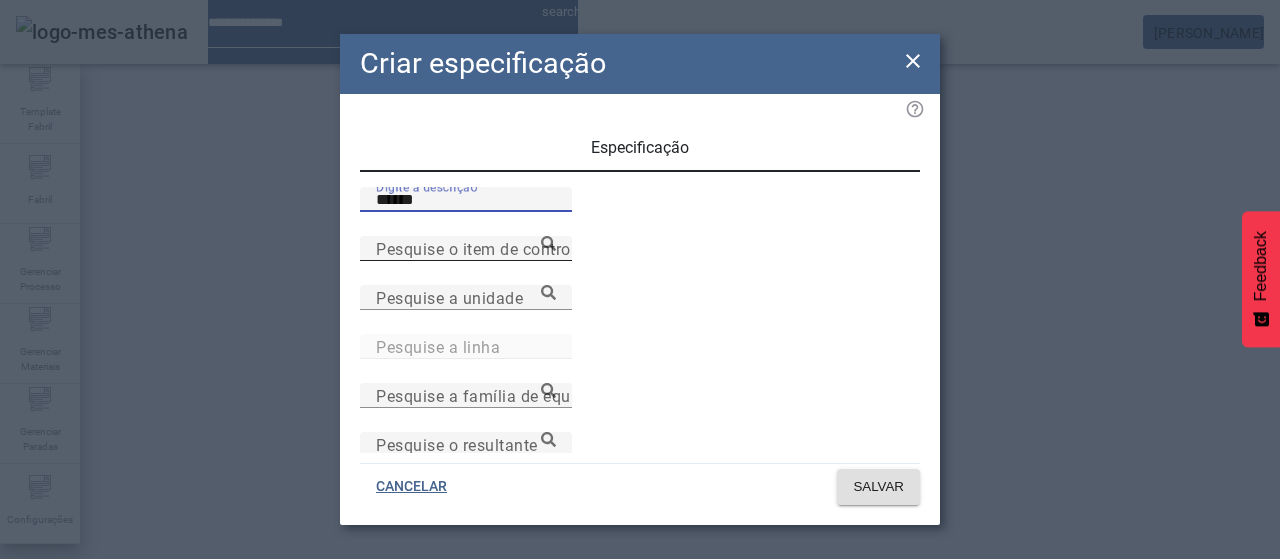 type on "******" 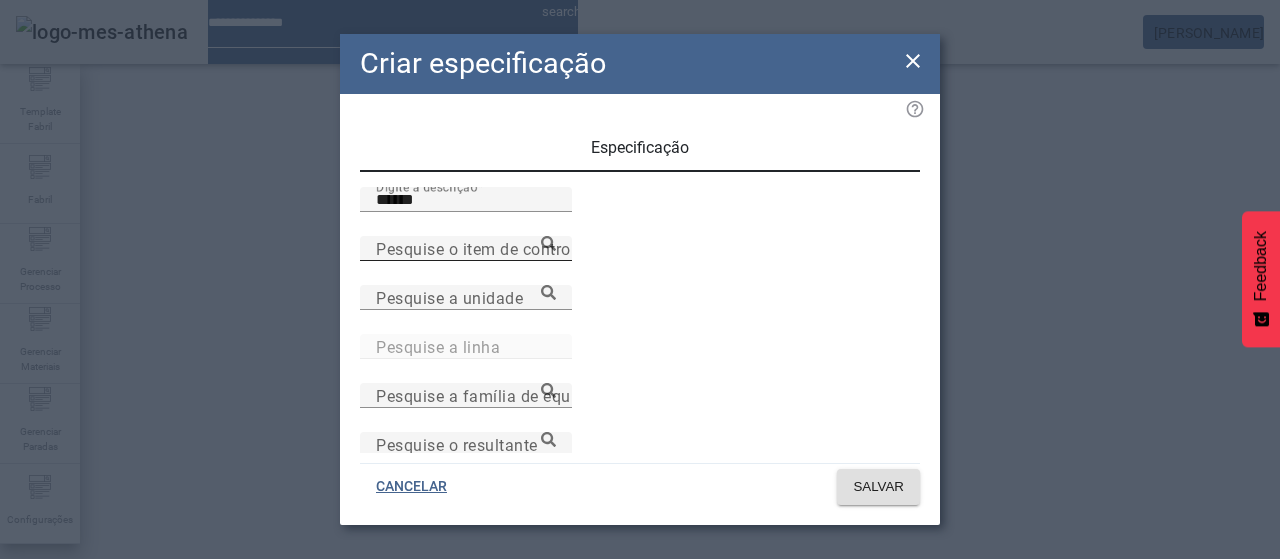 drag, startPoint x: 440, startPoint y: 319, endPoint x: 443, endPoint y: 308, distance: 11.401754 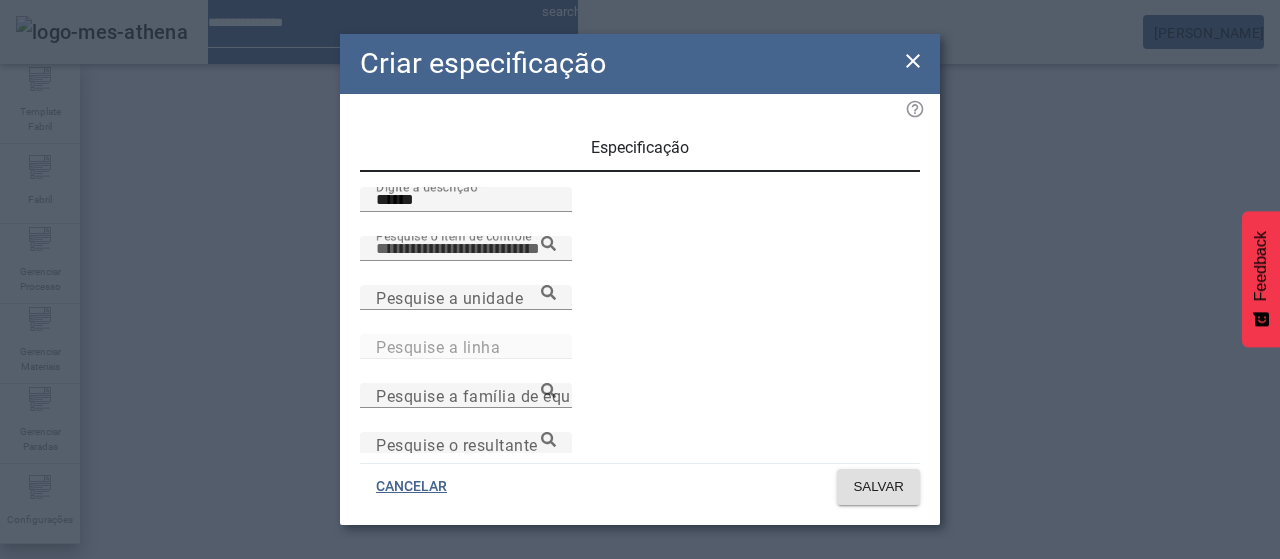 paste on "**********" 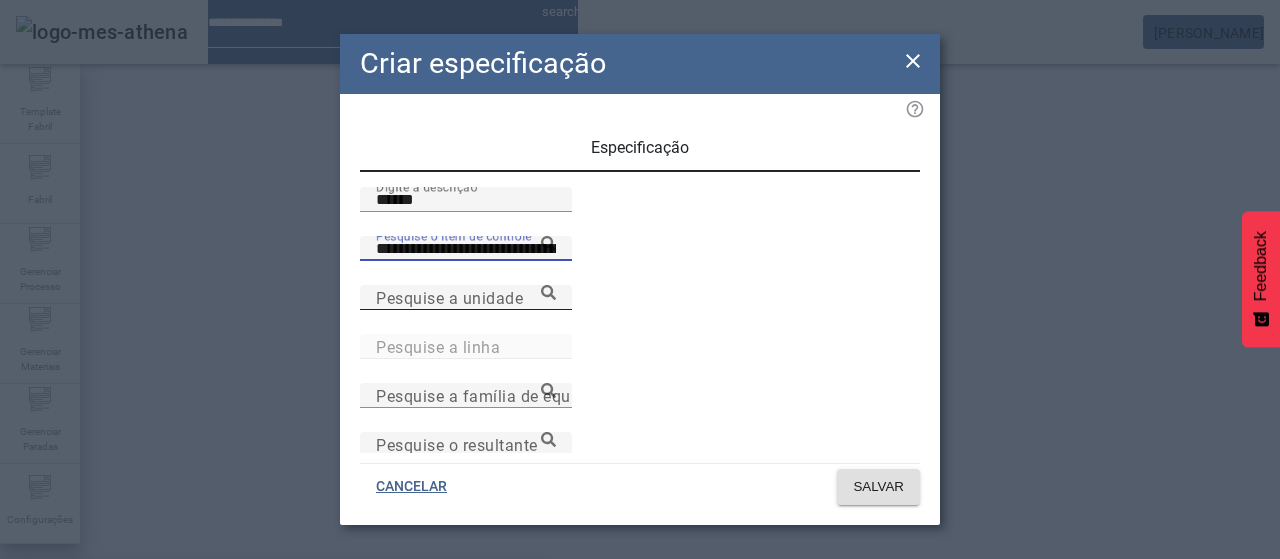 type on "**********" 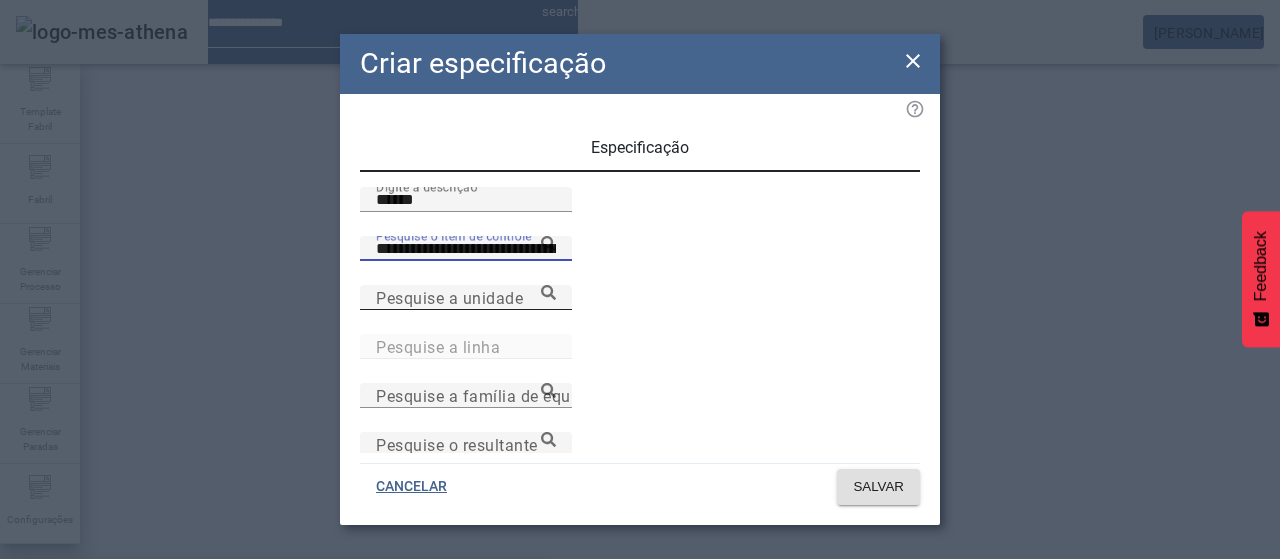 click on "Temperatura do repouso final do adjunto" at bounding box center (170, 591) 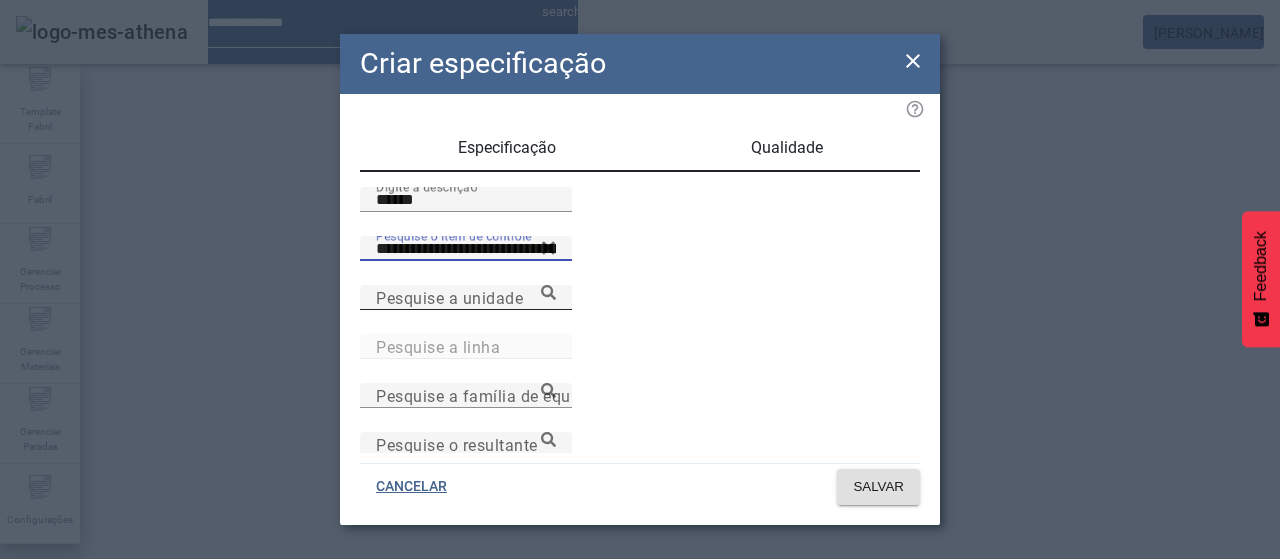 click on "Pesquise a unidade" at bounding box center [466, 297] 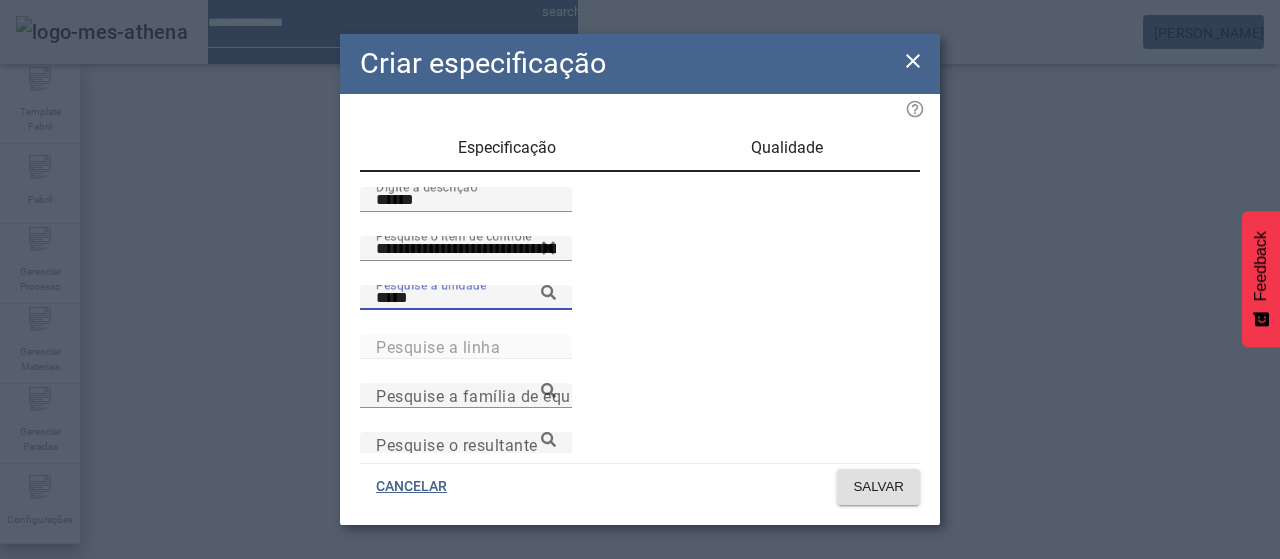 type on "*****" 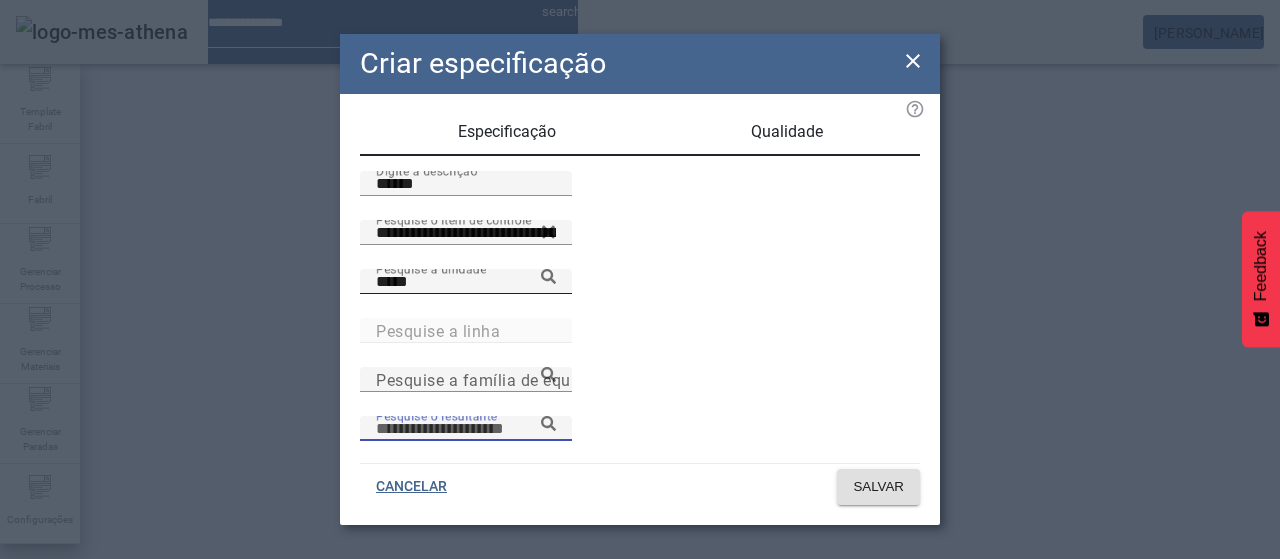 scroll, scrollTop: 206, scrollLeft: 0, axis: vertical 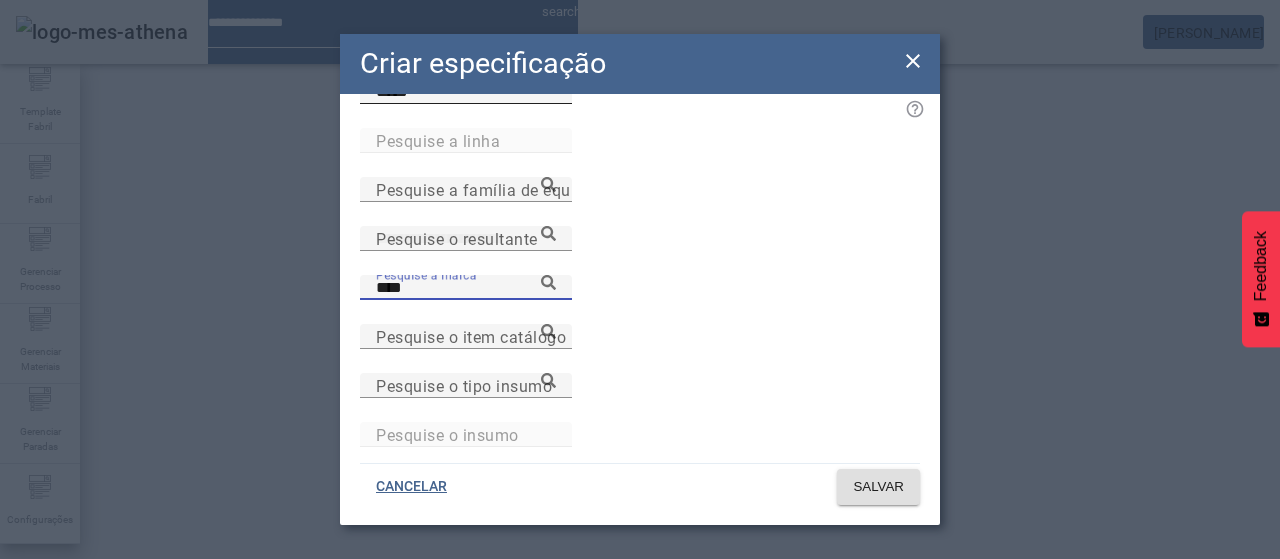 type on "****" 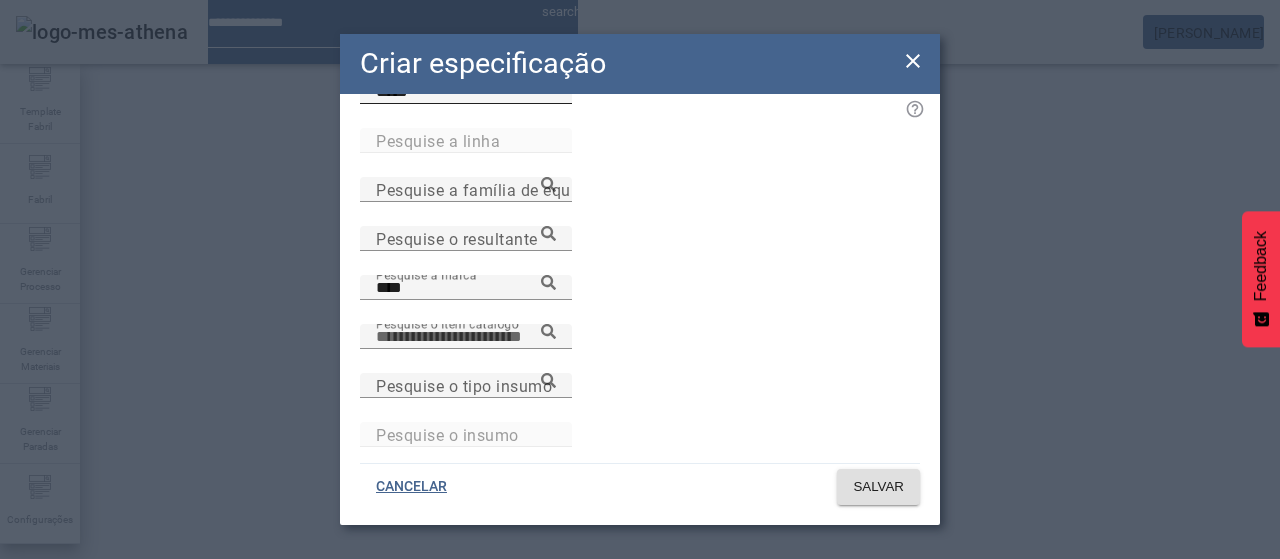 paste on "**********" 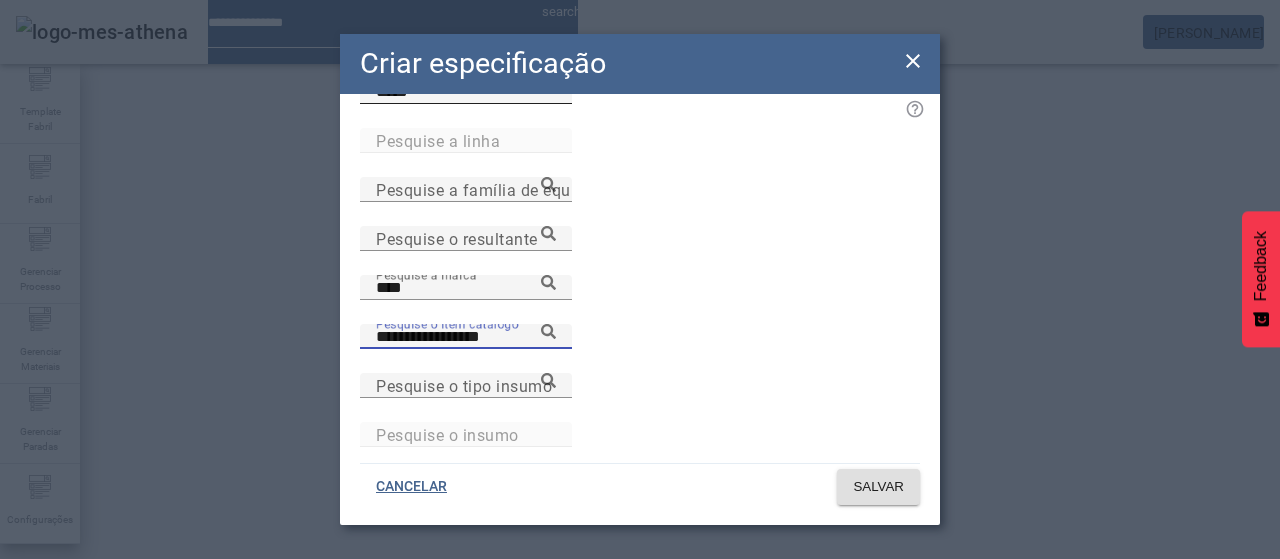 type on "**********" 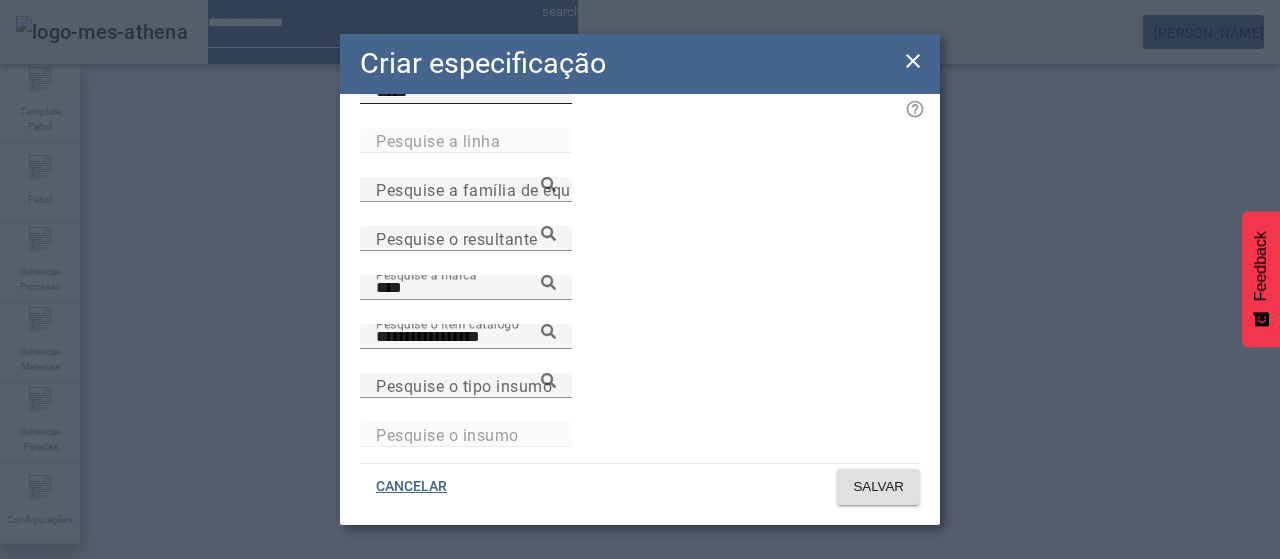 click 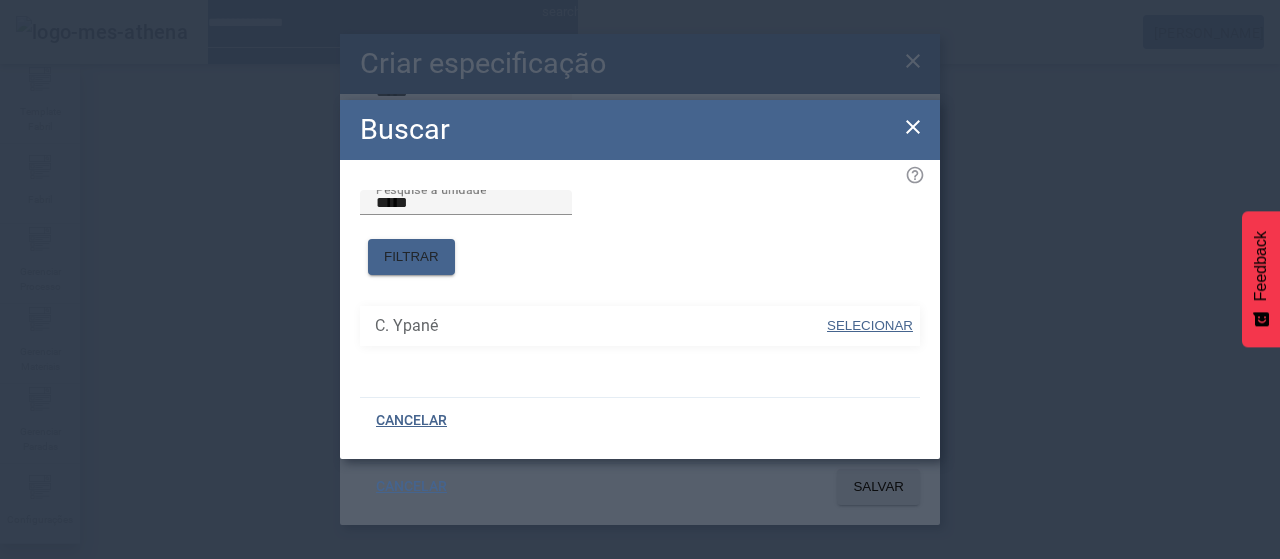 click on "SELECIONAR" at bounding box center [870, 325] 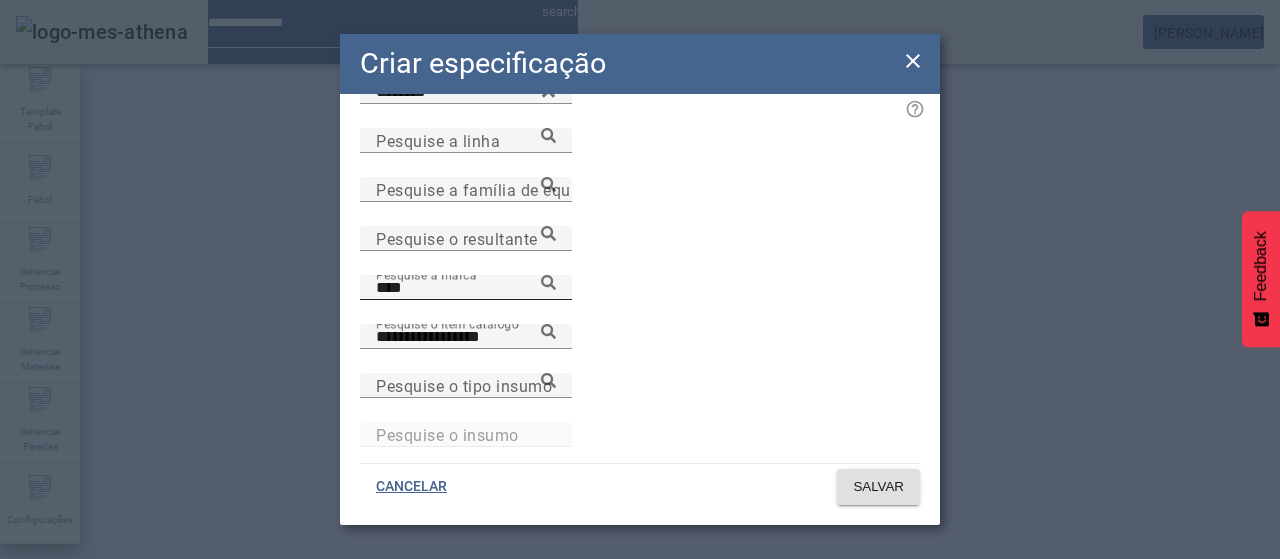 click 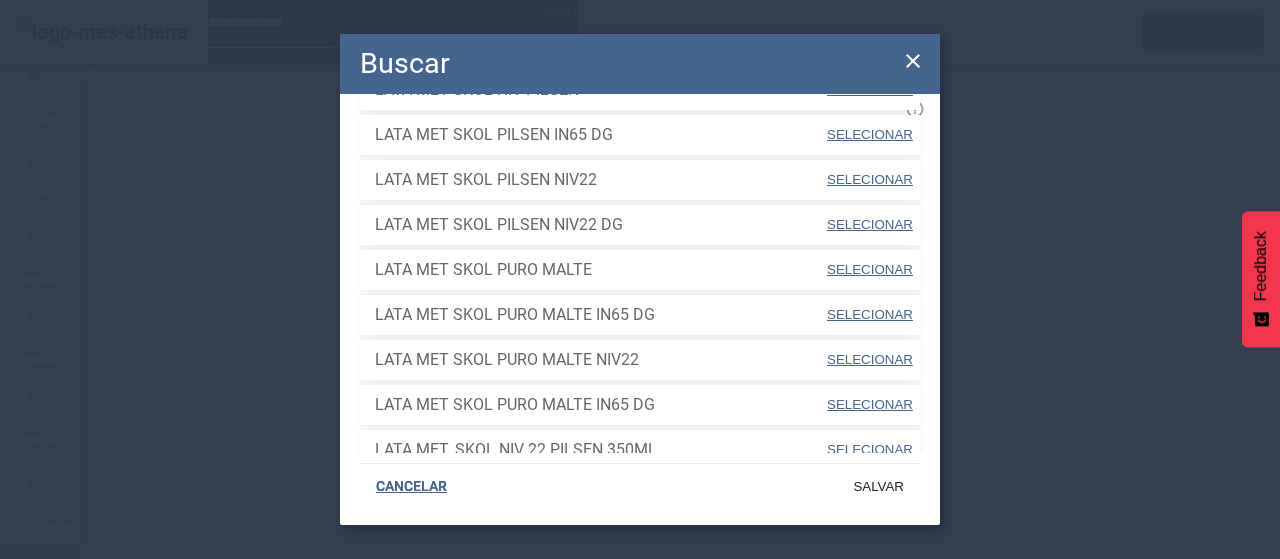 scroll, scrollTop: 770, scrollLeft: 0, axis: vertical 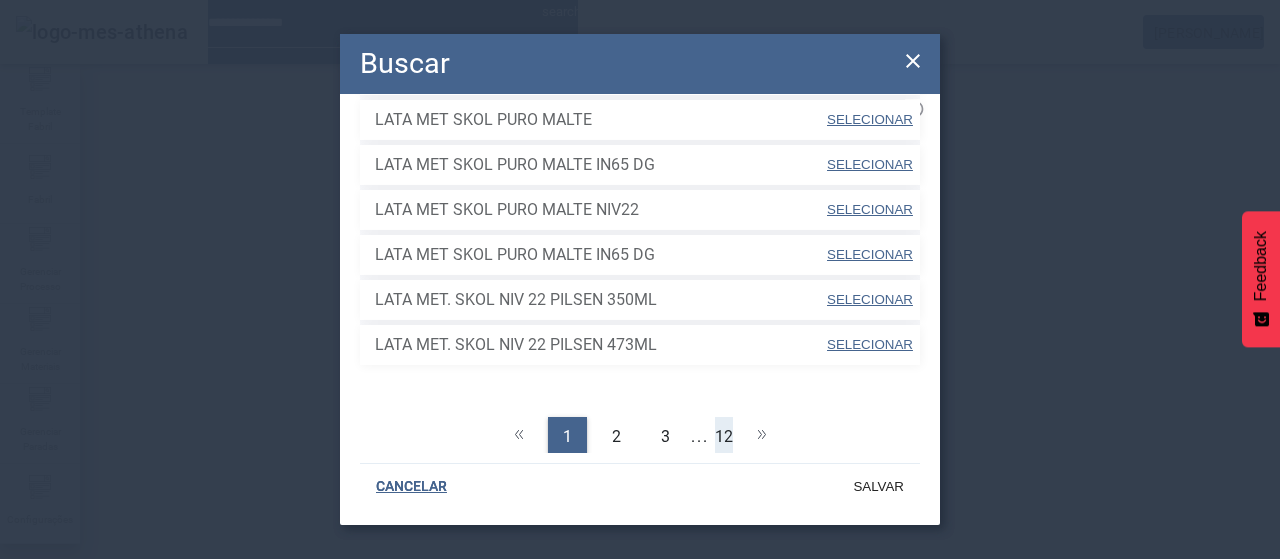 click on "12" 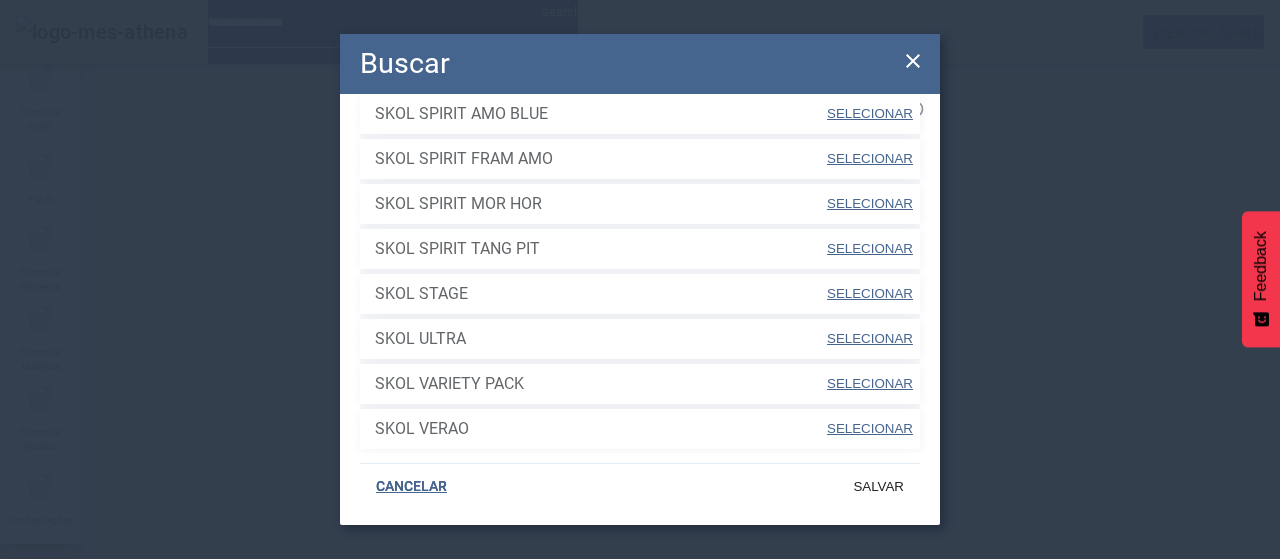 scroll, scrollTop: 500, scrollLeft: 0, axis: vertical 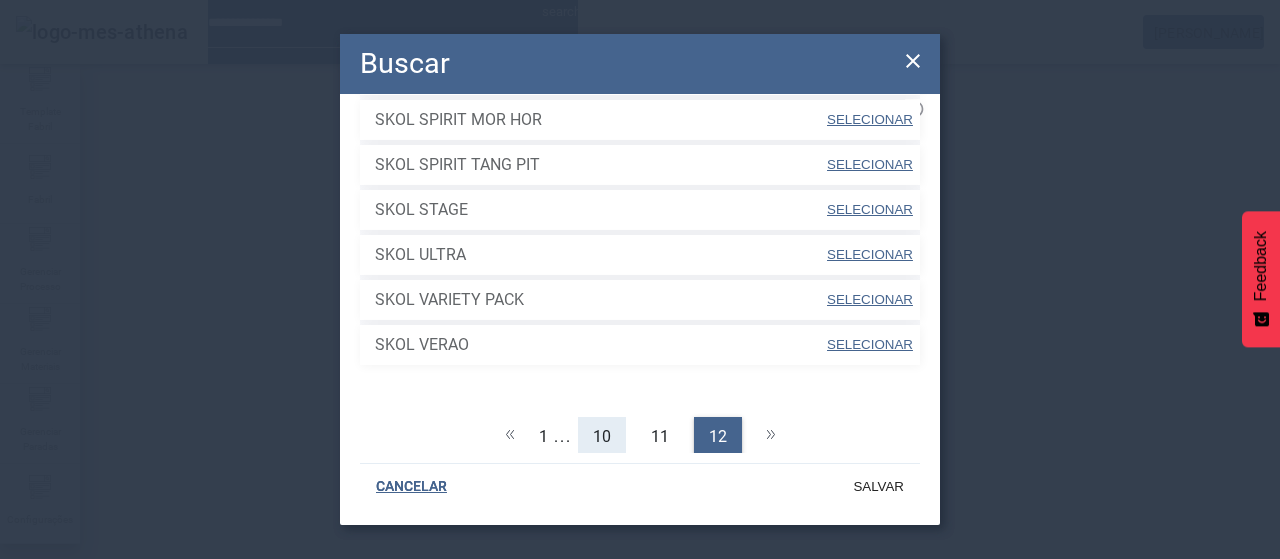 click on "10" 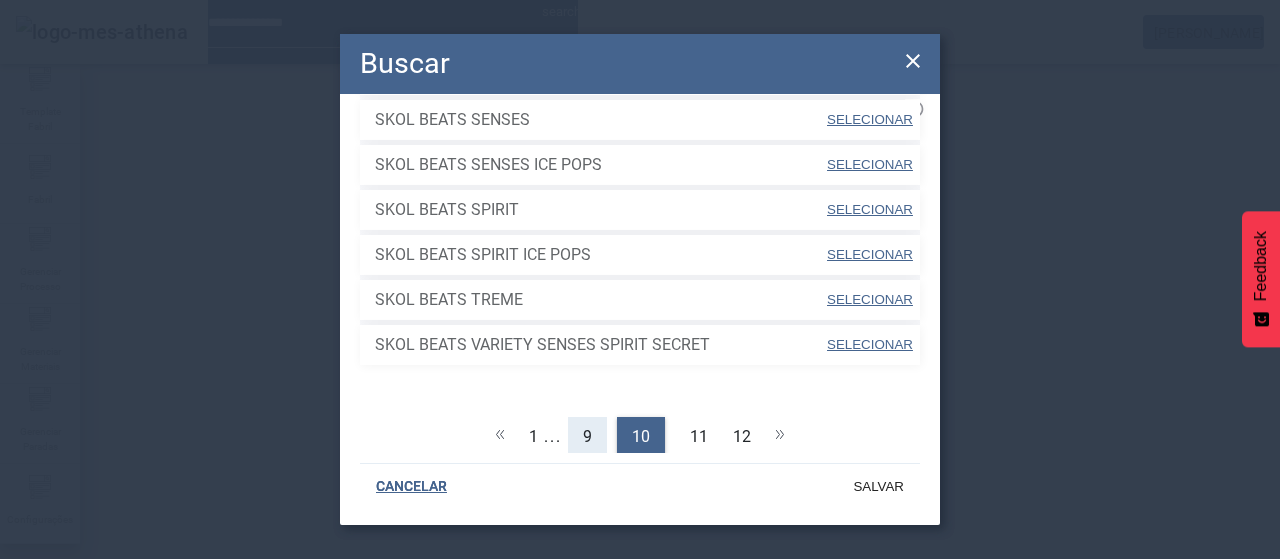 click on "9" 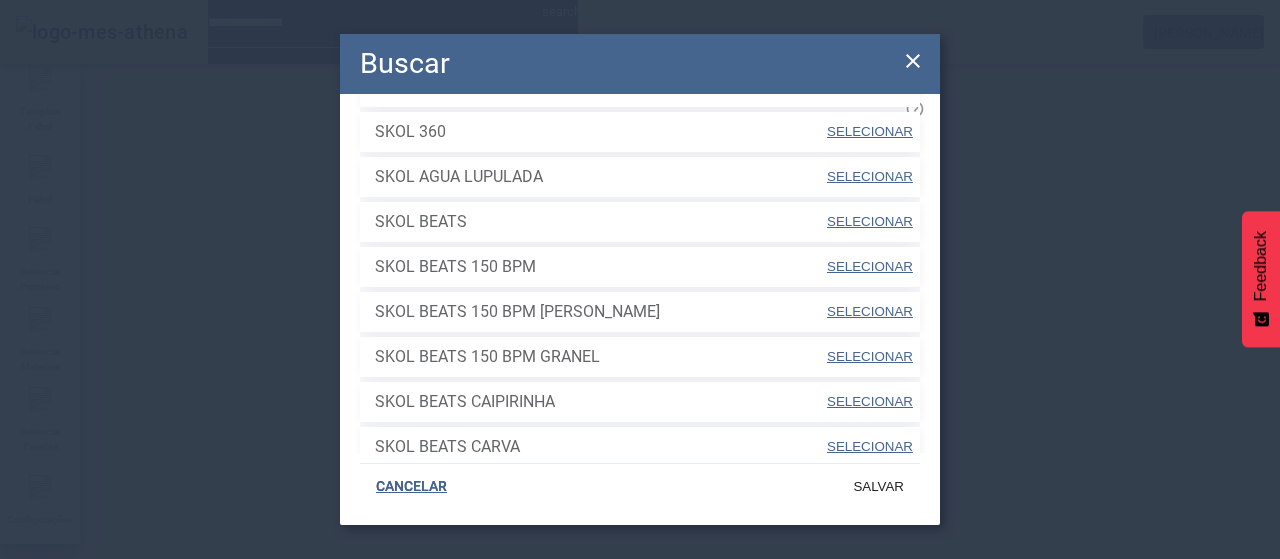 scroll, scrollTop: 570, scrollLeft: 0, axis: vertical 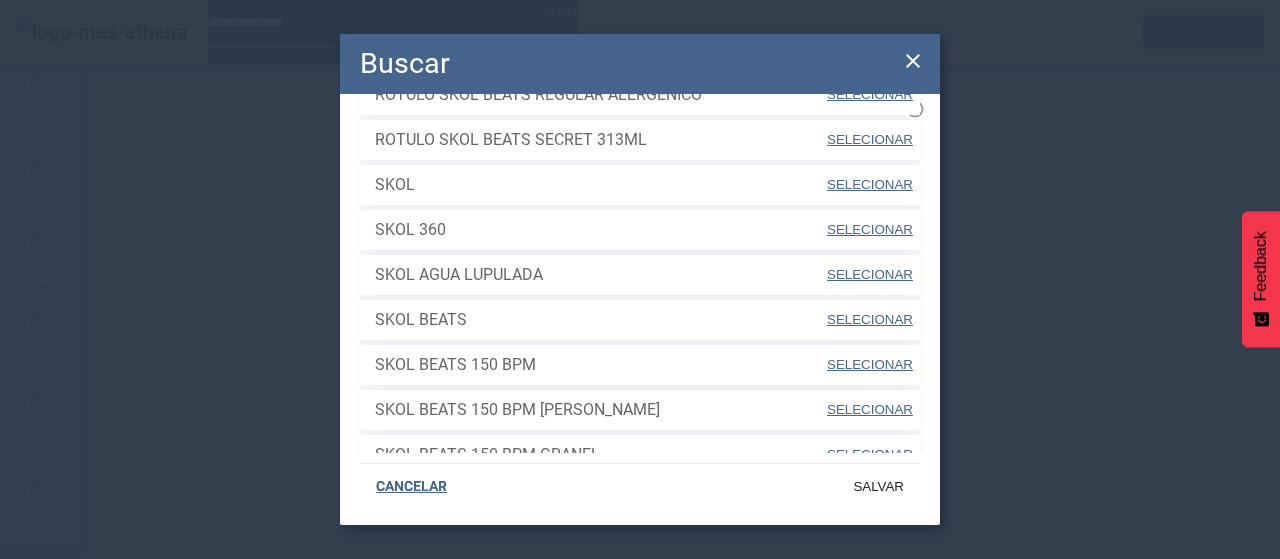 click on "SELECIONAR" at bounding box center (870, 184) 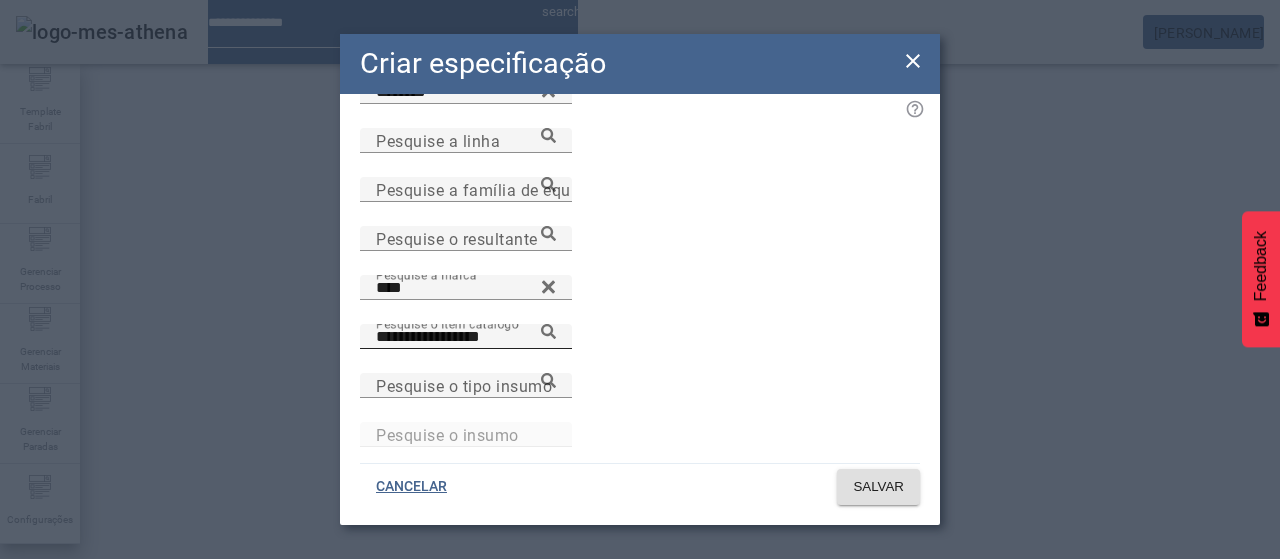 click 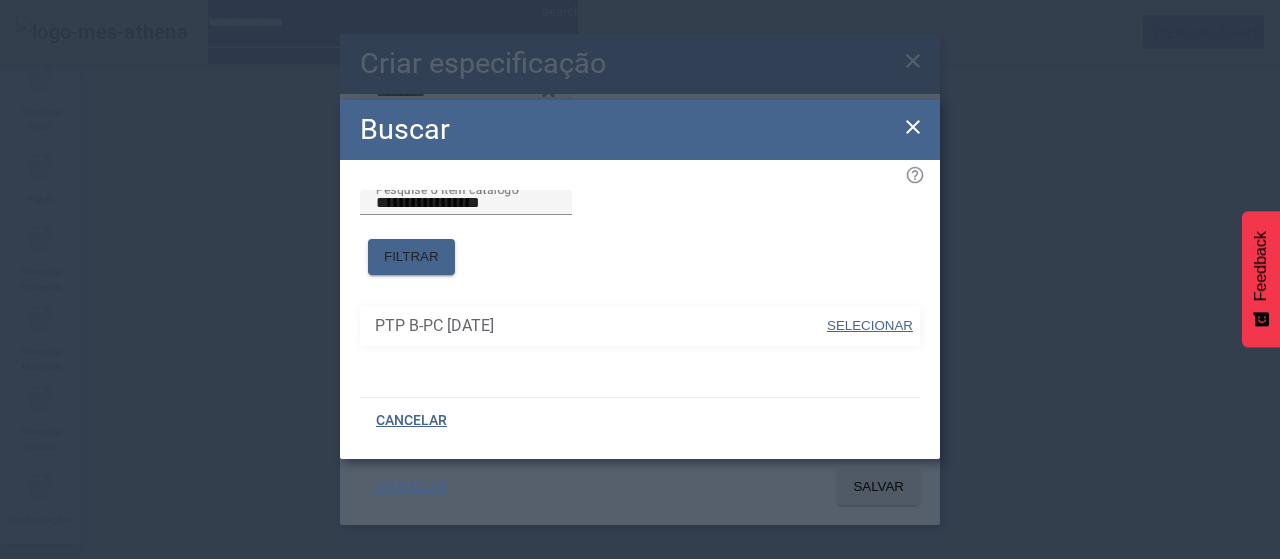 click on "SELECIONAR" at bounding box center (870, 326) 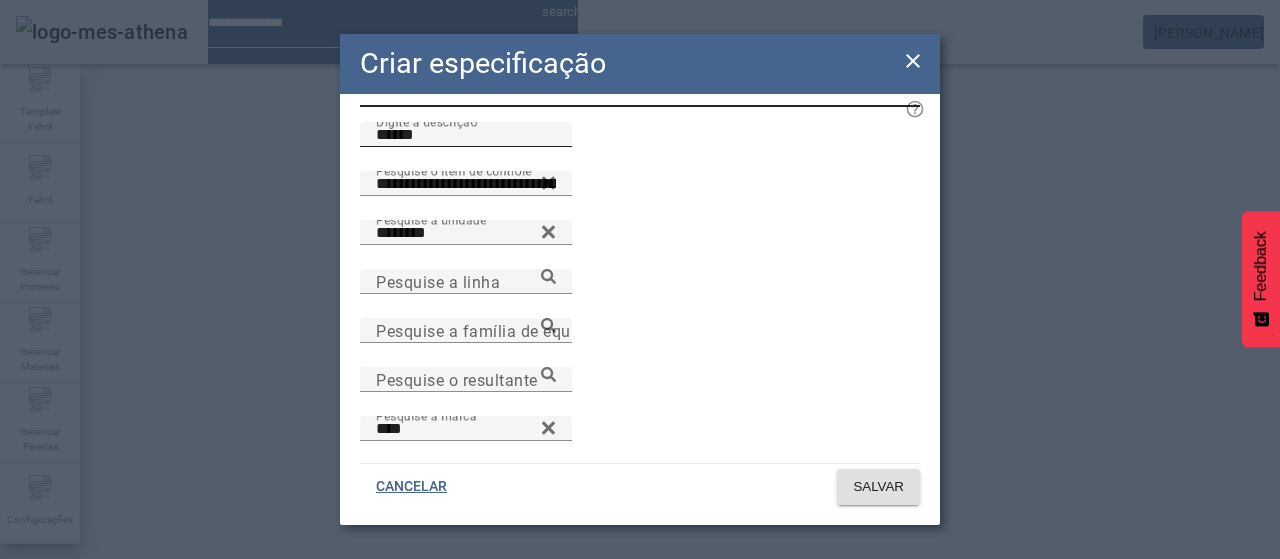 scroll, scrollTop: 0, scrollLeft: 0, axis: both 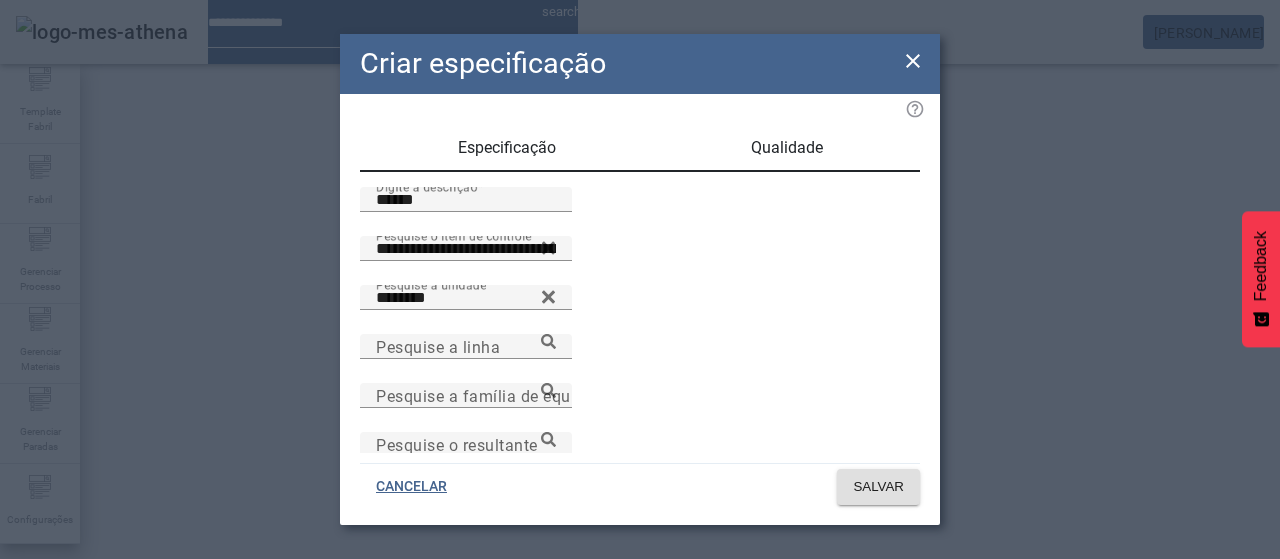 click on "Qualidade" at bounding box center (787, 148) 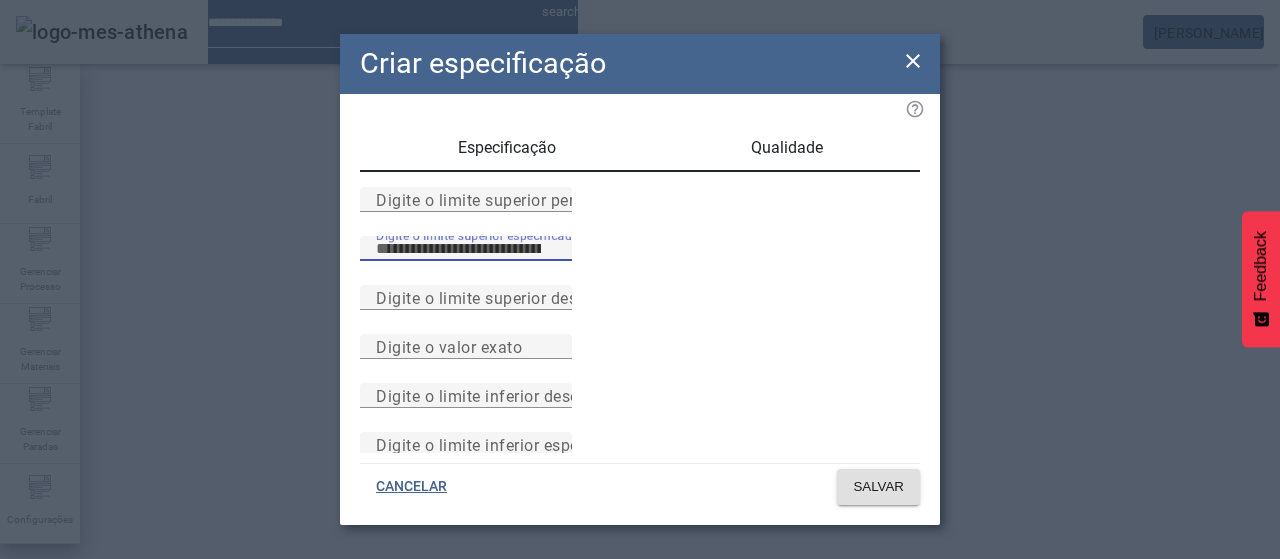 click on "Digite o limite superior especificado" at bounding box center (466, 249) 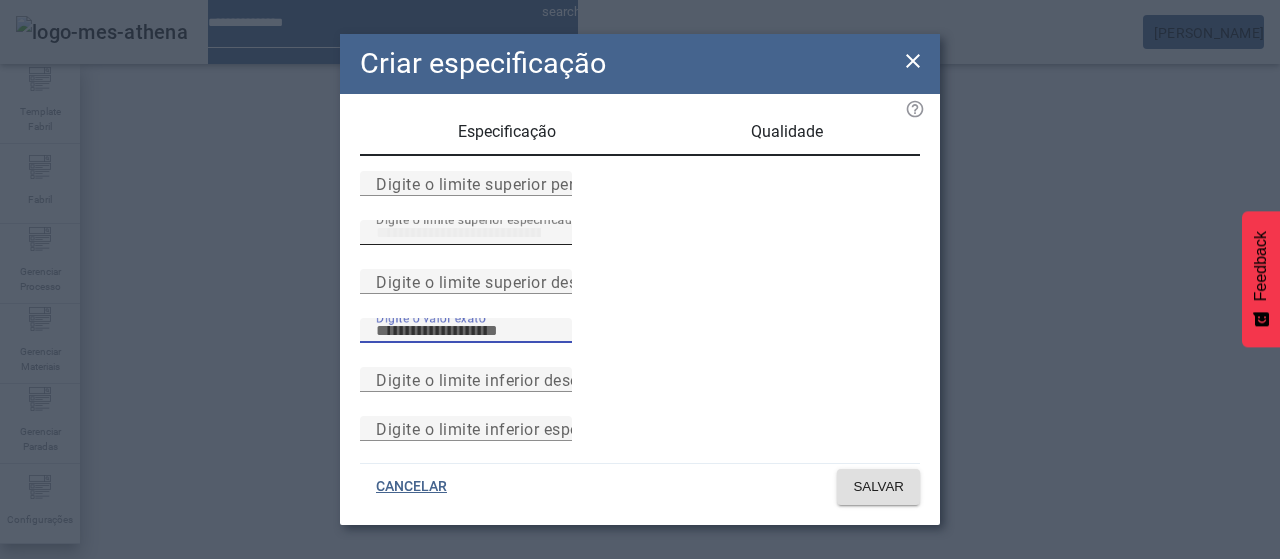 scroll, scrollTop: 261, scrollLeft: 0, axis: vertical 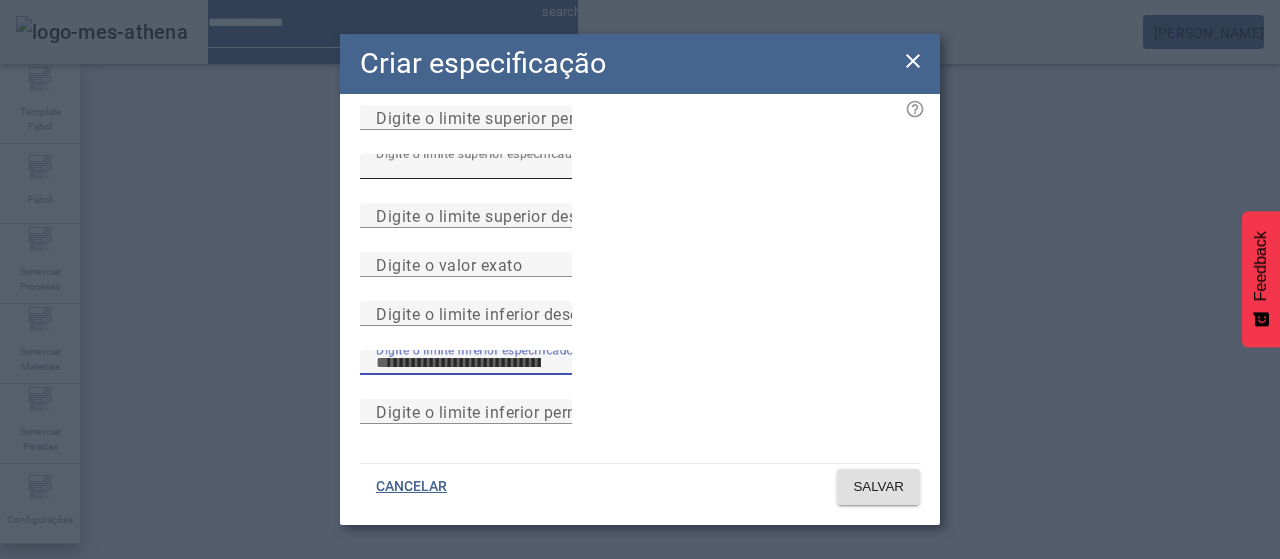 type on "**" 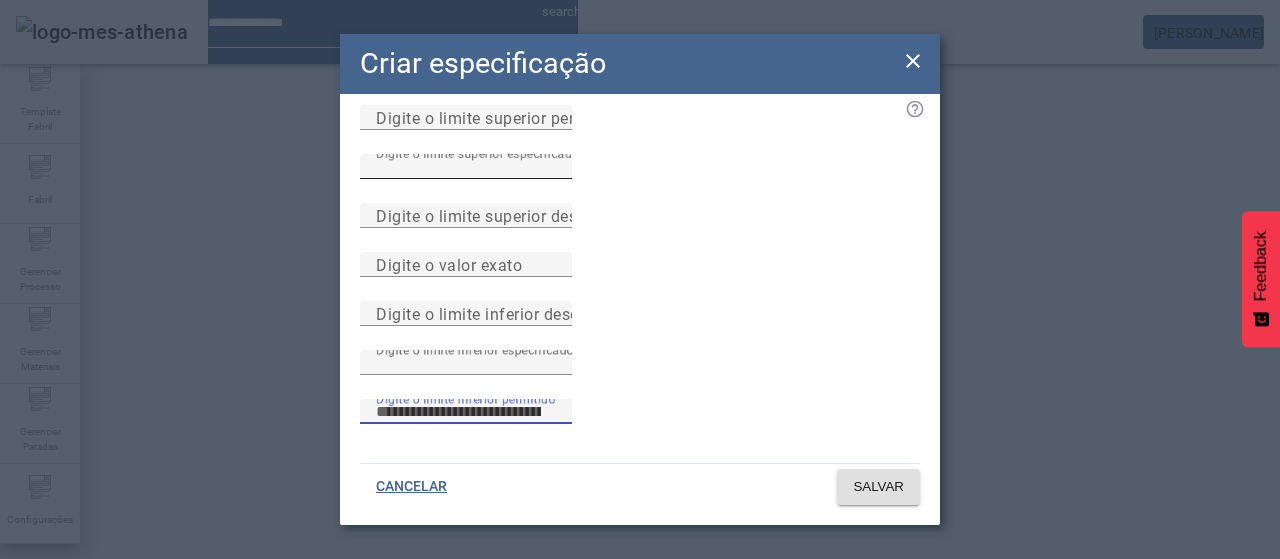 type 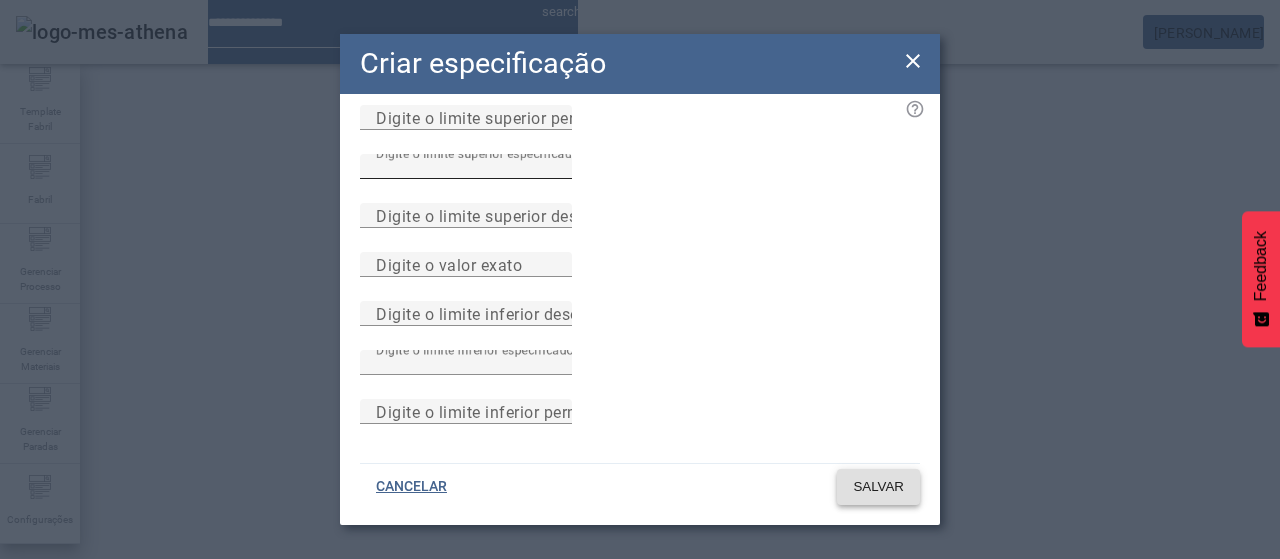 type 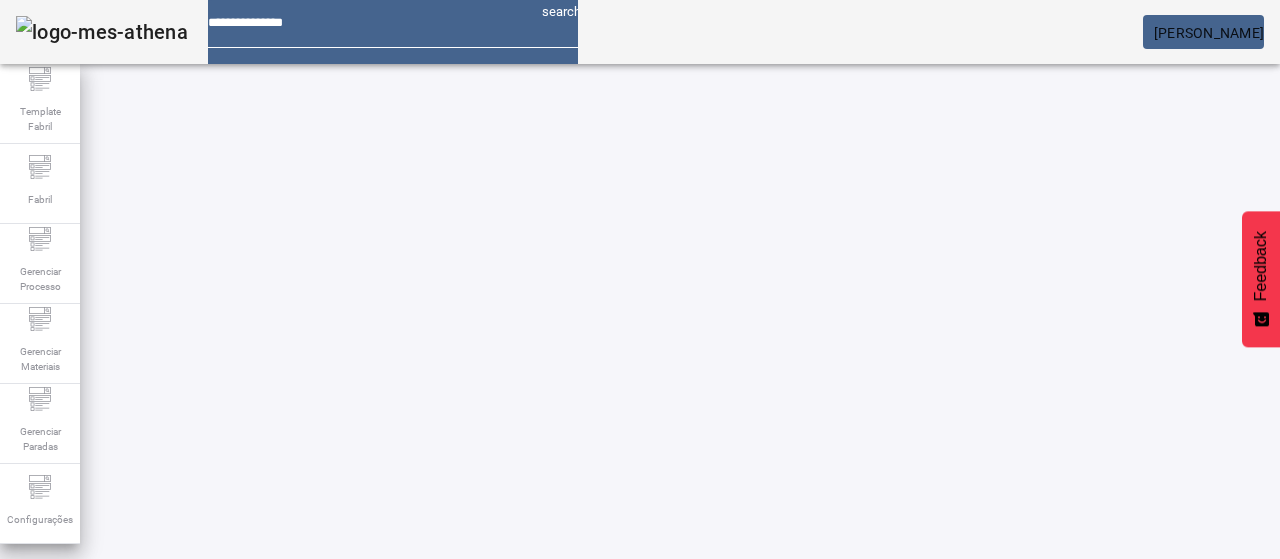 scroll, scrollTop: 140, scrollLeft: 0, axis: vertical 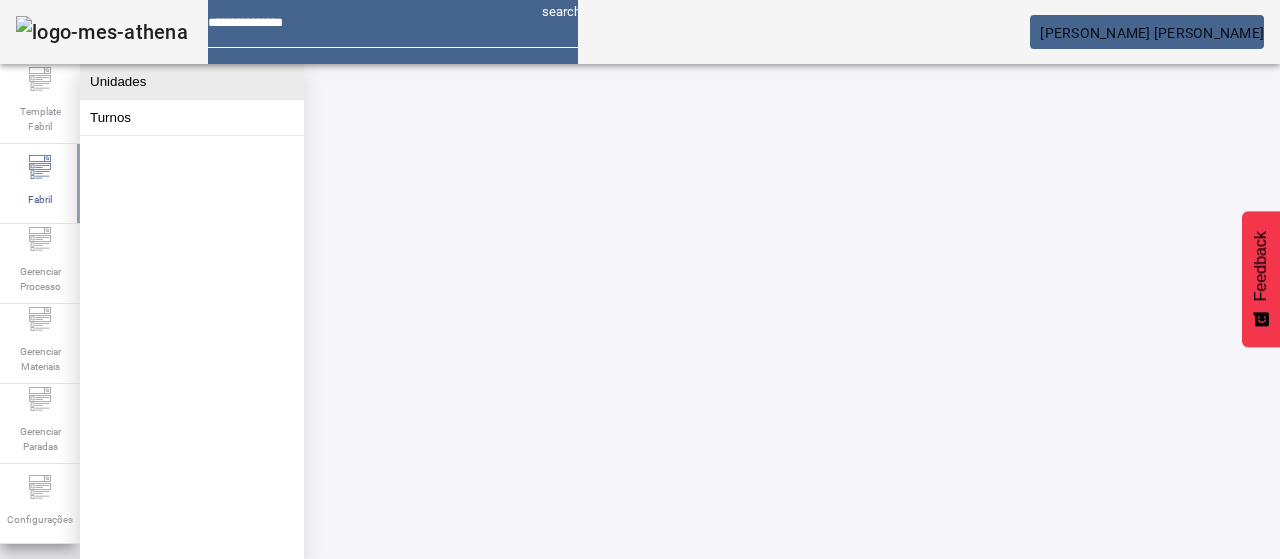 click on "Unidades" 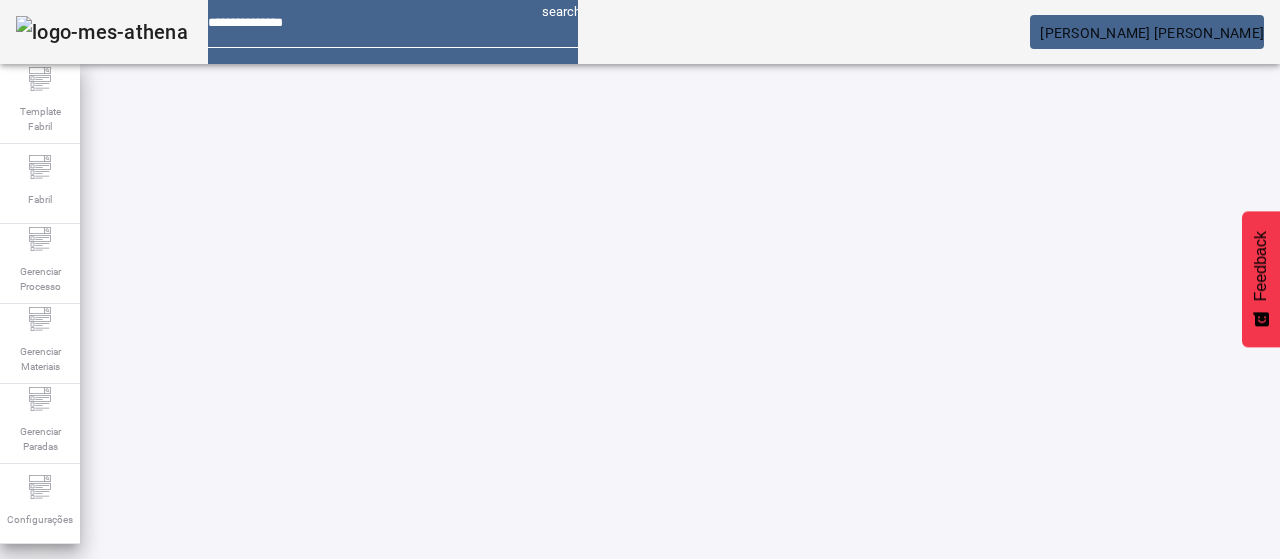 click on "ABRIR FILTROS" 